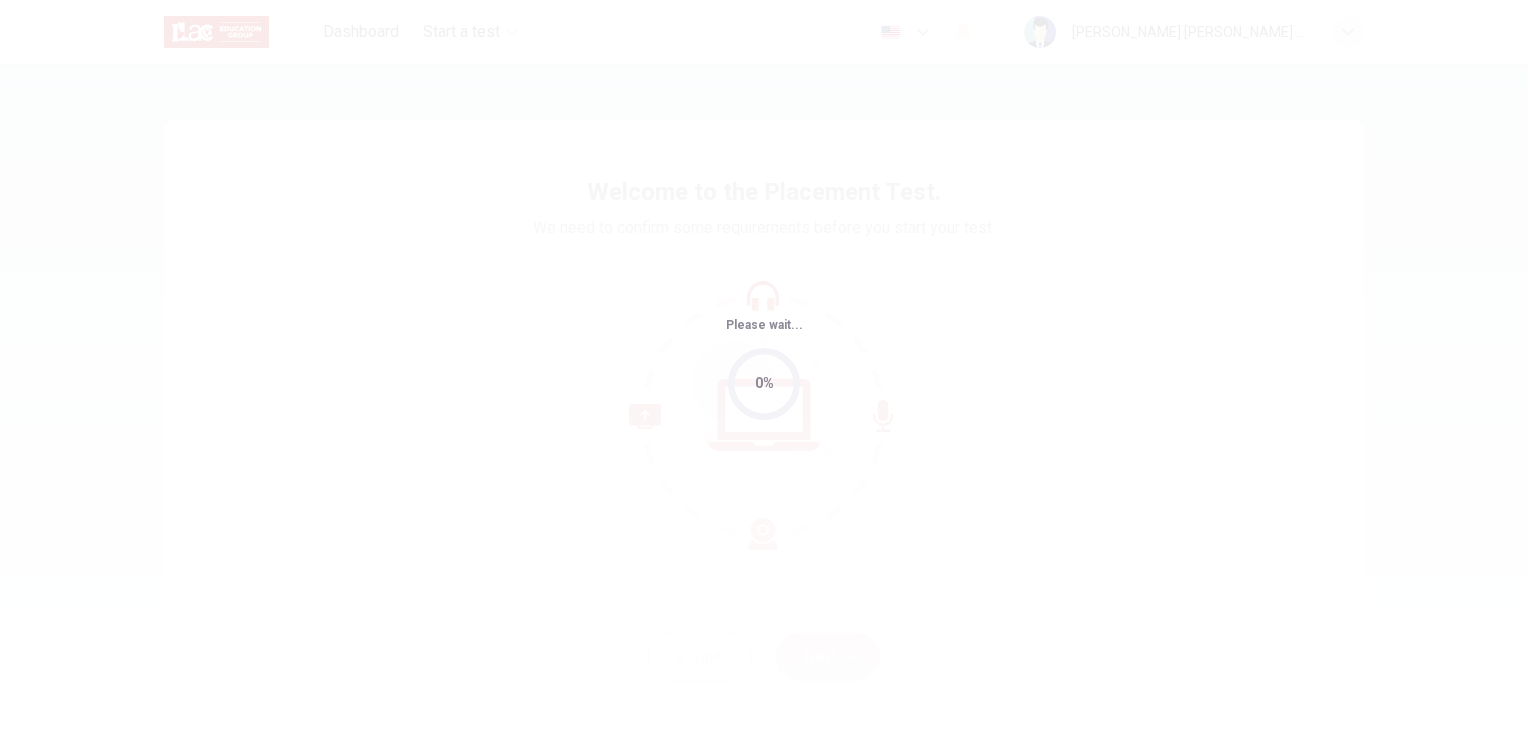 scroll, scrollTop: 0, scrollLeft: 0, axis: both 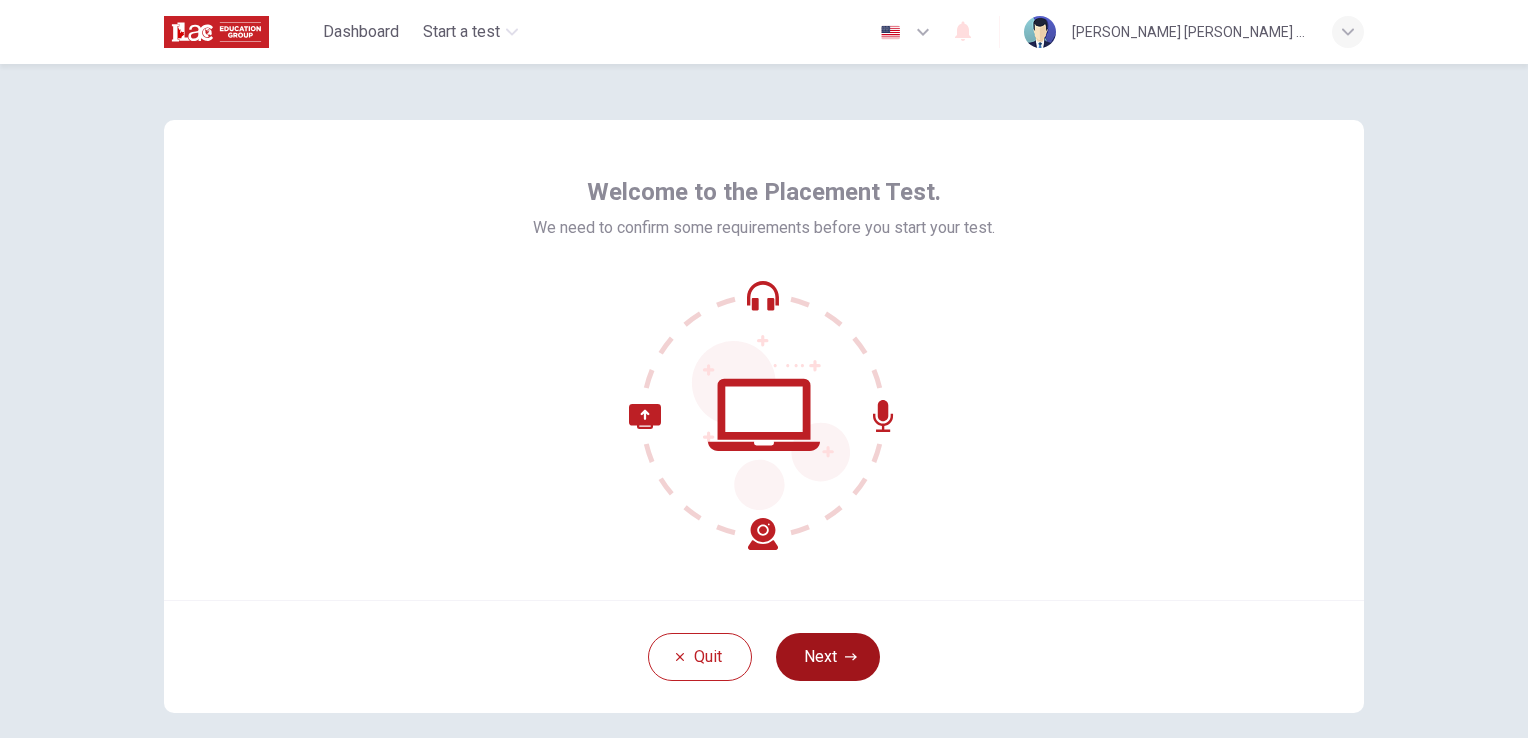 click on "Next" at bounding box center (828, 657) 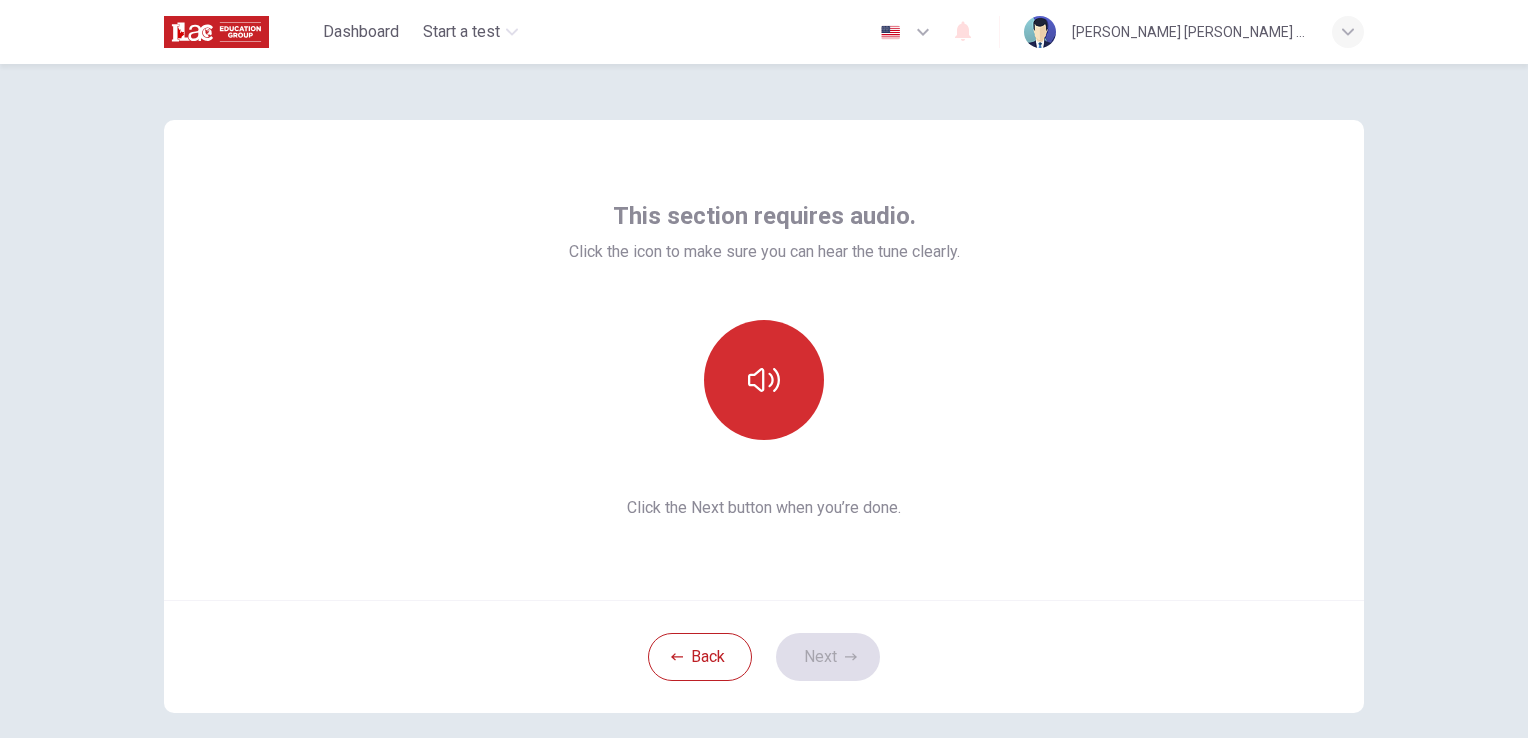 click at bounding box center (764, 380) 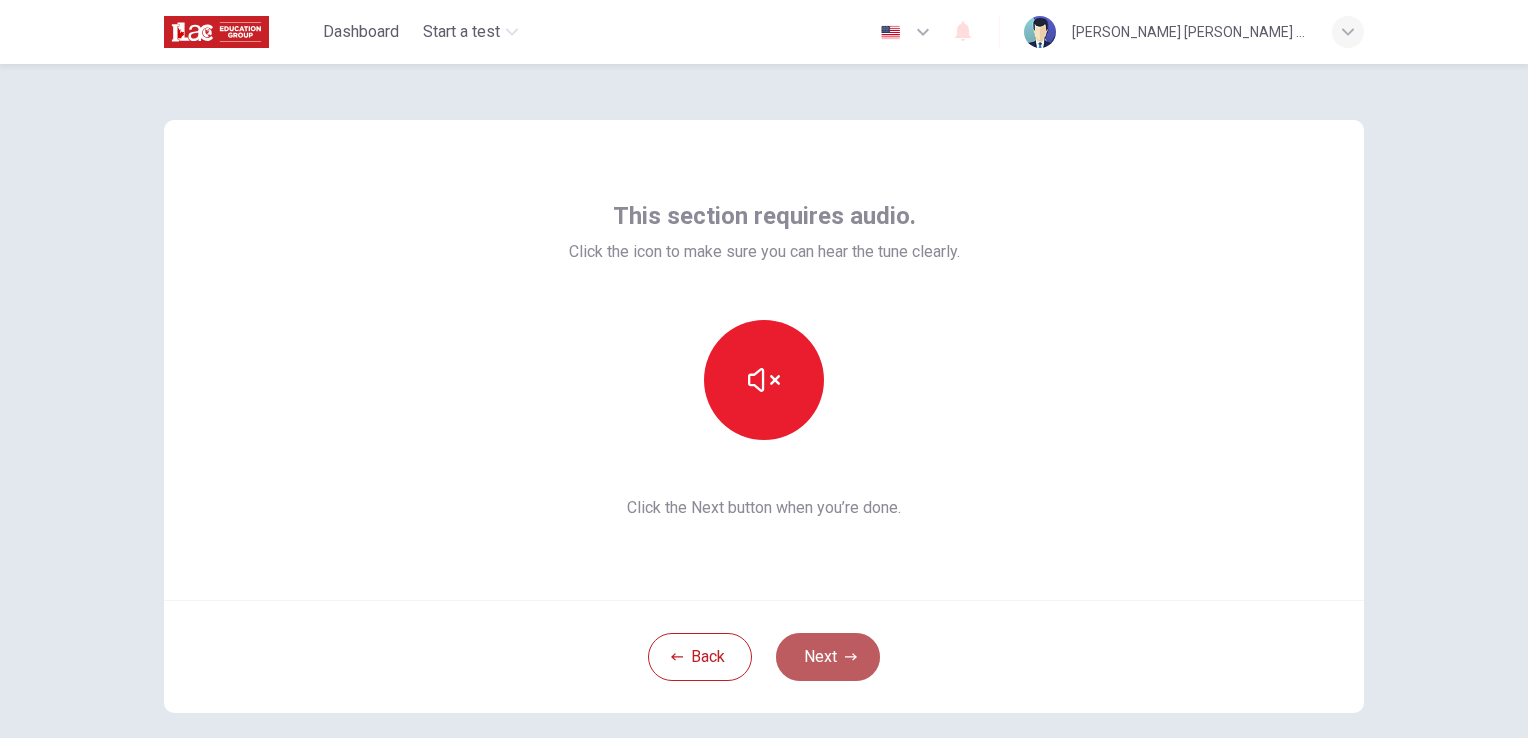 click on "Next" at bounding box center (828, 657) 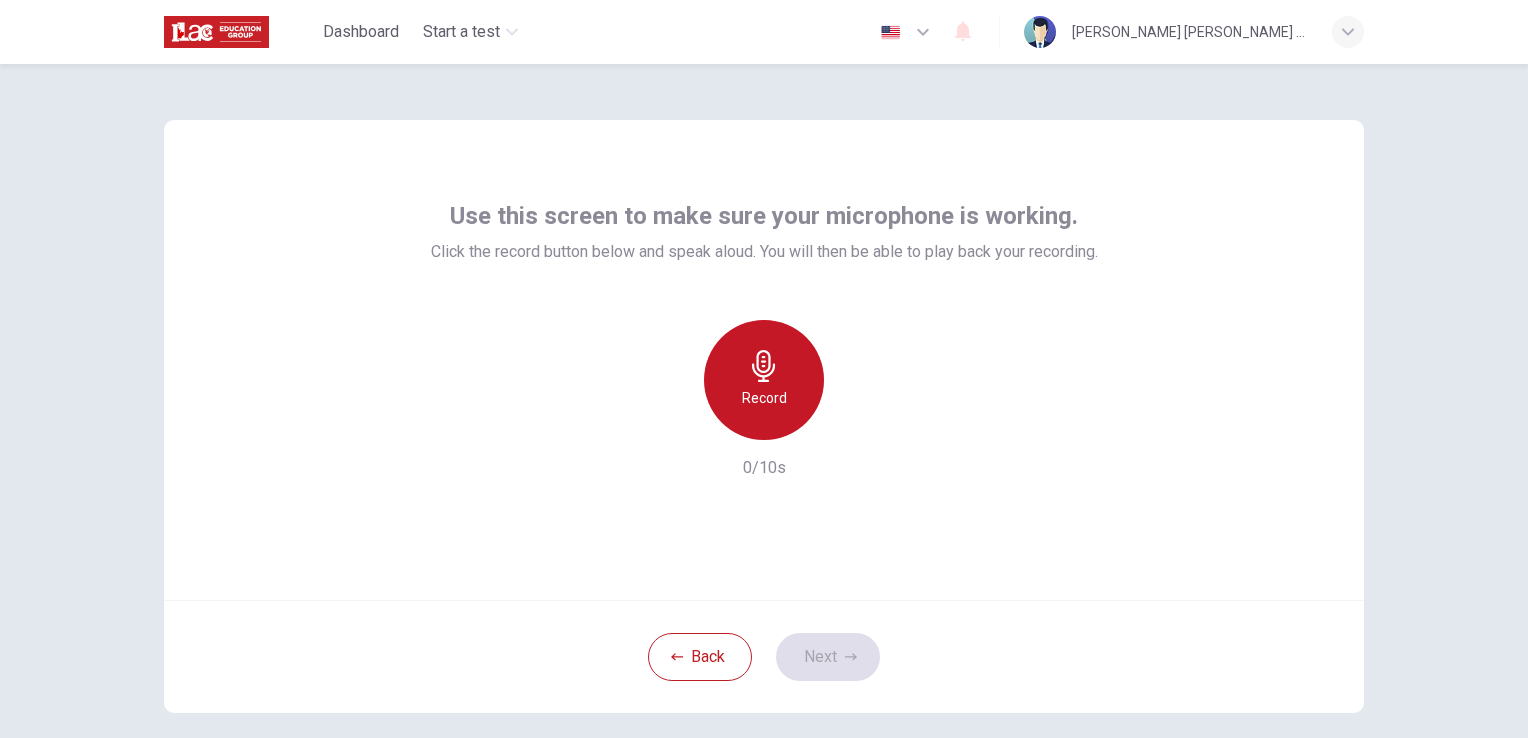 click on "Record" at bounding box center [764, 380] 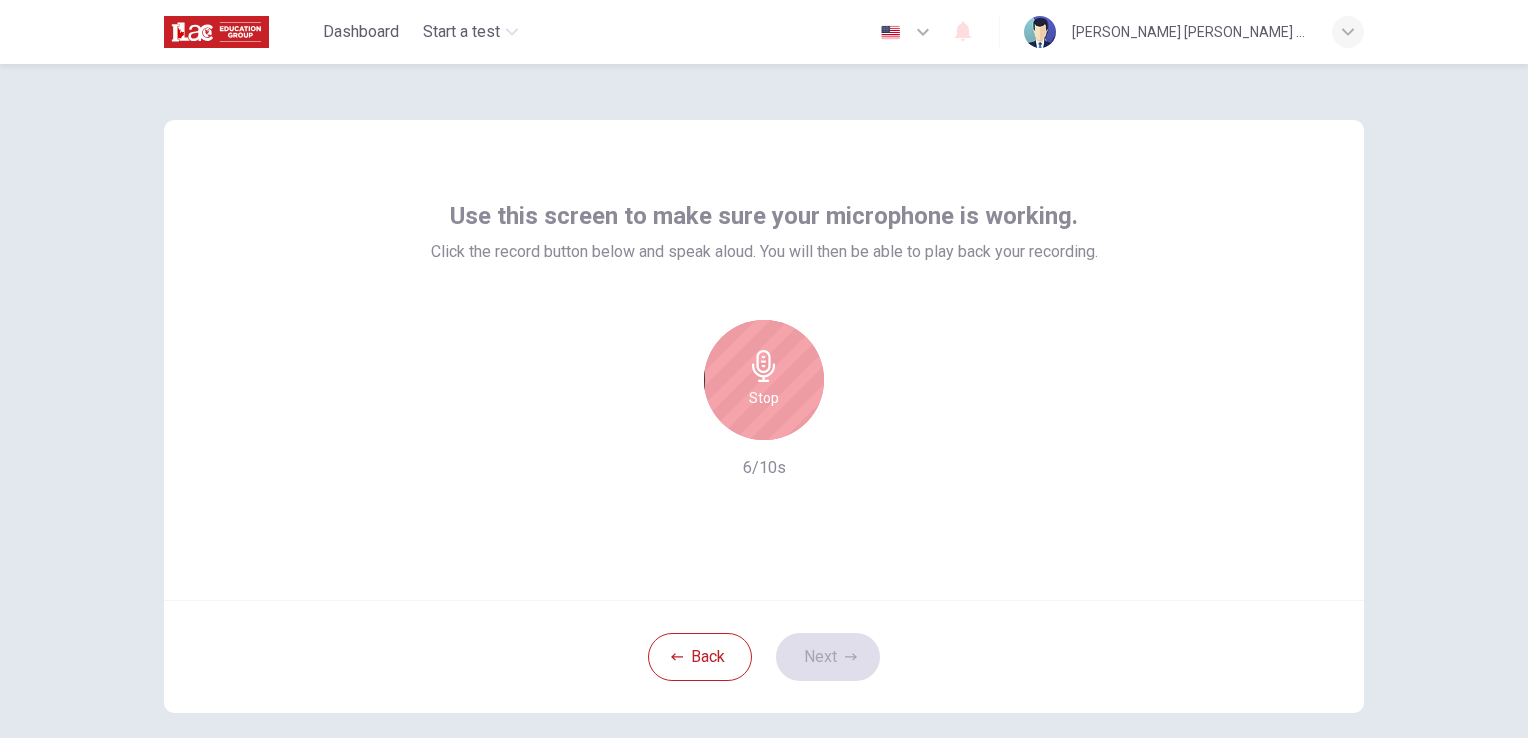 click on "Stop" at bounding box center (764, 380) 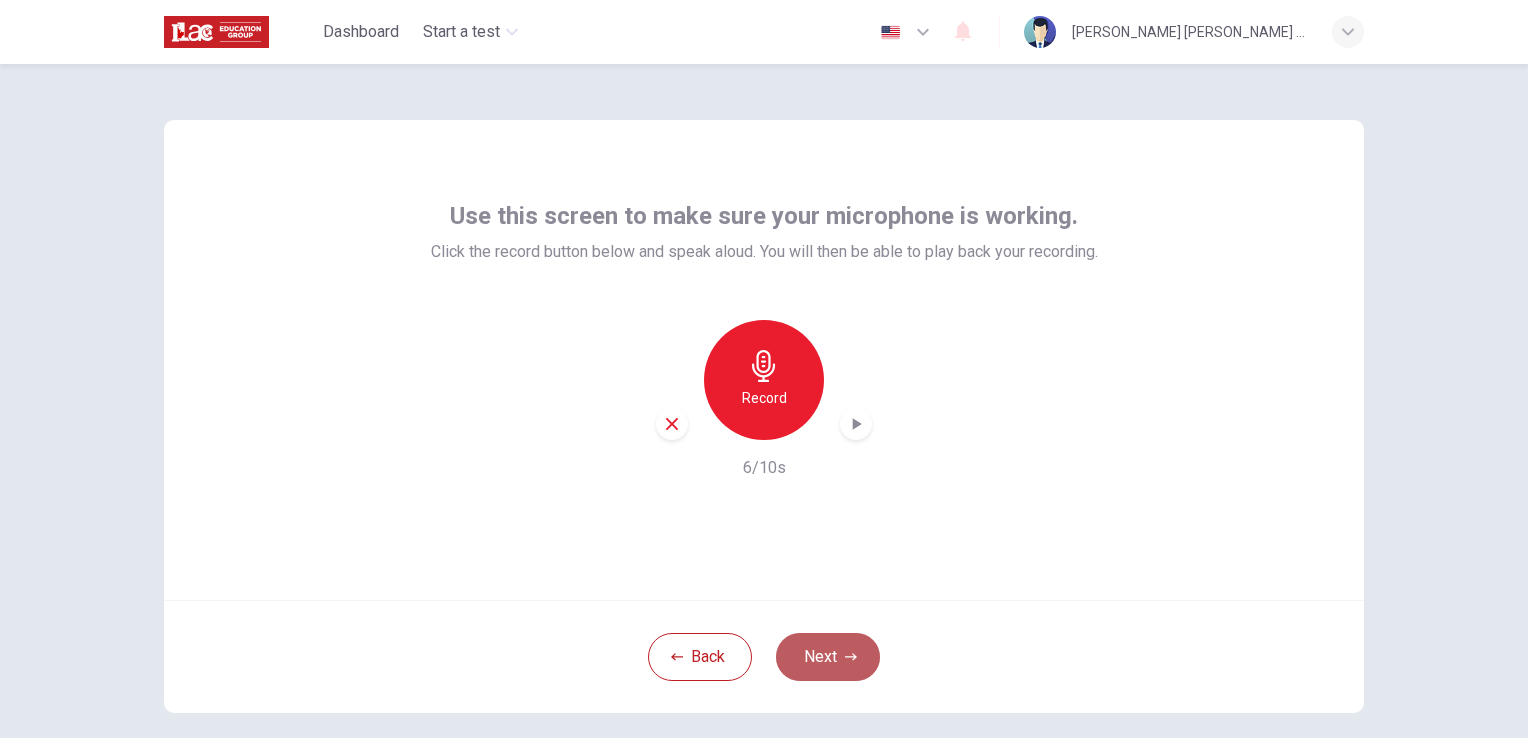click on "Next" at bounding box center [828, 657] 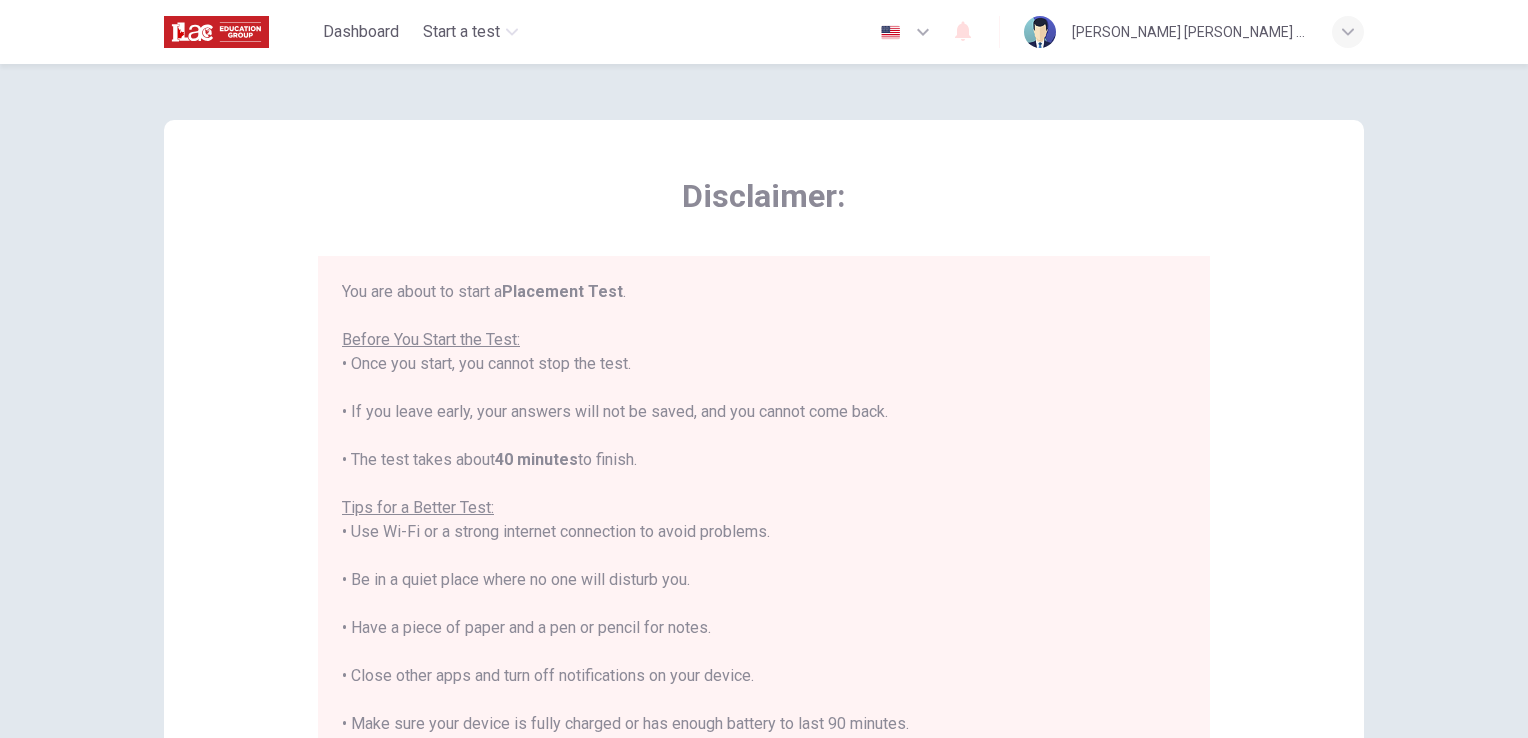 scroll, scrollTop: 23, scrollLeft: 0, axis: vertical 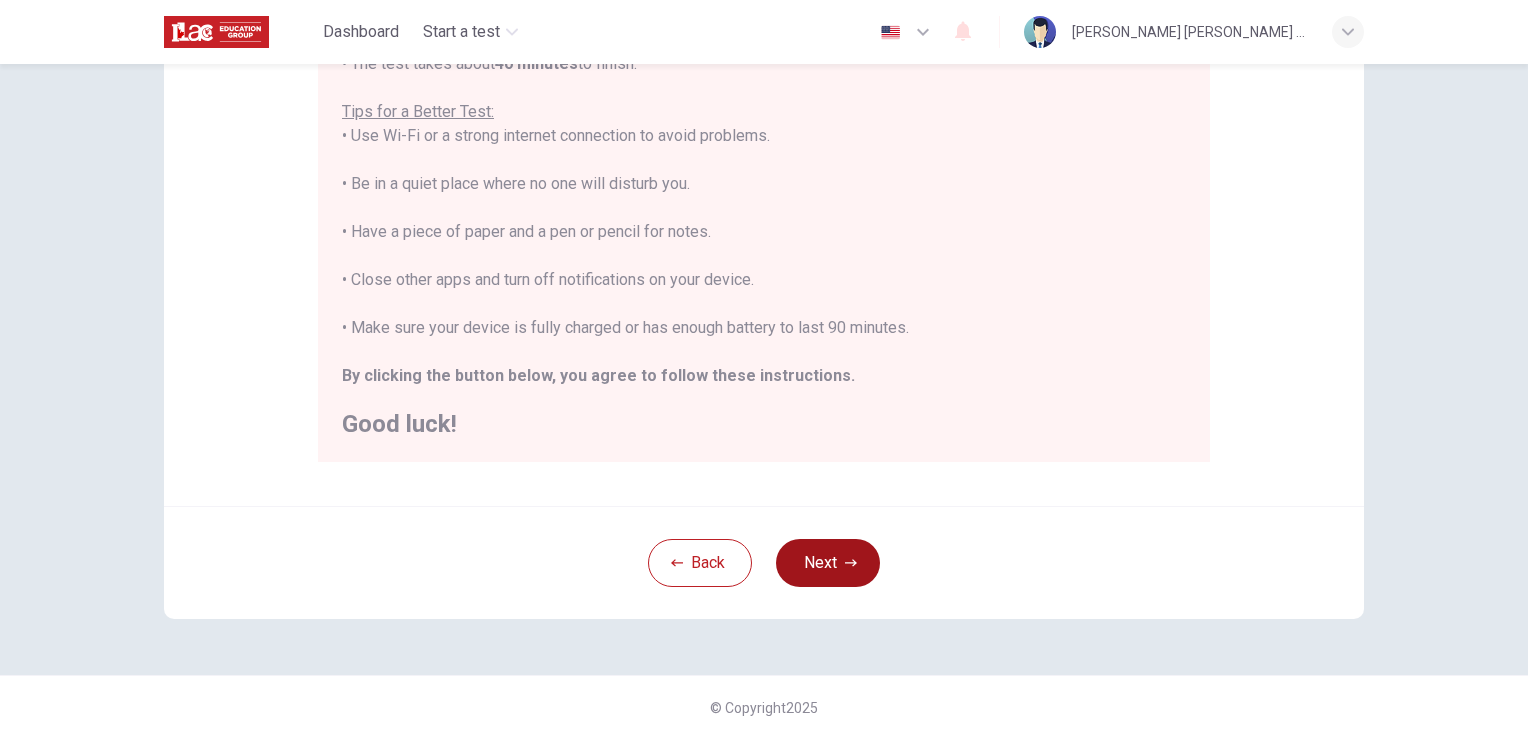 click on "Next" at bounding box center [828, 563] 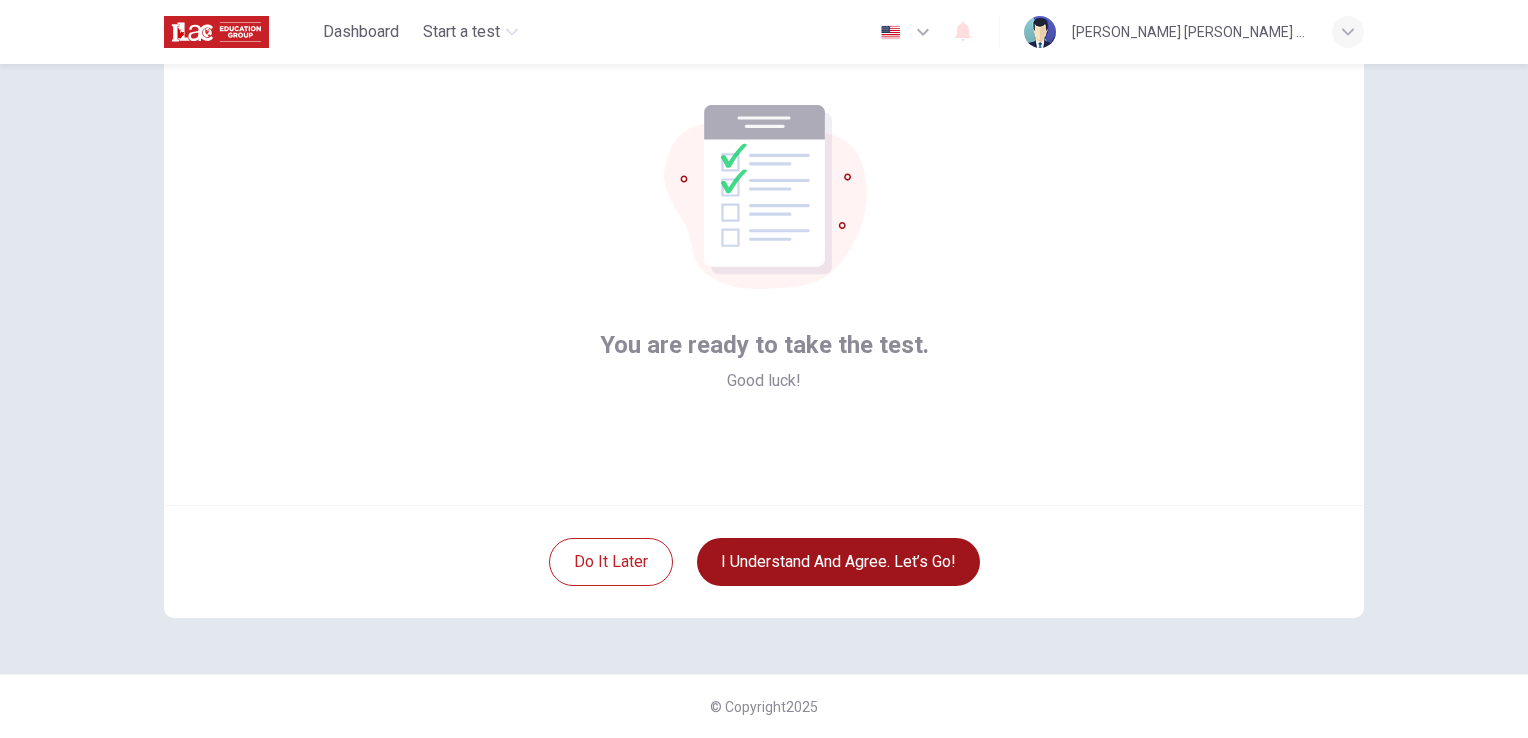 scroll, scrollTop: 94, scrollLeft: 0, axis: vertical 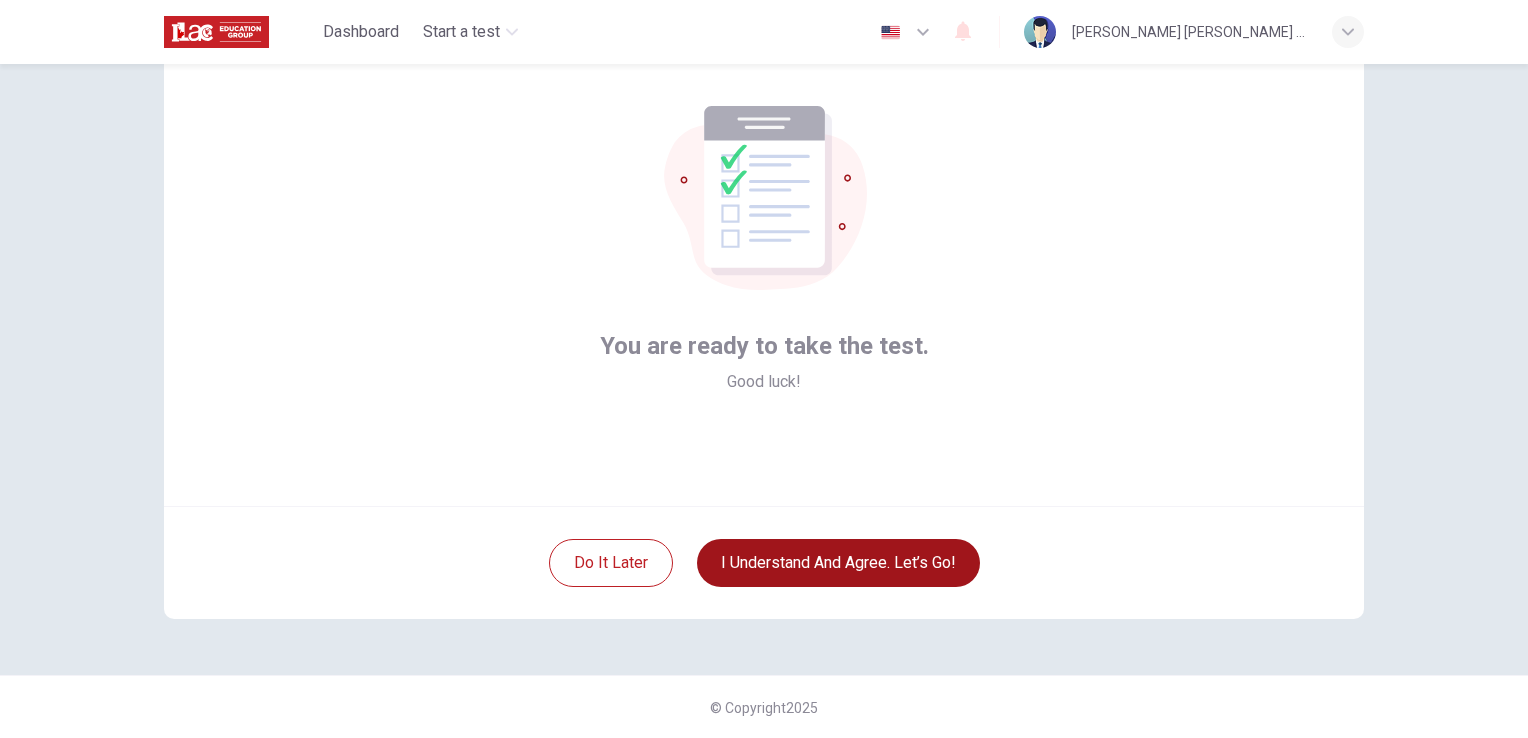 click on "I understand and agree. Let’s go!" at bounding box center (838, 563) 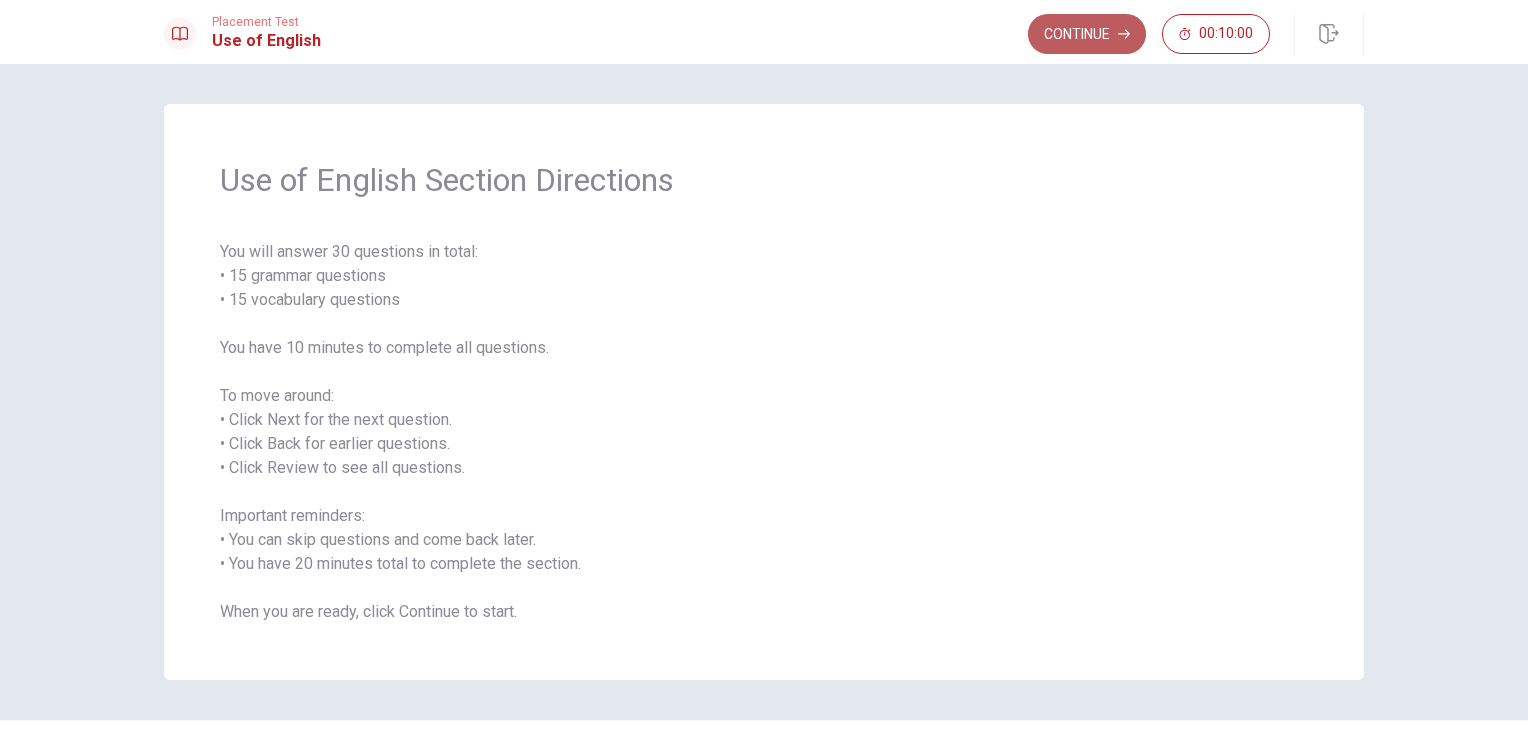 click on "Continue" at bounding box center (1087, 34) 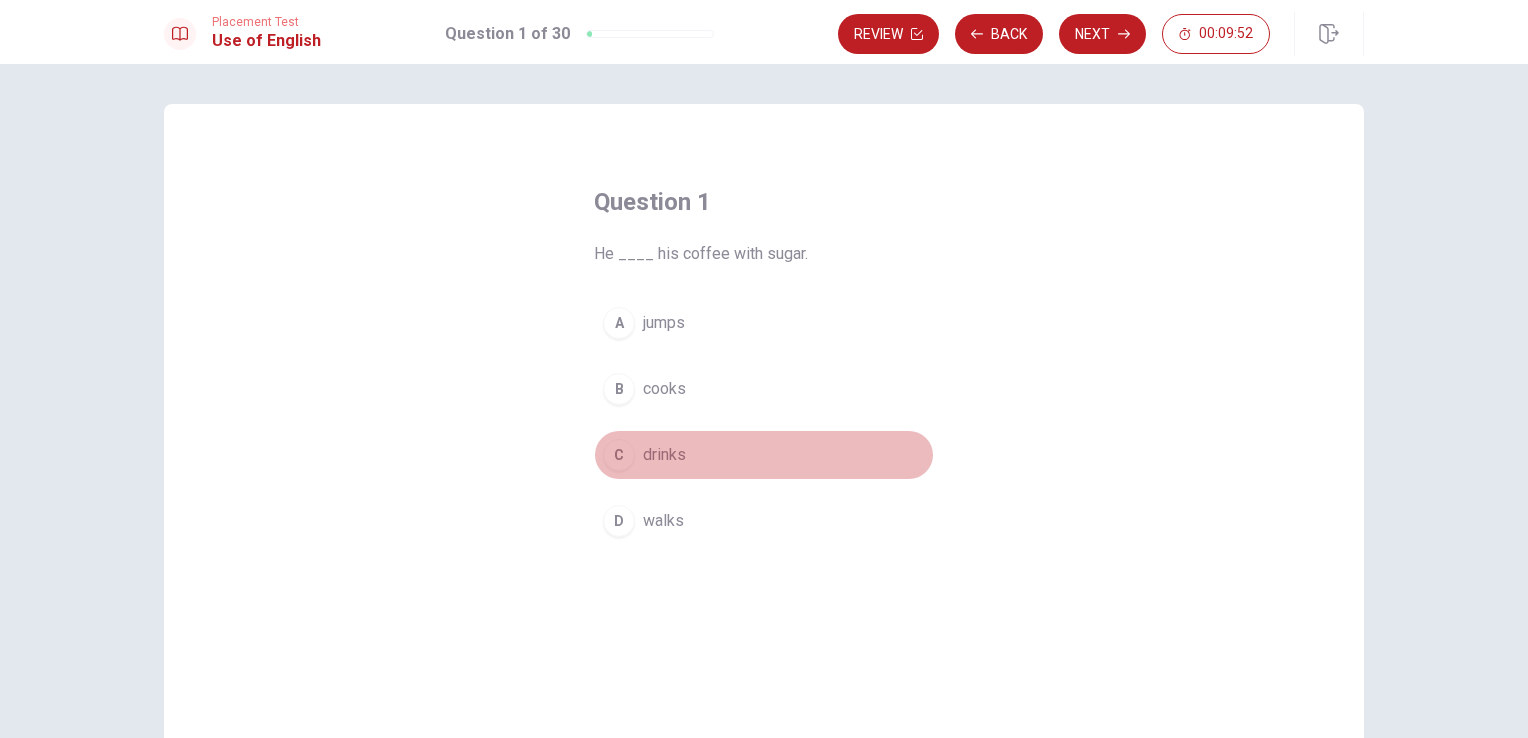 click on "drinks" at bounding box center (664, 455) 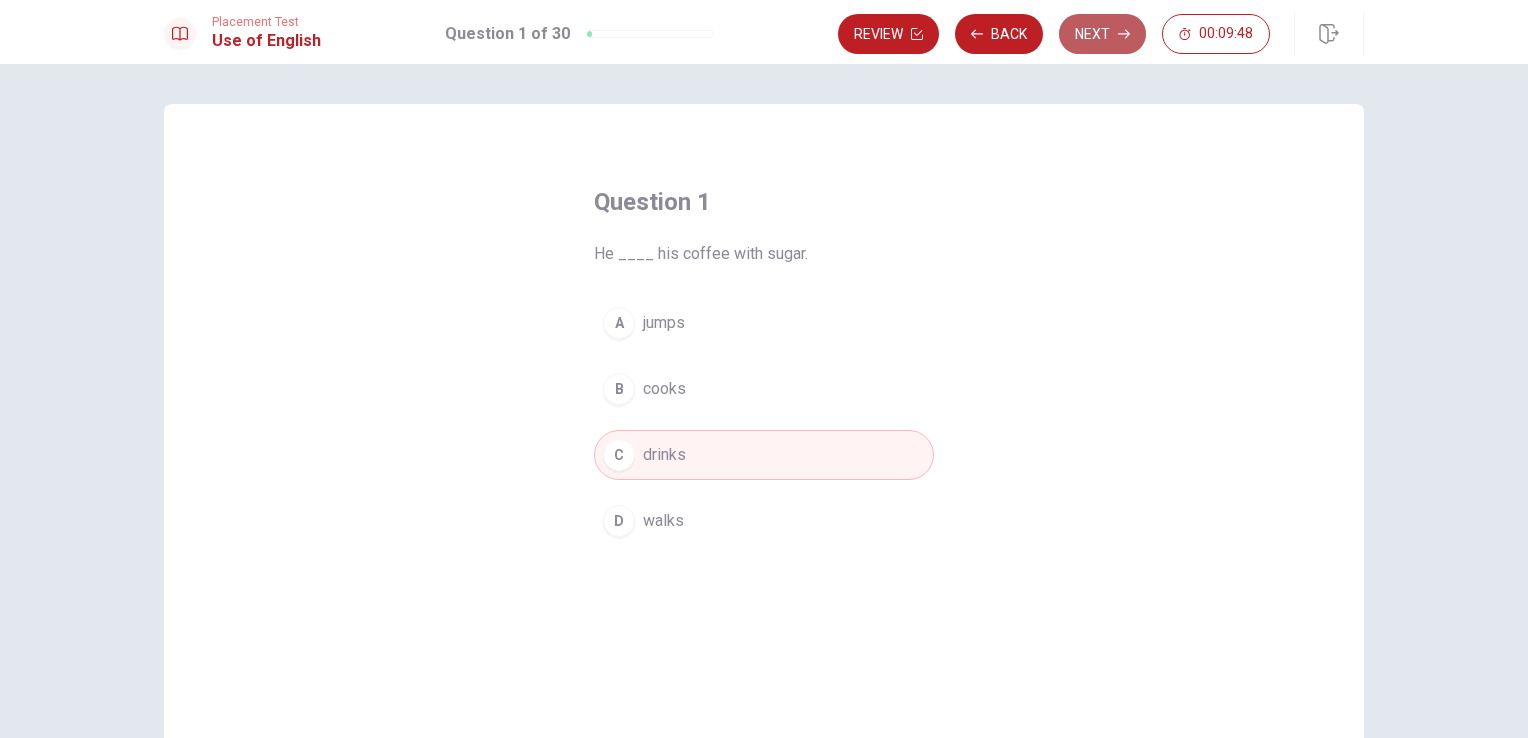 click on "Next" at bounding box center [1102, 34] 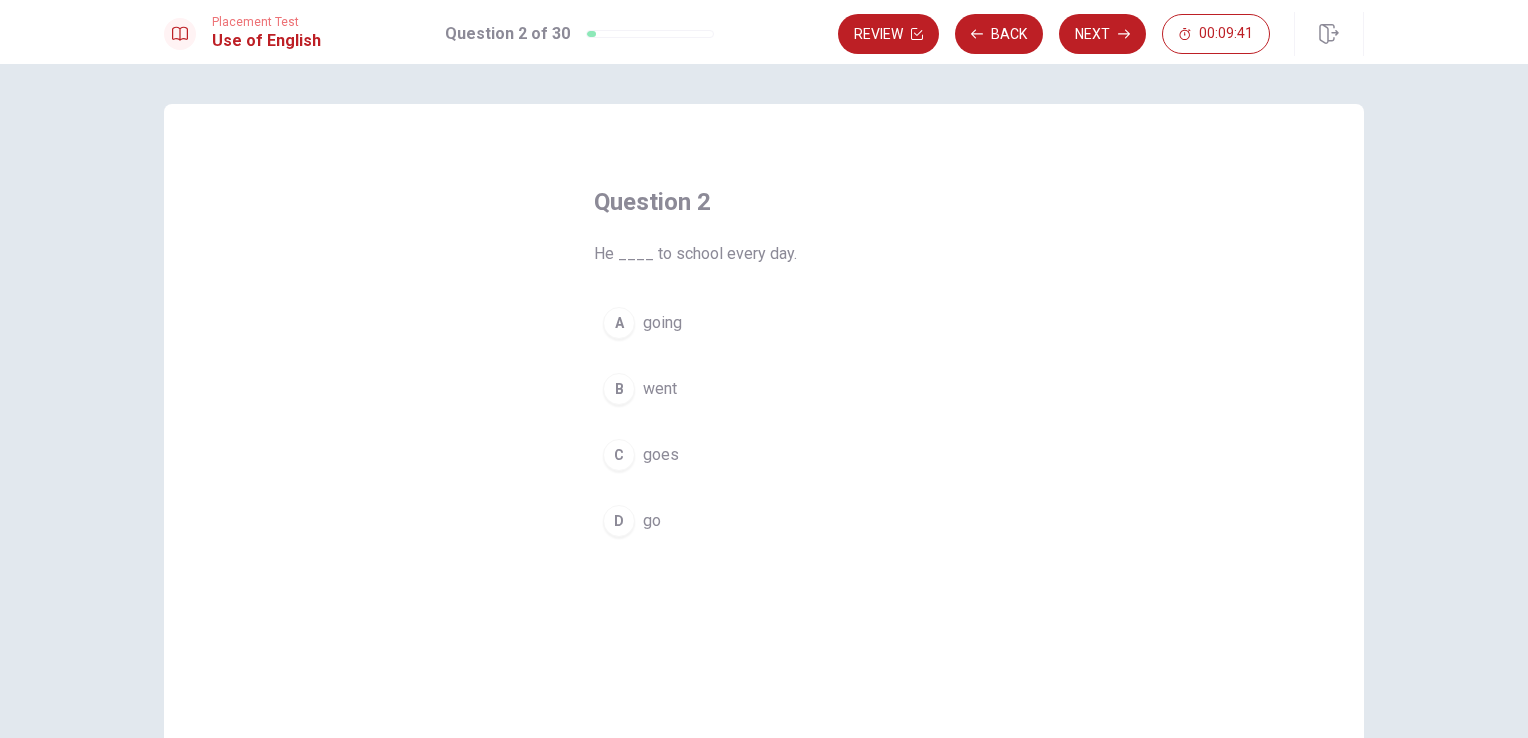 click on "goes" at bounding box center [661, 455] 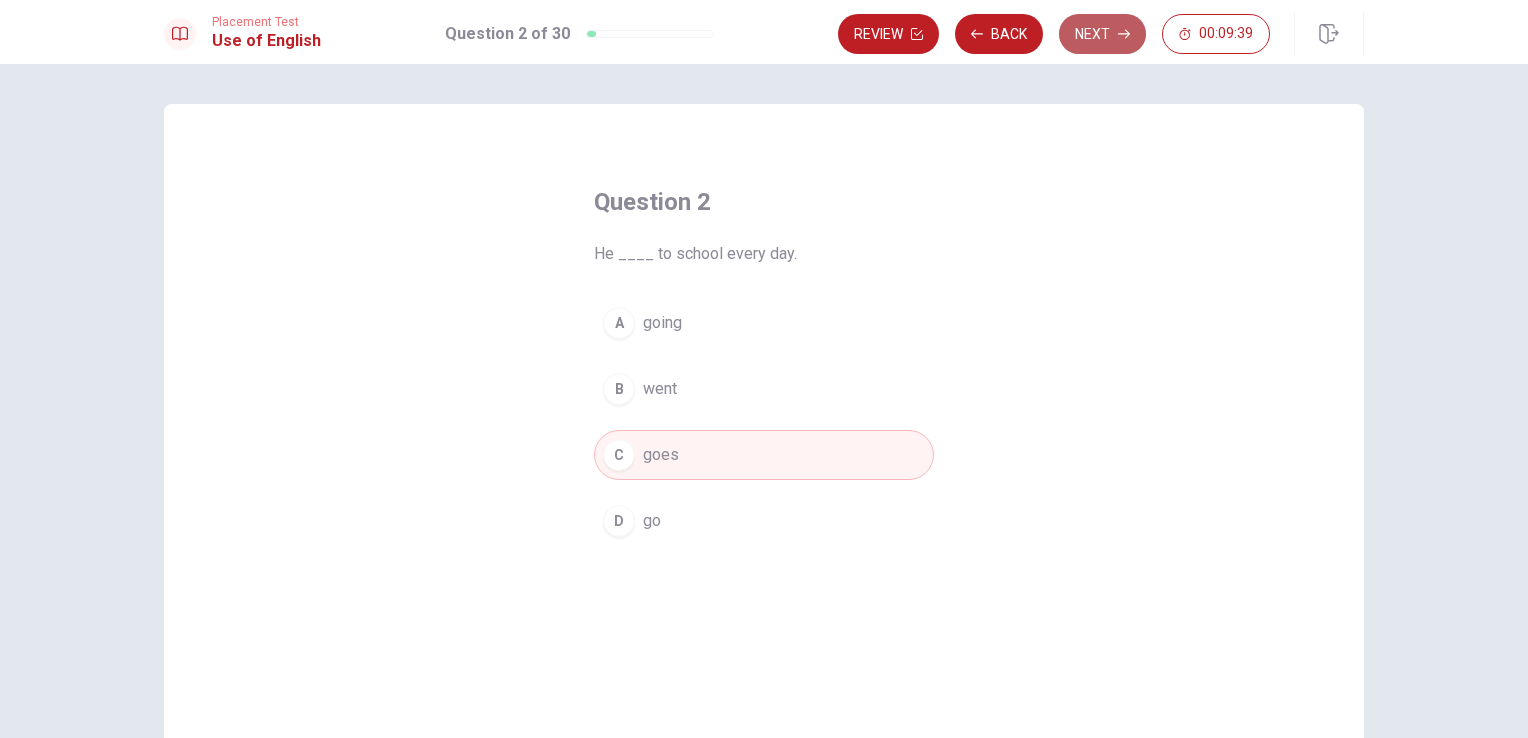 click on "Next" at bounding box center (1102, 34) 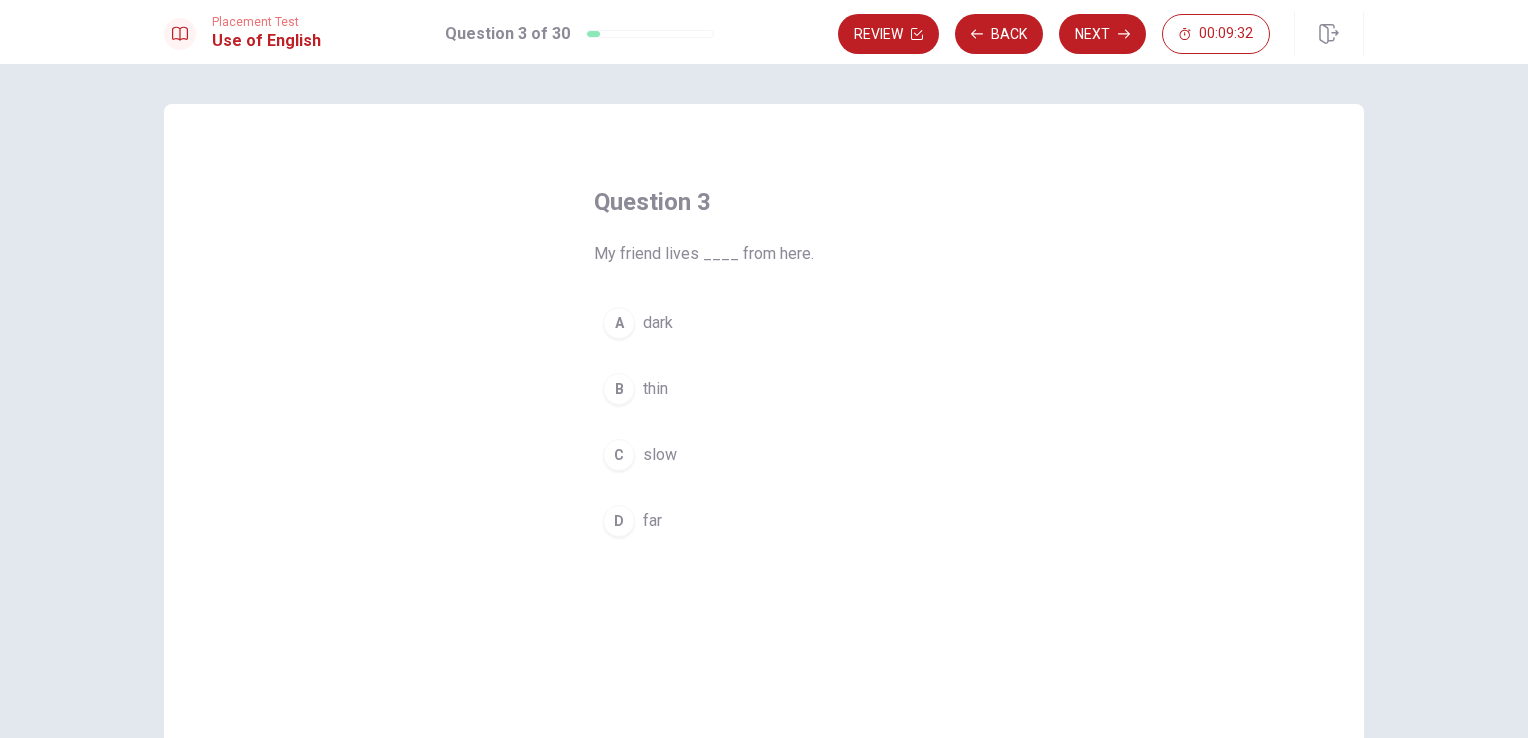 click on "far" at bounding box center (652, 521) 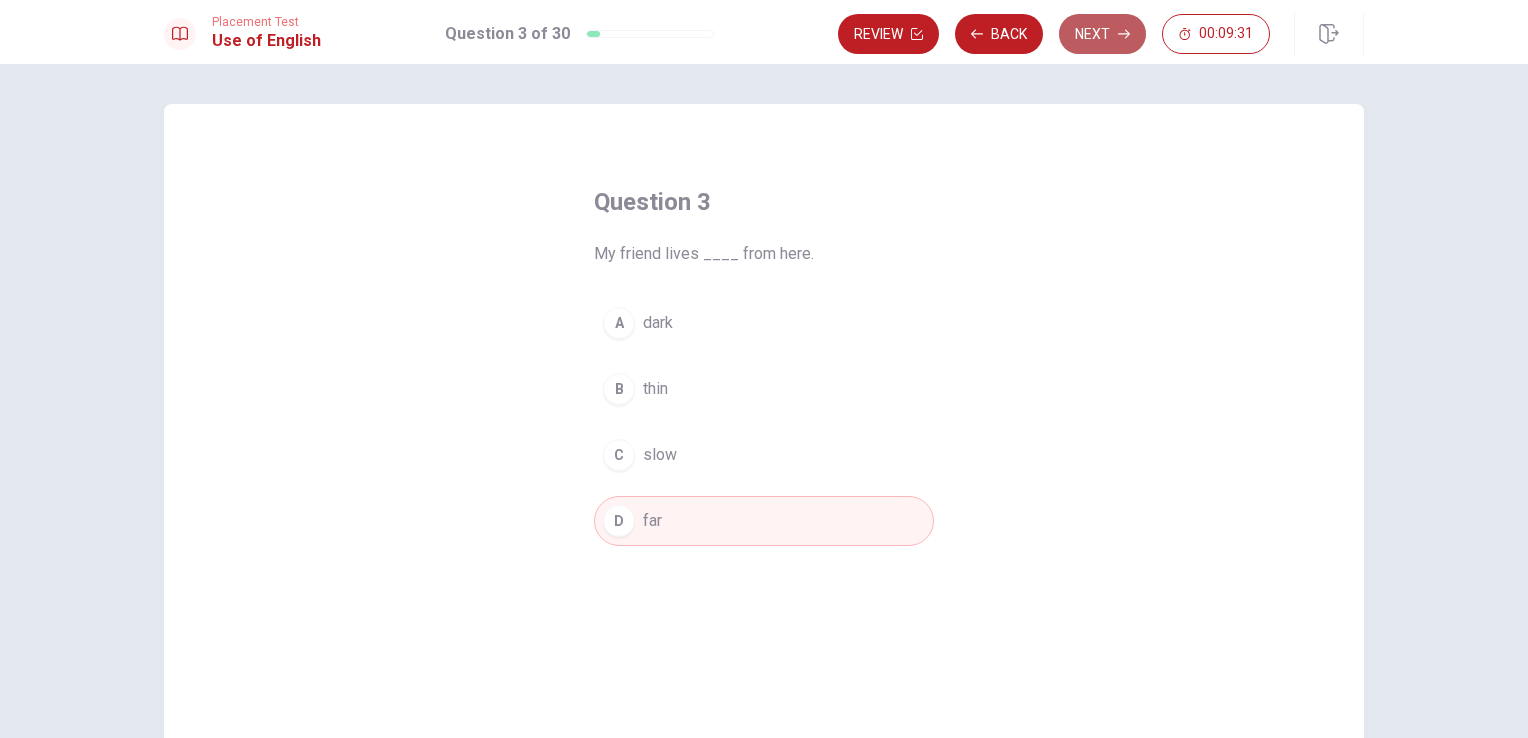 click on "Next" at bounding box center (1102, 34) 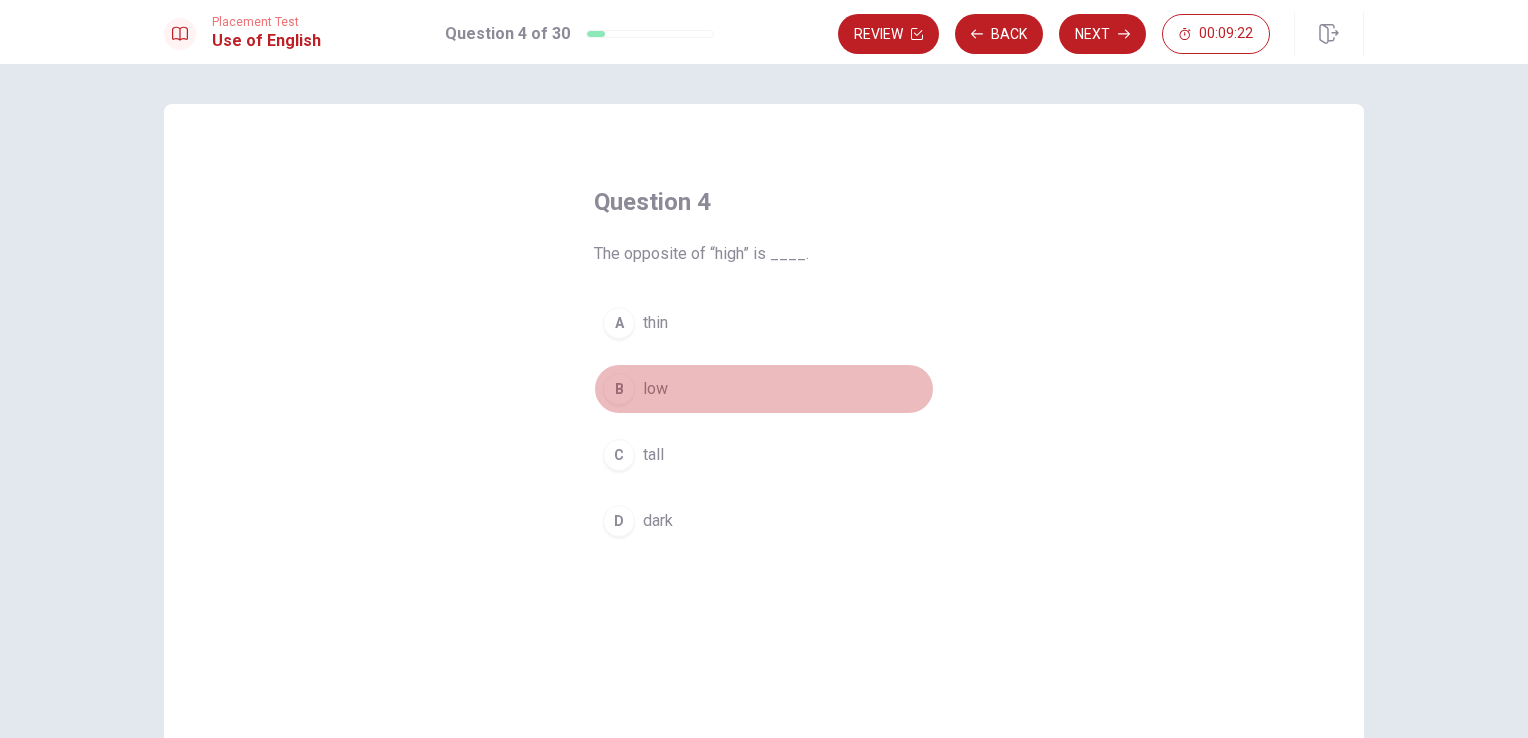 click on "low" at bounding box center [655, 389] 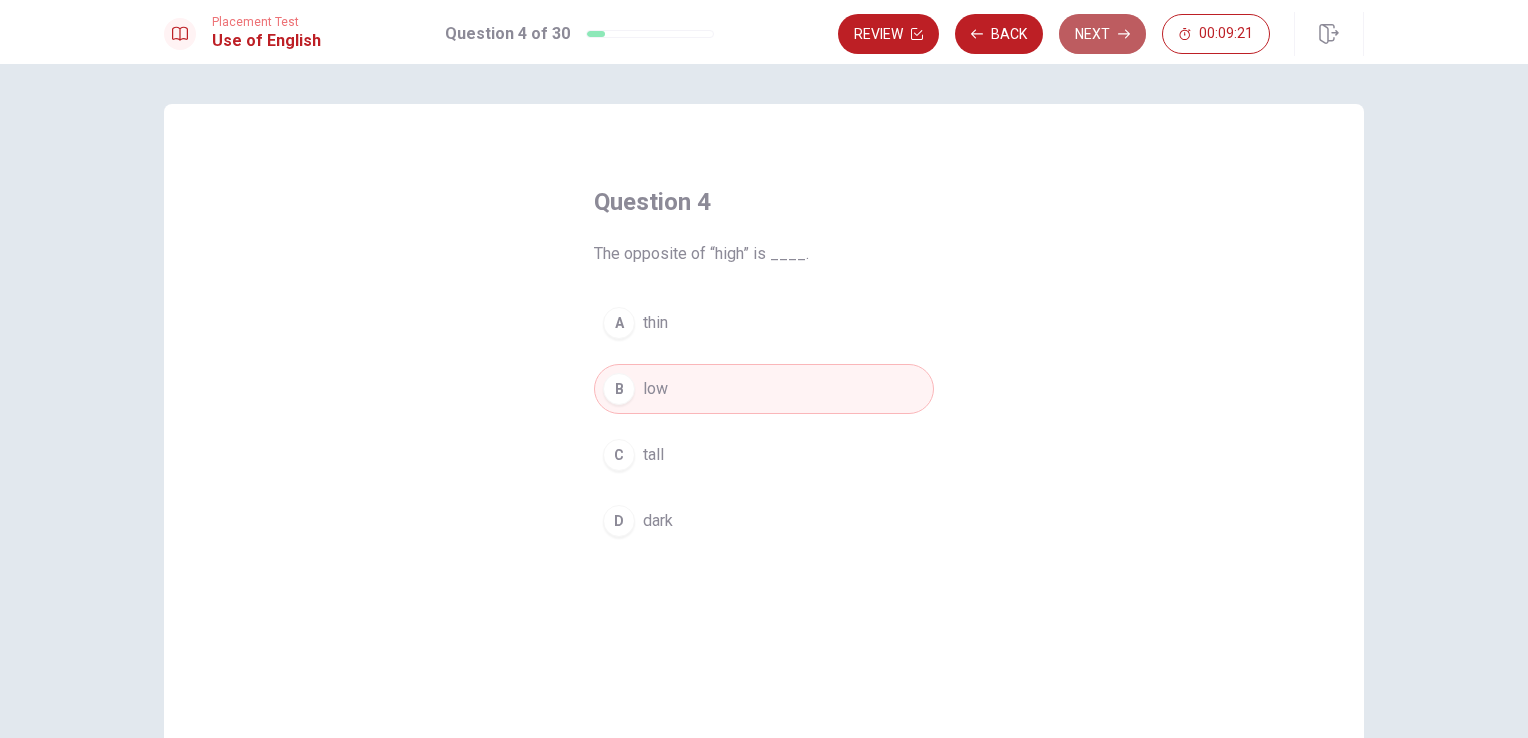 click on "Next" at bounding box center [1102, 34] 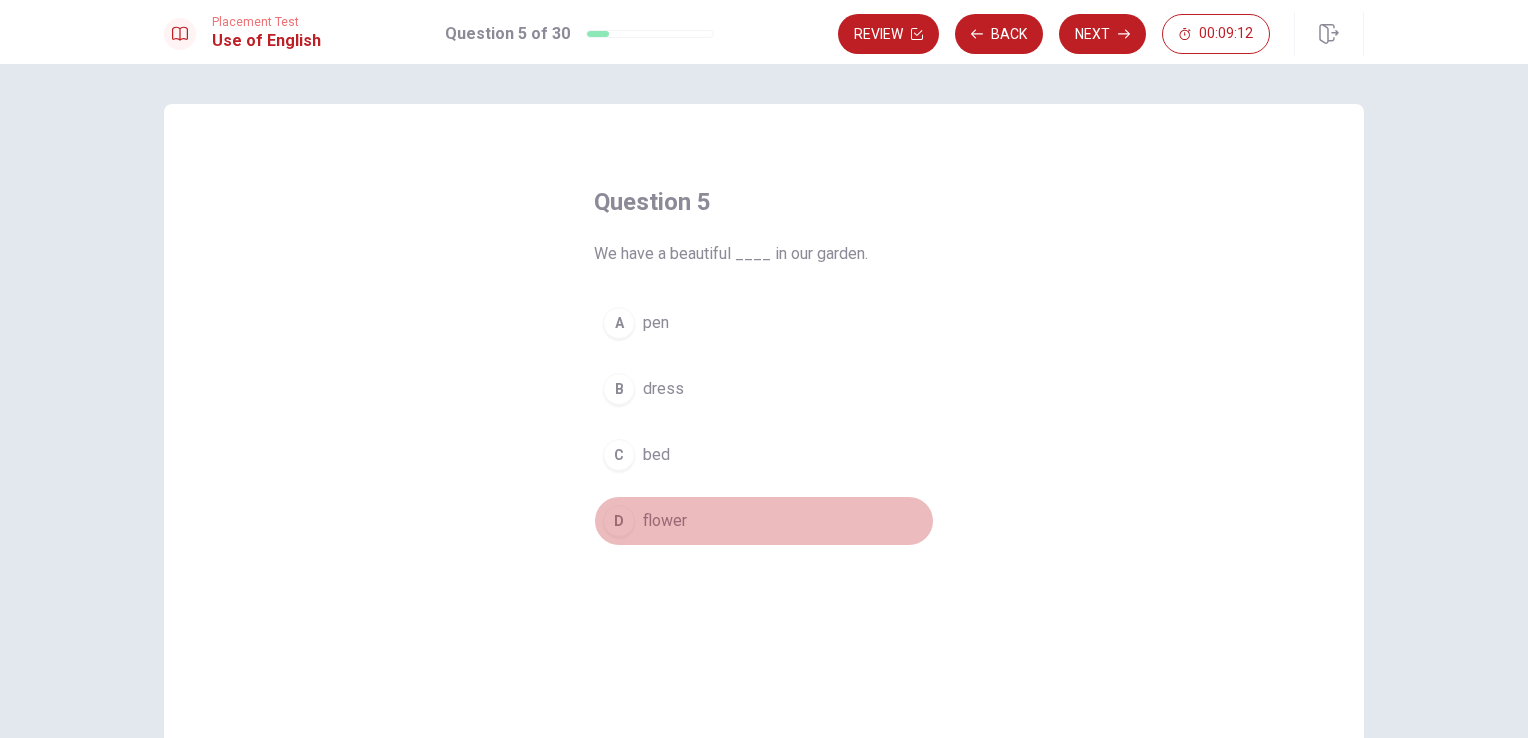 click on "flower" at bounding box center [665, 521] 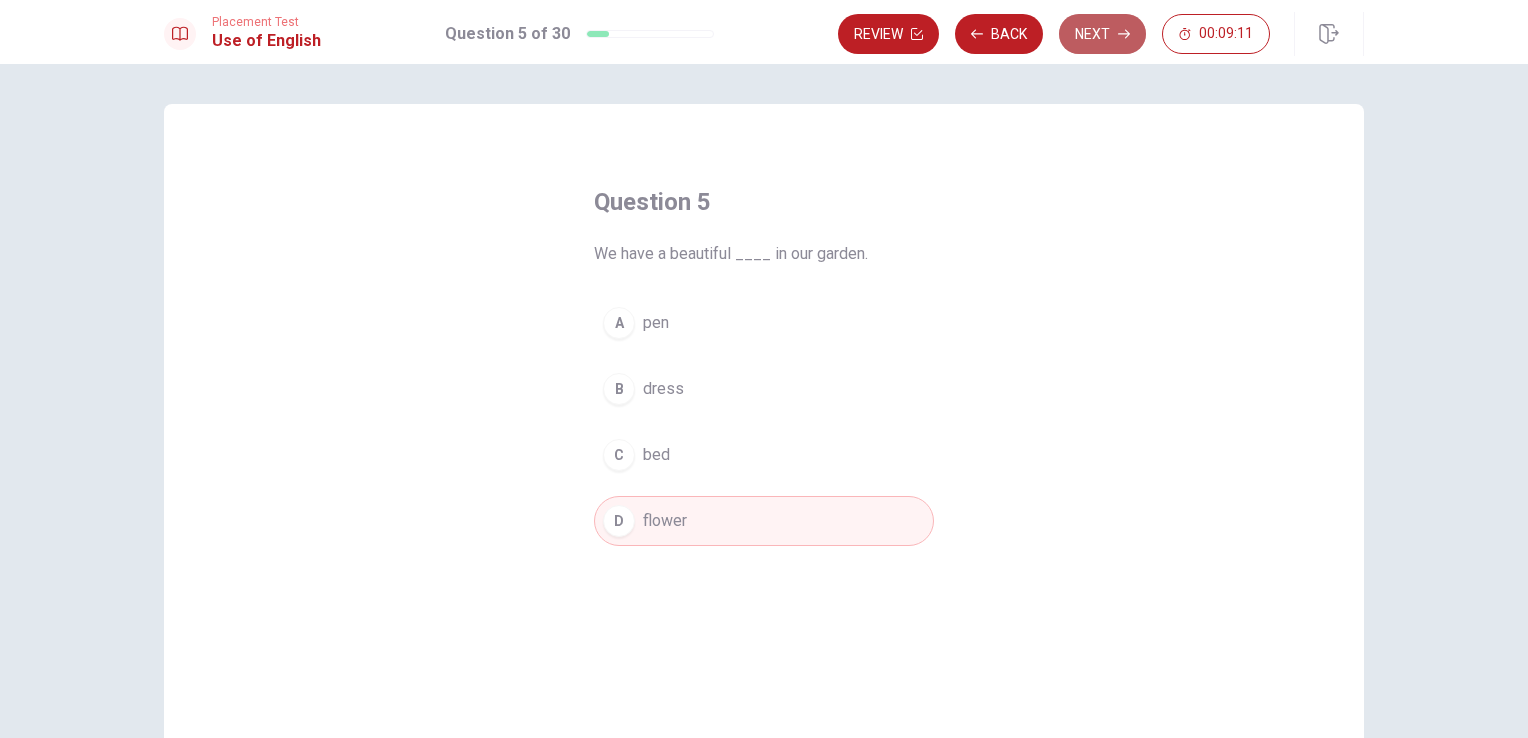 click on "Next" at bounding box center (1102, 34) 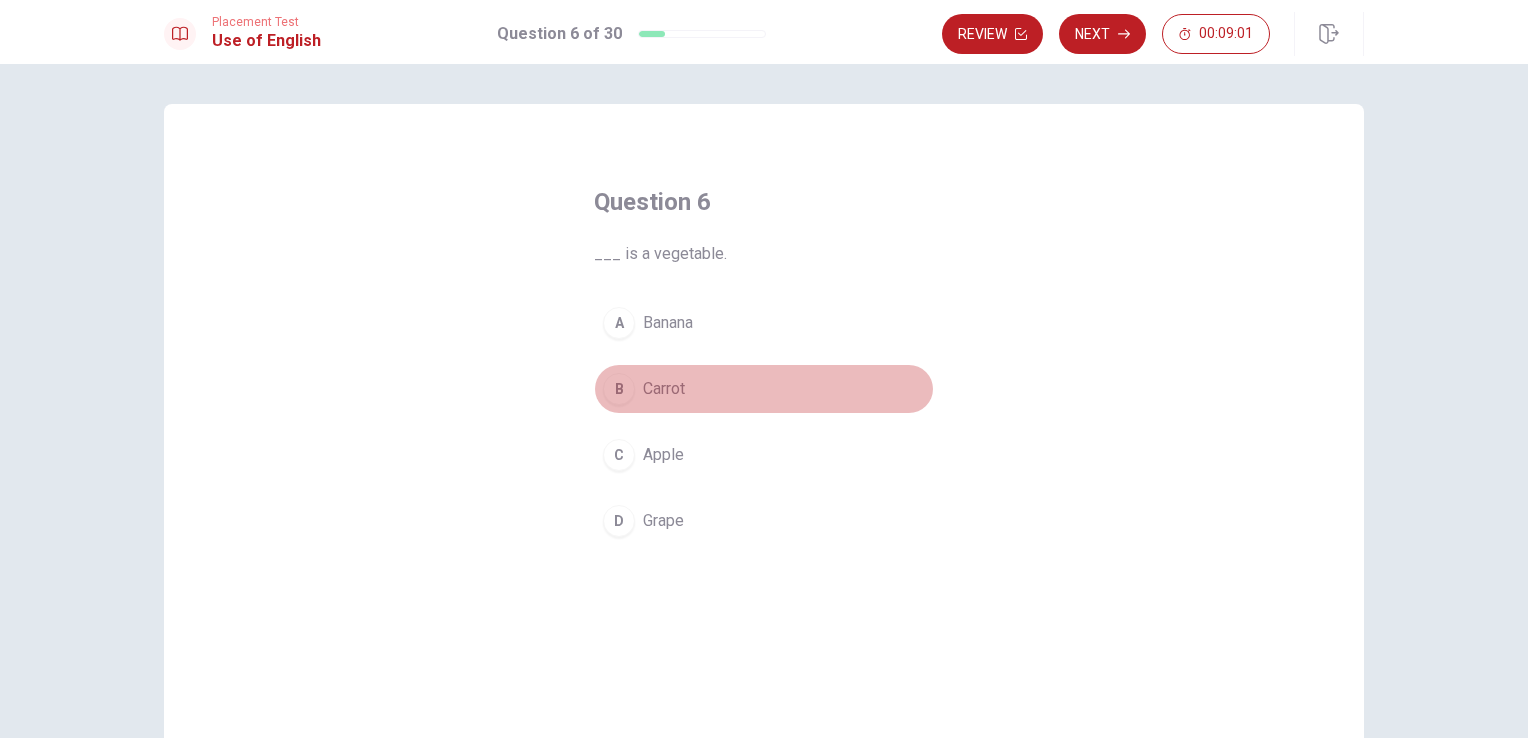 click on "Carrot" at bounding box center [664, 389] 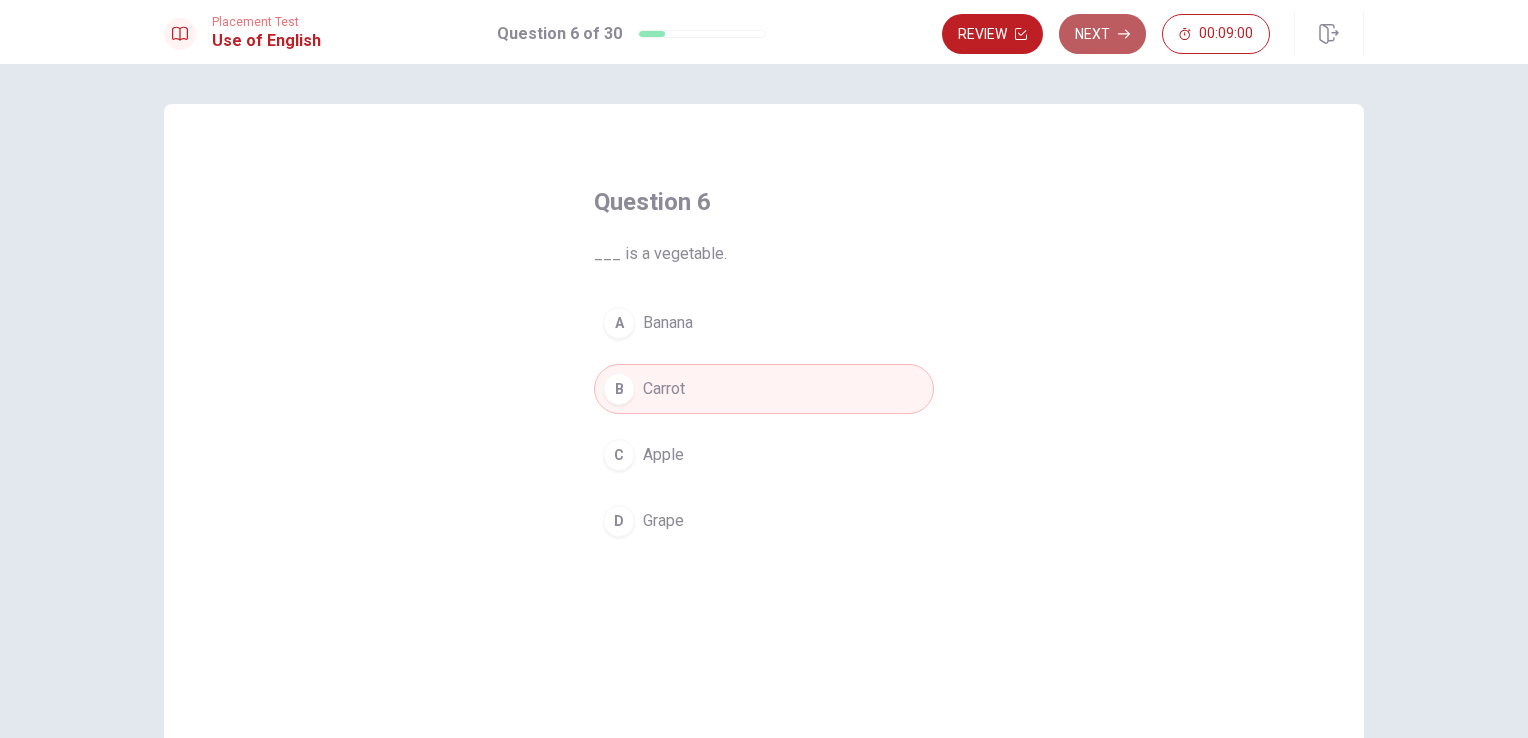 click on "Next" at bounding box center (1102, 34) 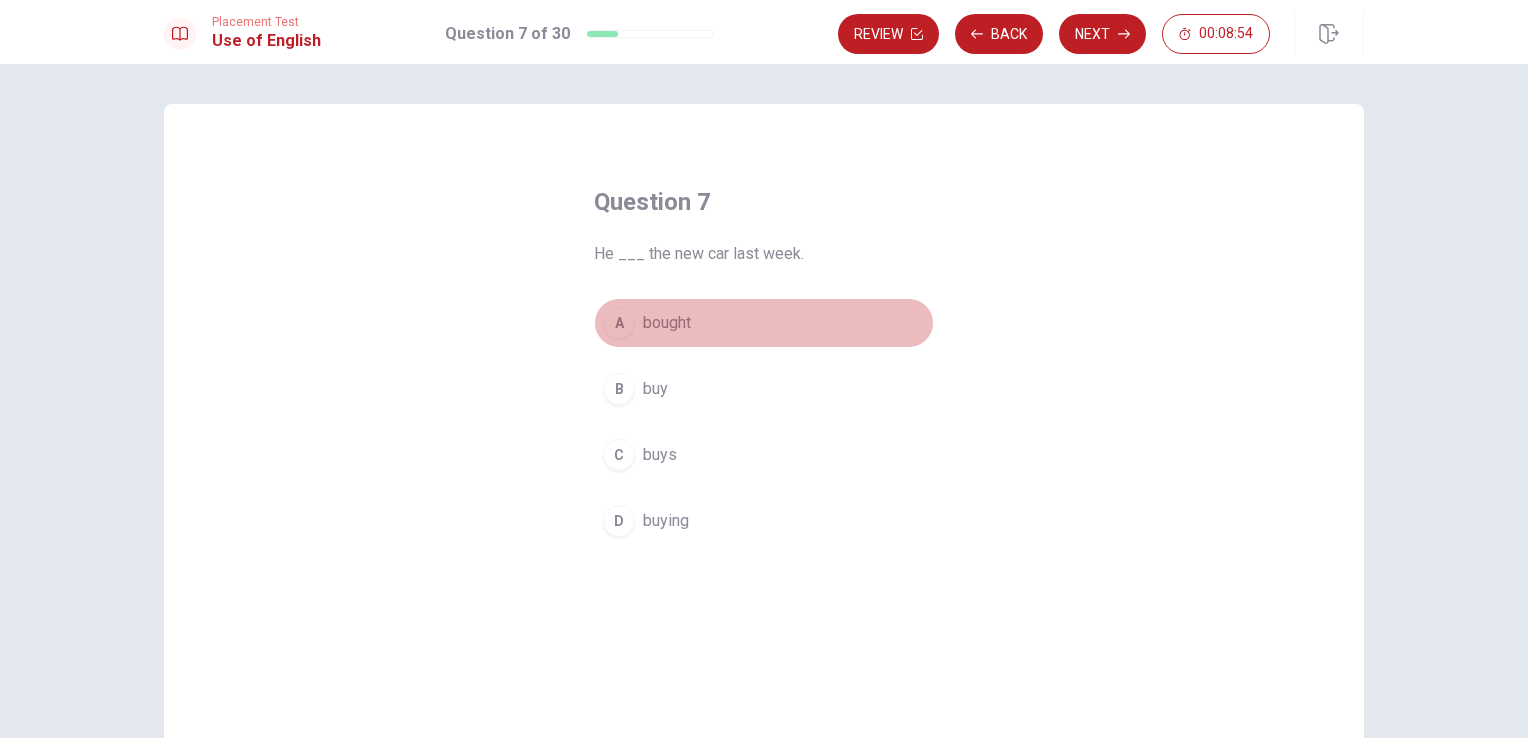 click on "bought" at bounding box center (667, 323) 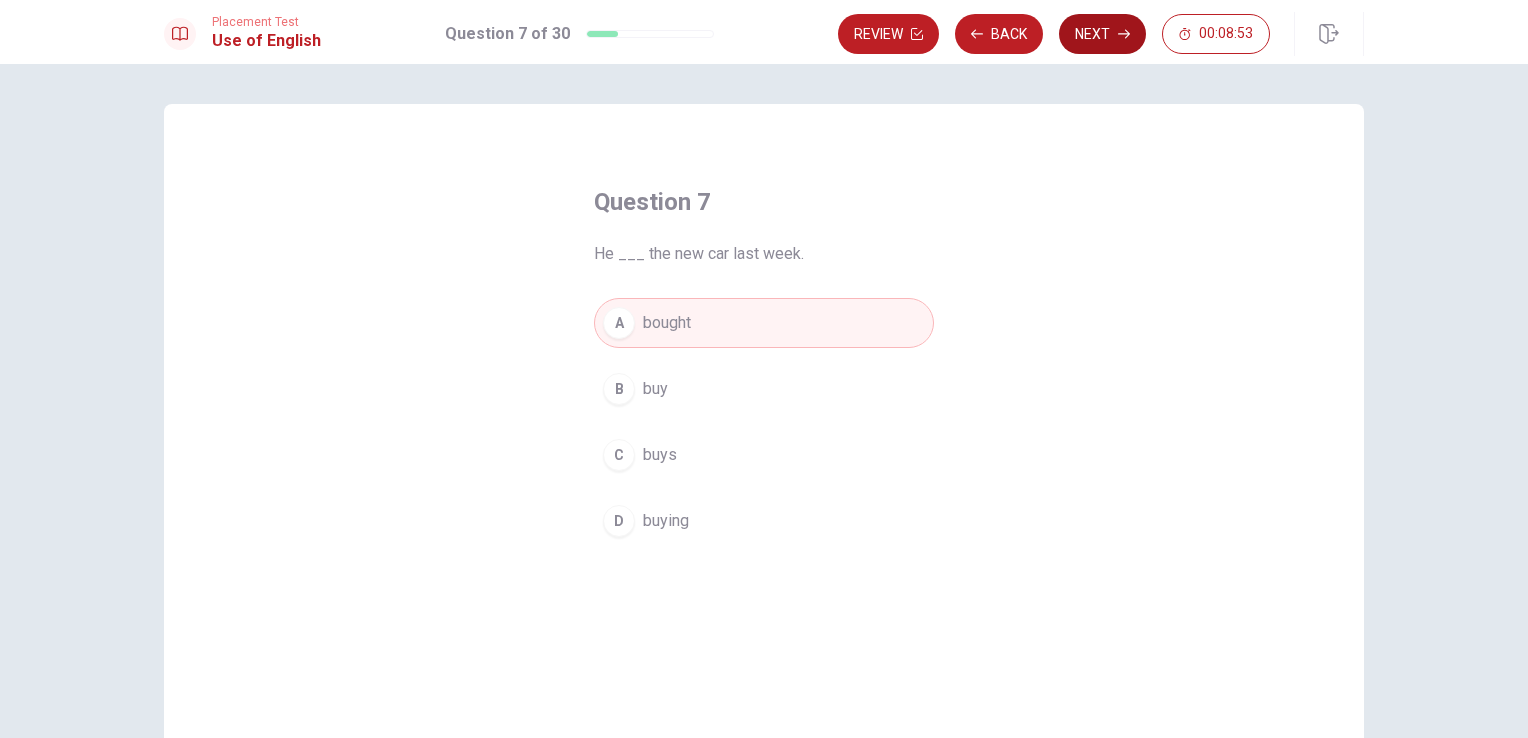 click on "Next" at bounding box center [1102, 34] 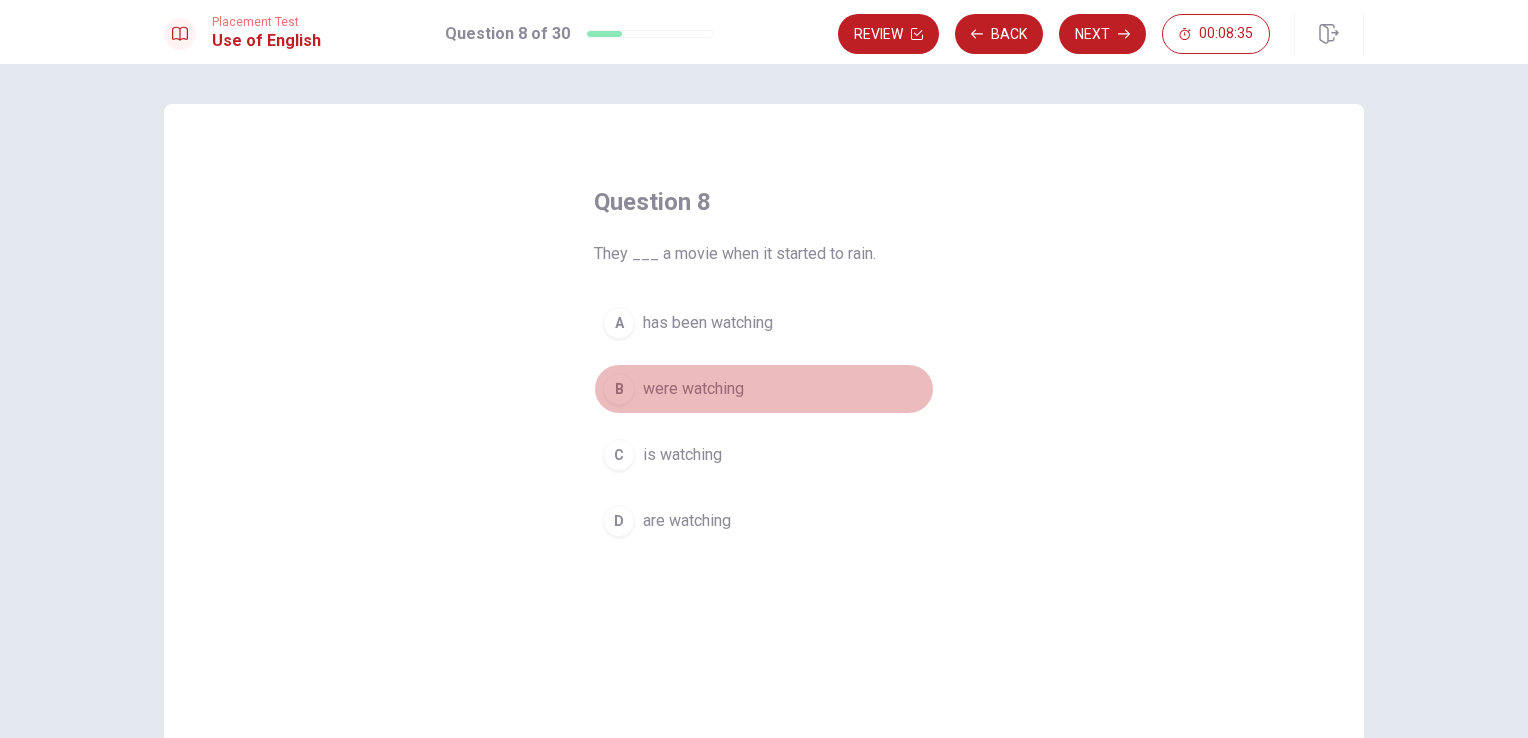 click on "were watching" at bounding box center [693, 389] 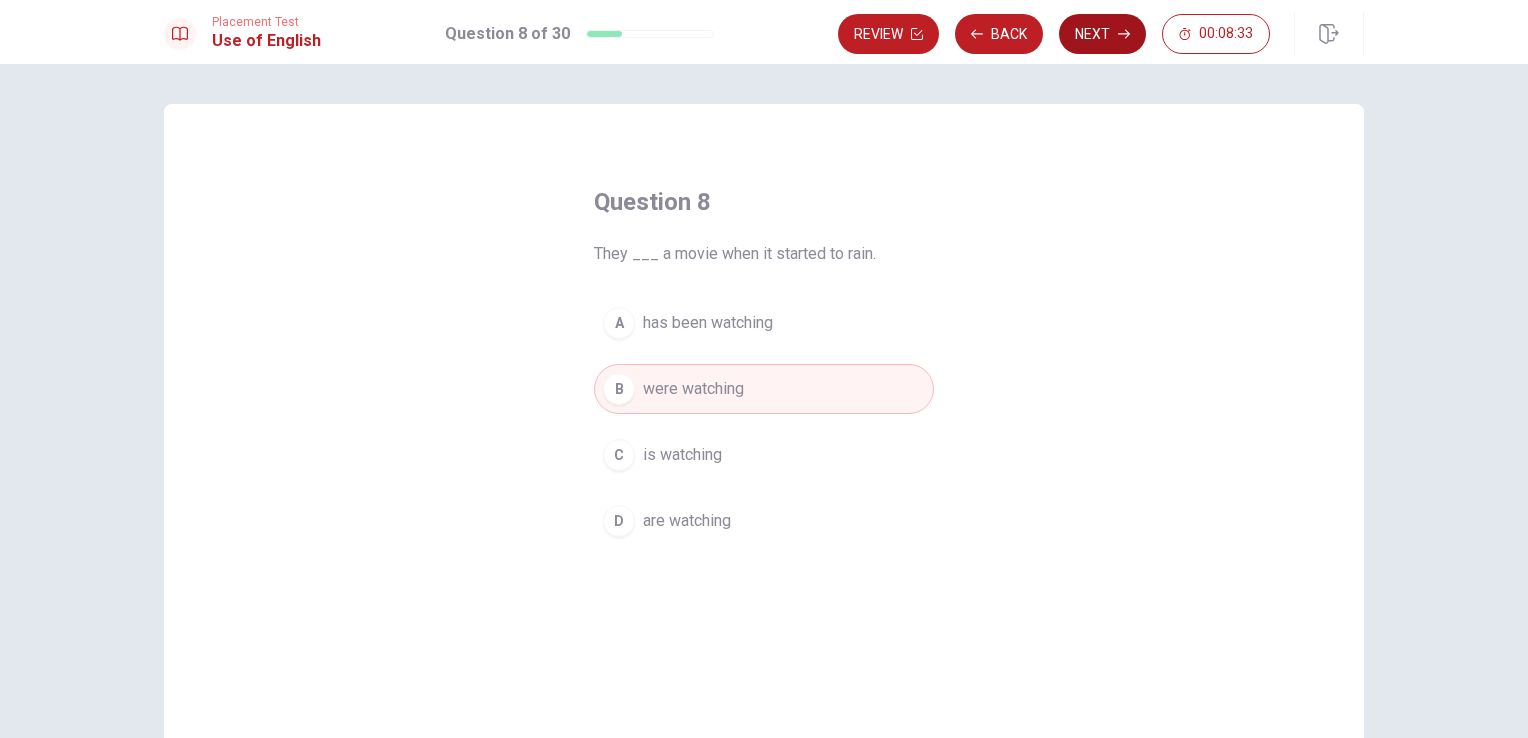 click on "Next" at bounding box center [1102, 34] 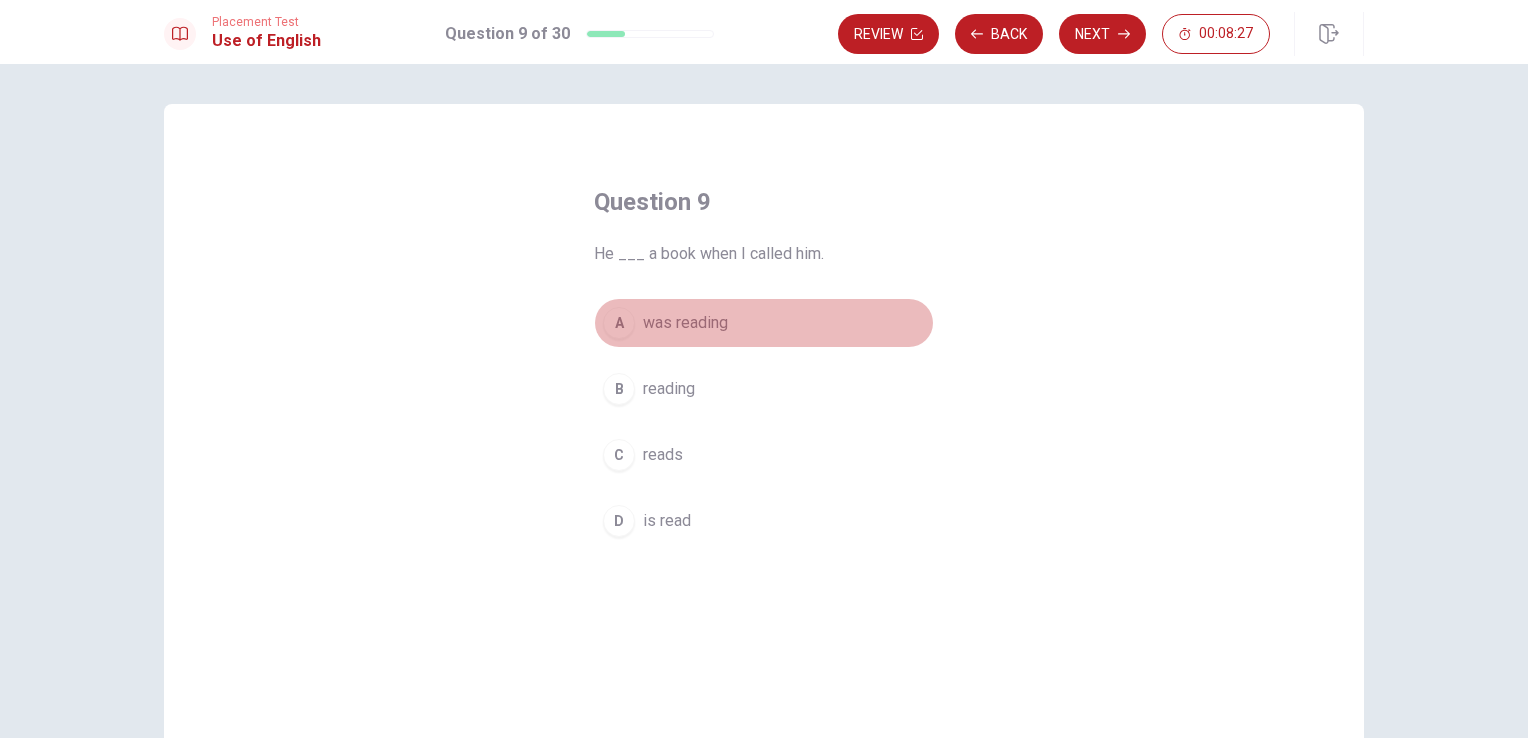 click on "was reading" at bounding box center [685, 323] 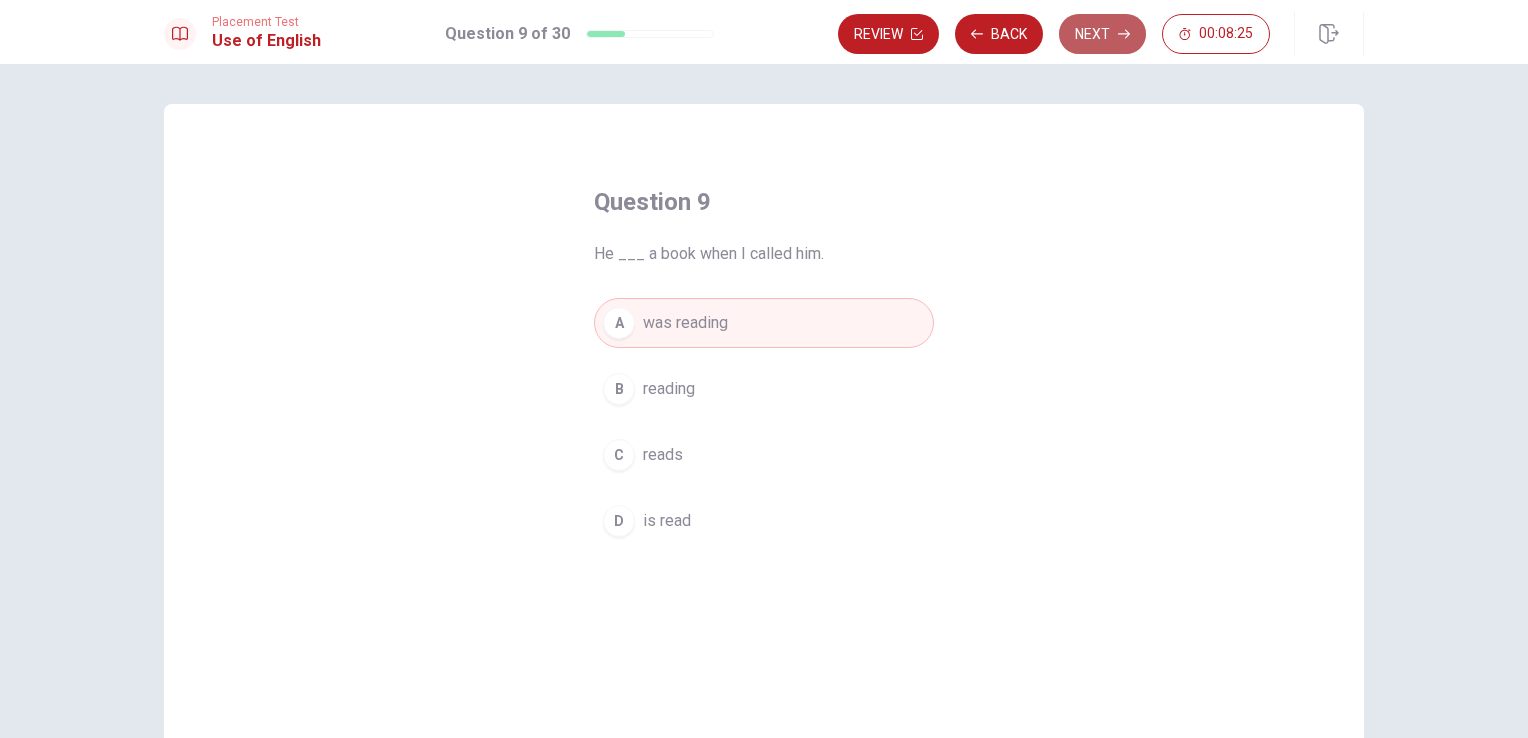 click on "Next" at bounding box center (1102, 34) 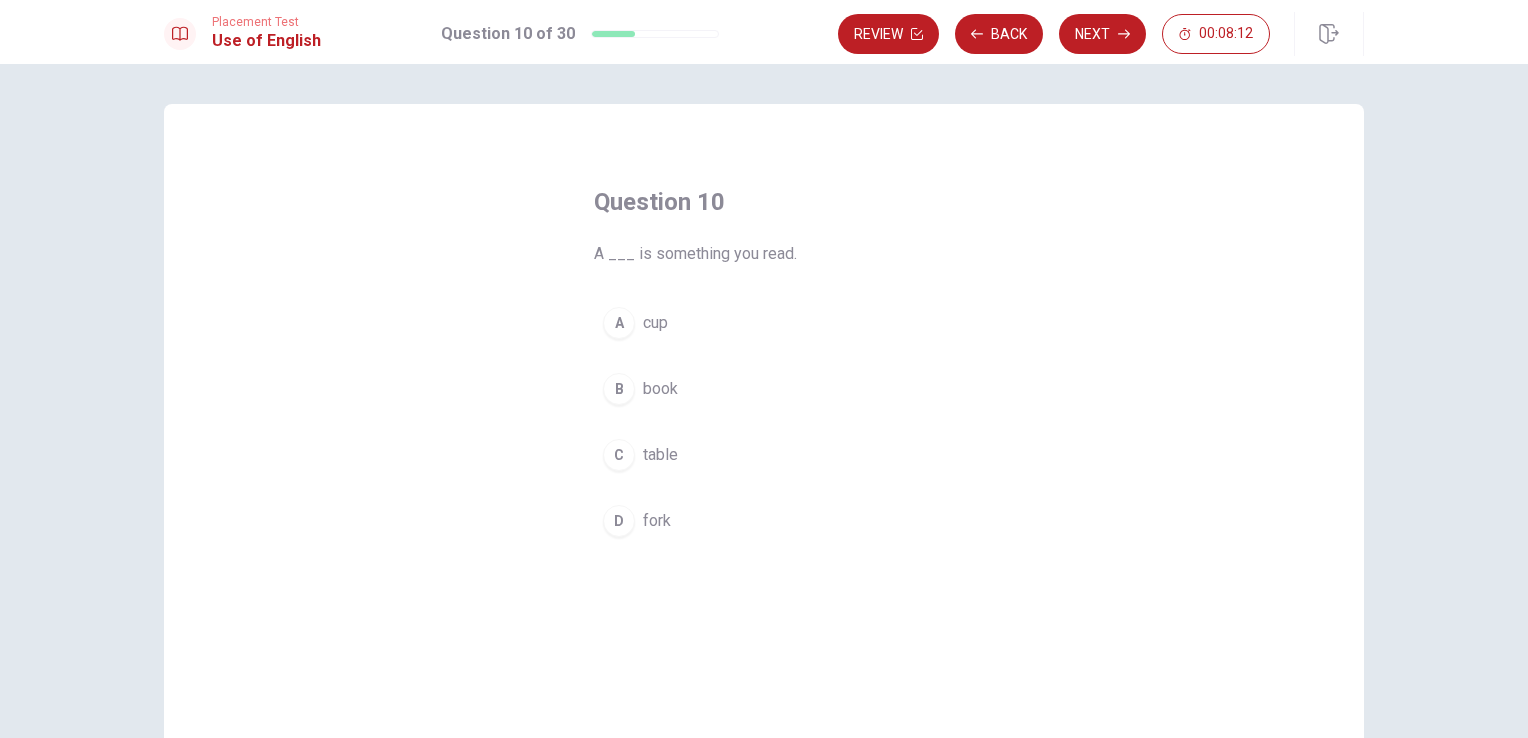 click on "B book" at bounding box center (764, 389) 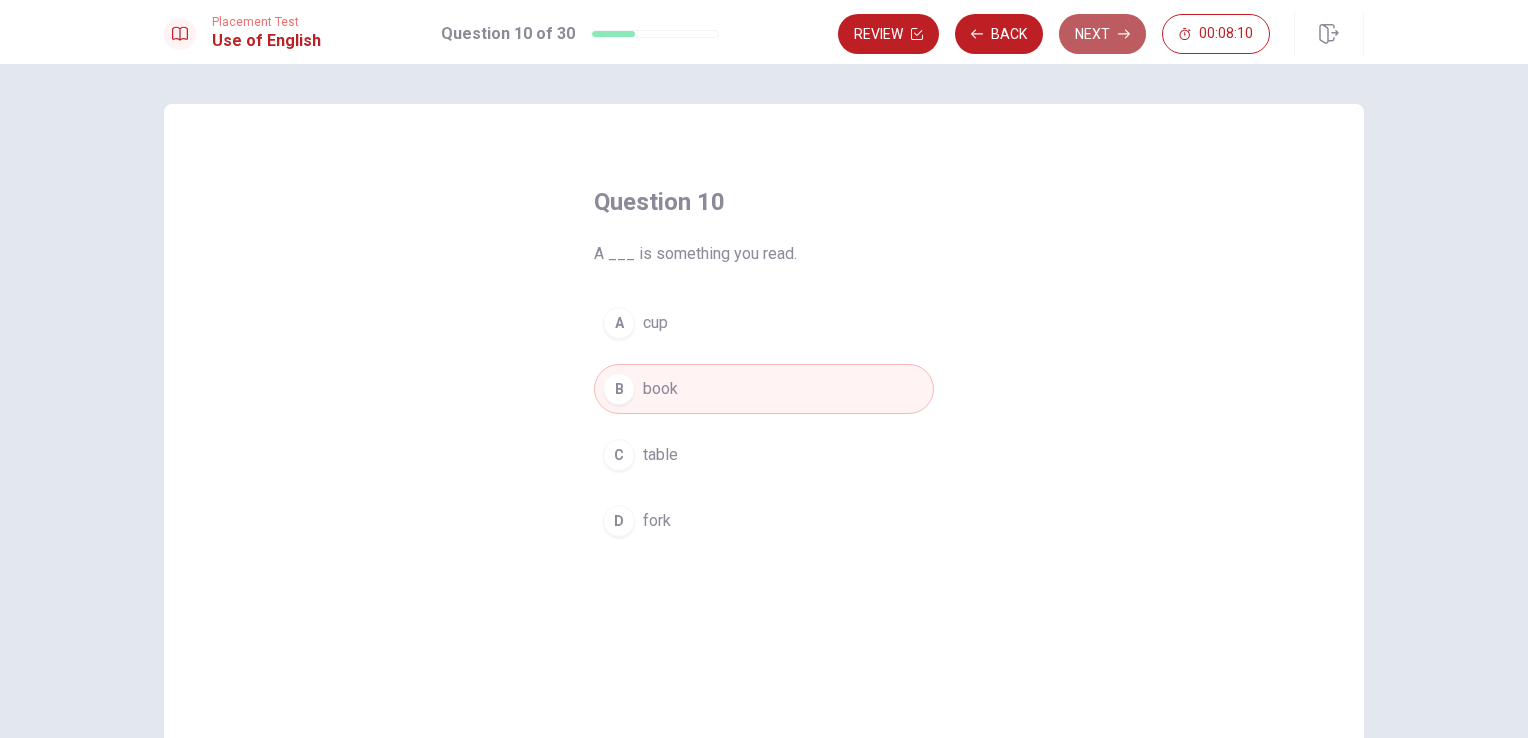 click on "Next" at bounding box center (1102, 34) 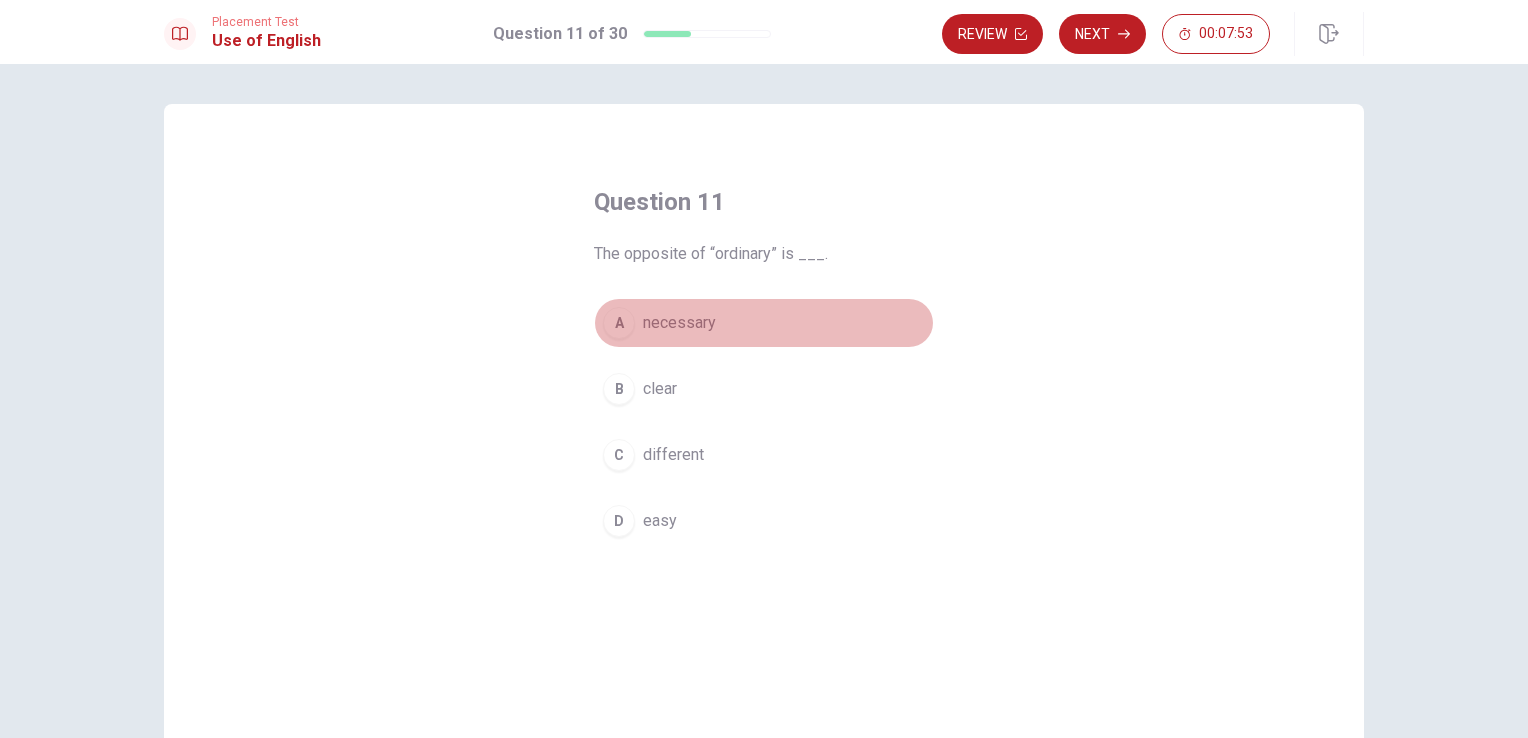 click on "necessary" at bounding box center [679, 323] 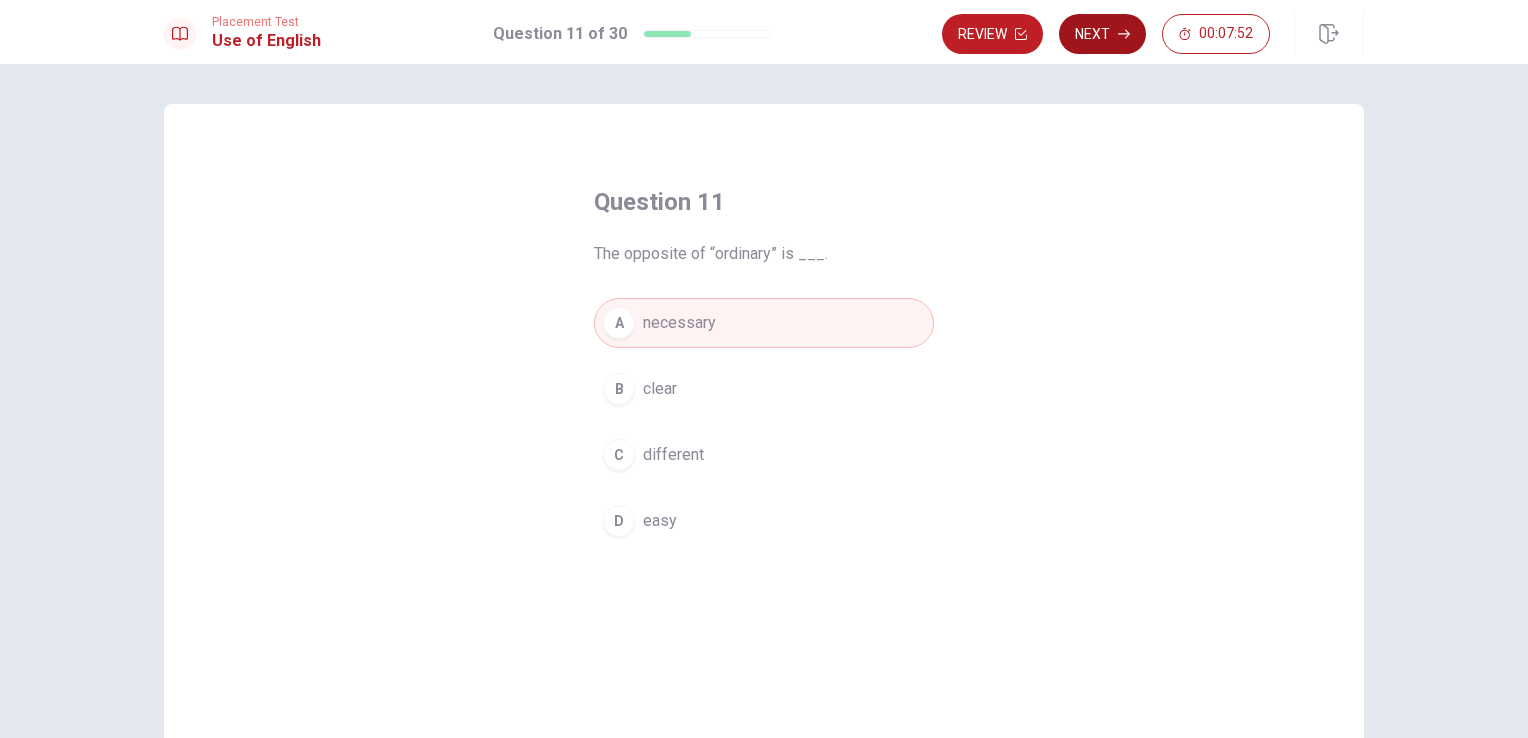 click on "Next" at bounding box center (1102, 34) 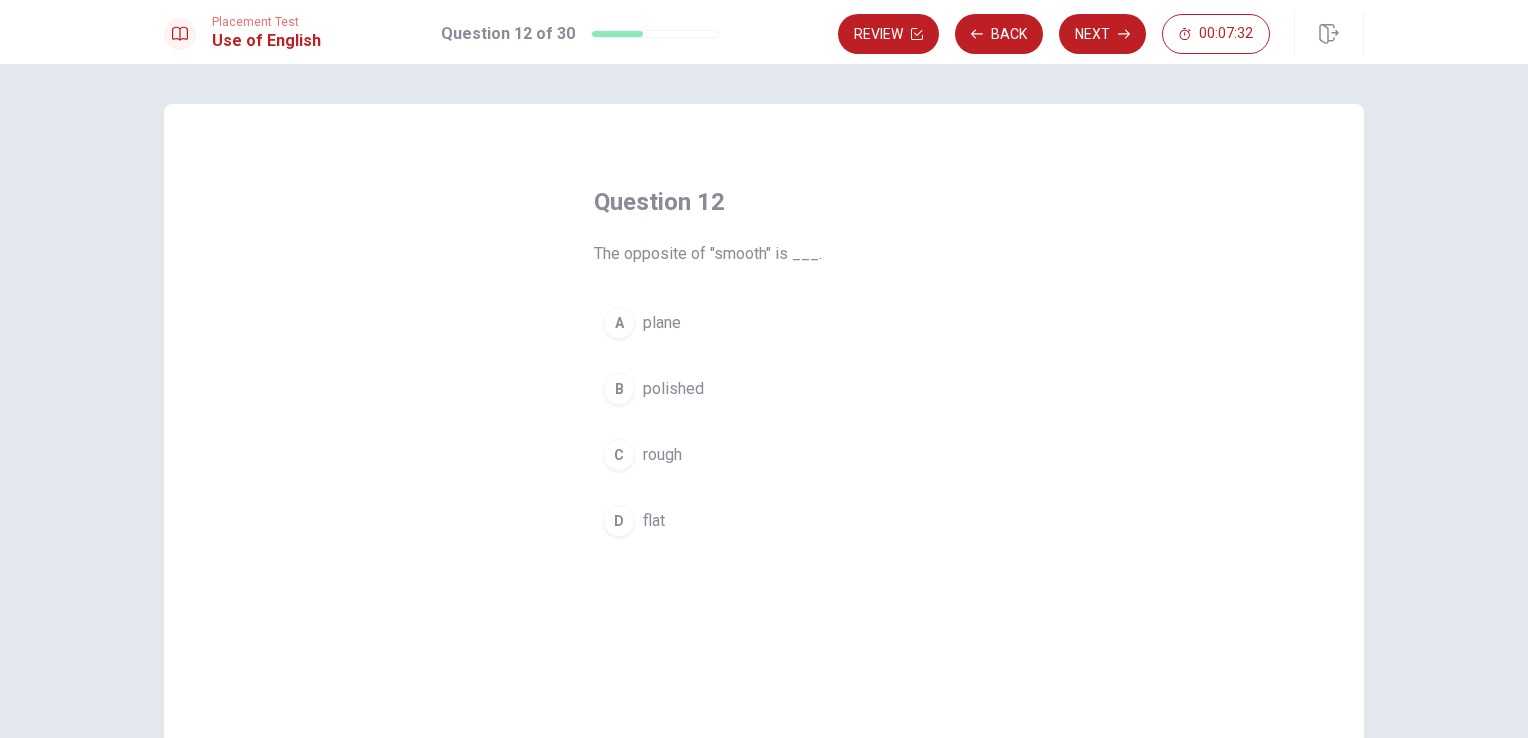 click on "polished" at bounding box center [673, 389] 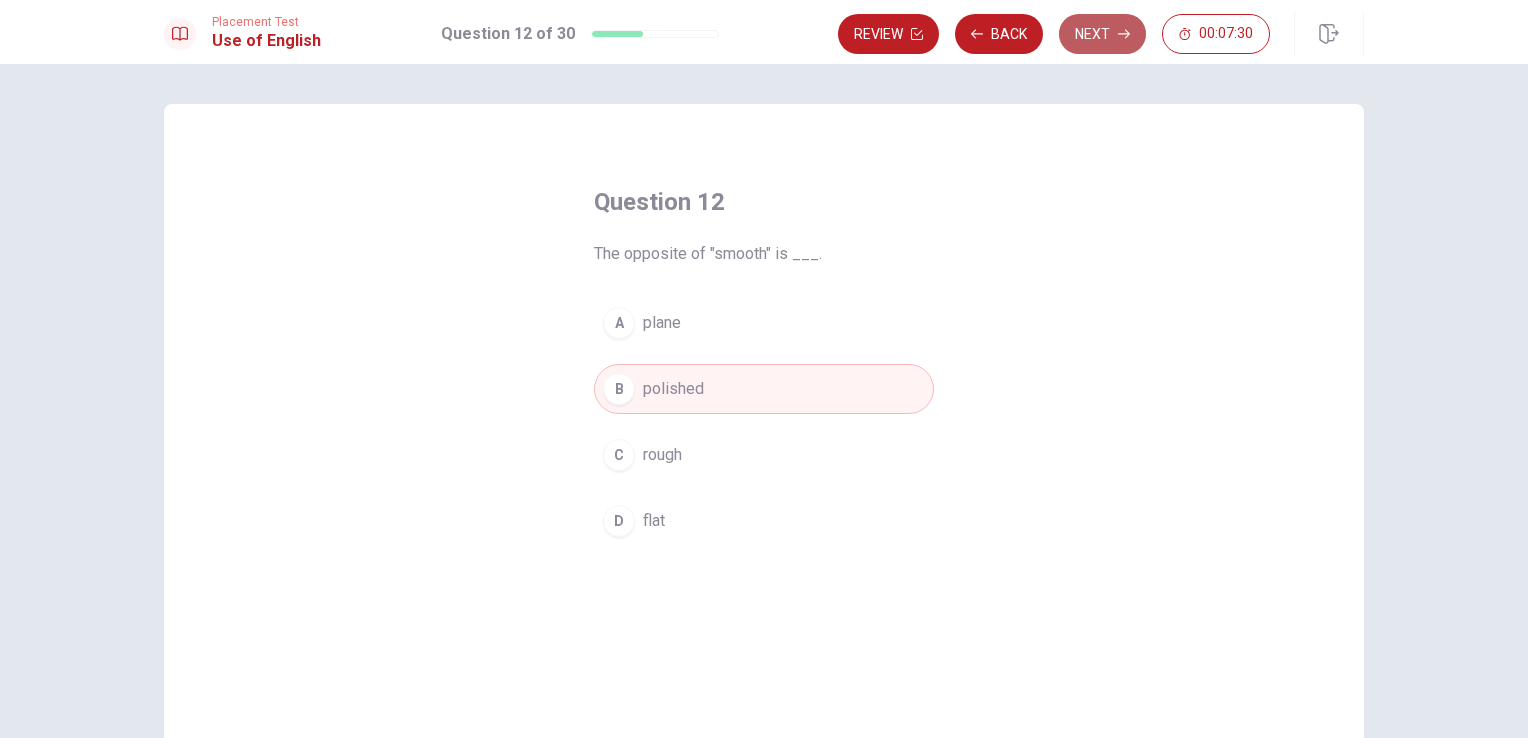 click on "Next" at bounding box center [1102, 34] 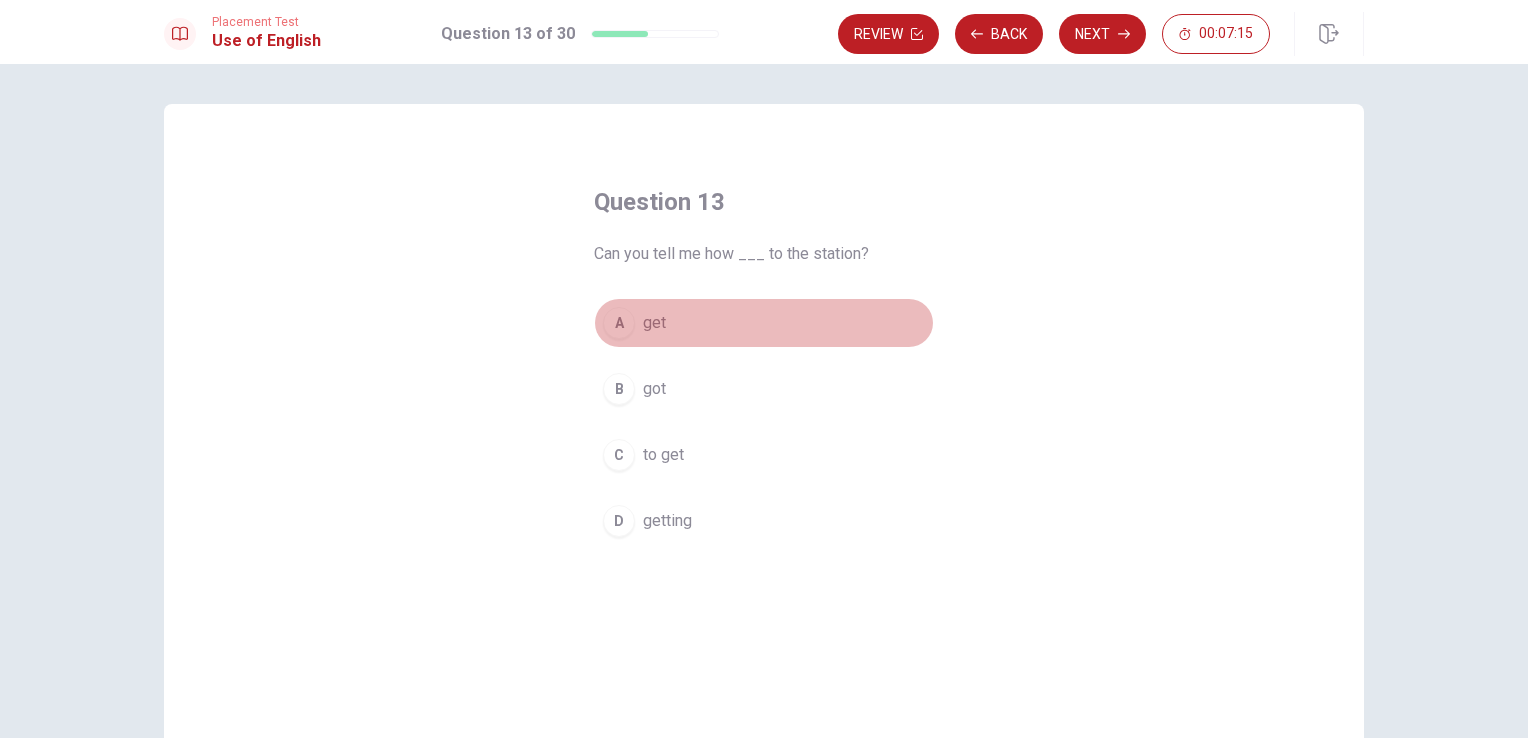 click on "get" at bounding box center [654, 323] 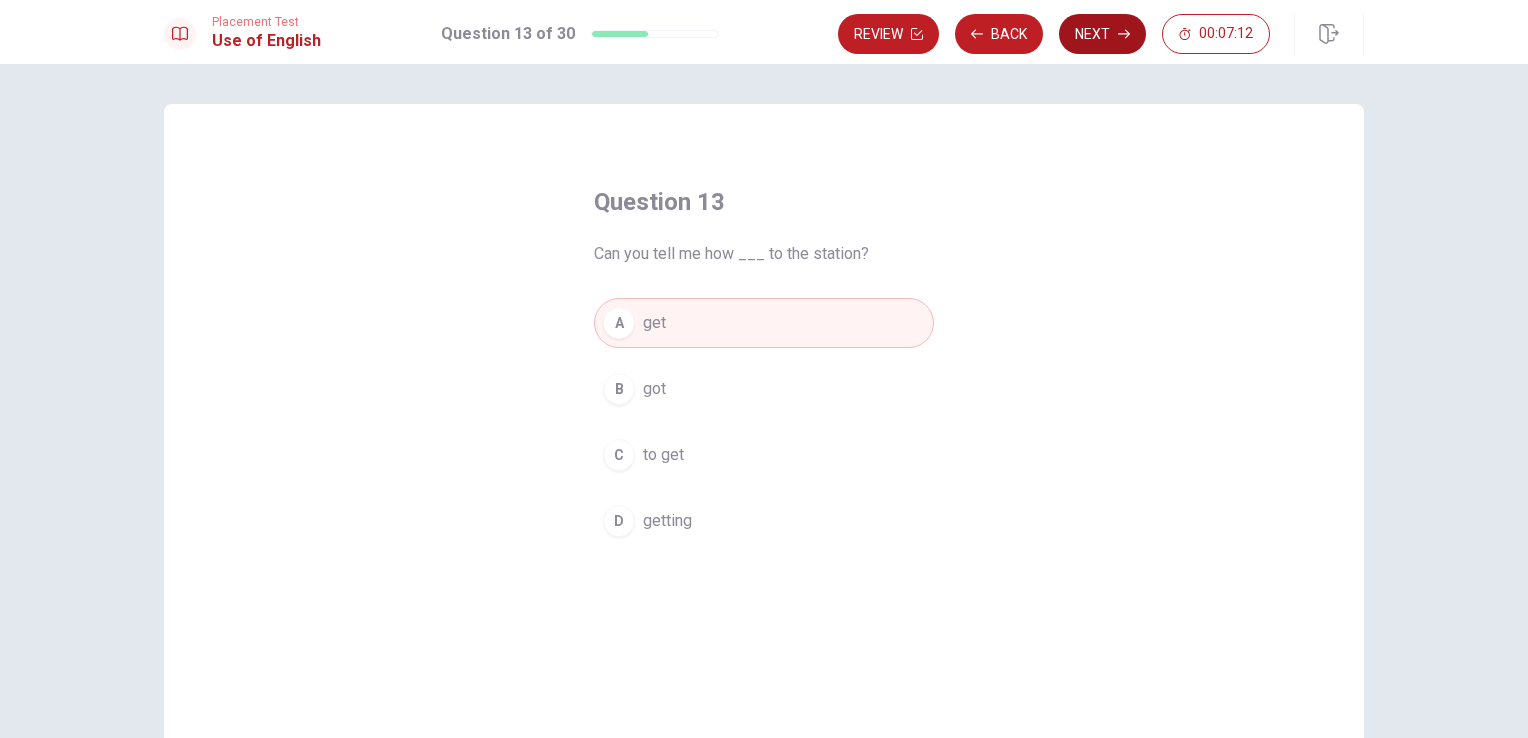 click on "Next" at bounding box center (1102, 34) 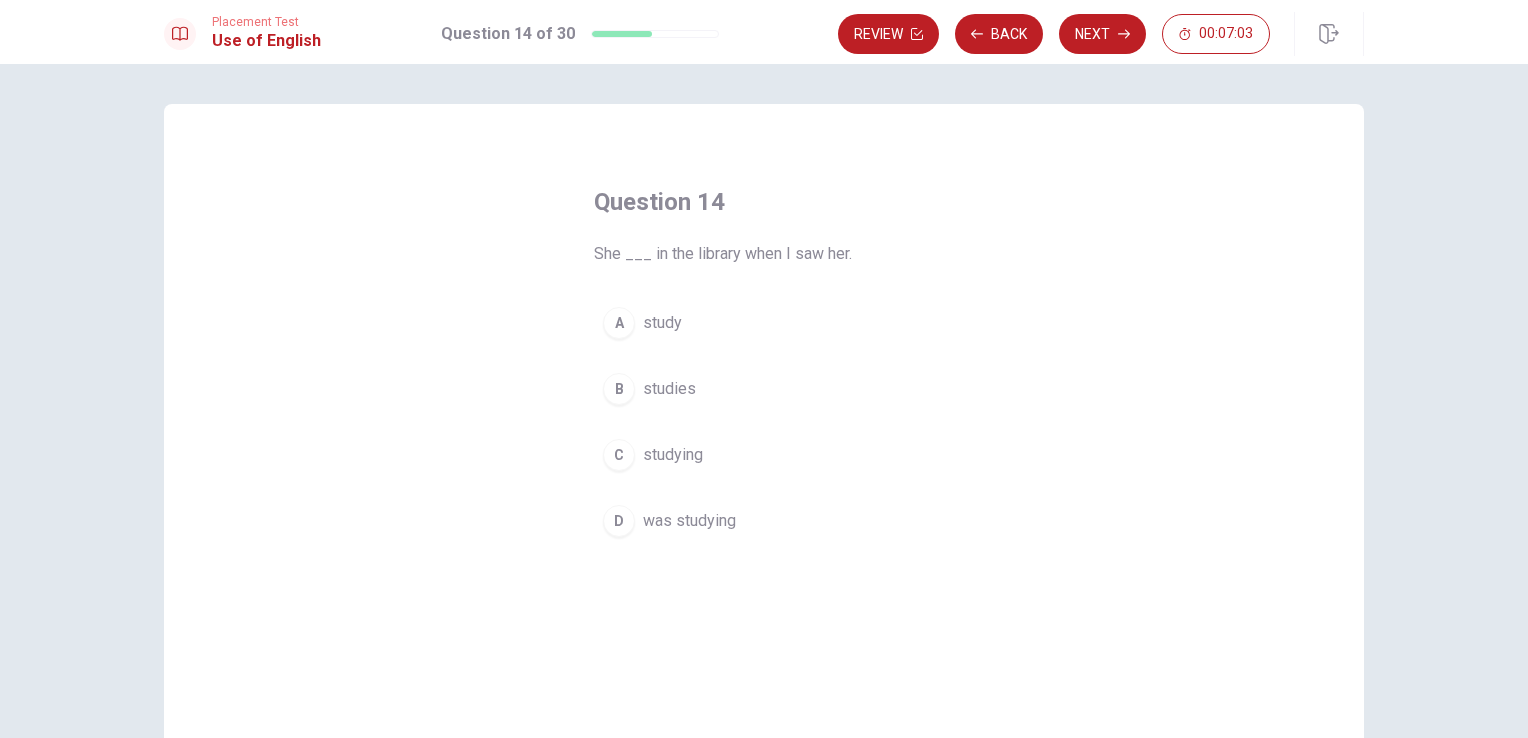 click on "was studying" at bounding box center [689, 521] 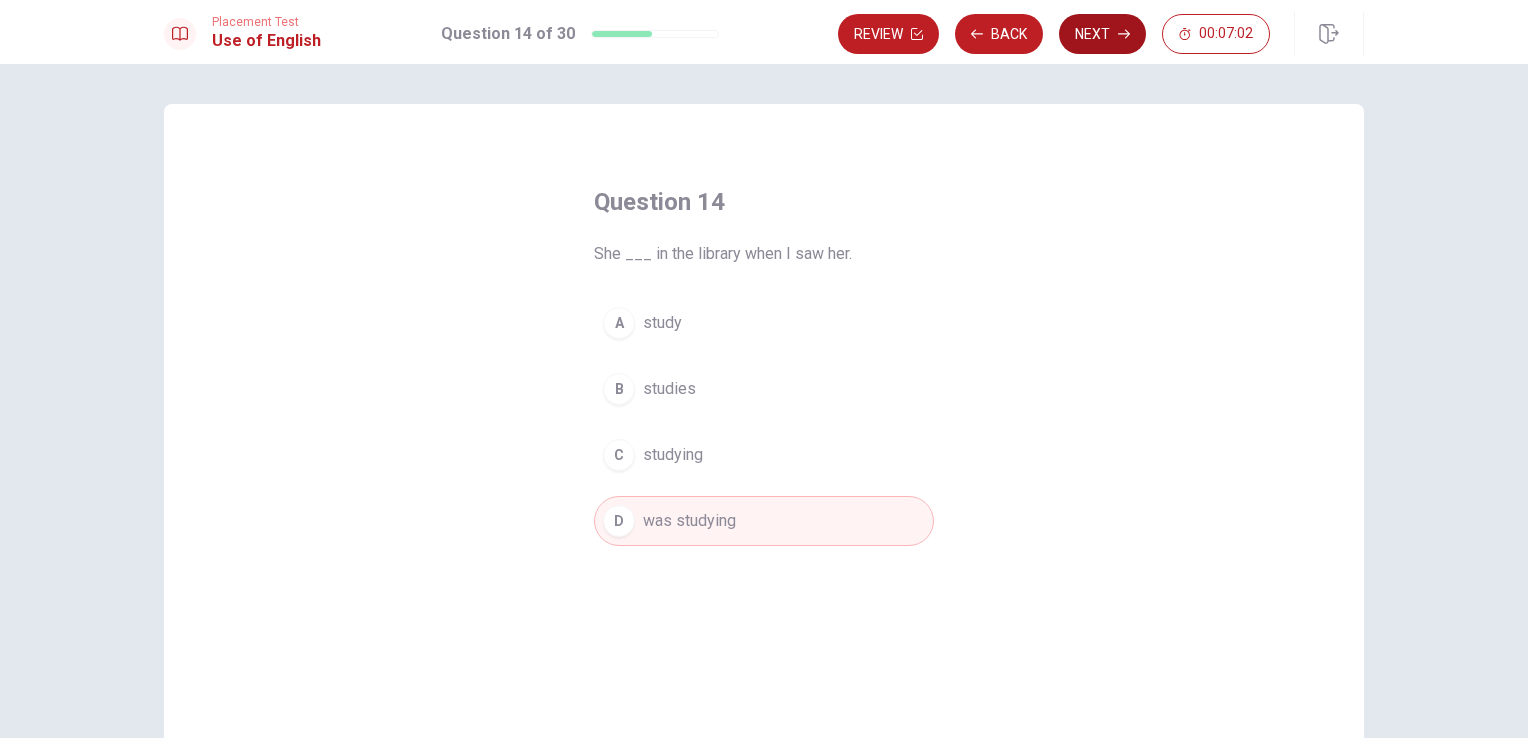 click on "Next" at bounding box center (1102, 34) 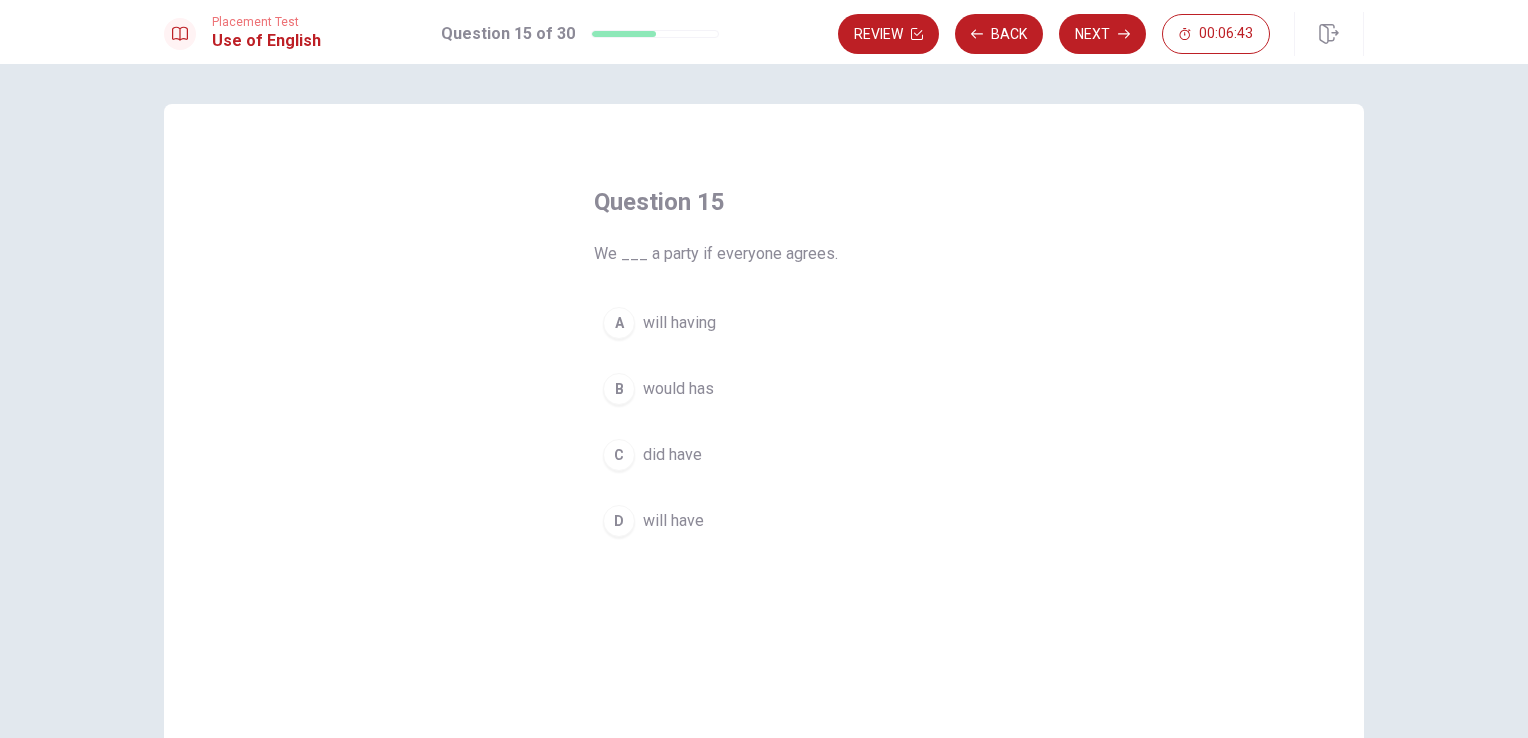 click on "will have" at bounding box center (673, 521) 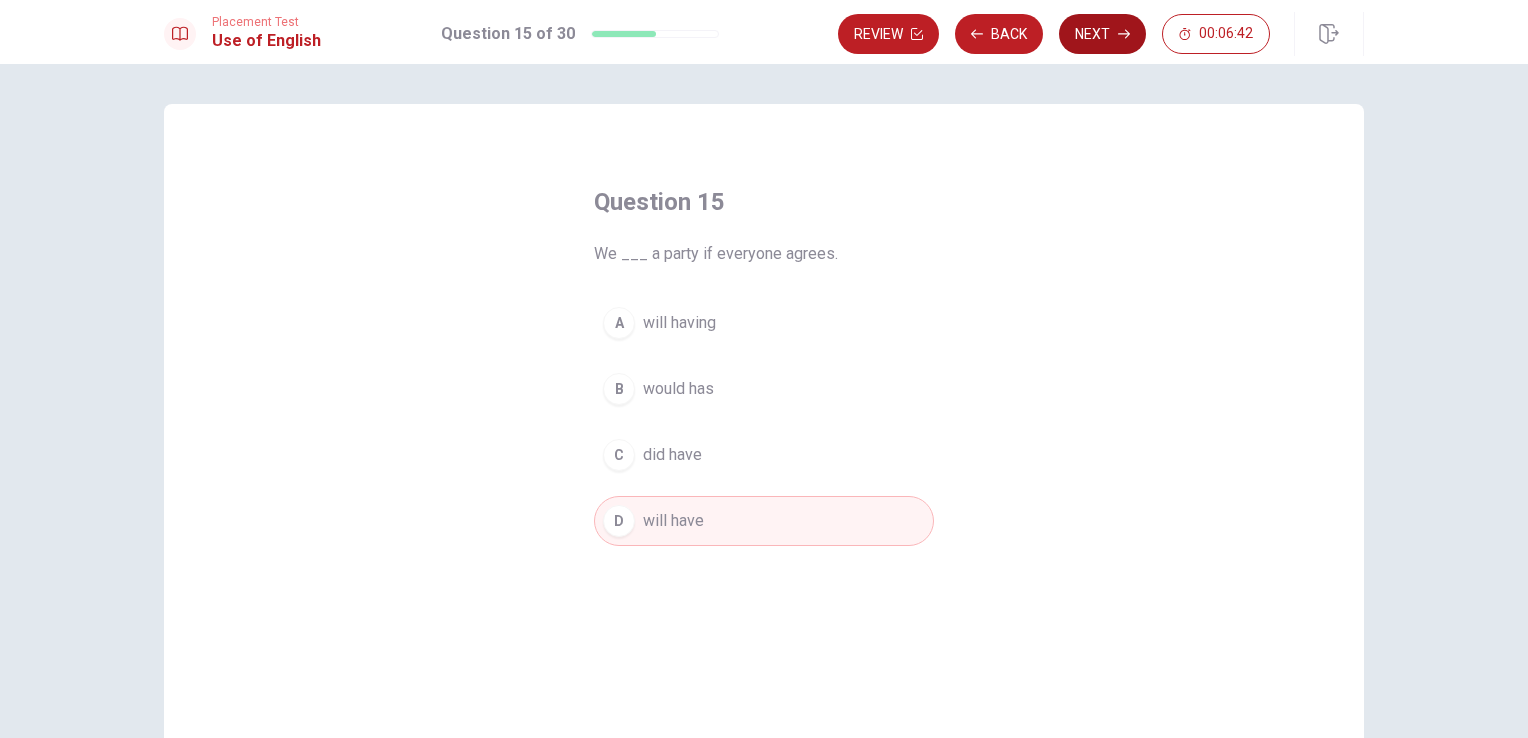 click on "Next" at bounding box center [1102, 34] 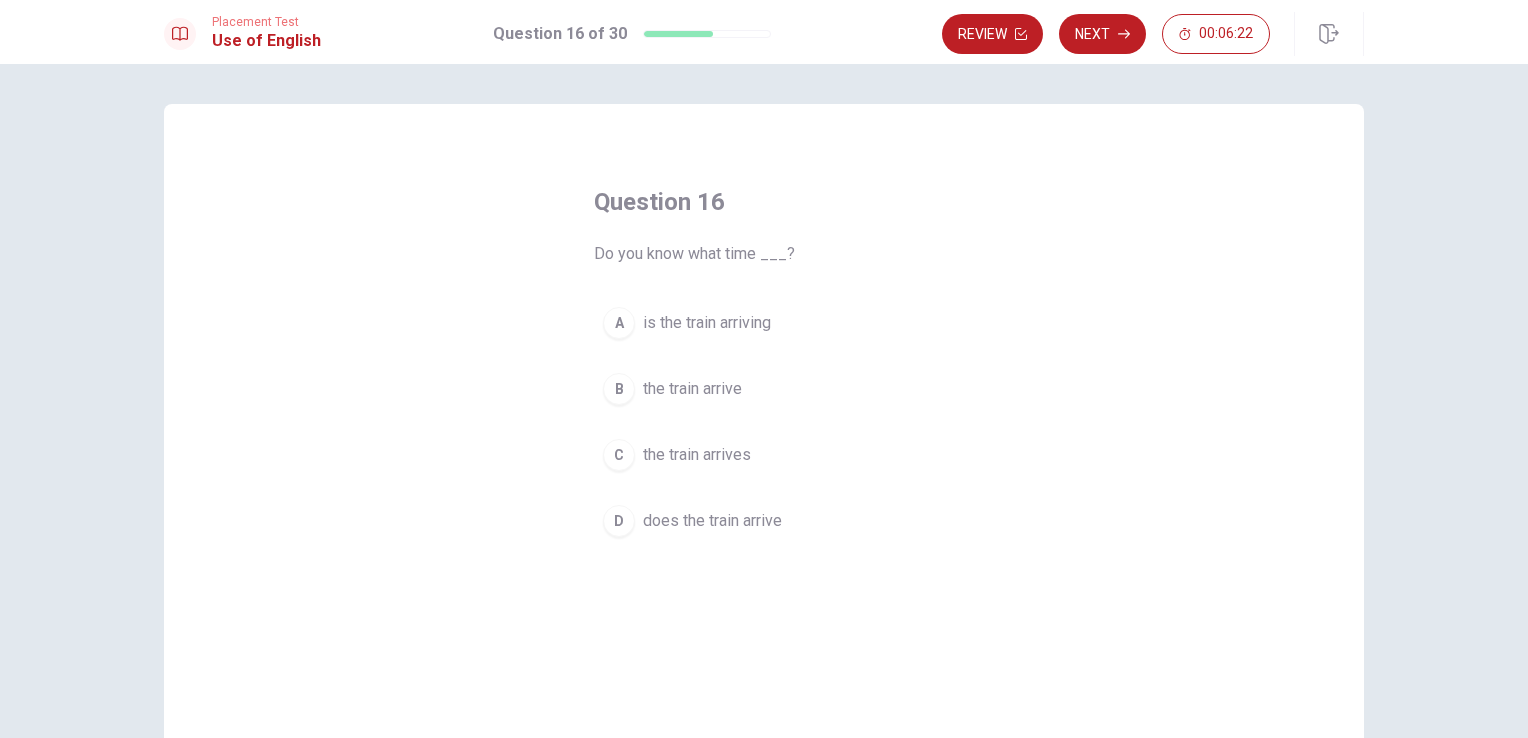 click on "the train arrives" at bounding box center (697, 455) 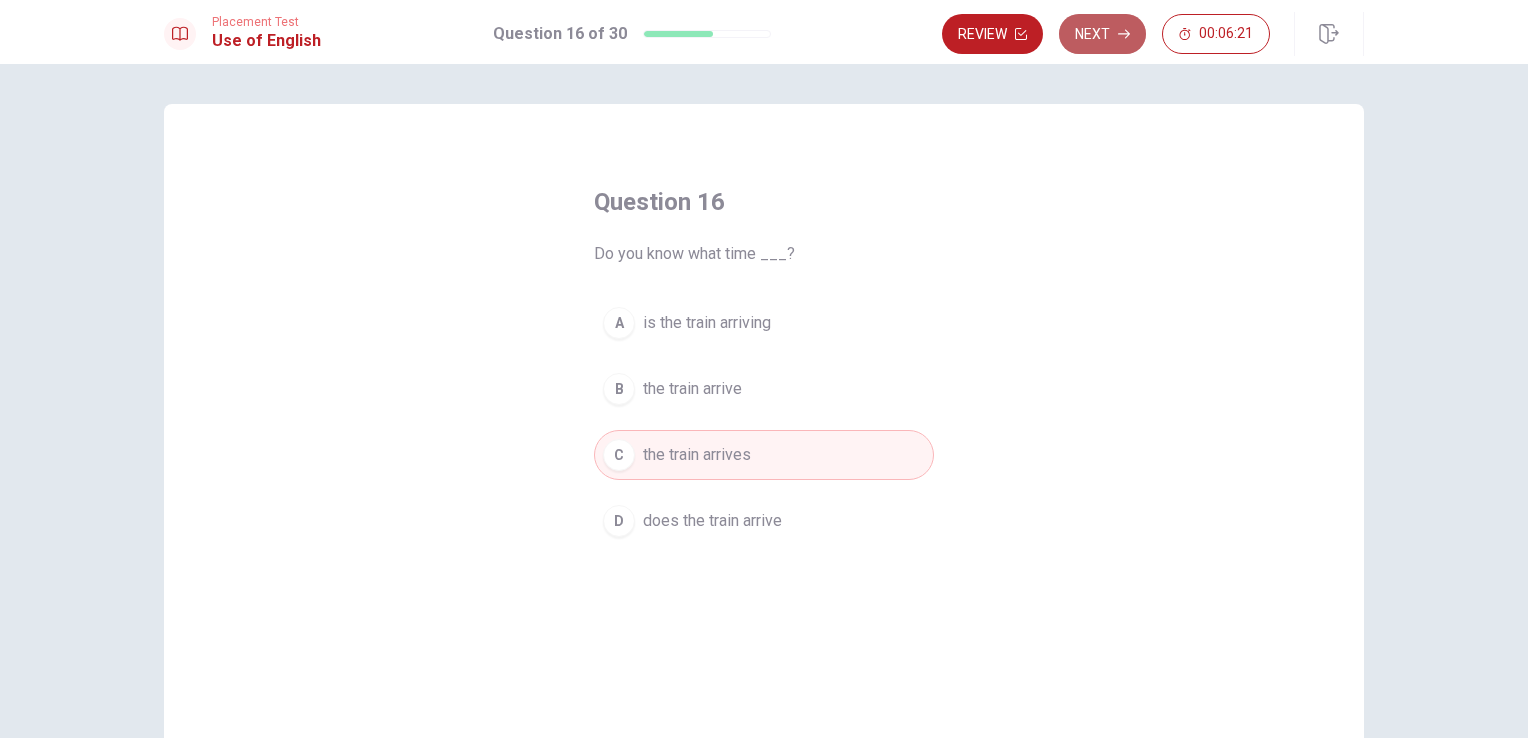 click on "Next" at bounding box center (1102, 34) 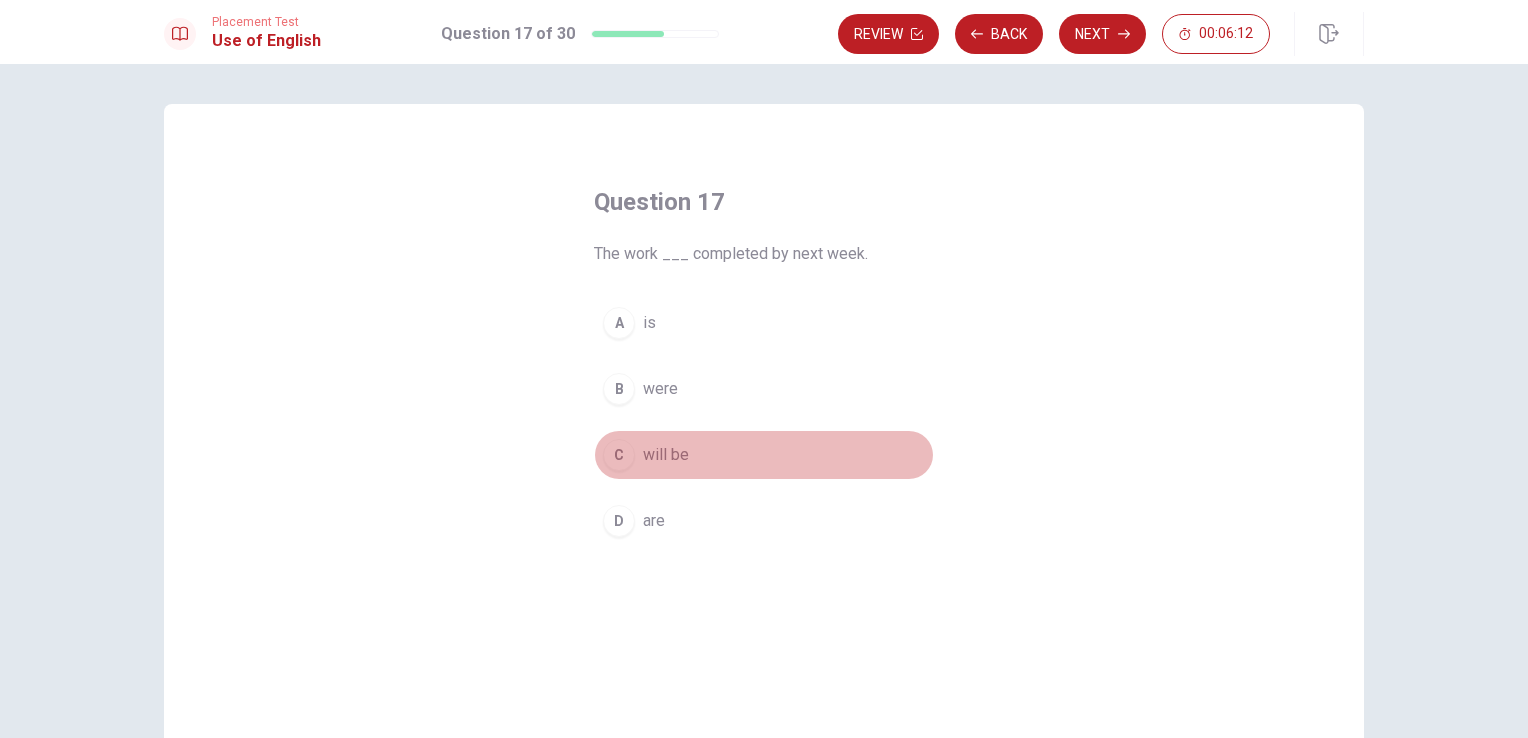 click on "will be" at bounding box center [666, 455] 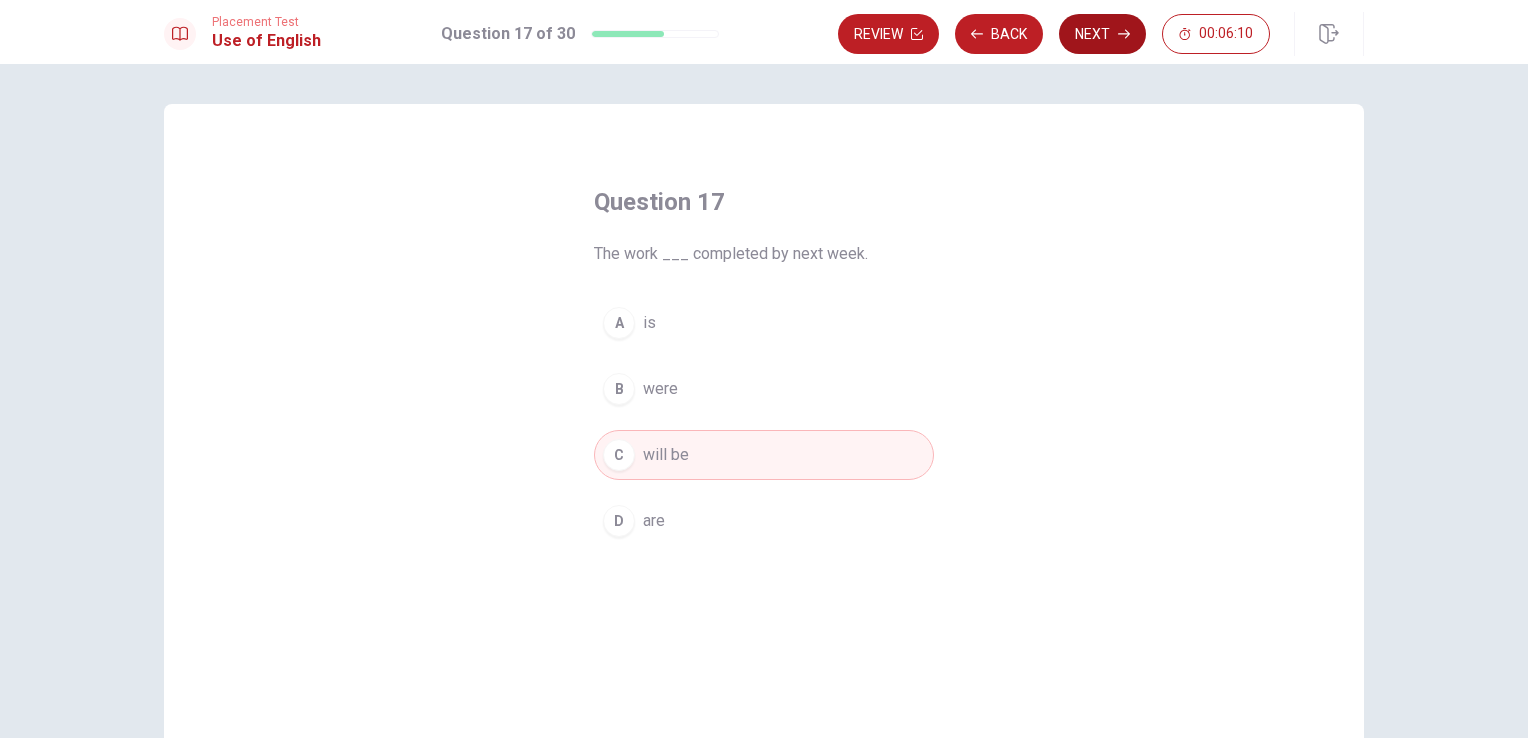 click on "Next" at bounding box center [1102, 34] 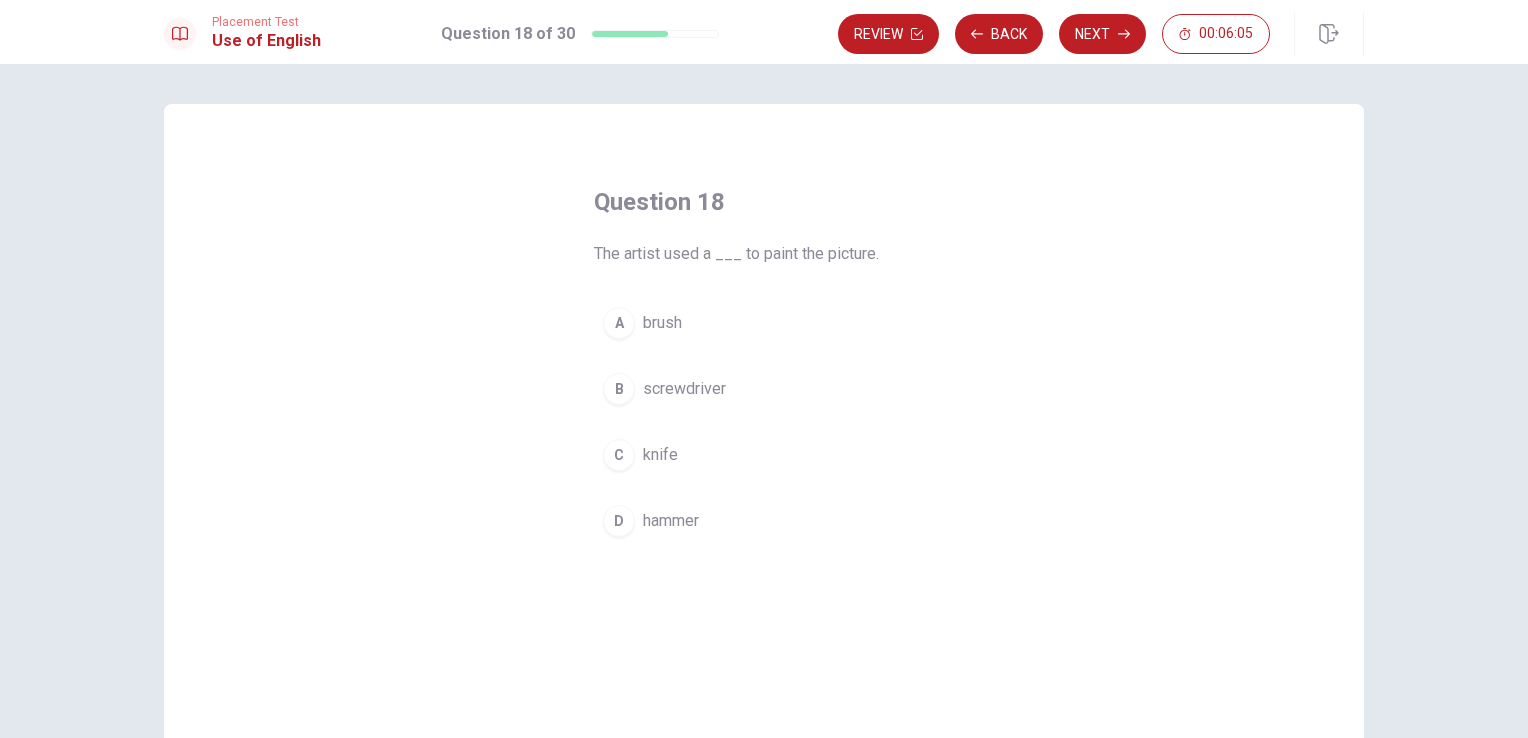 click on "screwdriver" at bounding box center (684, 389) 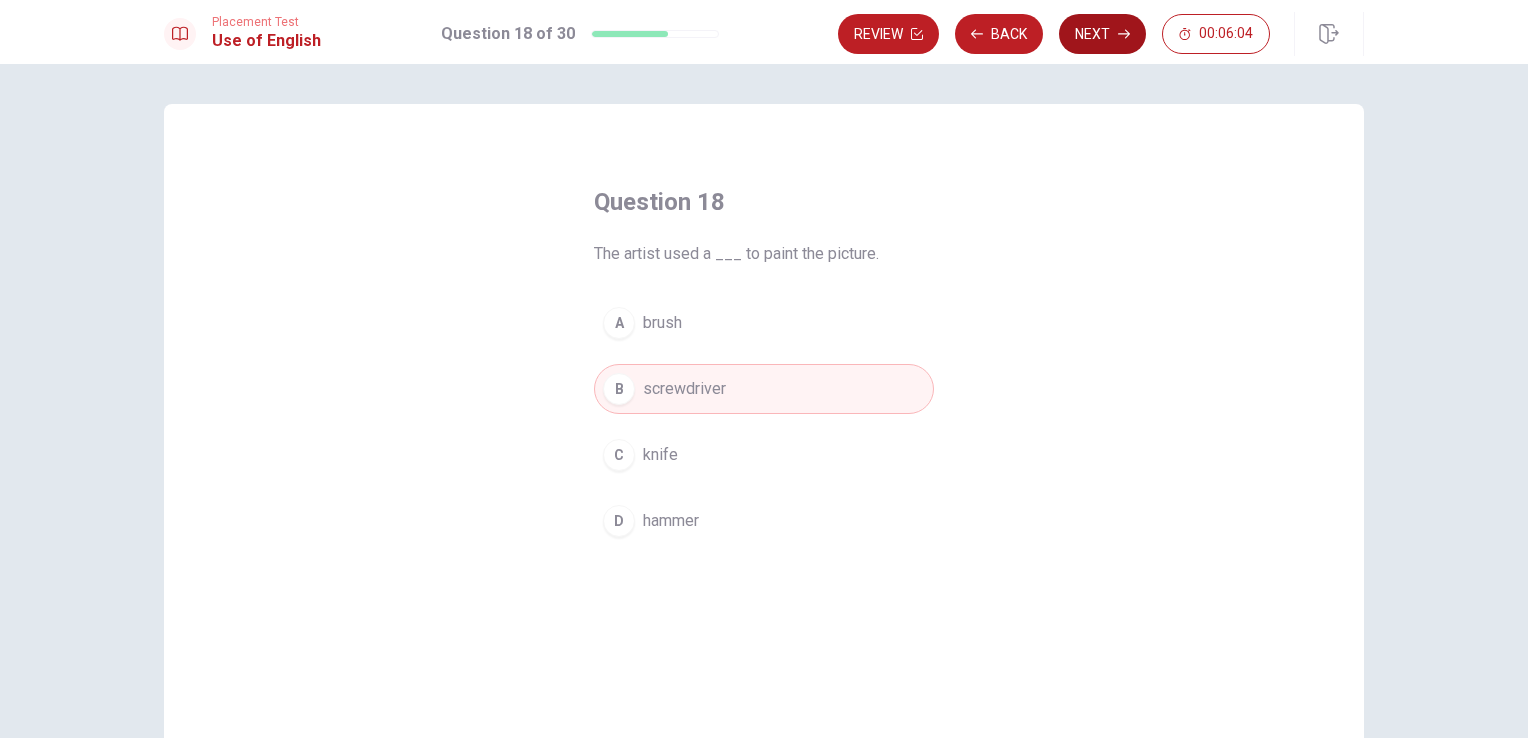 click on "Next" at bounding box center (1102, 34) 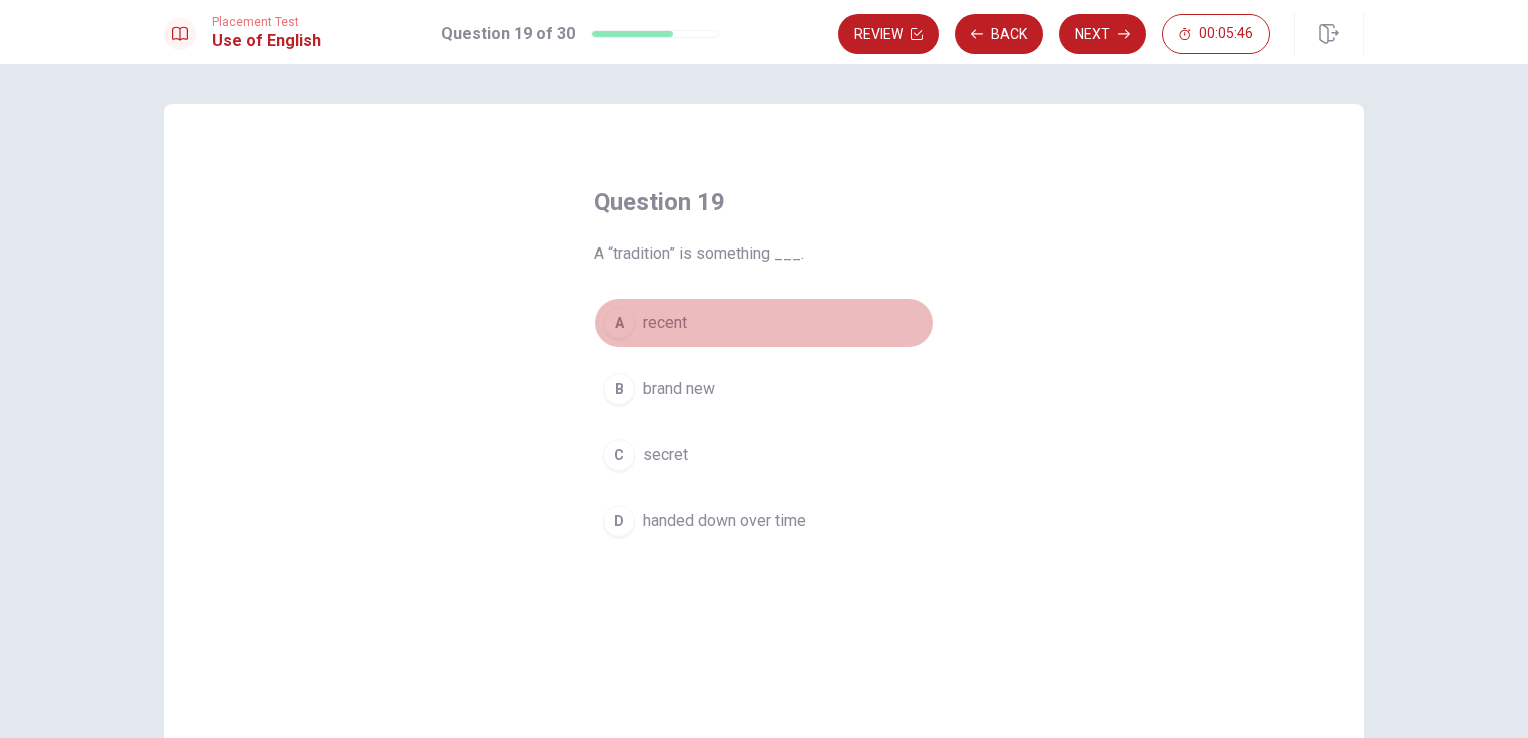 click on "recent" at bounding box center [665, 323] 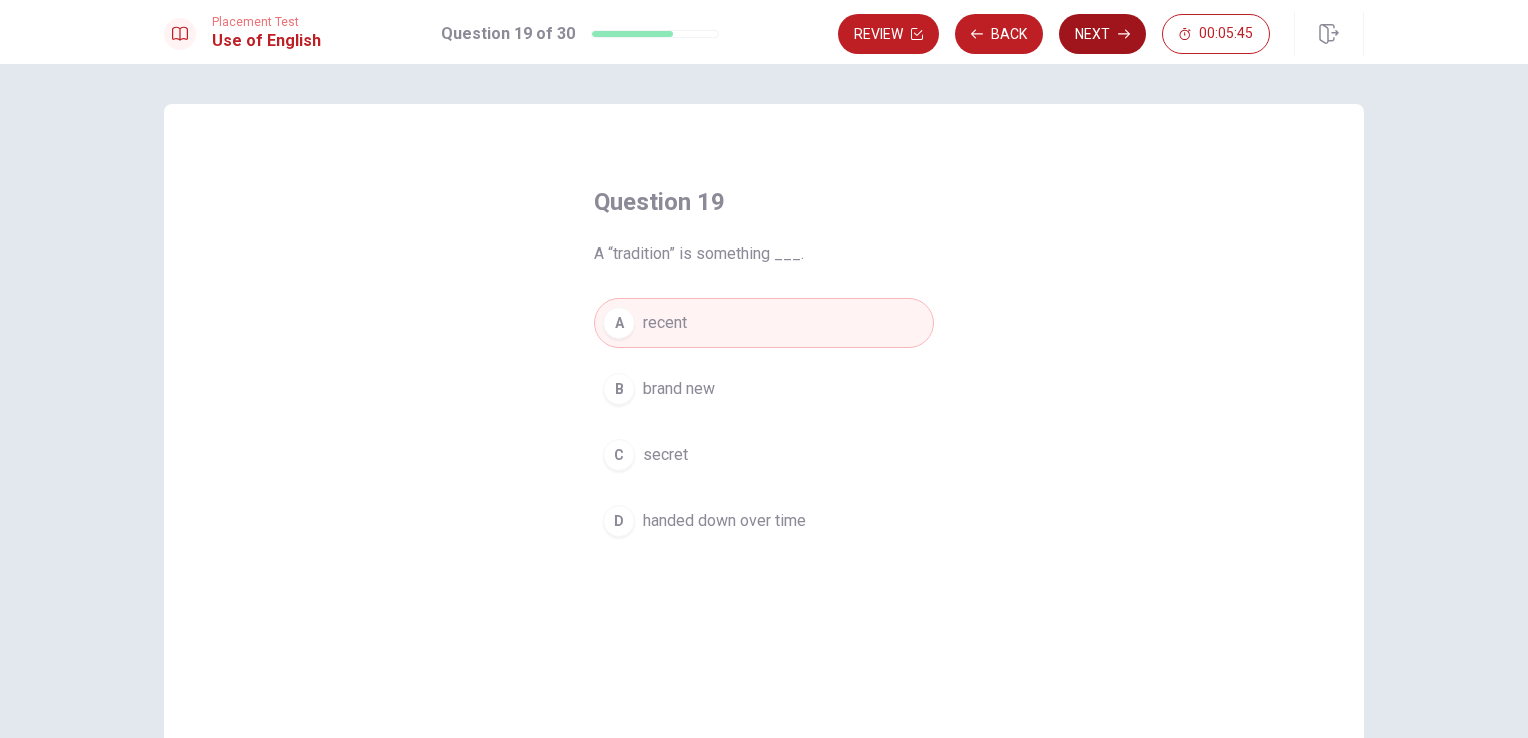 click on "Next" at bounding box center (1102, 34) 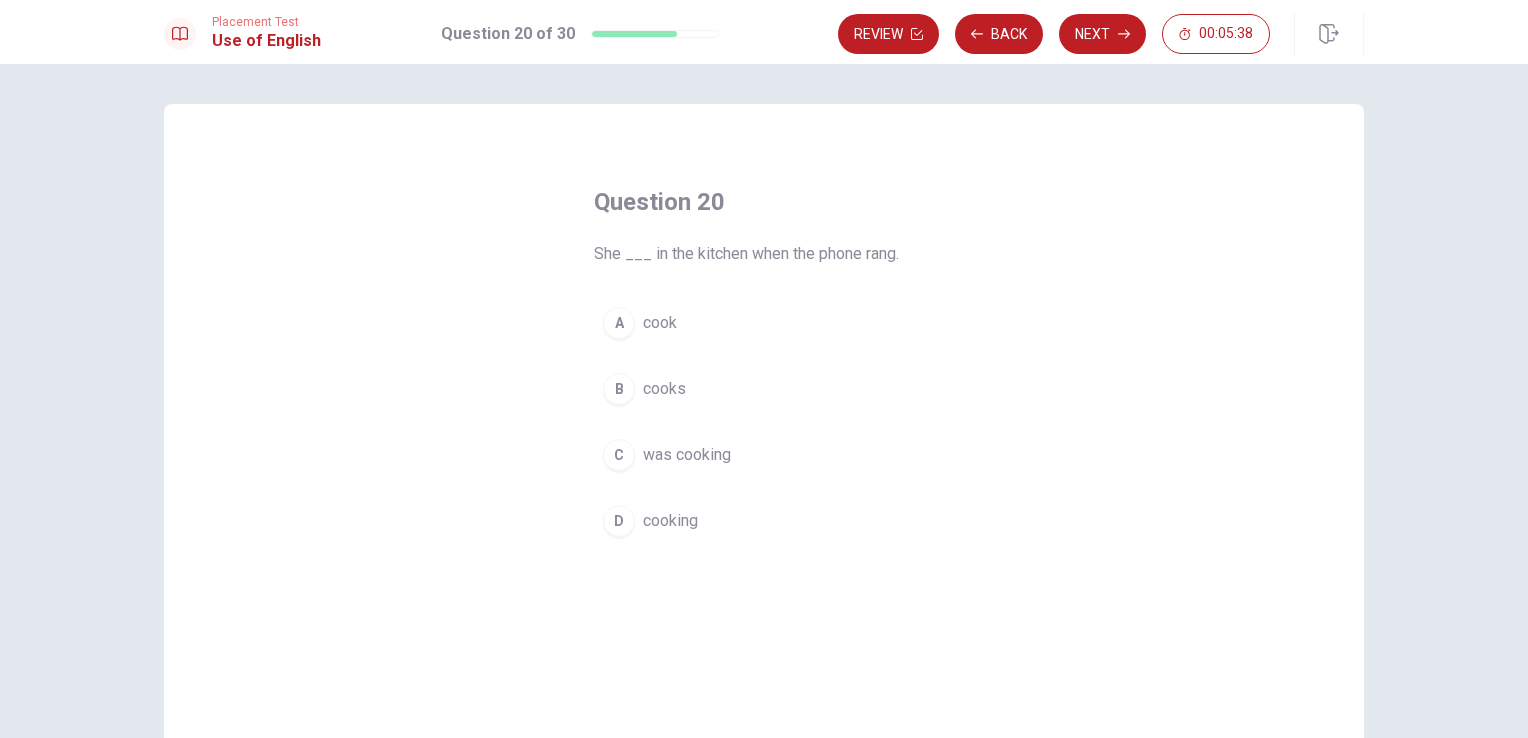 click on "was cooking" at bounding box center (687, 455) 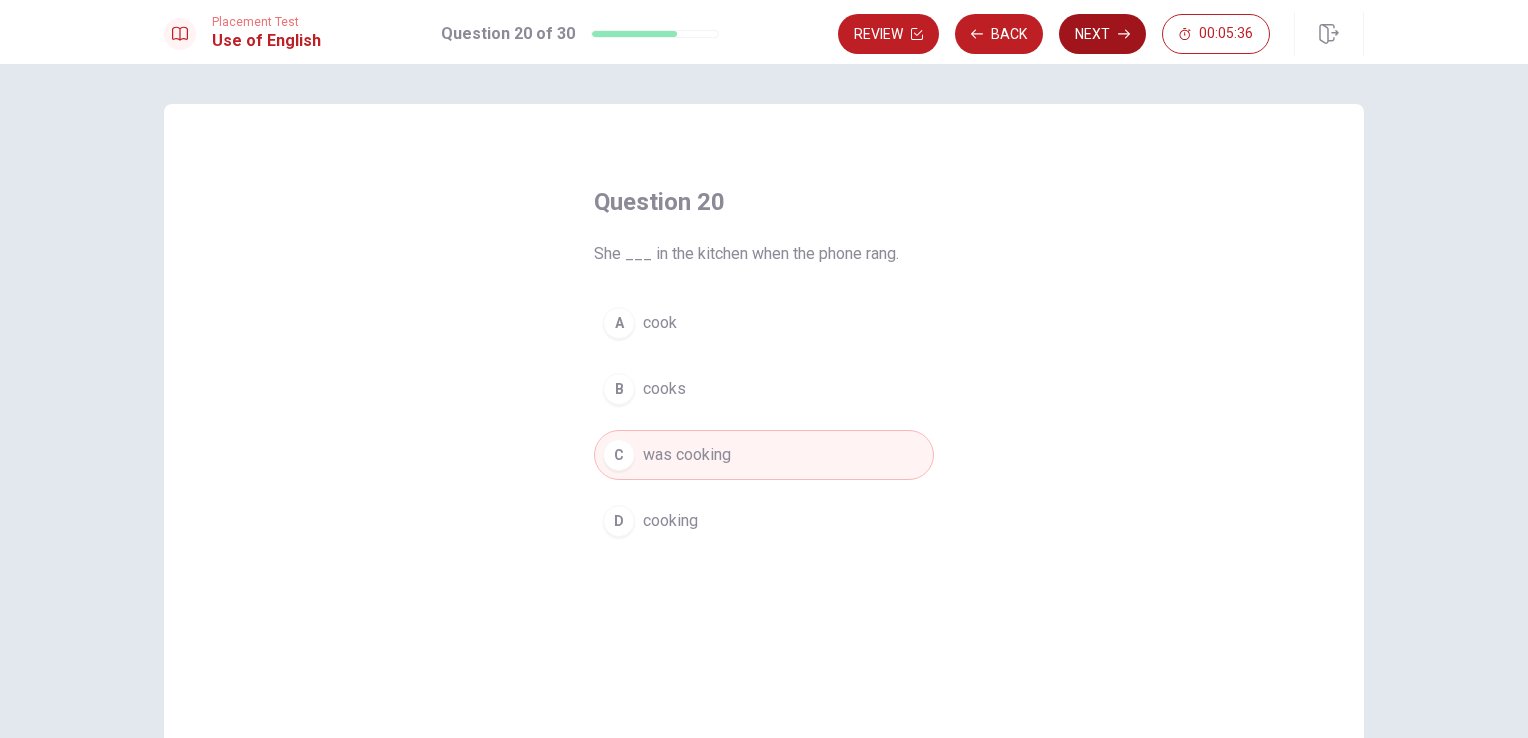 click on "Next" at bounding box center [1102, 34] 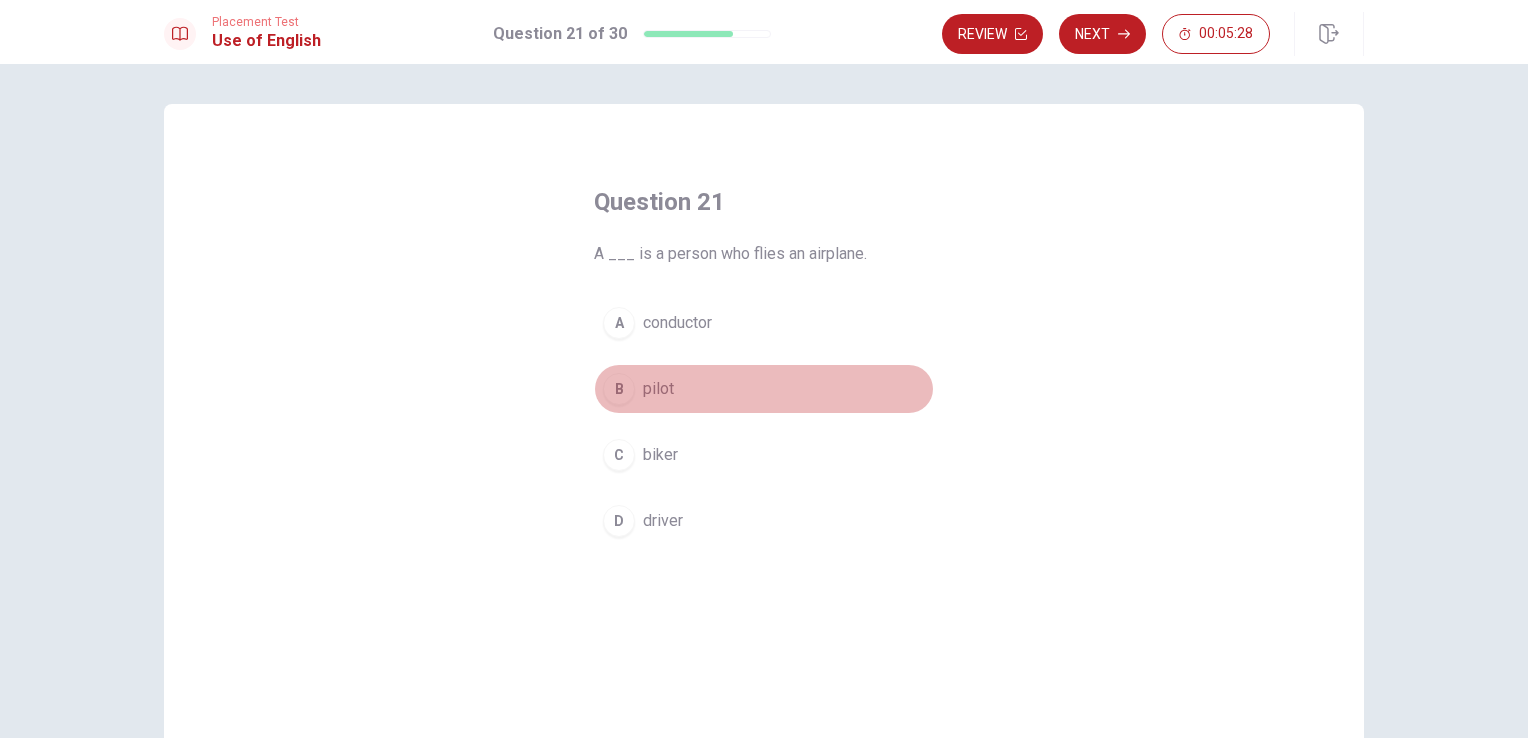 click on "B pilot" at bounding box center (764, 389) 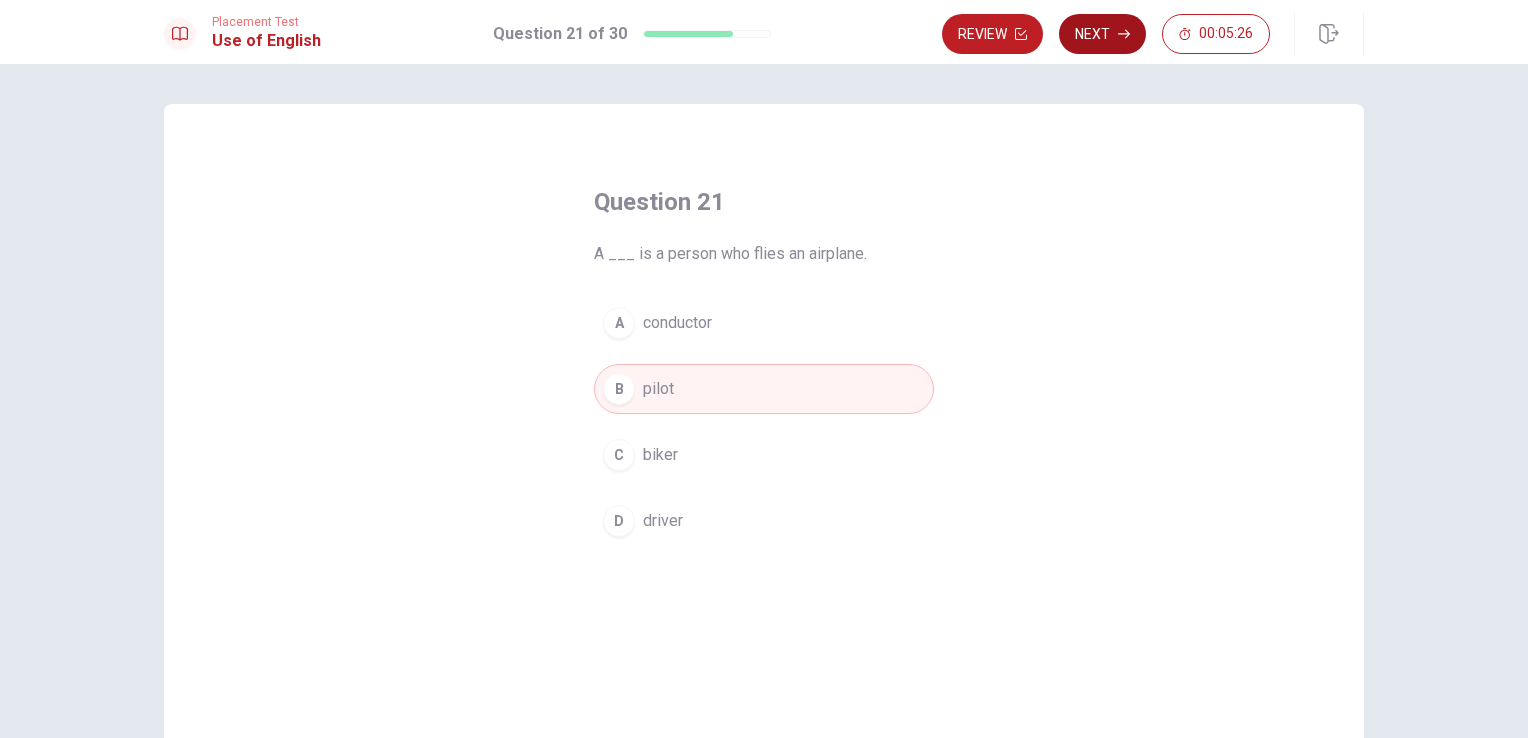 click on "Next" at bounding box center [1102, 34] 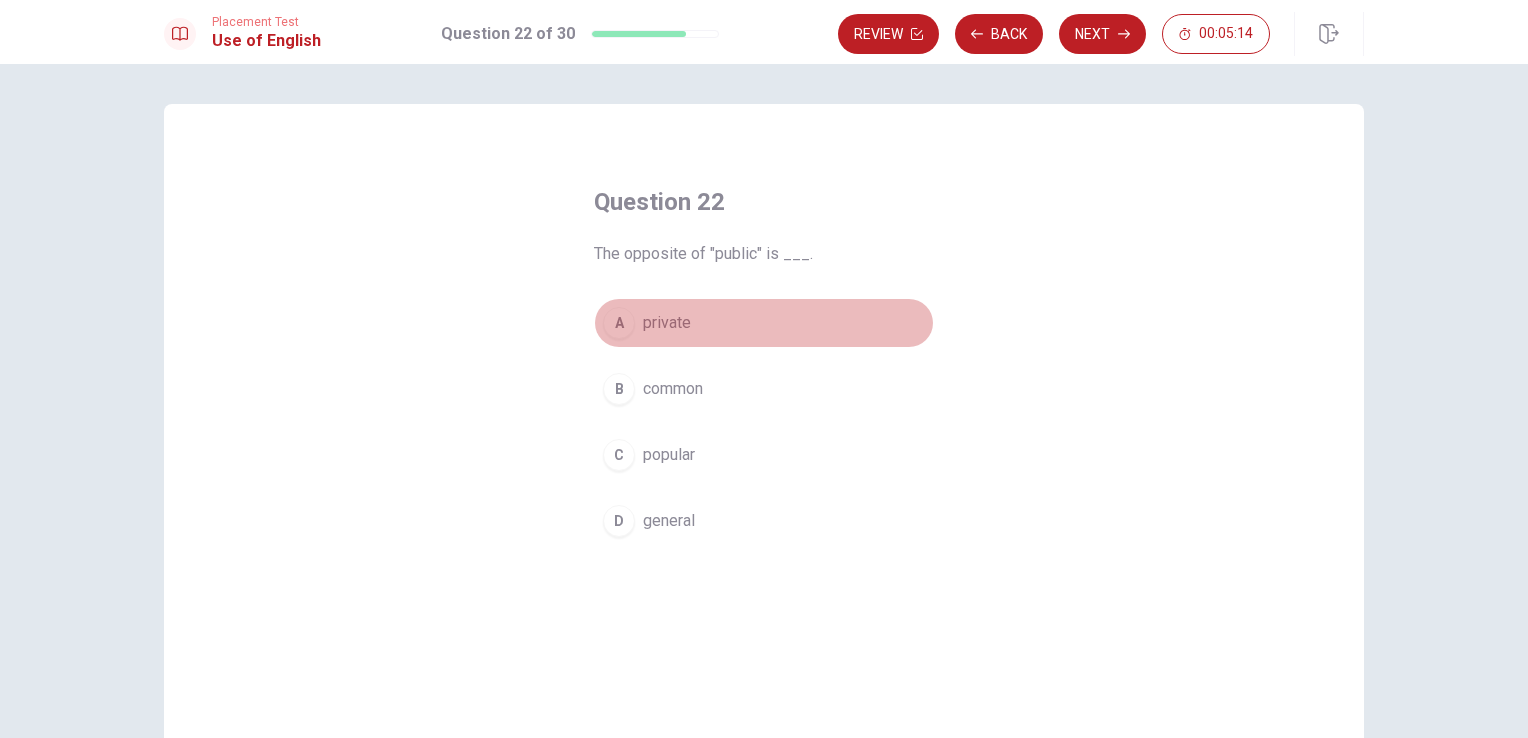 click on "private" at bounding box center [667, 323] 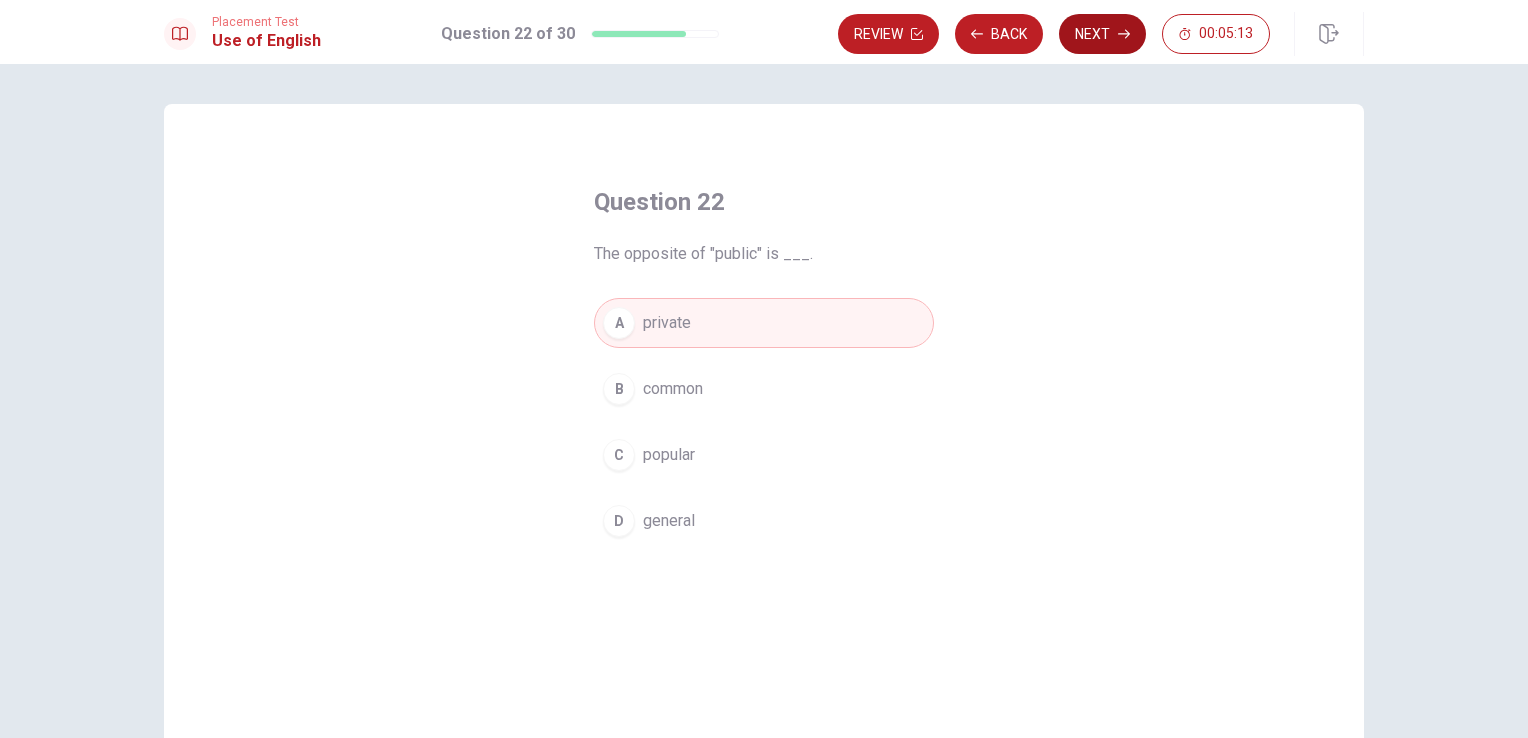 click on "Next" at bounding box center (1102, 34) 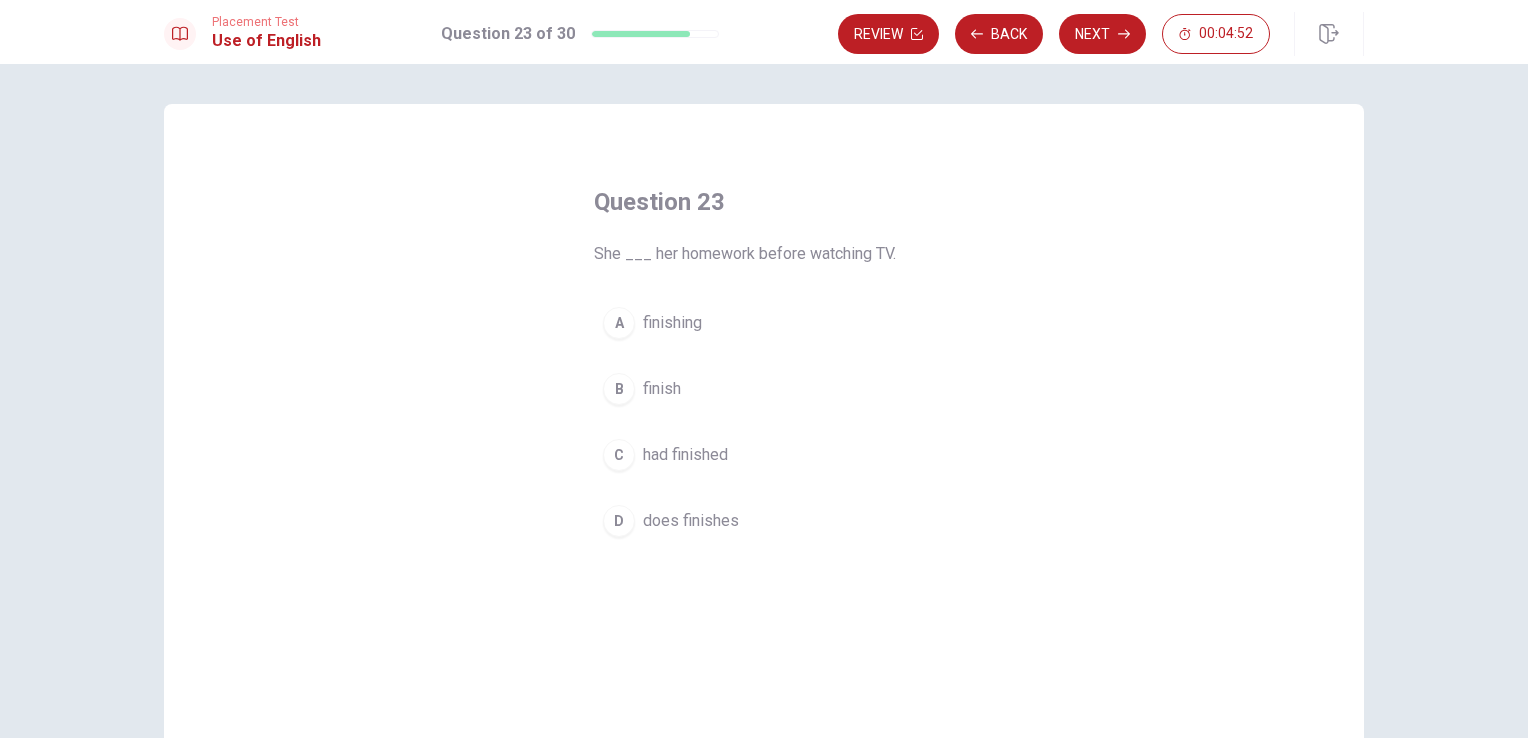 click on "had finished" at bounding box center (685, 455) 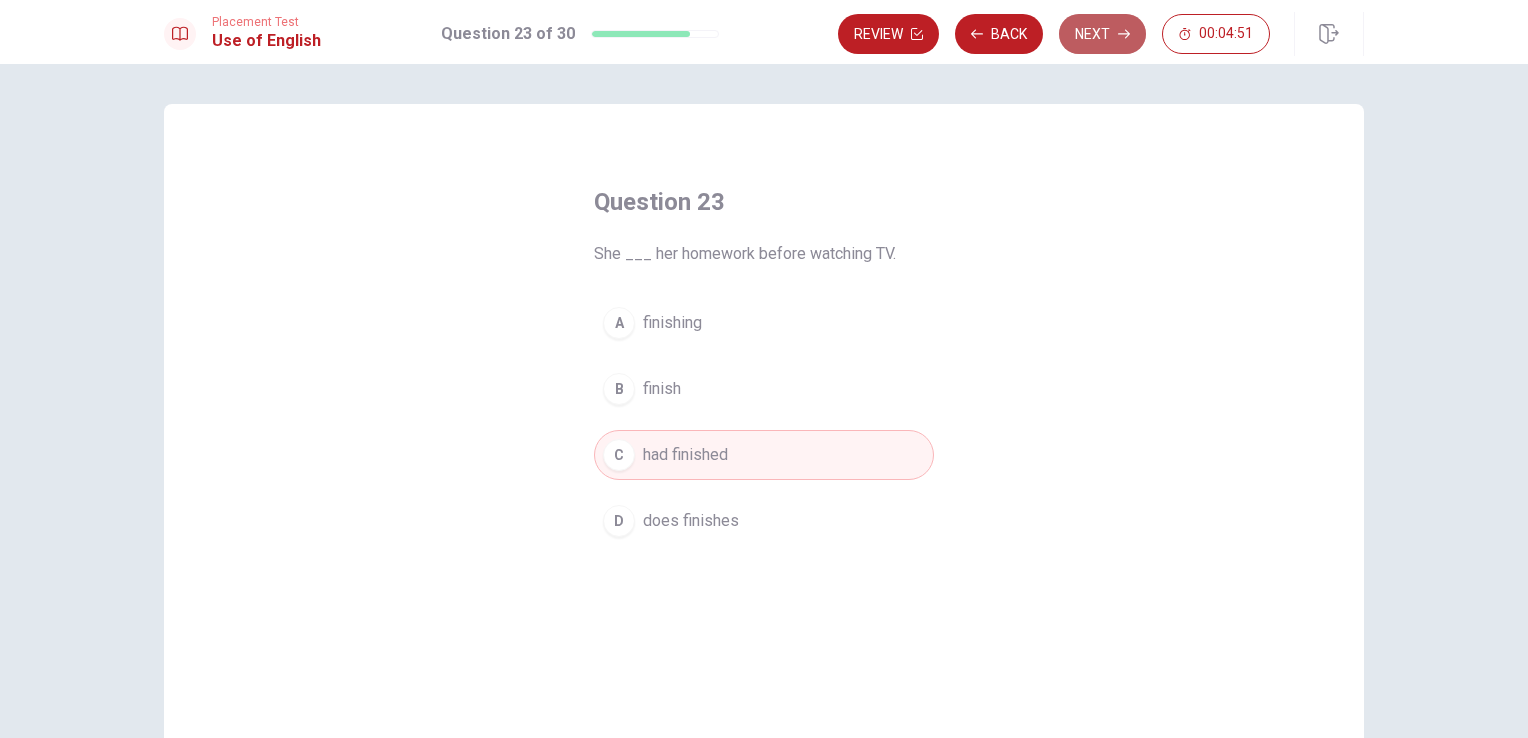 click on "Next" at bounding box center (1102, 34) 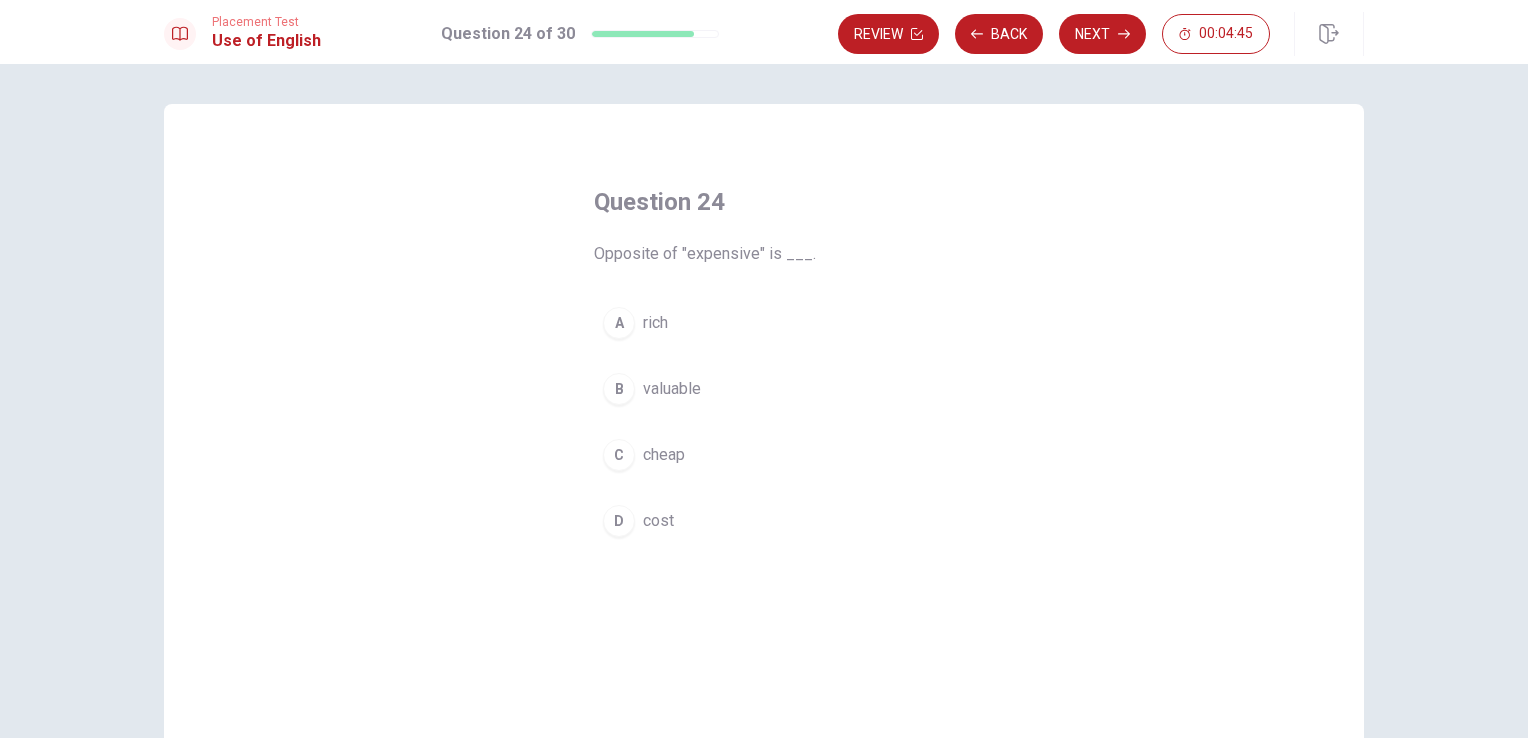 click on "cheap" at bounding box center [664, 455] 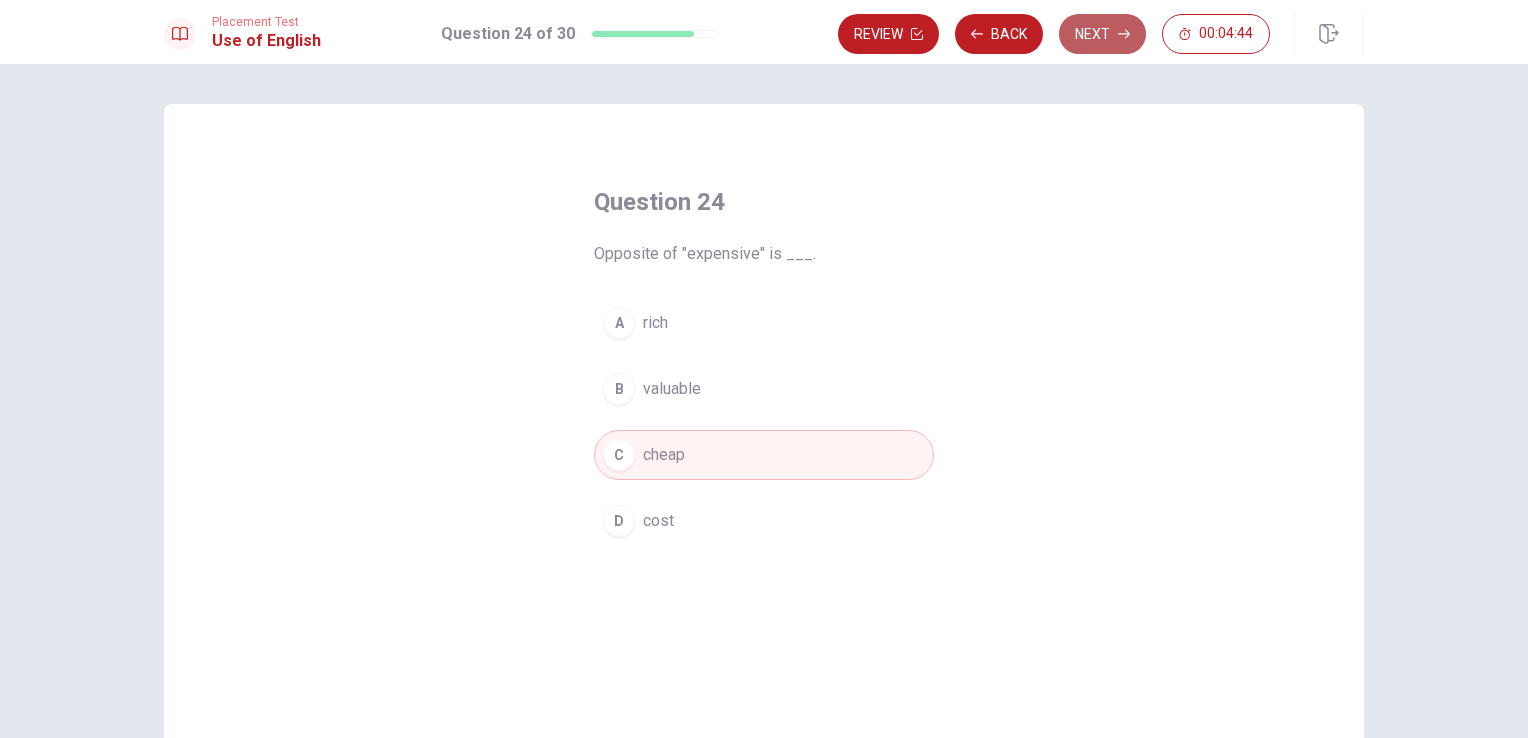 click on "Next" at bounding box center (1102, 34) 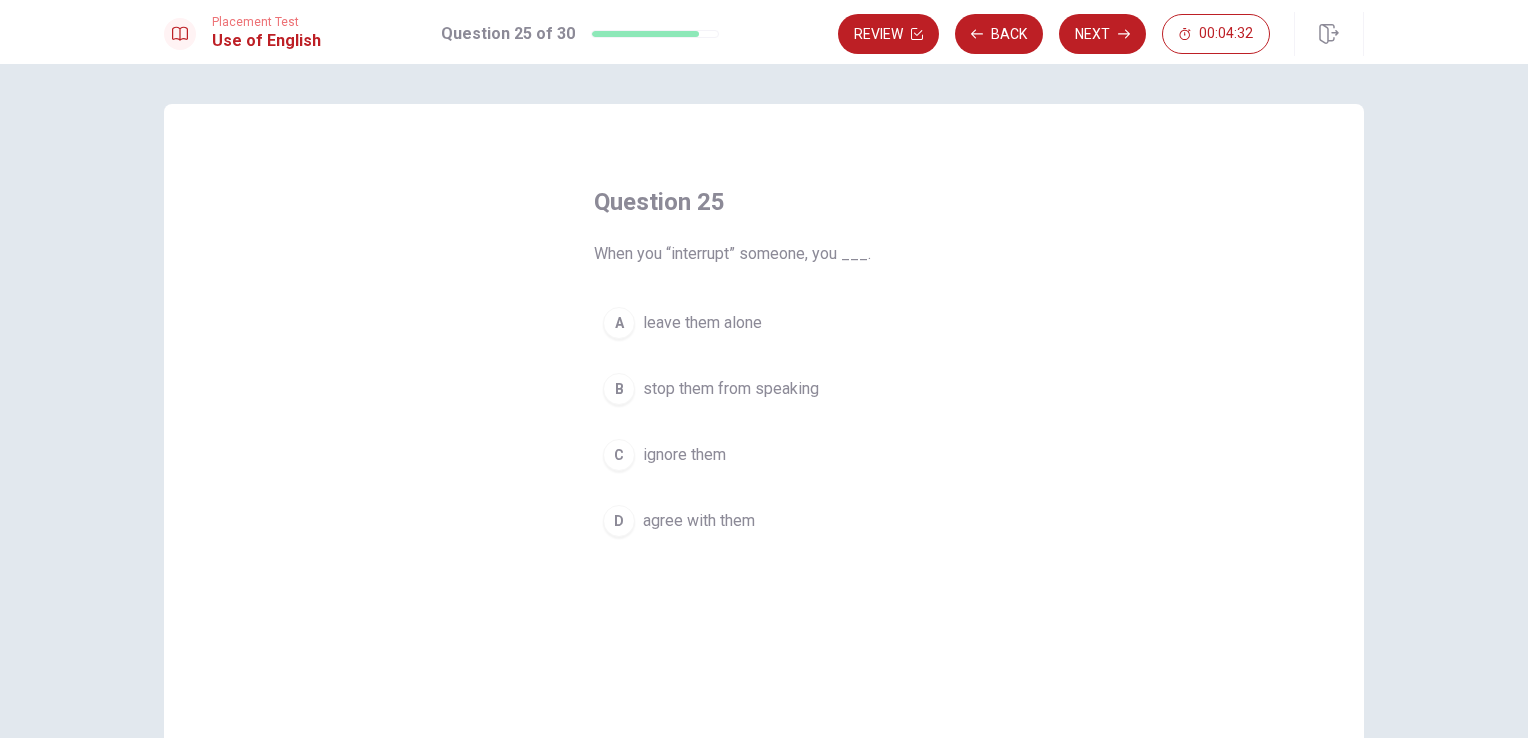 click on "B stop them from speaking" at bounding box center [764, 389] 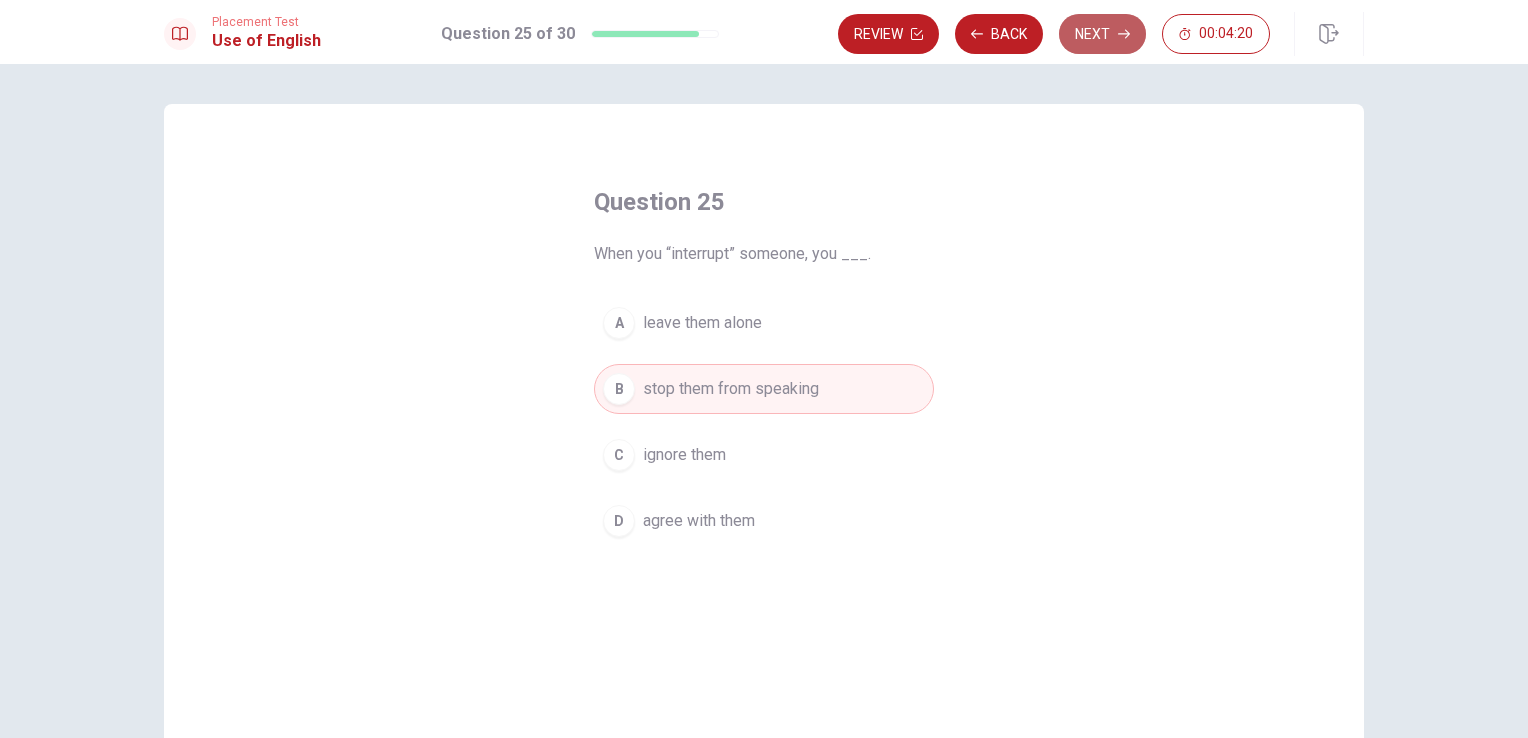 click on "Next" at bounding box center [1102, 34] 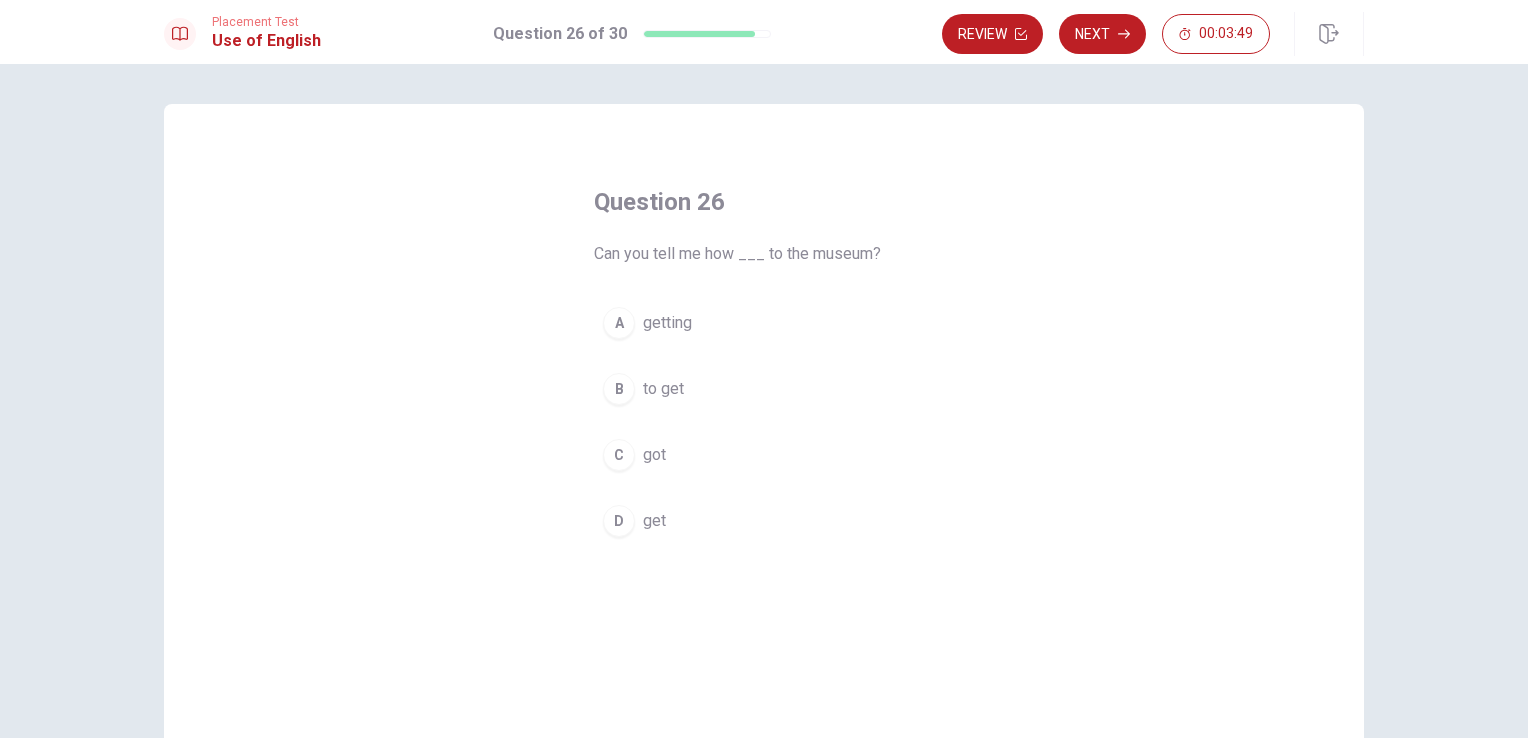 click on "to get" at bounding box center [663, 389] 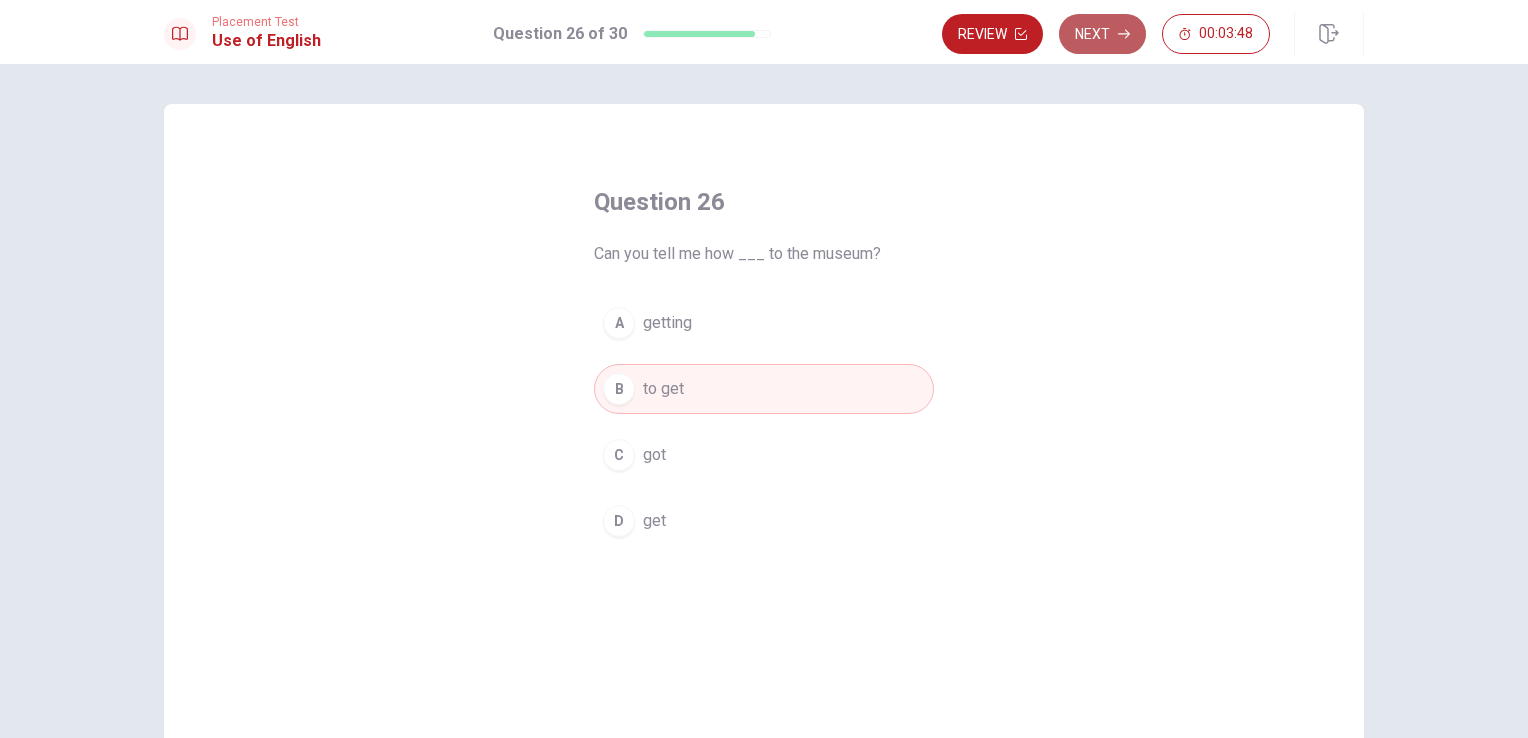 click on "Next" at bounding box center [1102, 34] 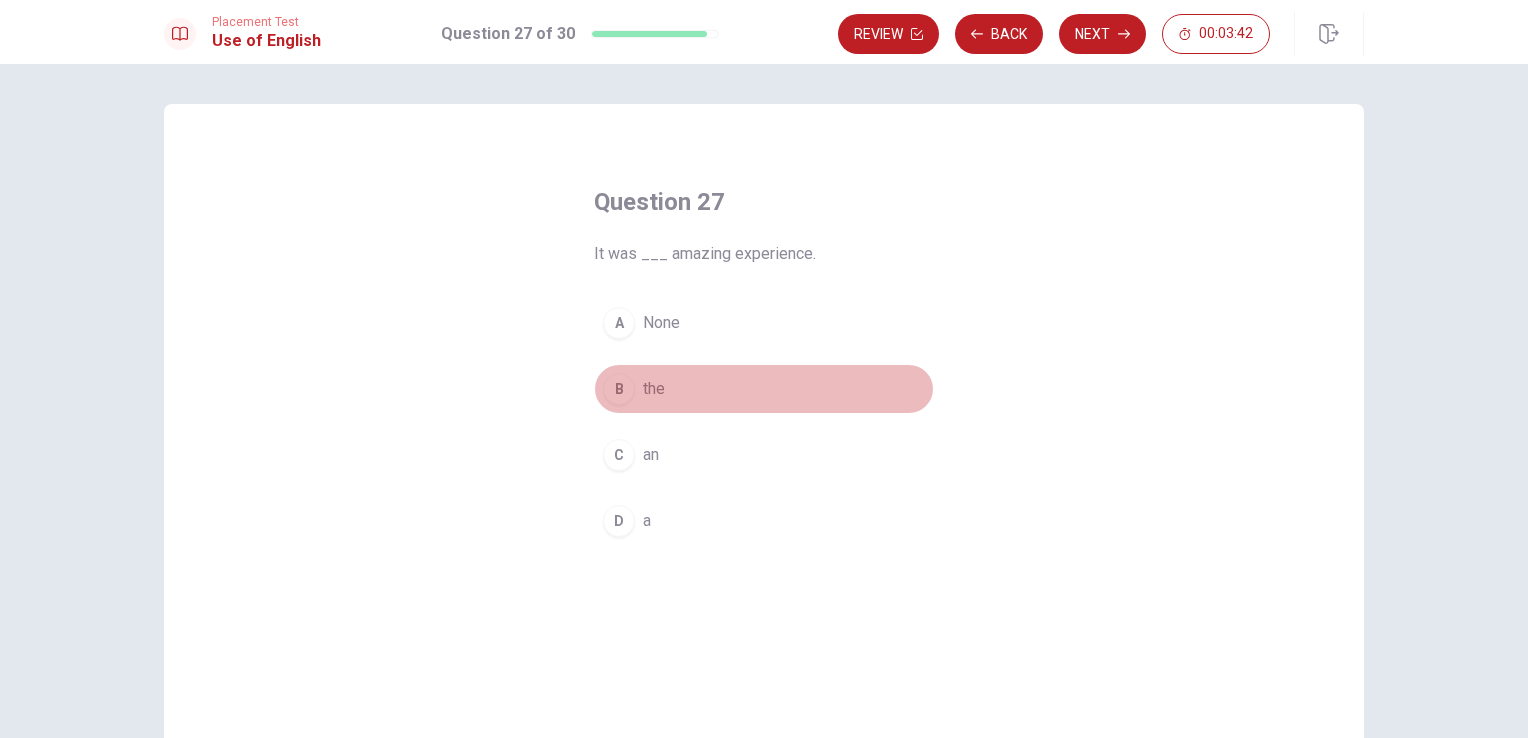 click on "the" at bounding box center (654, 389) 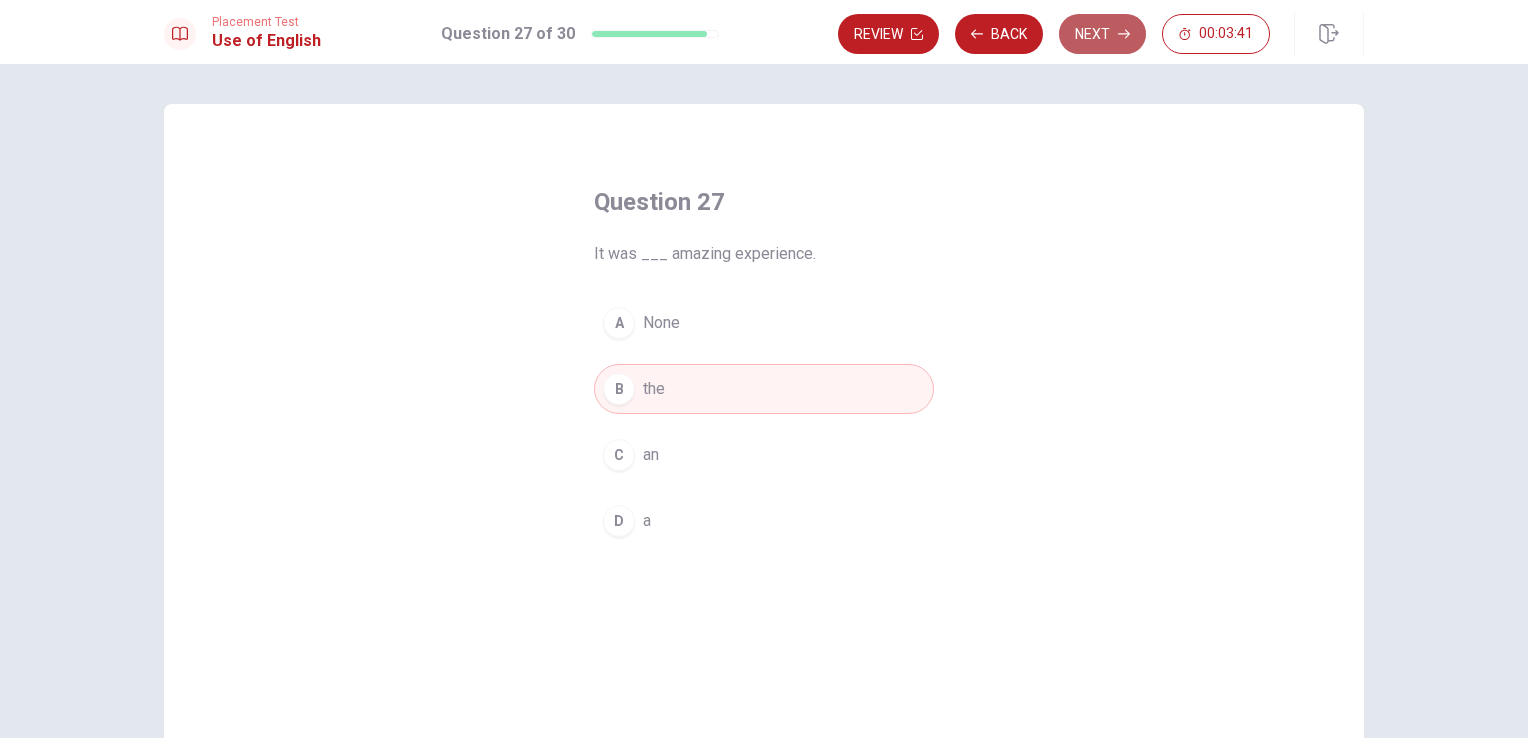 click 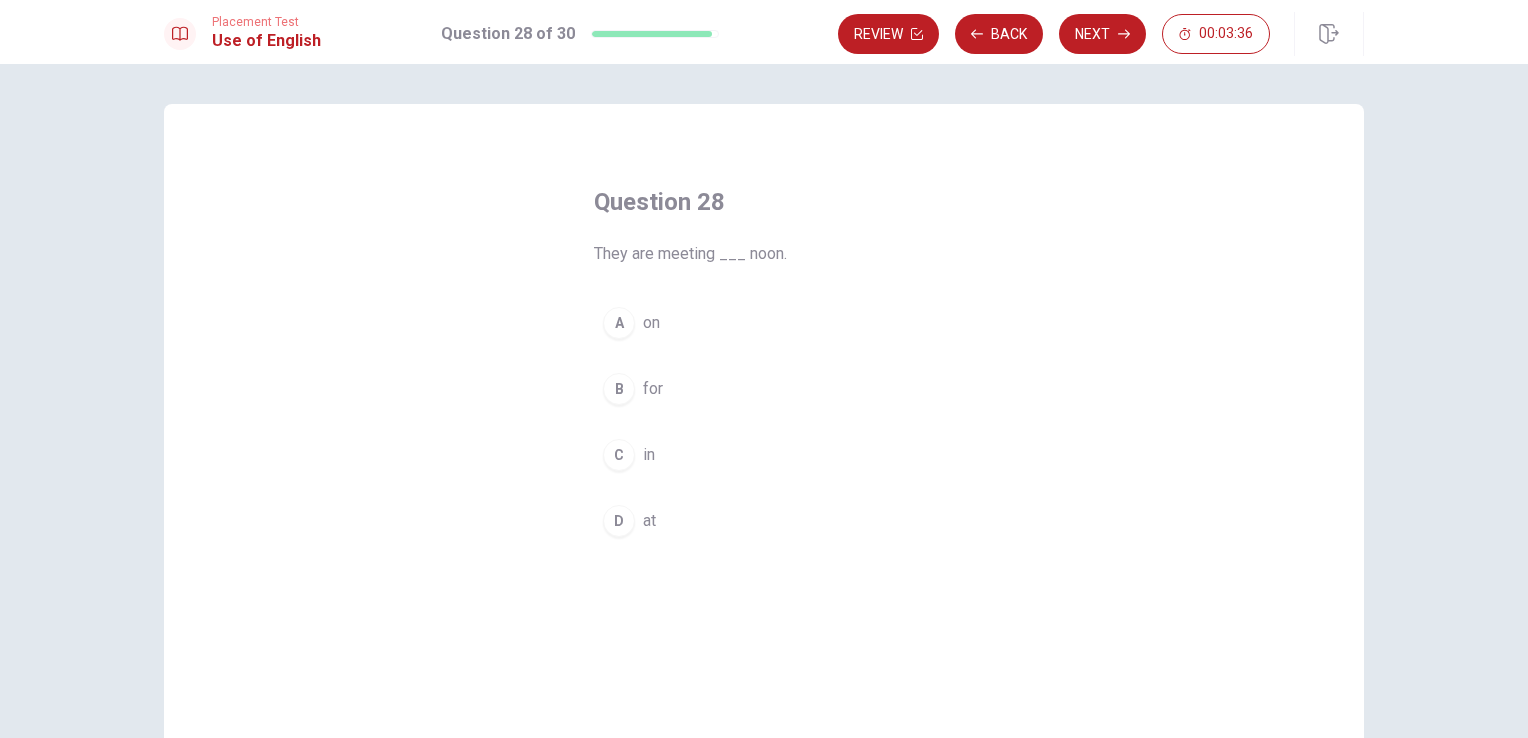 click on "at" at bounding box center (649, 521) 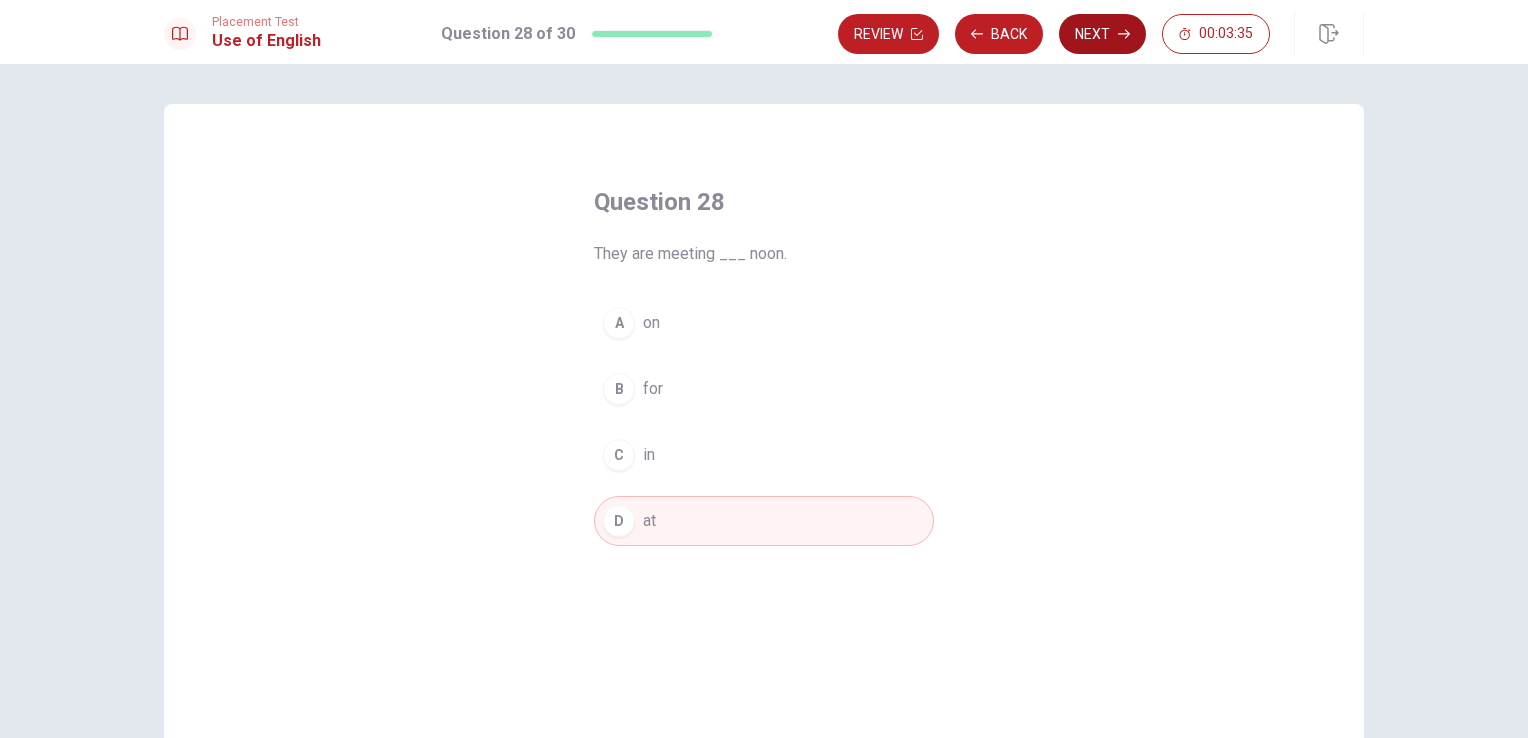 click on "Next" at bounding box center [1102, 34] 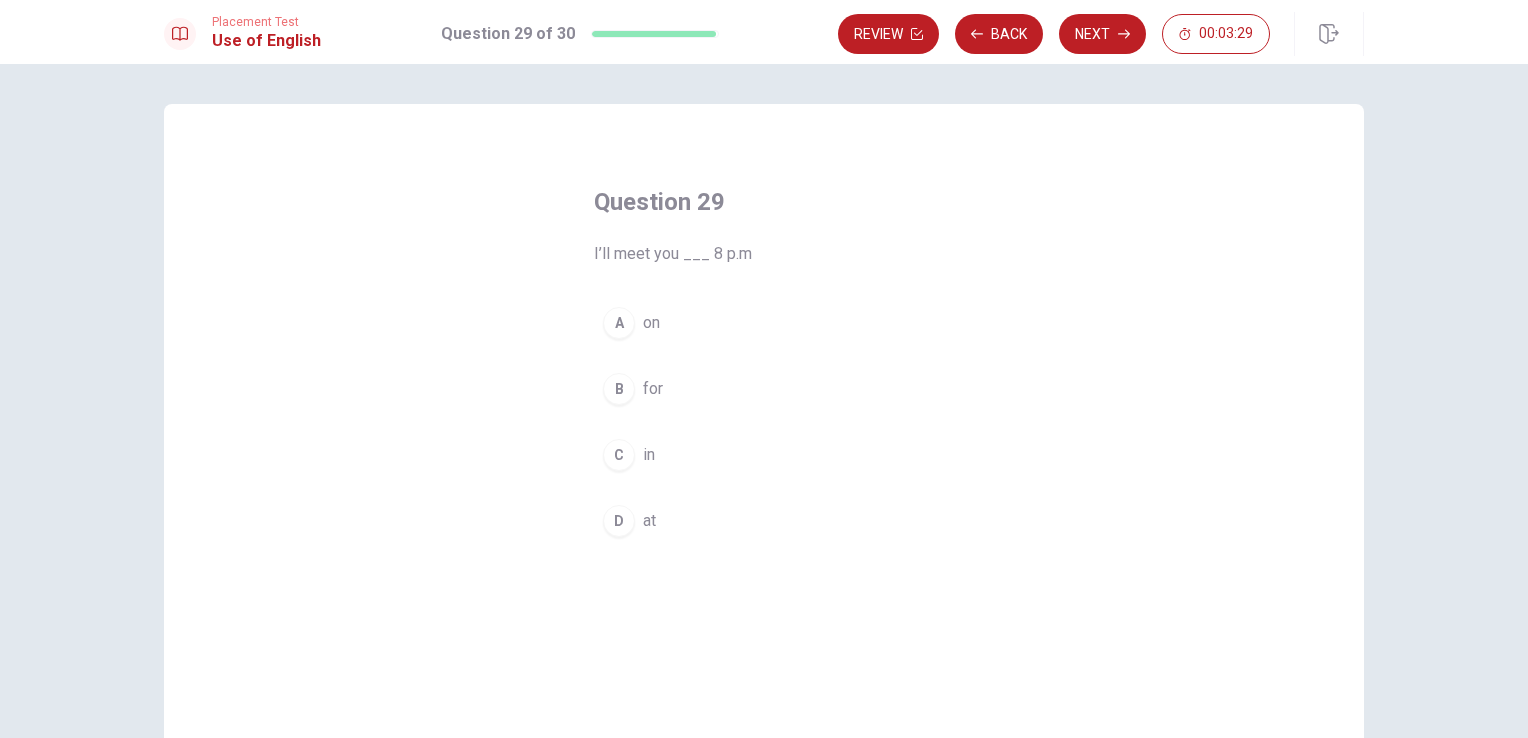click on "D  at" at bounding box center [764, 521] 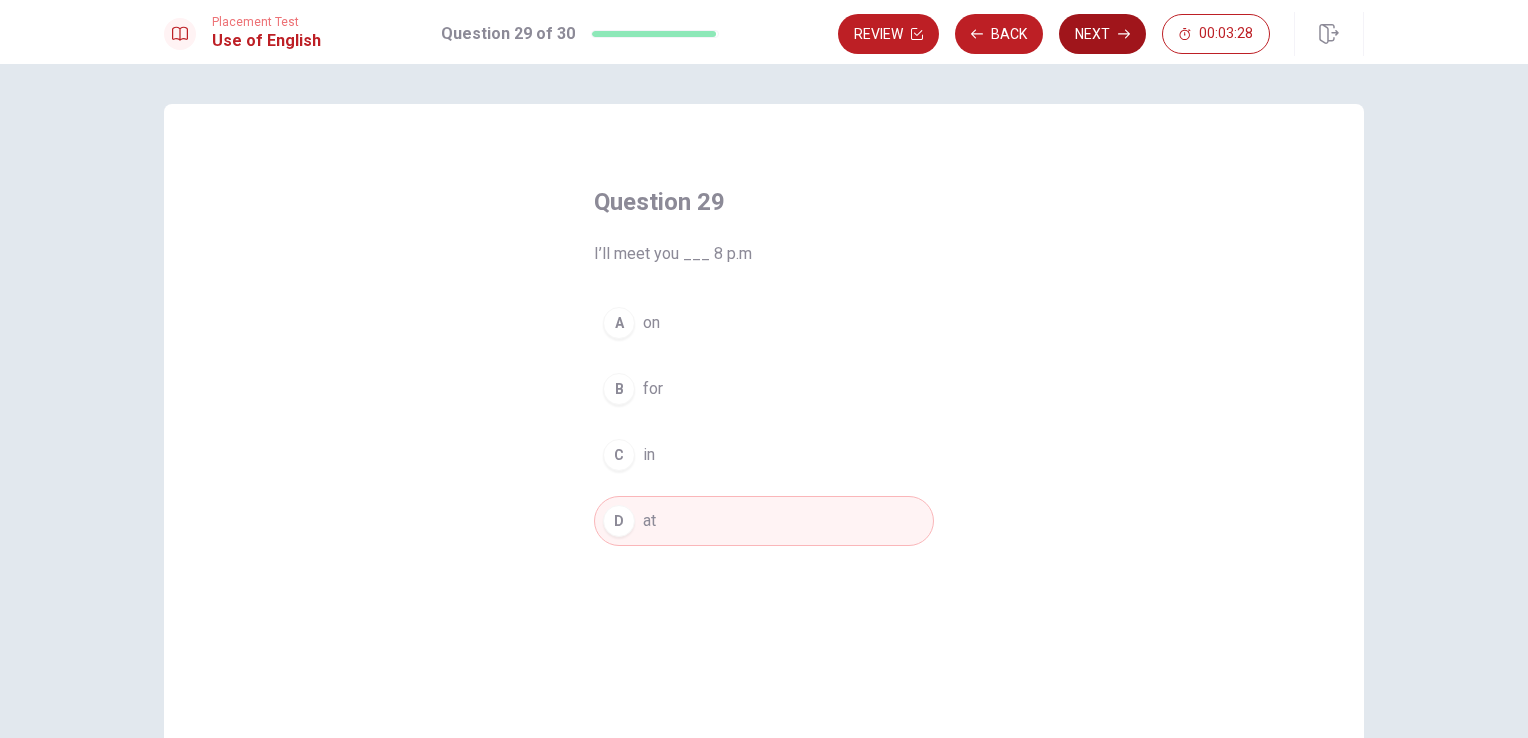 click on "Next" at bounding box center (1102, 34) 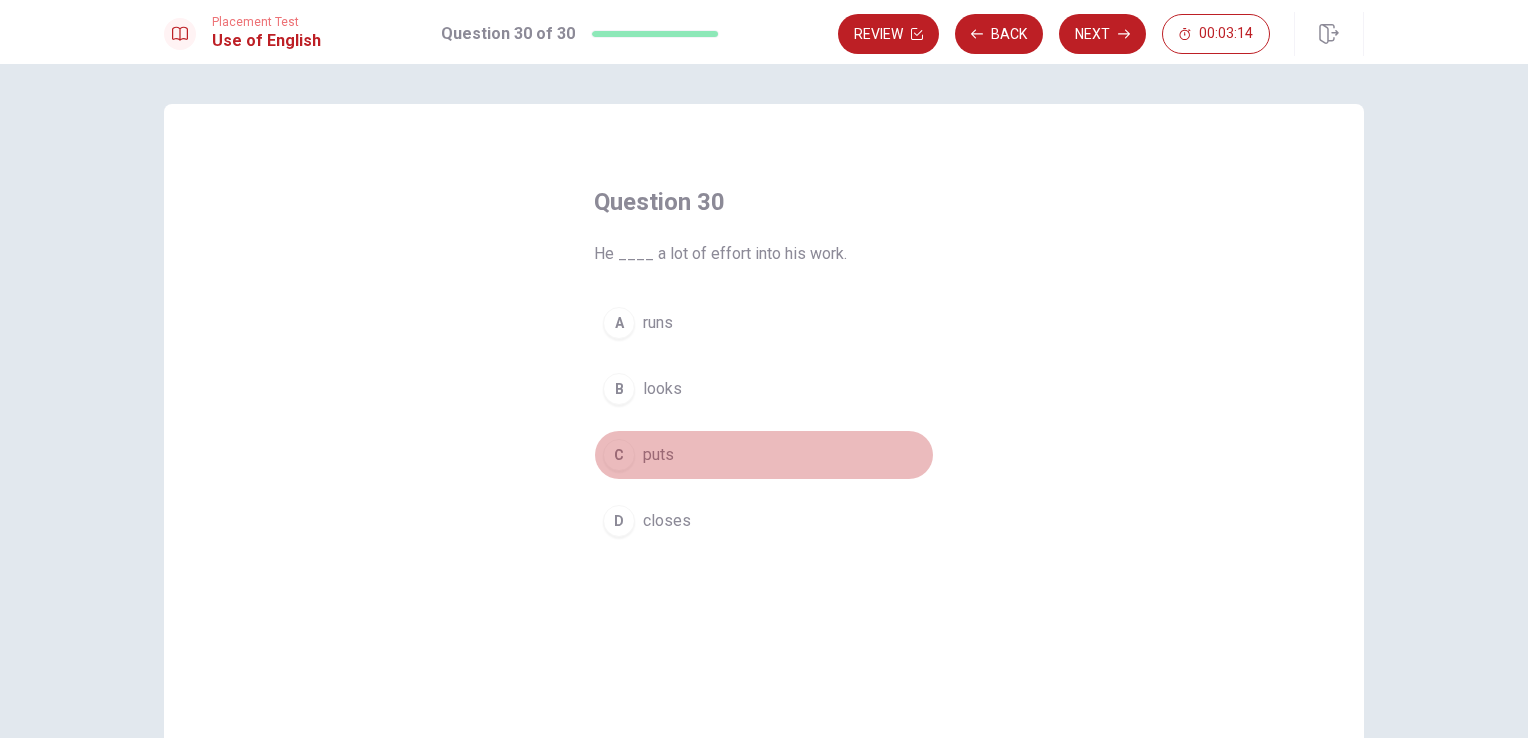 click on "puts" at bounding box center [658, 455] 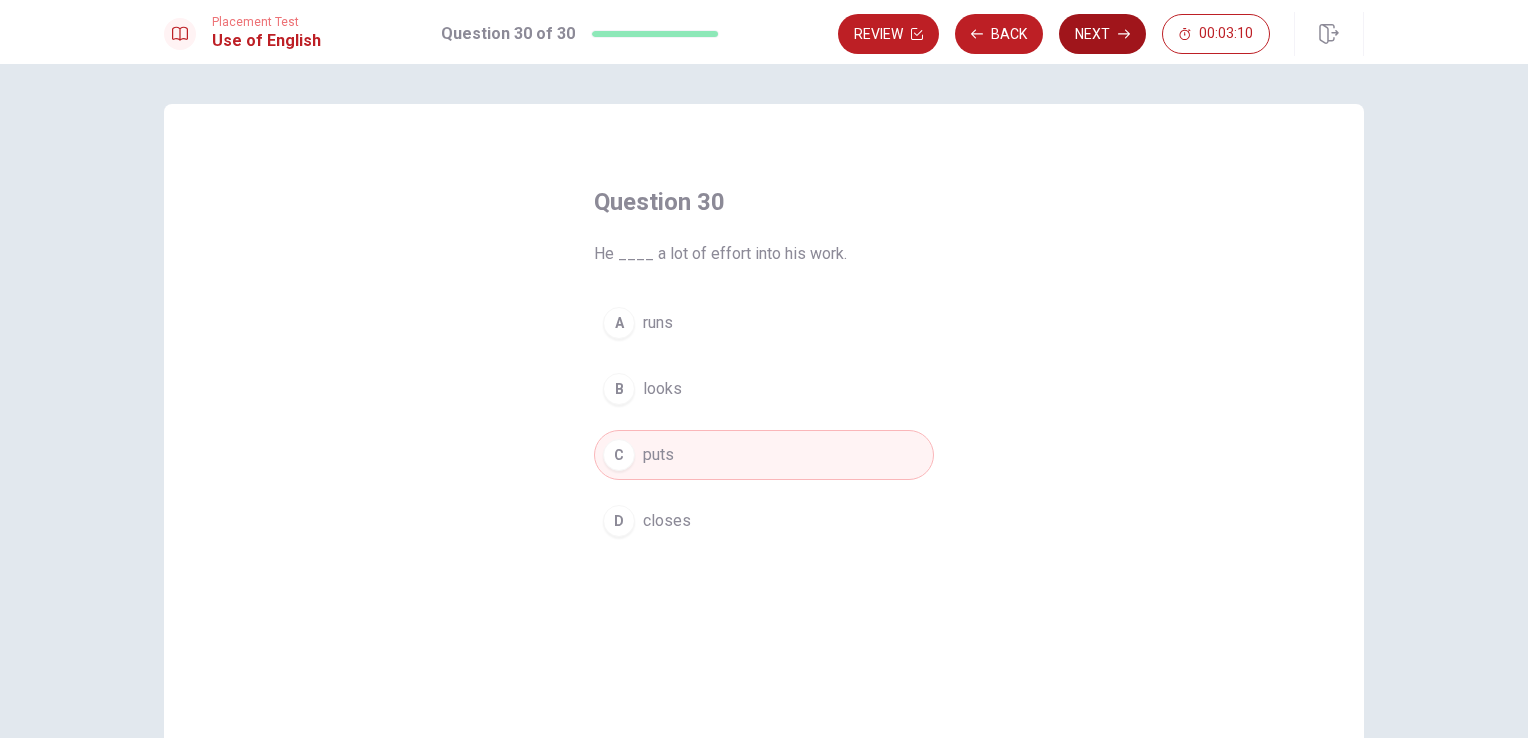 click on "Next" at bounding box center (1102, 34) 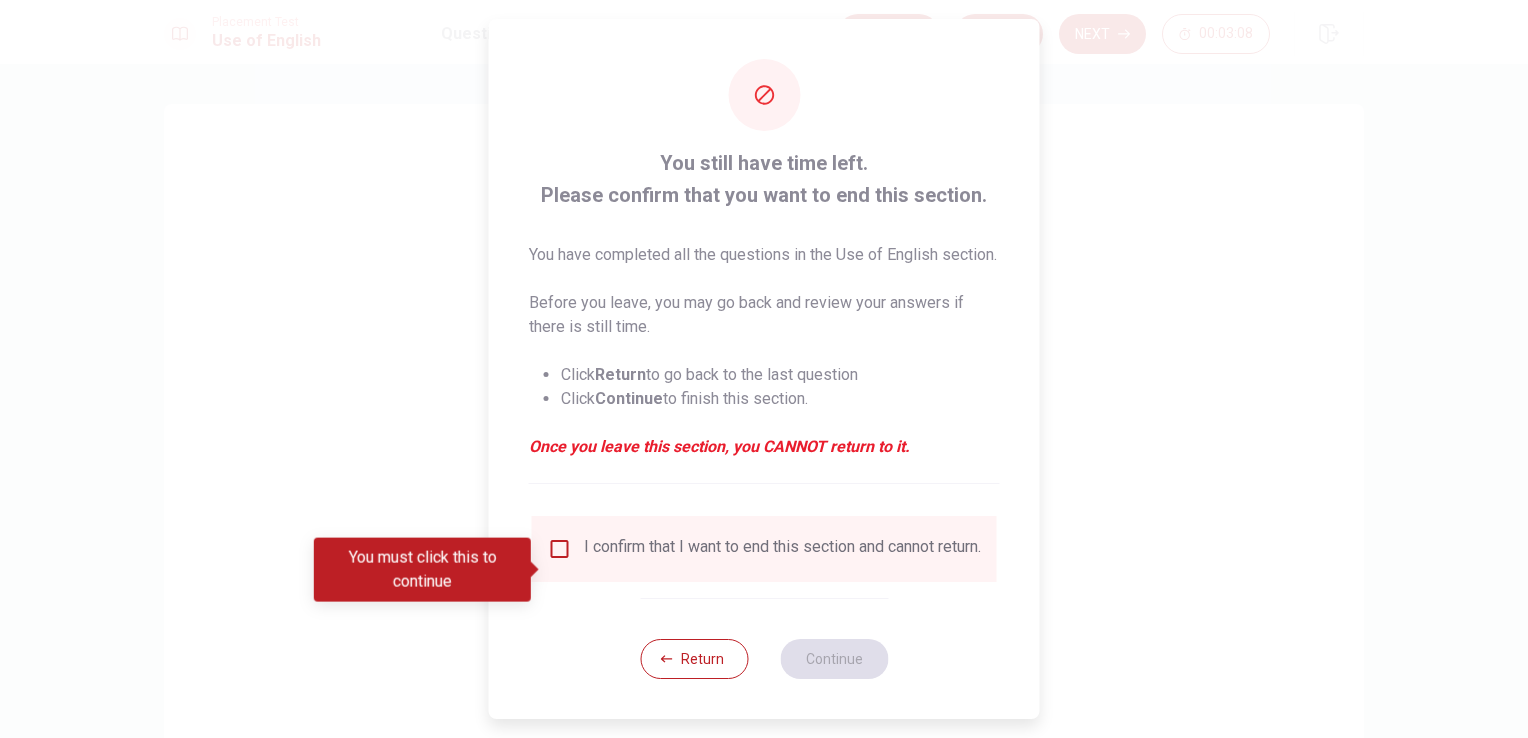 click at bounding box center [560, 549] 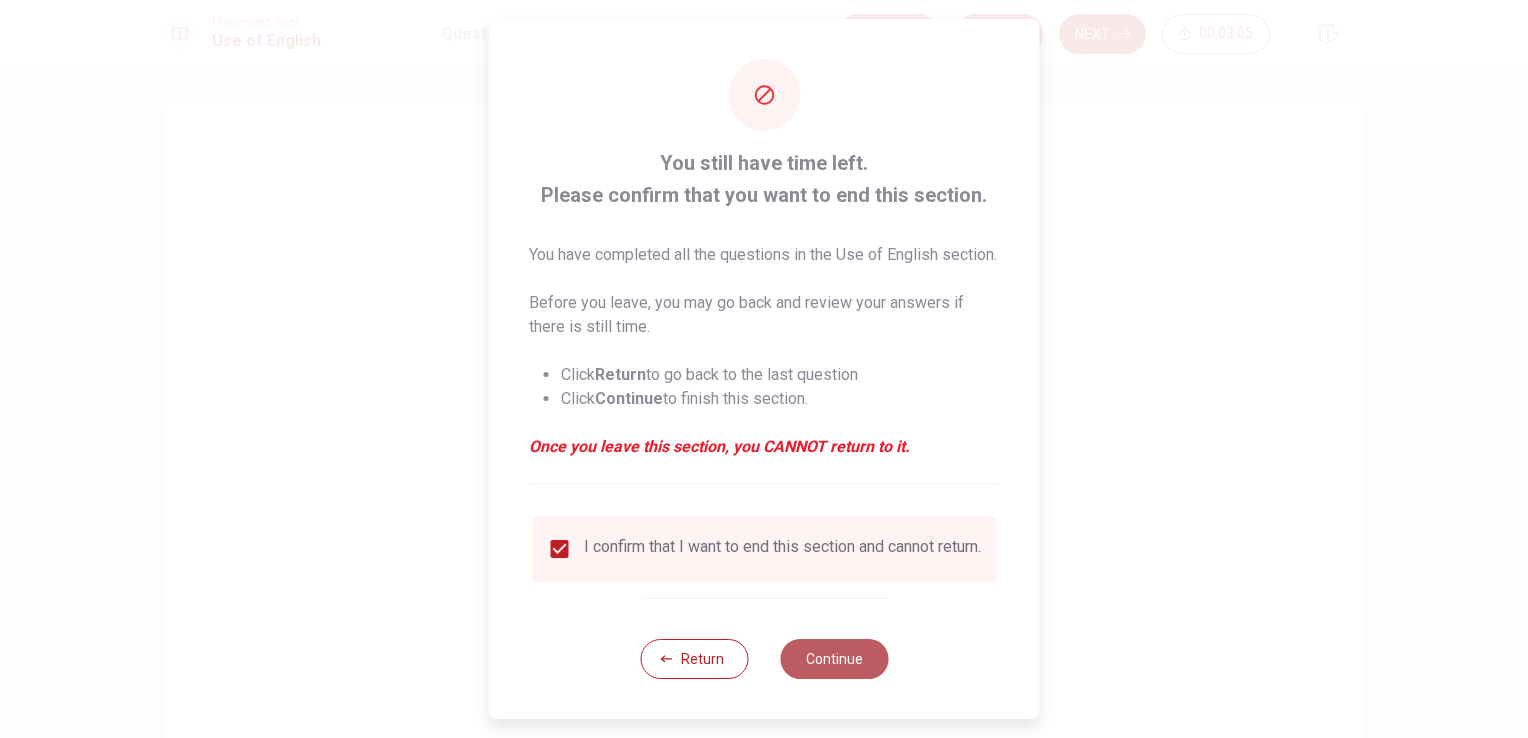 click on "Continue" at bounding box center [834, 659] 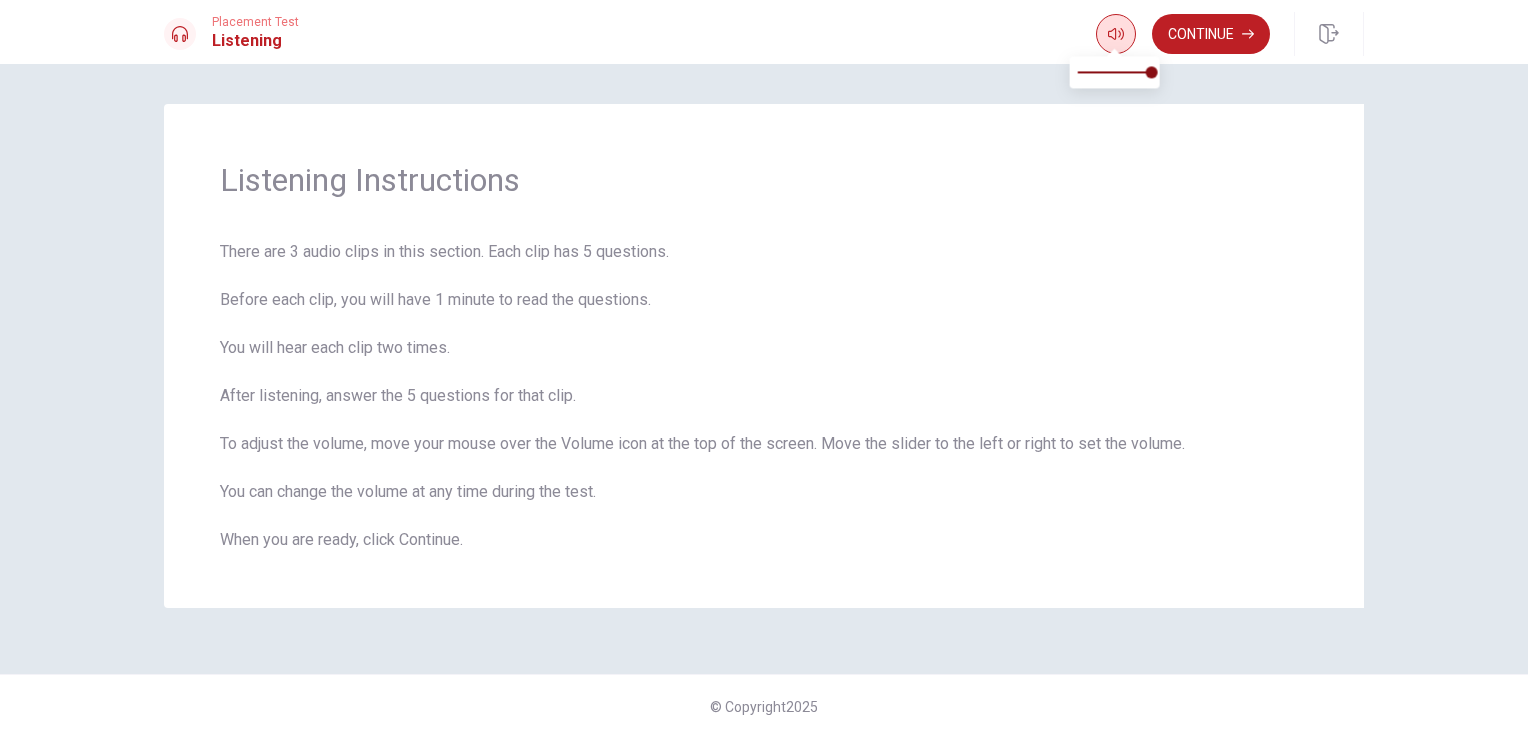 click 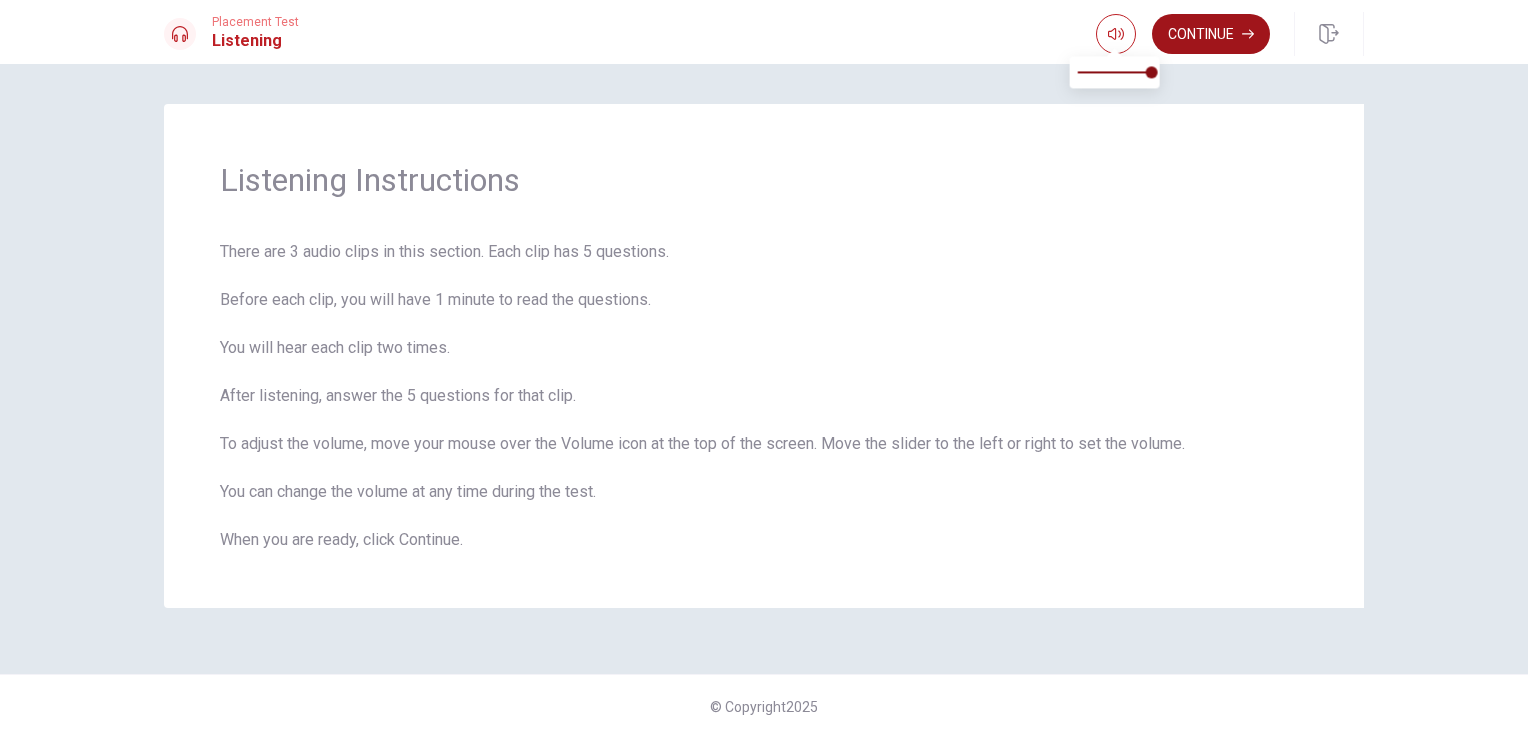 click on "Continue" at bounding box center (1211, 34) 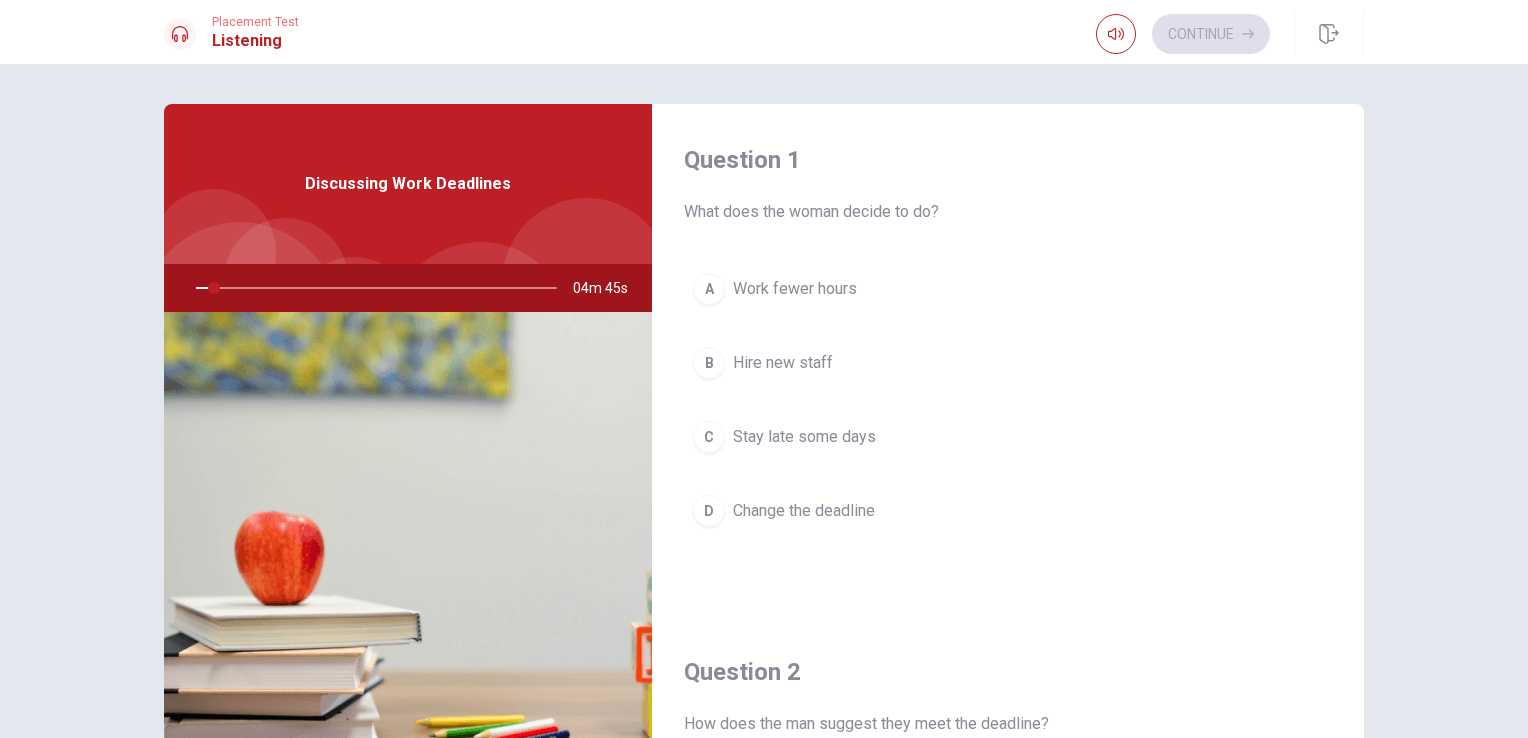 scroll, scrollTop: 0, scrollLeft: 0, axis: both 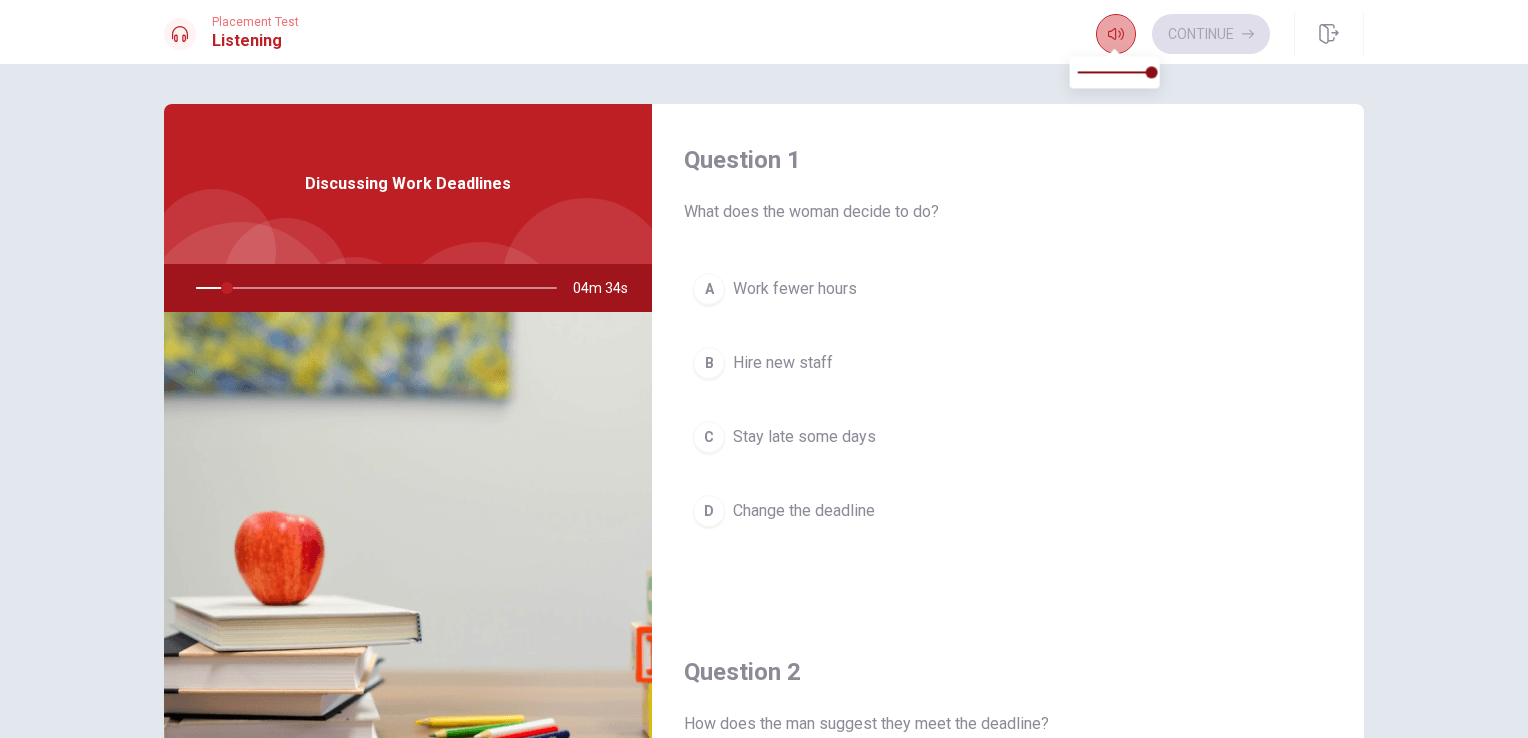 click at bounding box center (1116, 34) 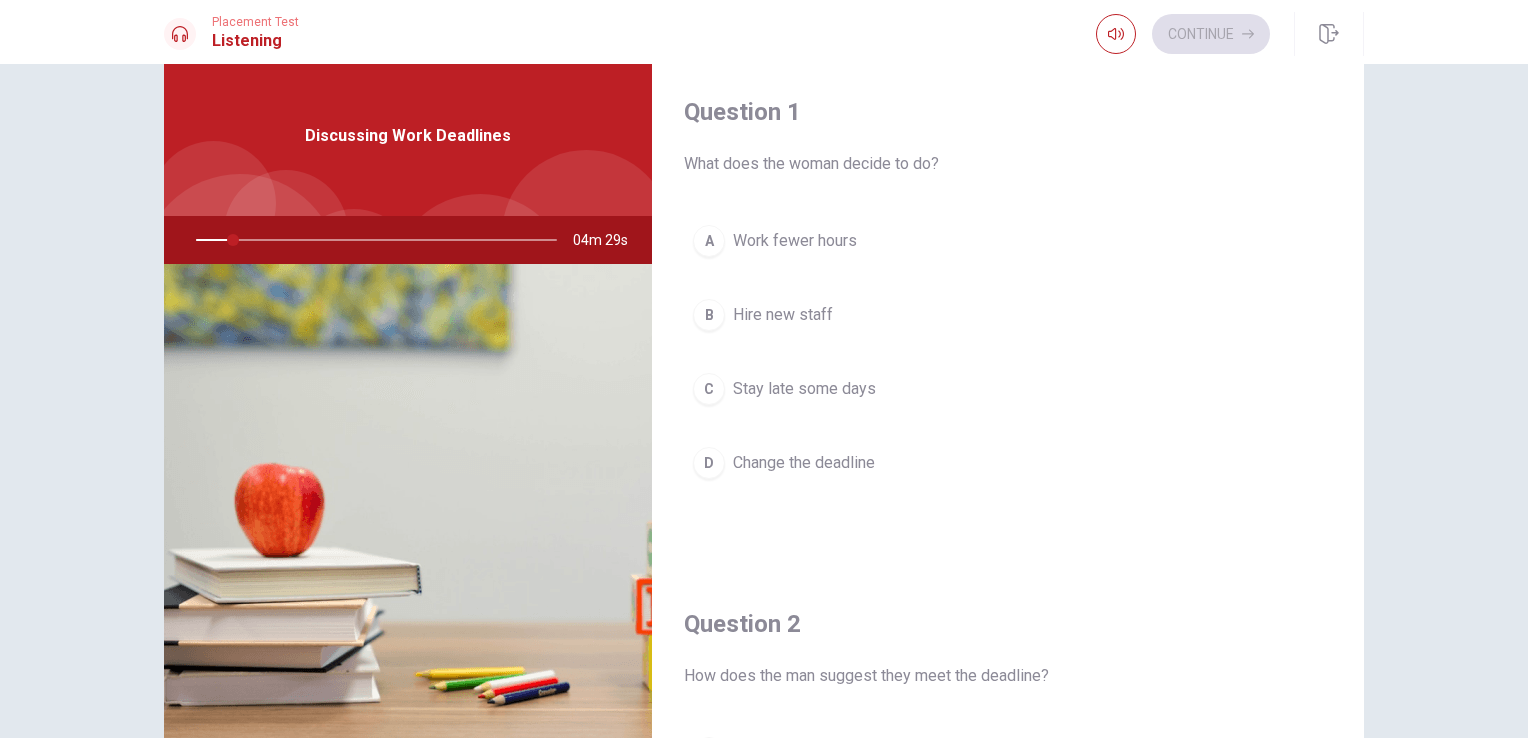 scroll, scrollTop: 0, scrollLeft: 0, axis: both 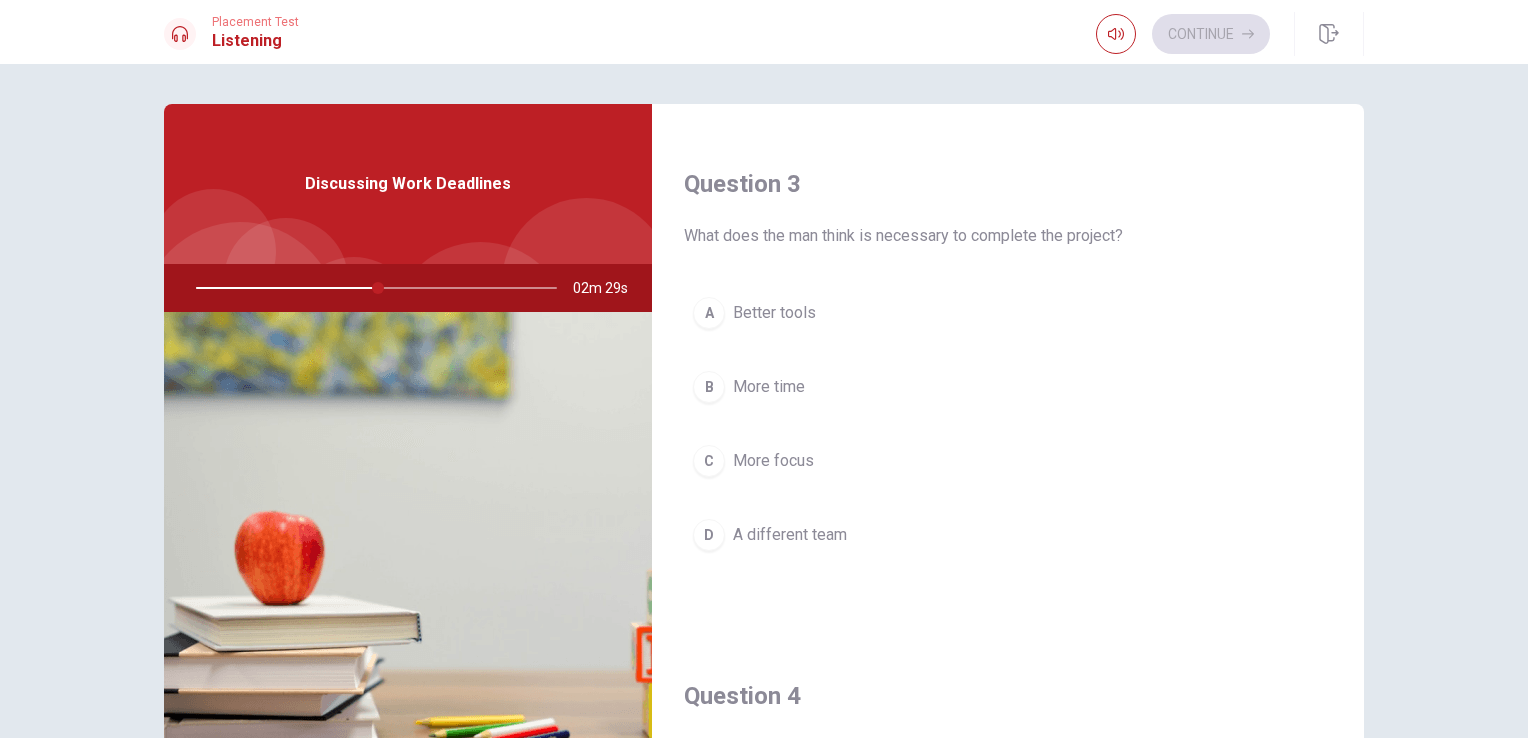 click on "C More focus" at bounding box center (1008, 461) 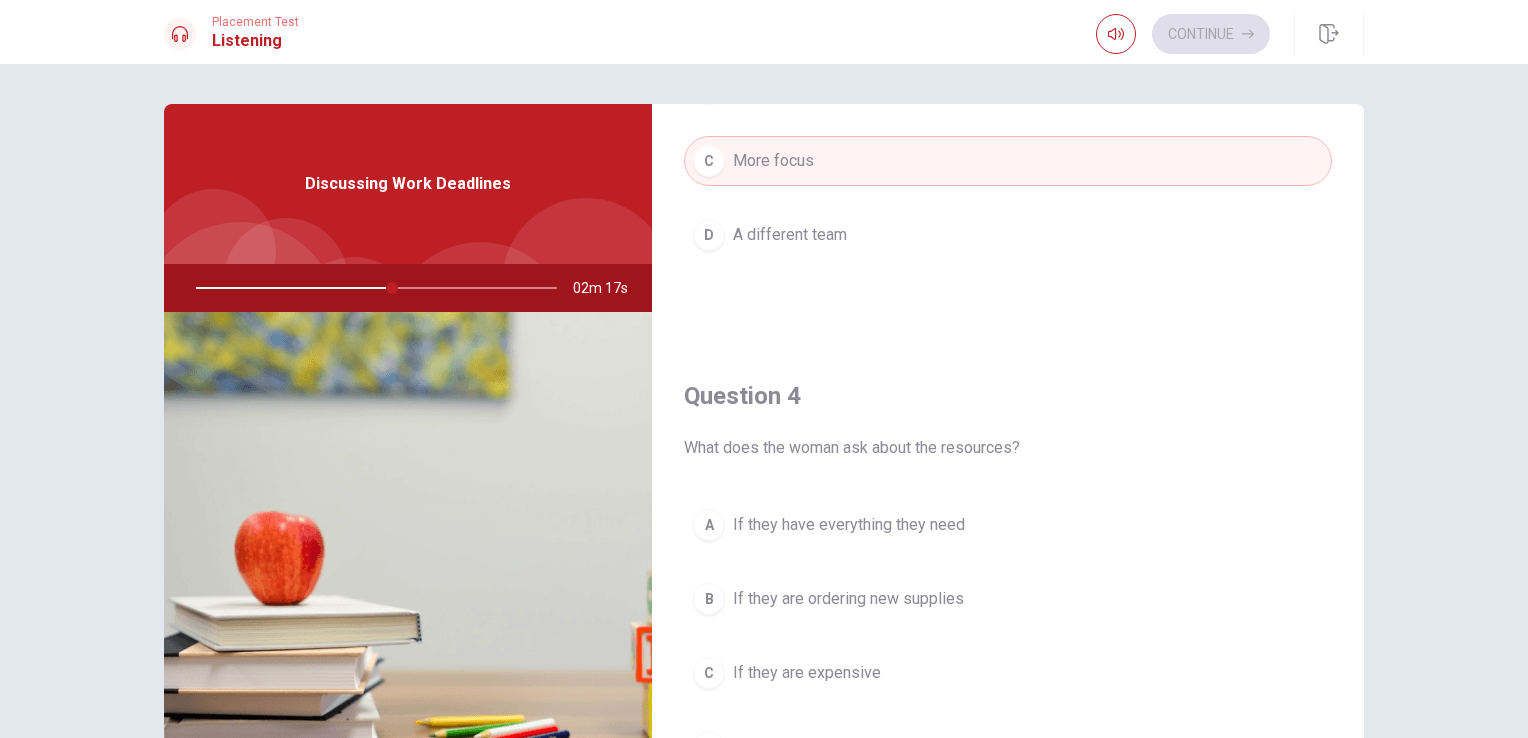 scroll, scrollTop: 1500, scrollLeft: 0, axis: vertical 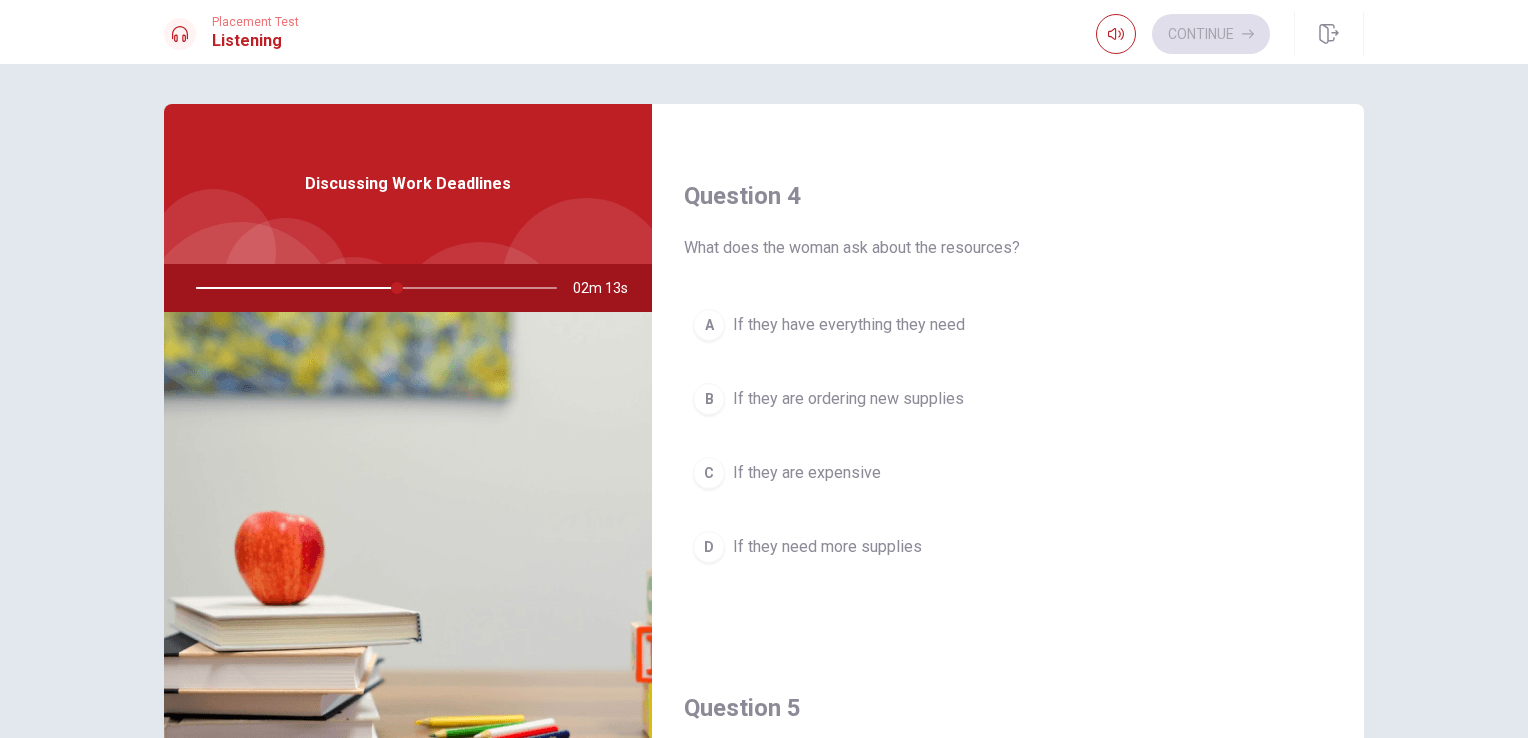 click on "If they are expensive" at bounding box center [807, 473] 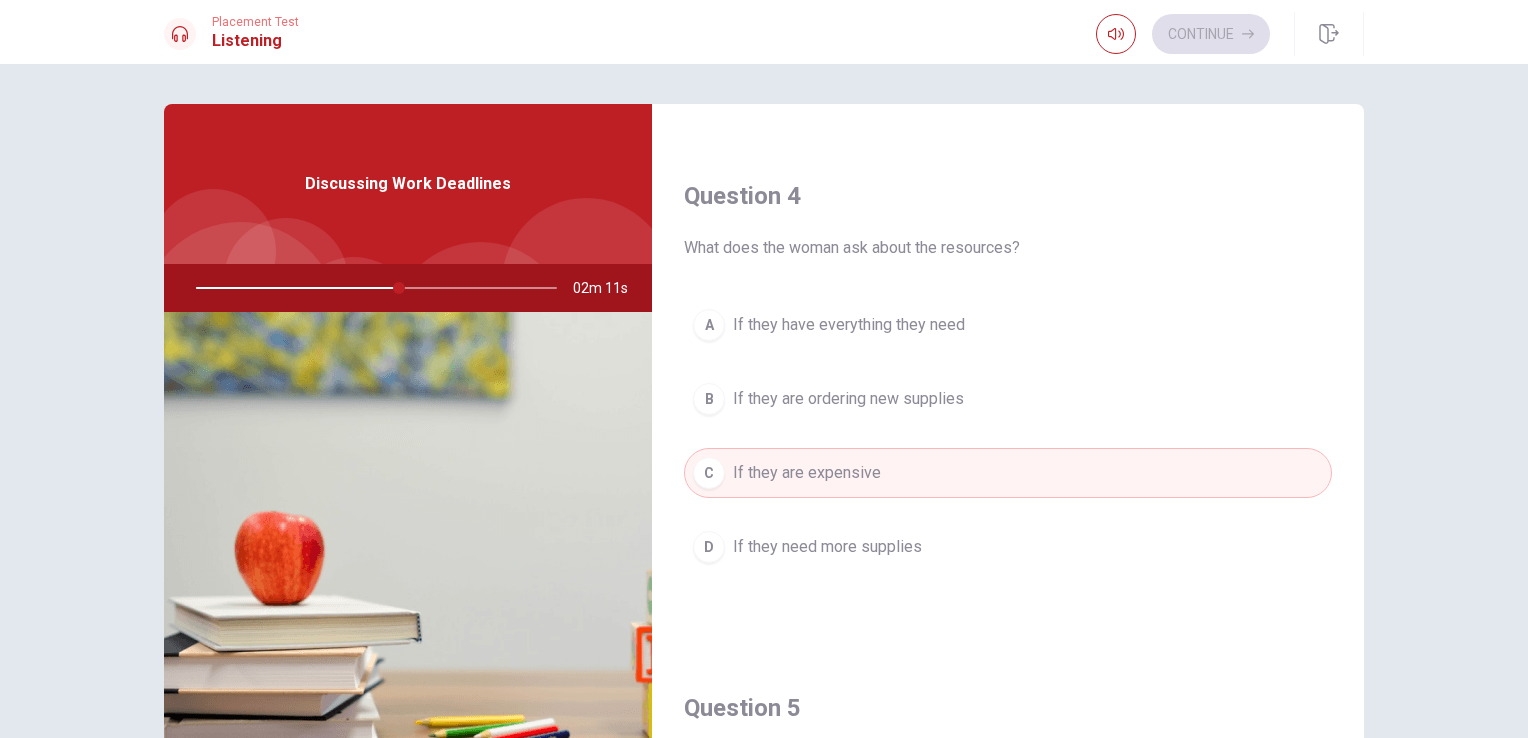 click at bounding box center [372, 288] 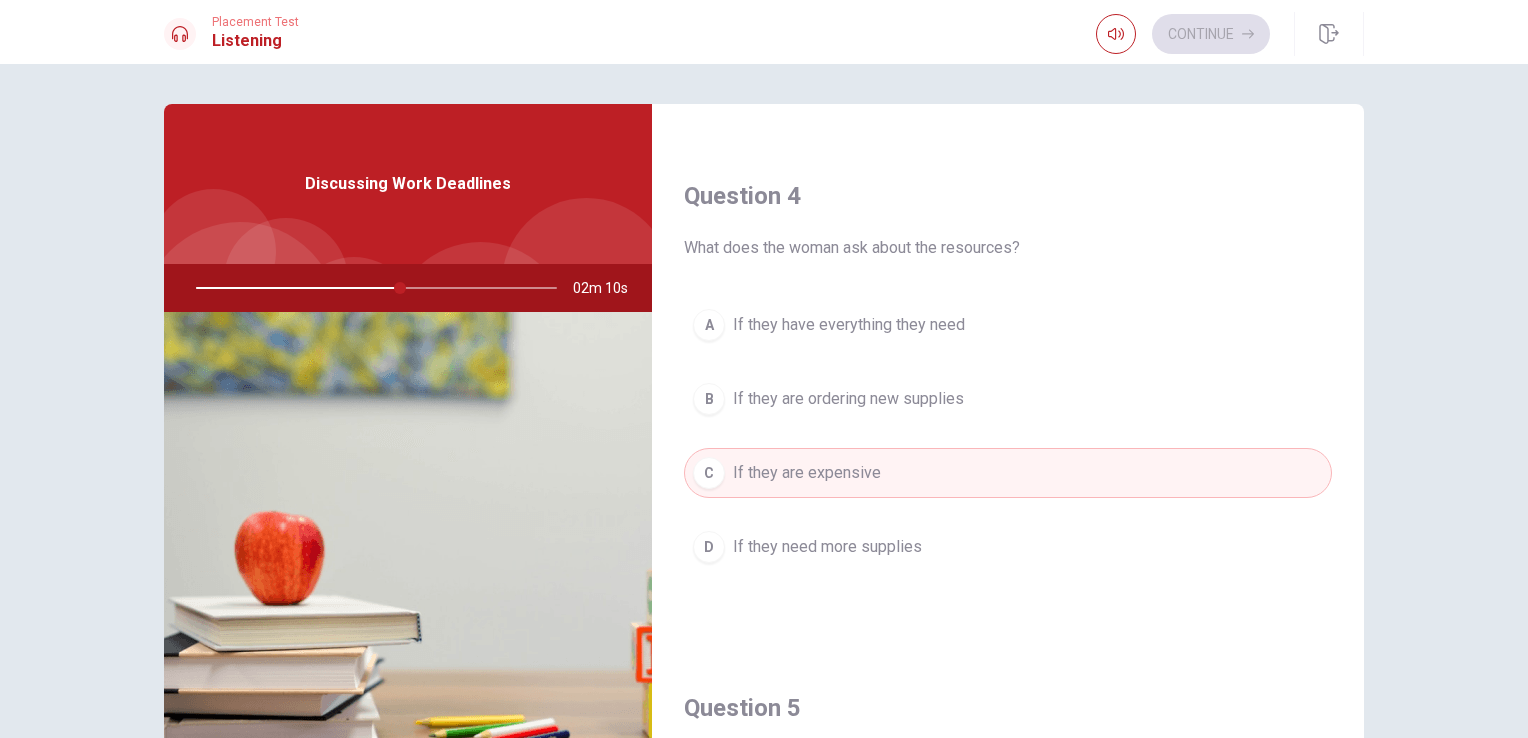 scroll, scrollTop: 1856, scrollLeft: 0, axis: vertical 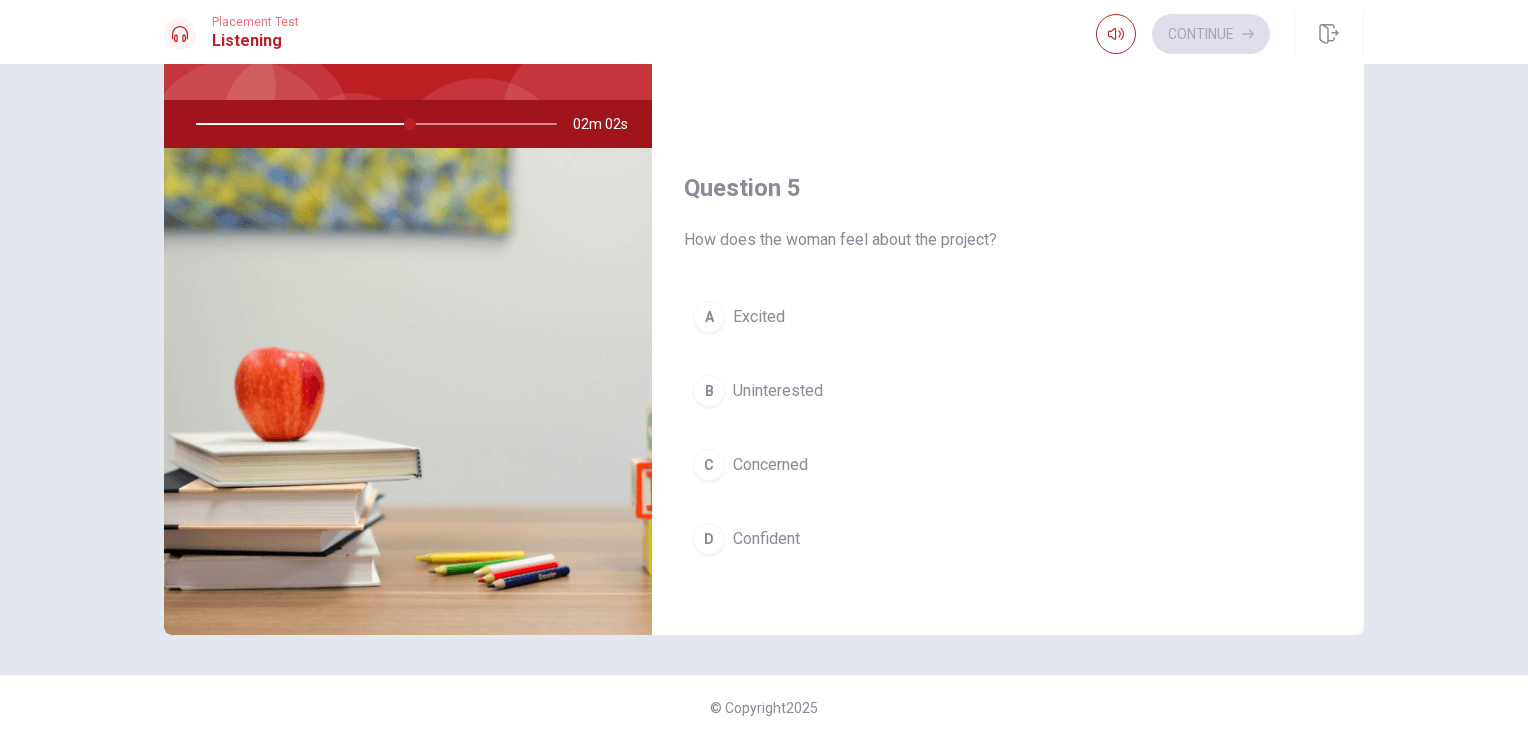click on "Confident" at bounding box center (766, 539) 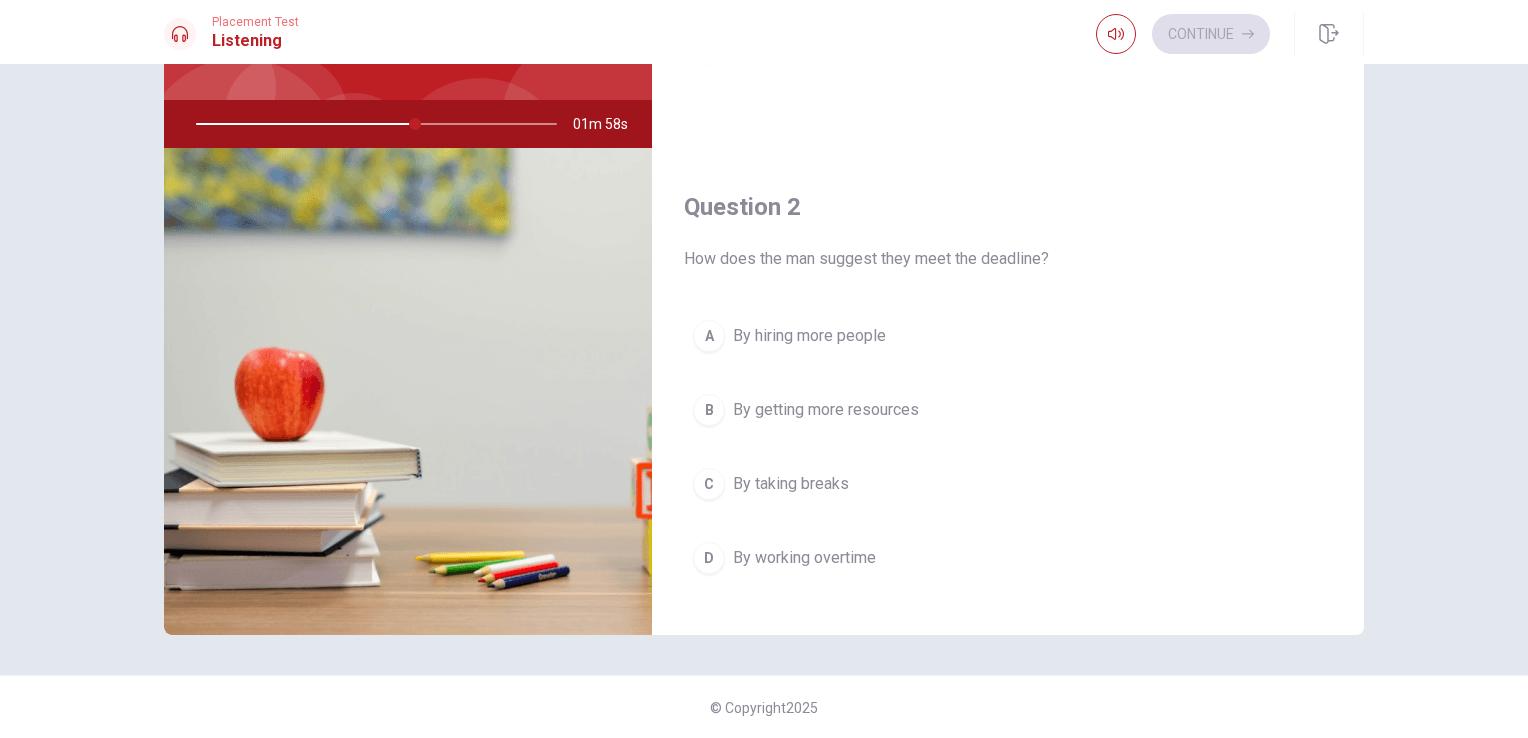 scroll, scrollTop: 256, scrollLeft: 0, axis: vertical 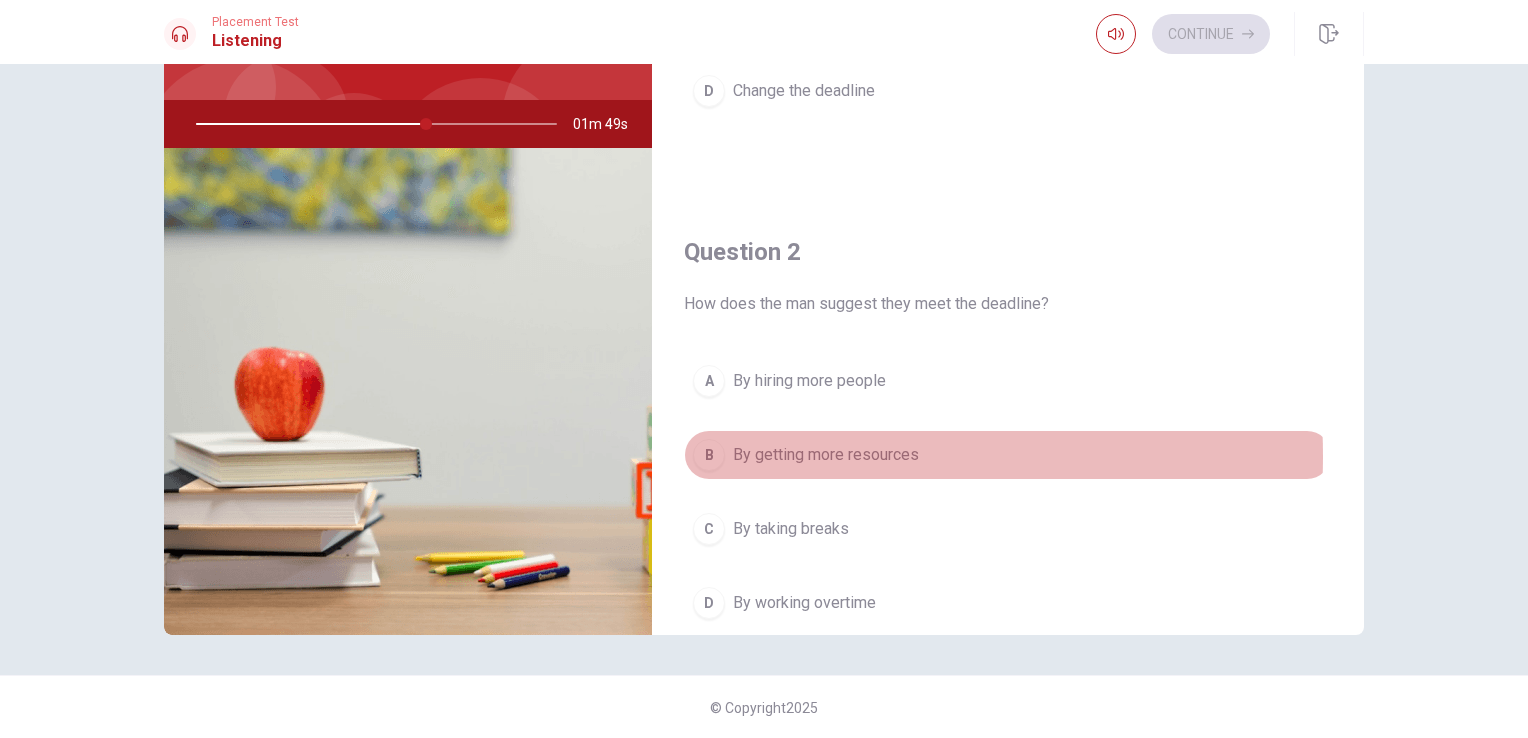 click on "By getting more resources" at bounding box center (826, 455) 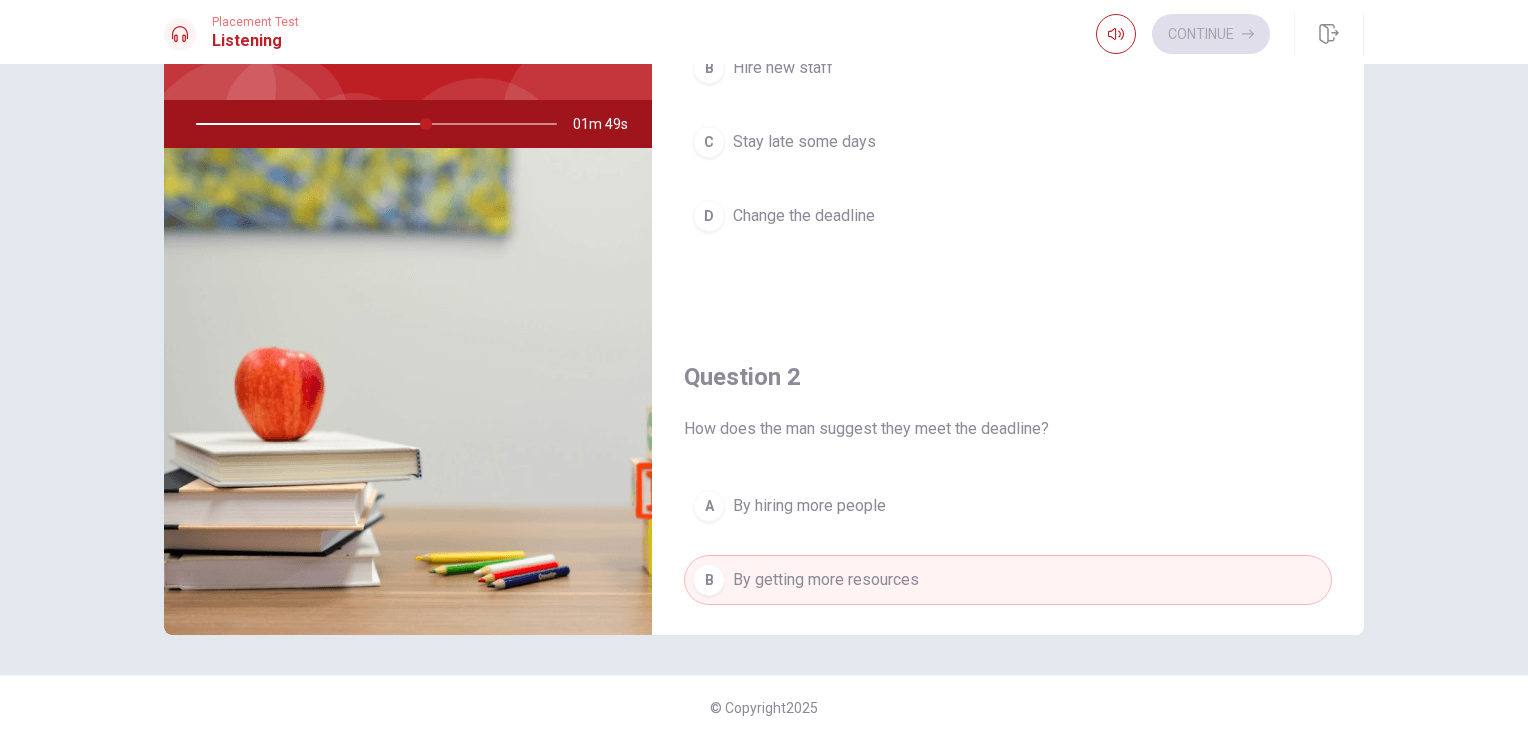 scroll, scrollTop: 0, scrollLeft: 0, axis: both 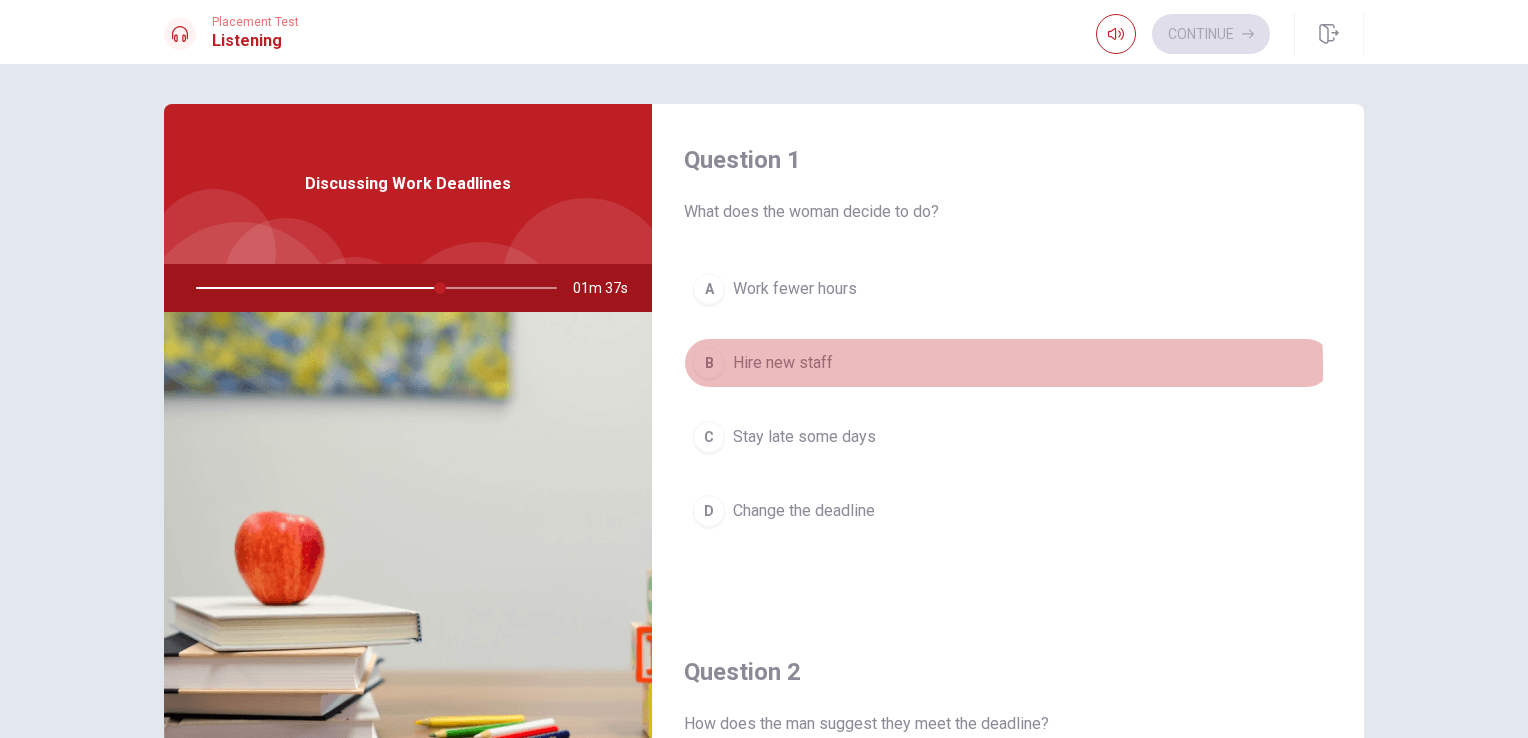 click on "Hire new staff" at bounding box center [783, 363] 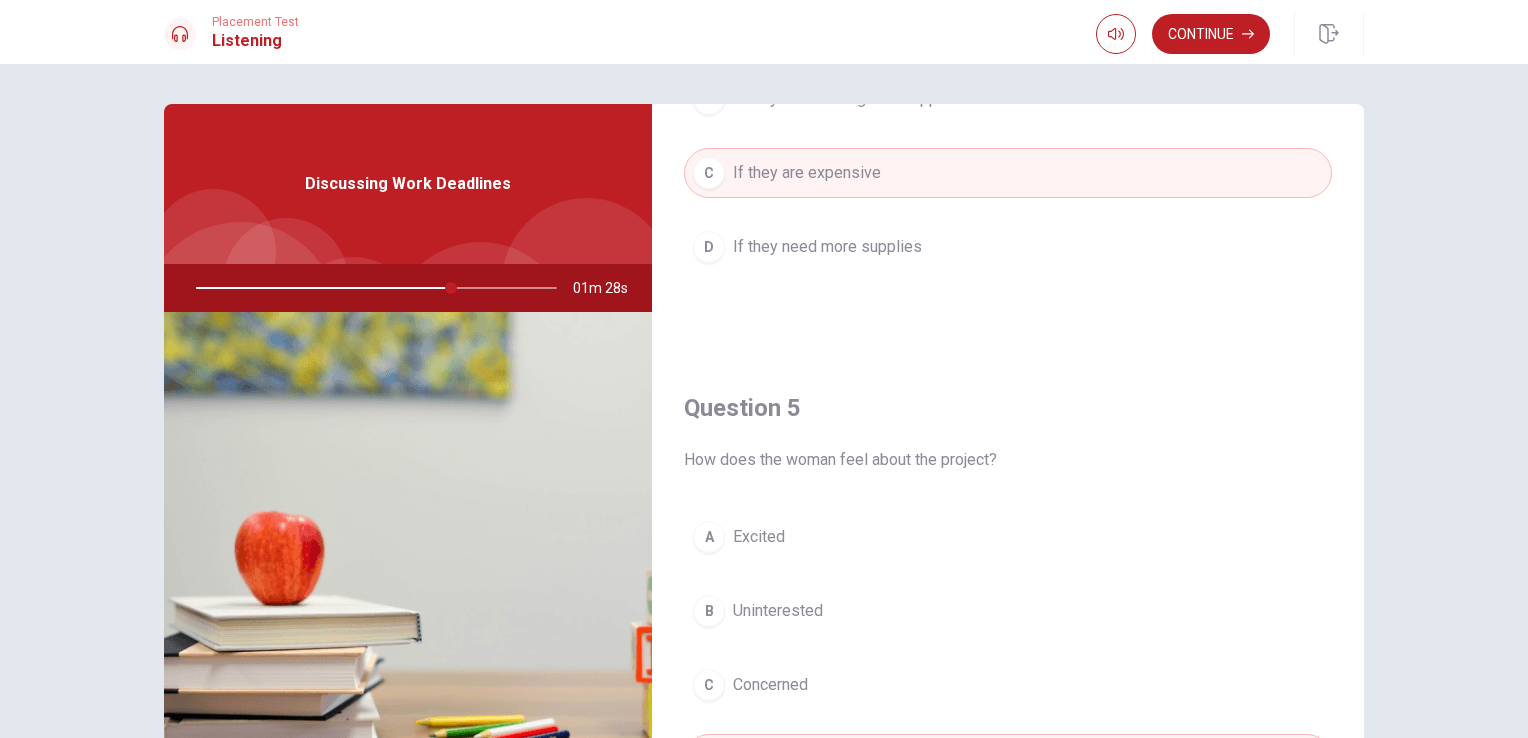 scroll, scrollTop: 1856, scrollLeft: 0, axis: vertical 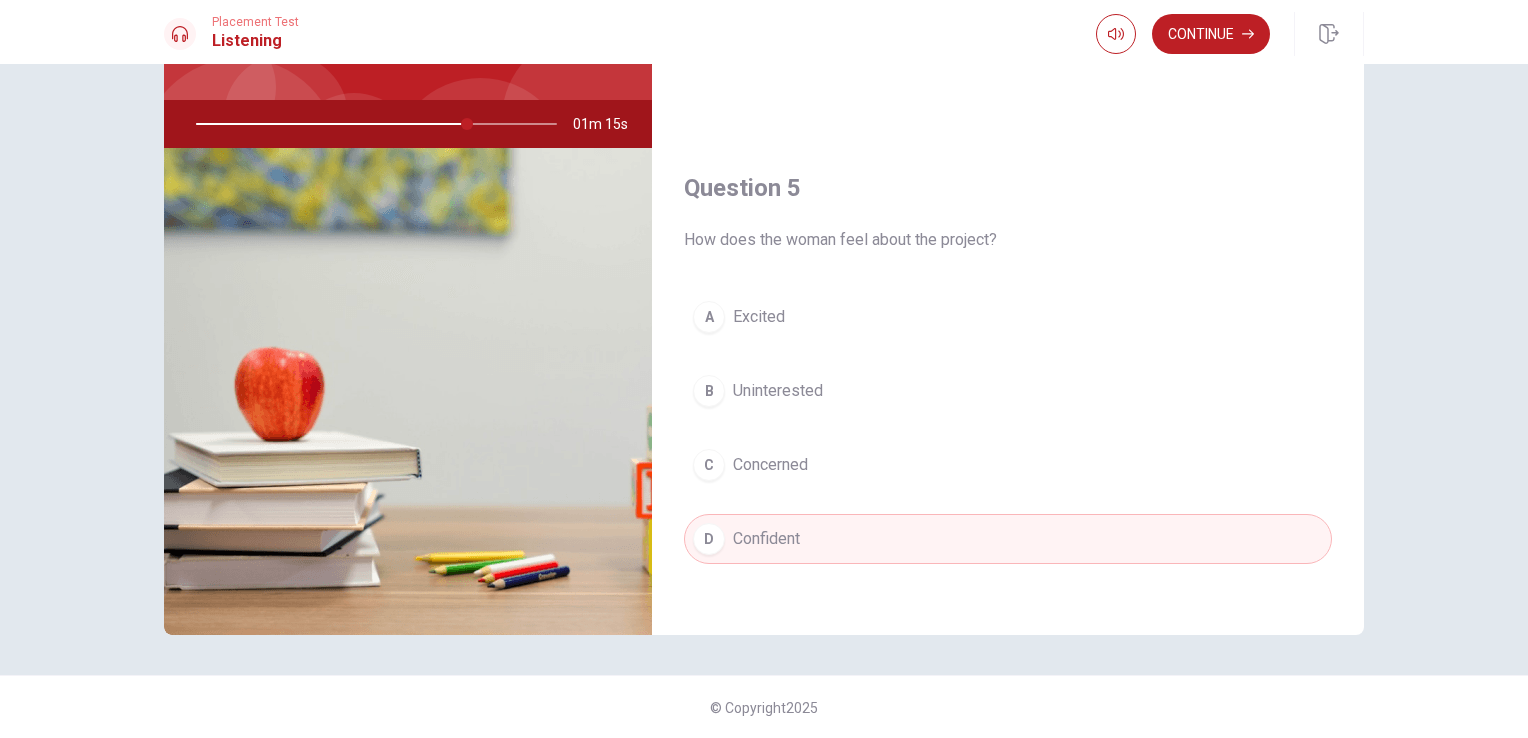 click on "C Concerned" at bounding box center (1008, 465) 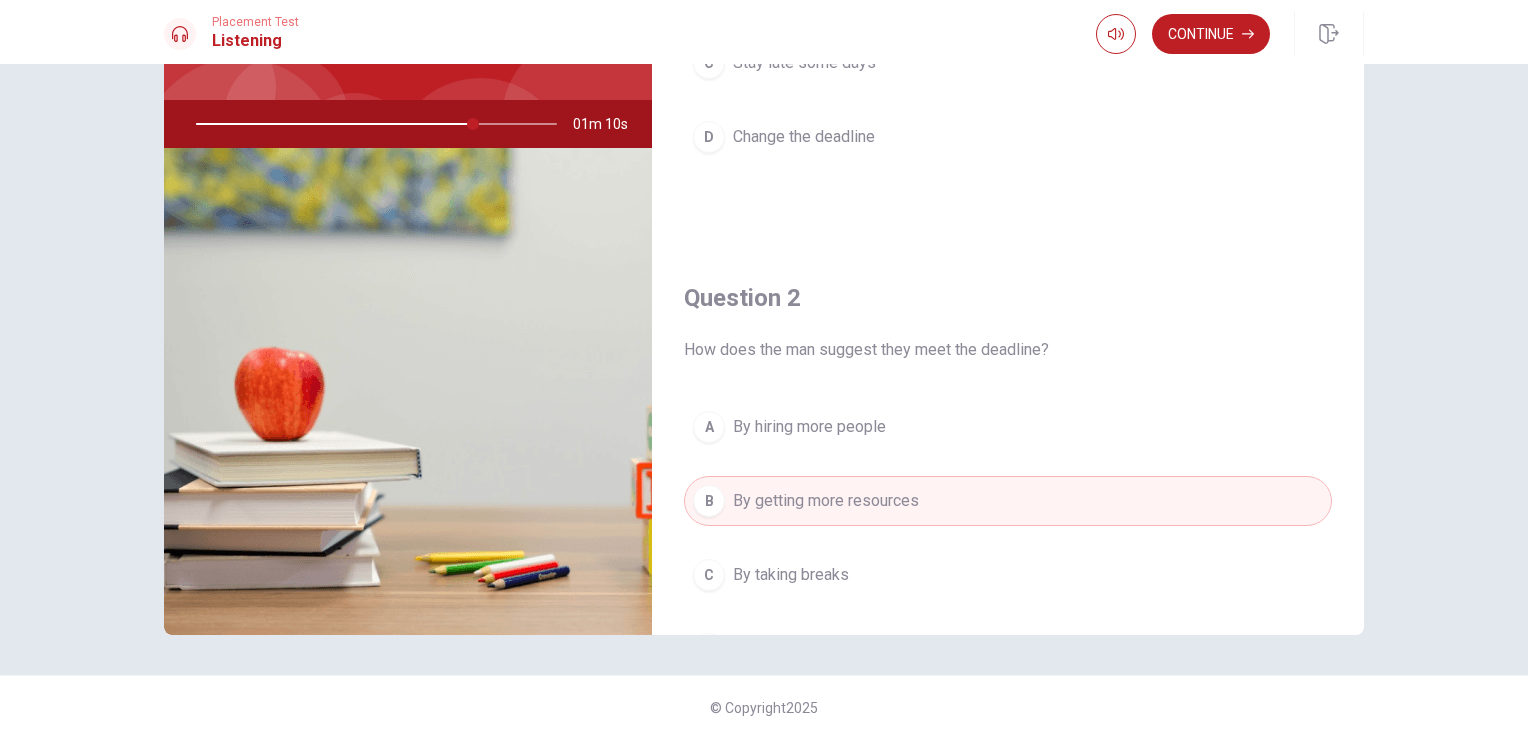 scroll, scrollTop: 0, scrollLeft: 0, axis: both 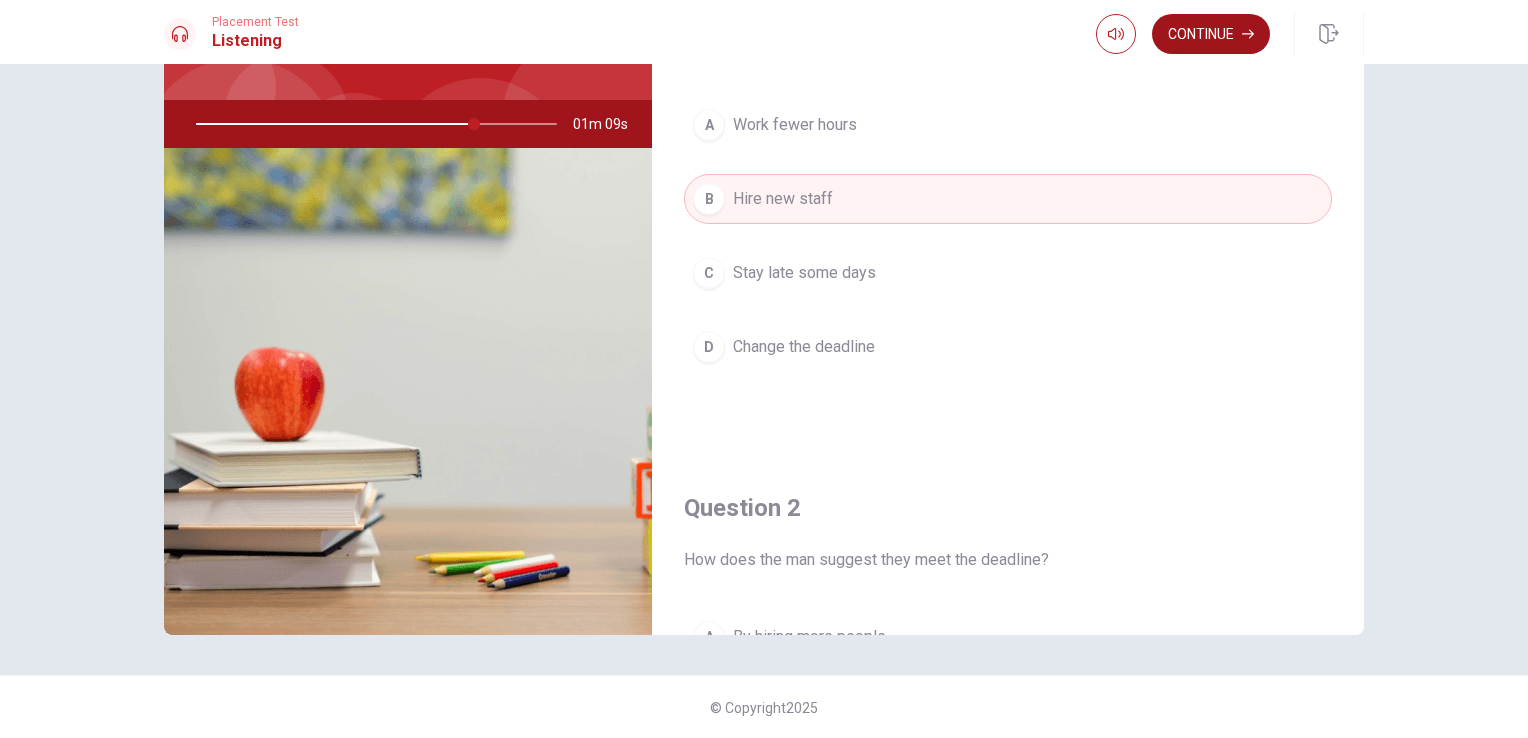 click on "Continue" at bounding box center (1211, 34) 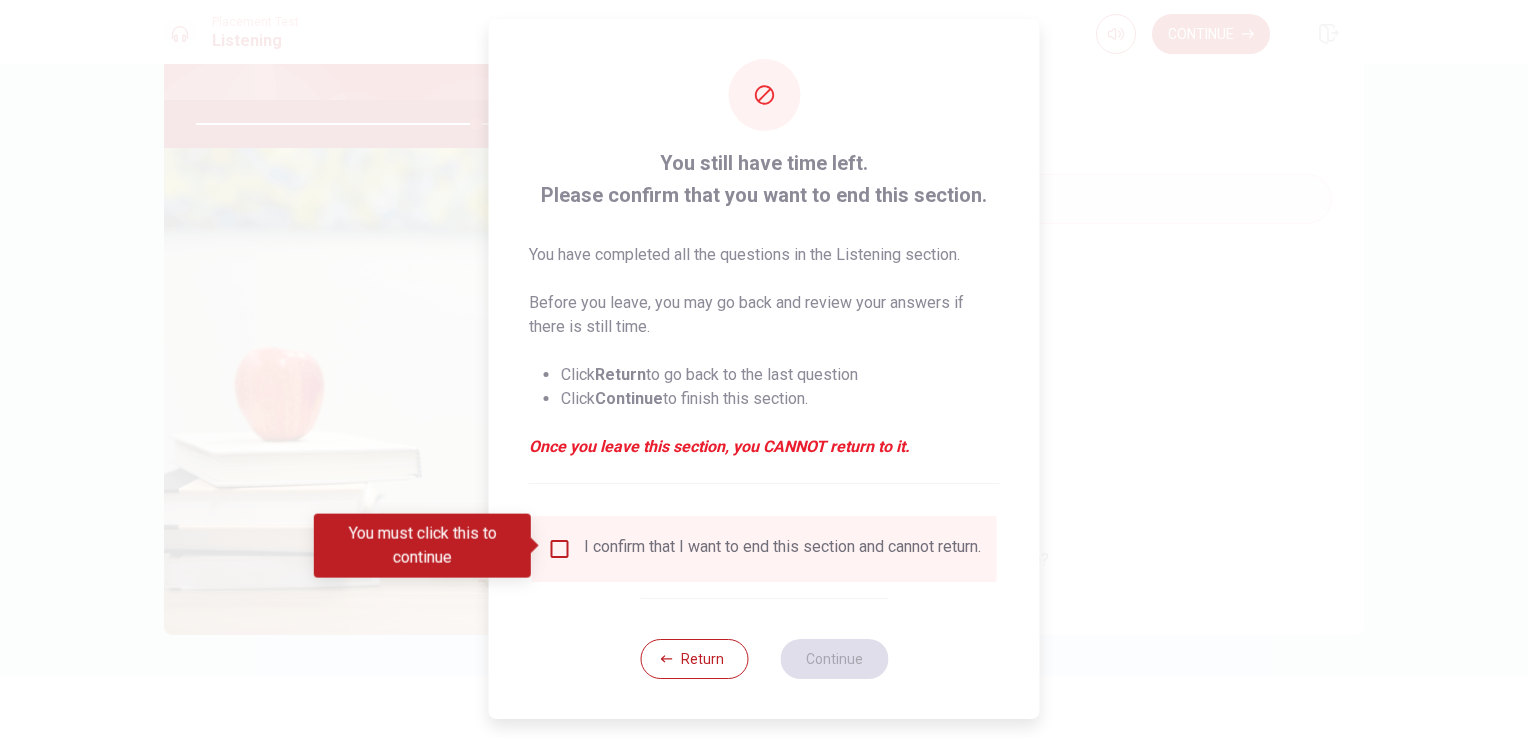click at bounding box center [560, 549] 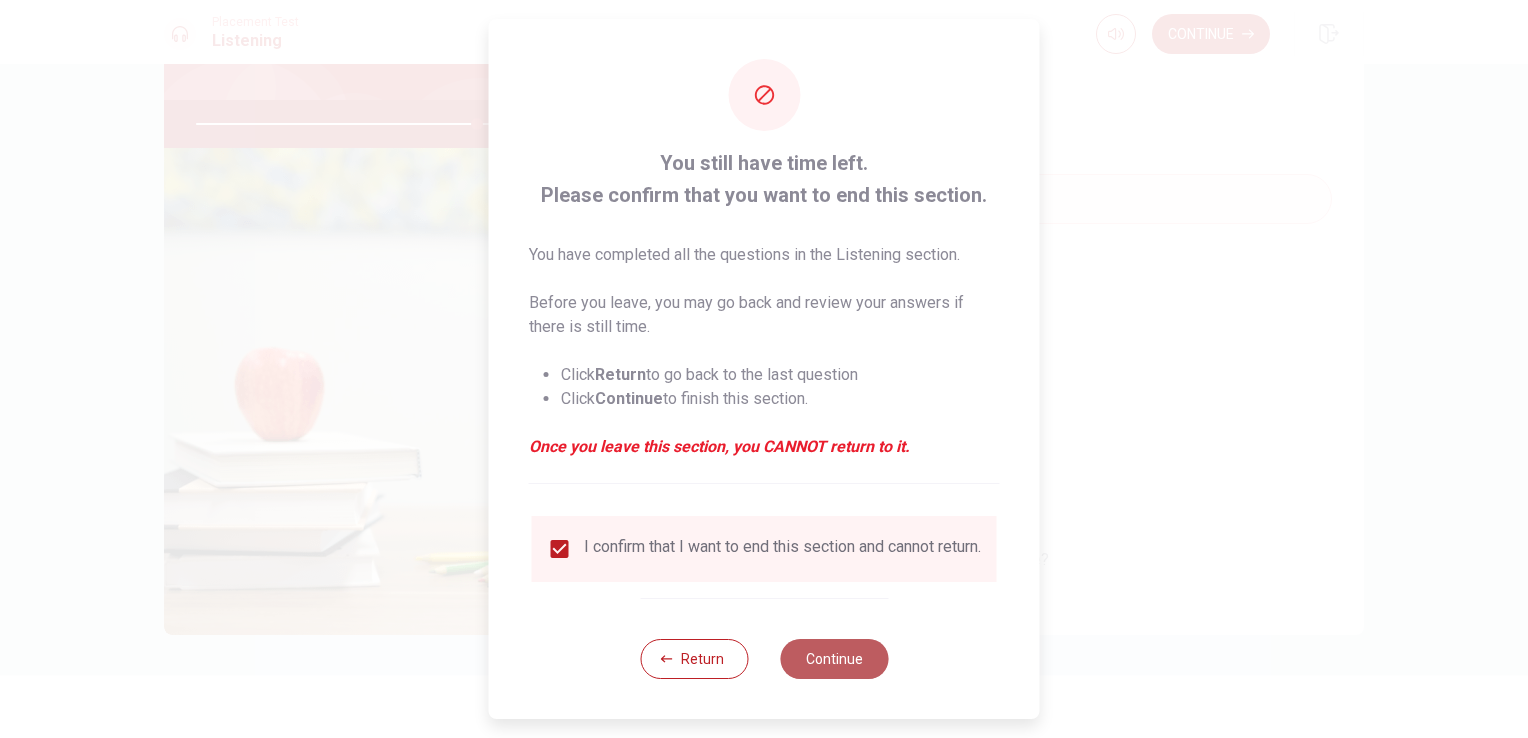 click on "Continue" at bounding box center [834, 659] 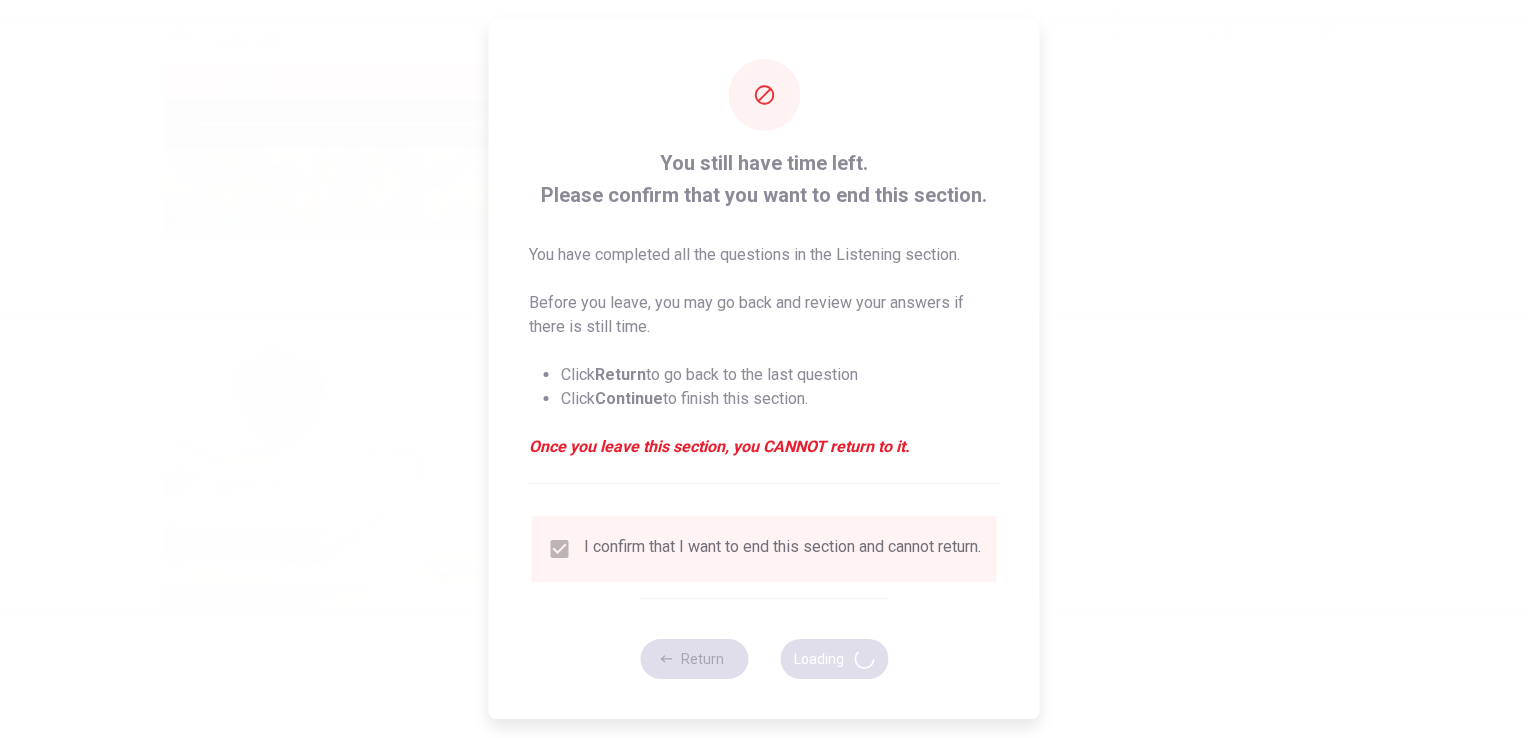 type on "79" 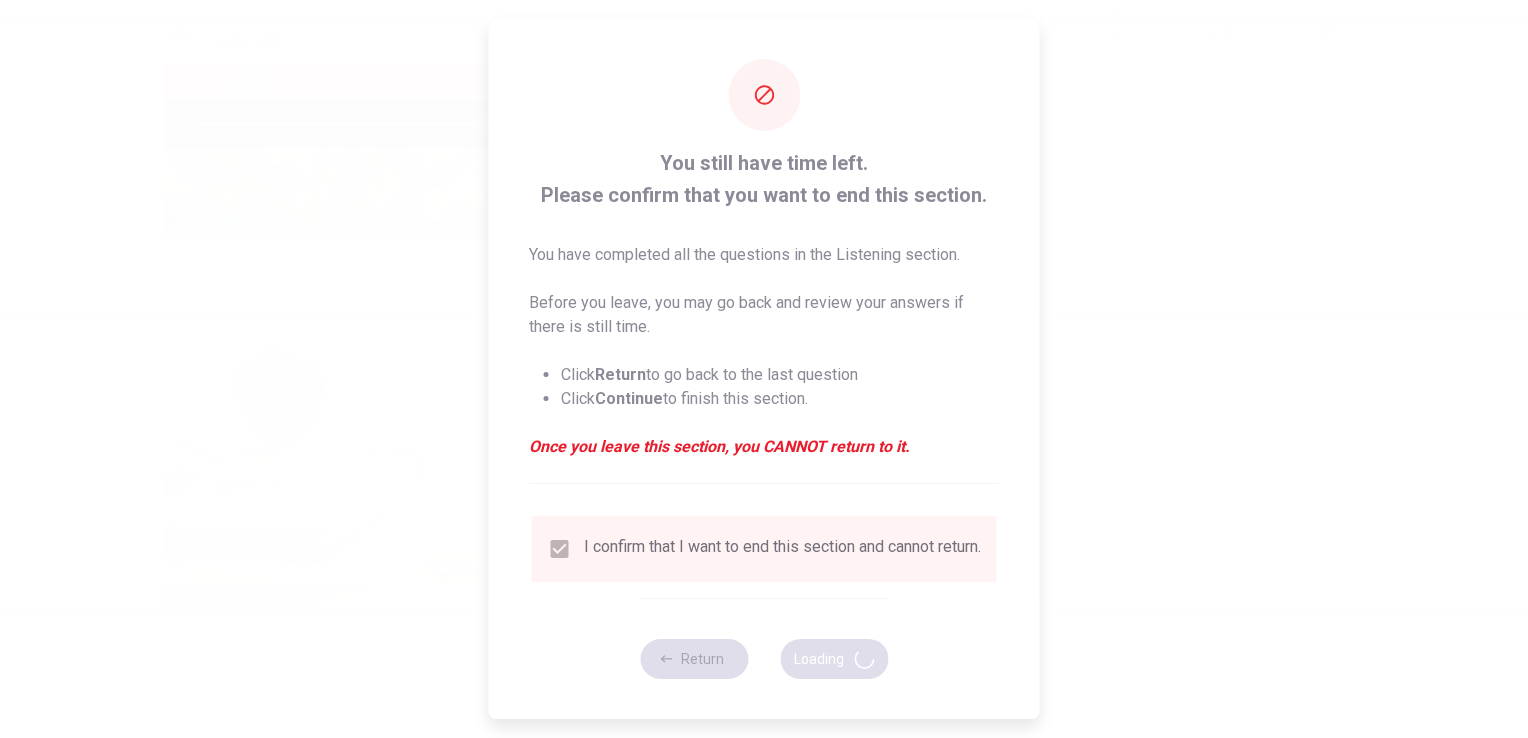 scroll, scrollTop: 0, scrollLeft: 0, axis: both 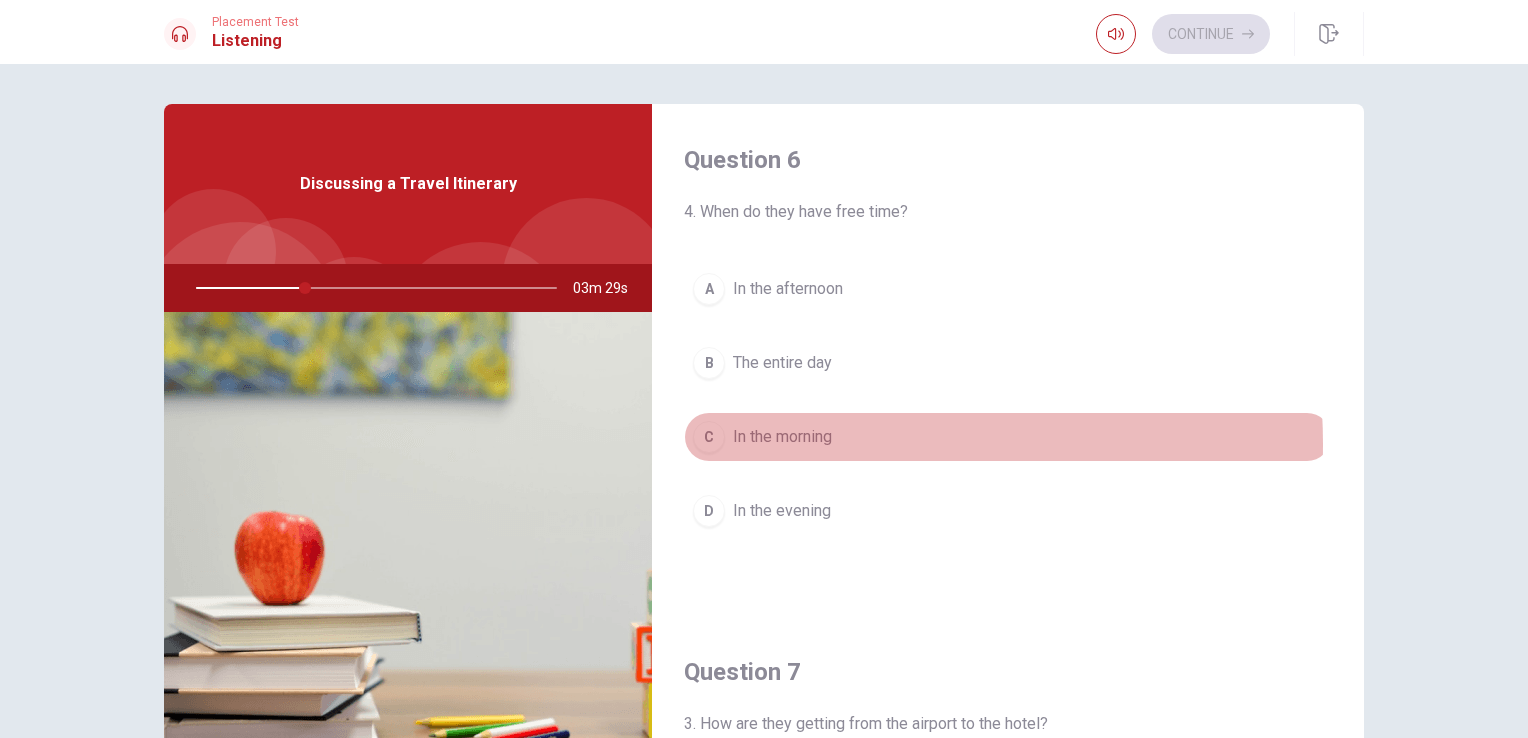 click on "In the morning" at bounding box center [782, 437] 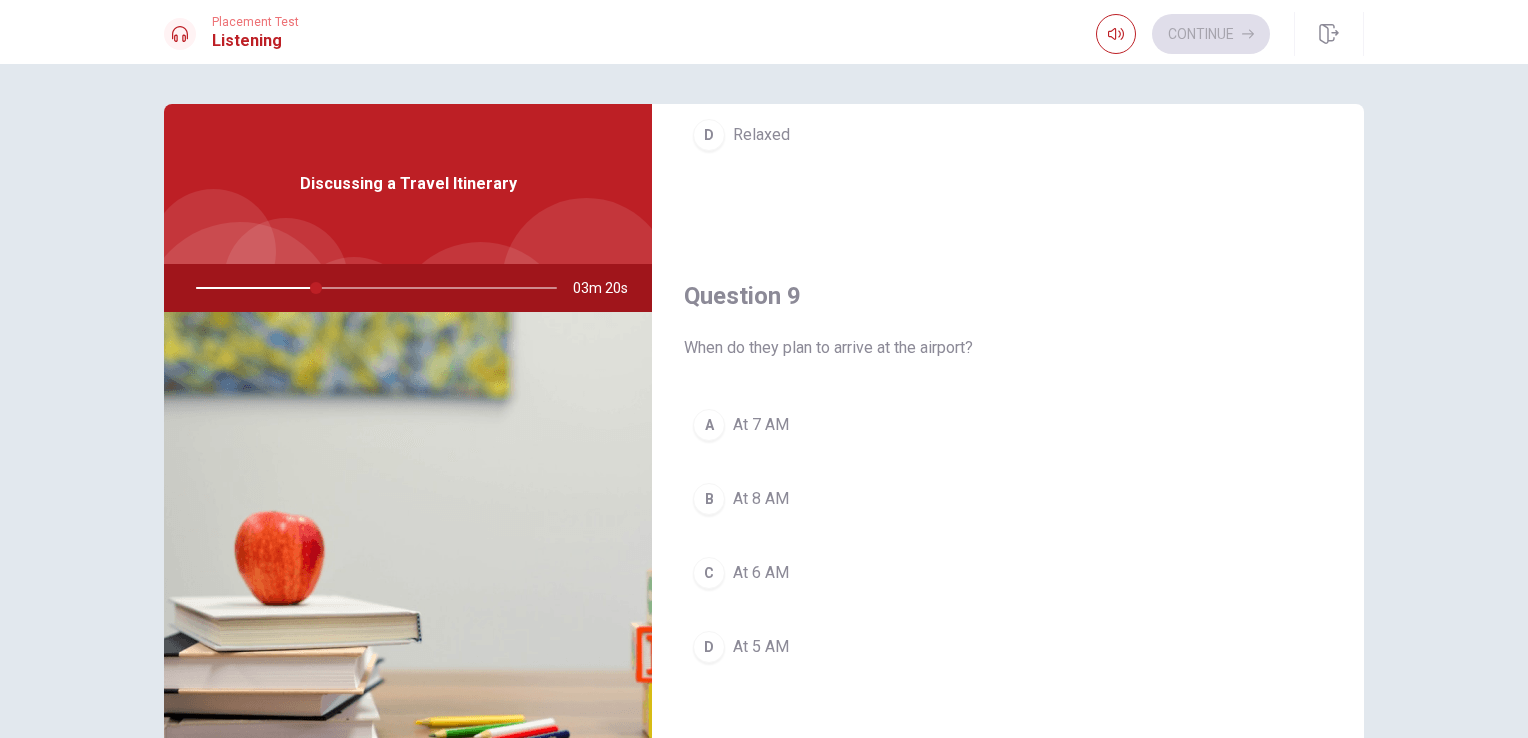 scroll, scrollTop: 1856, scrollLeft: 0, axis: vertical 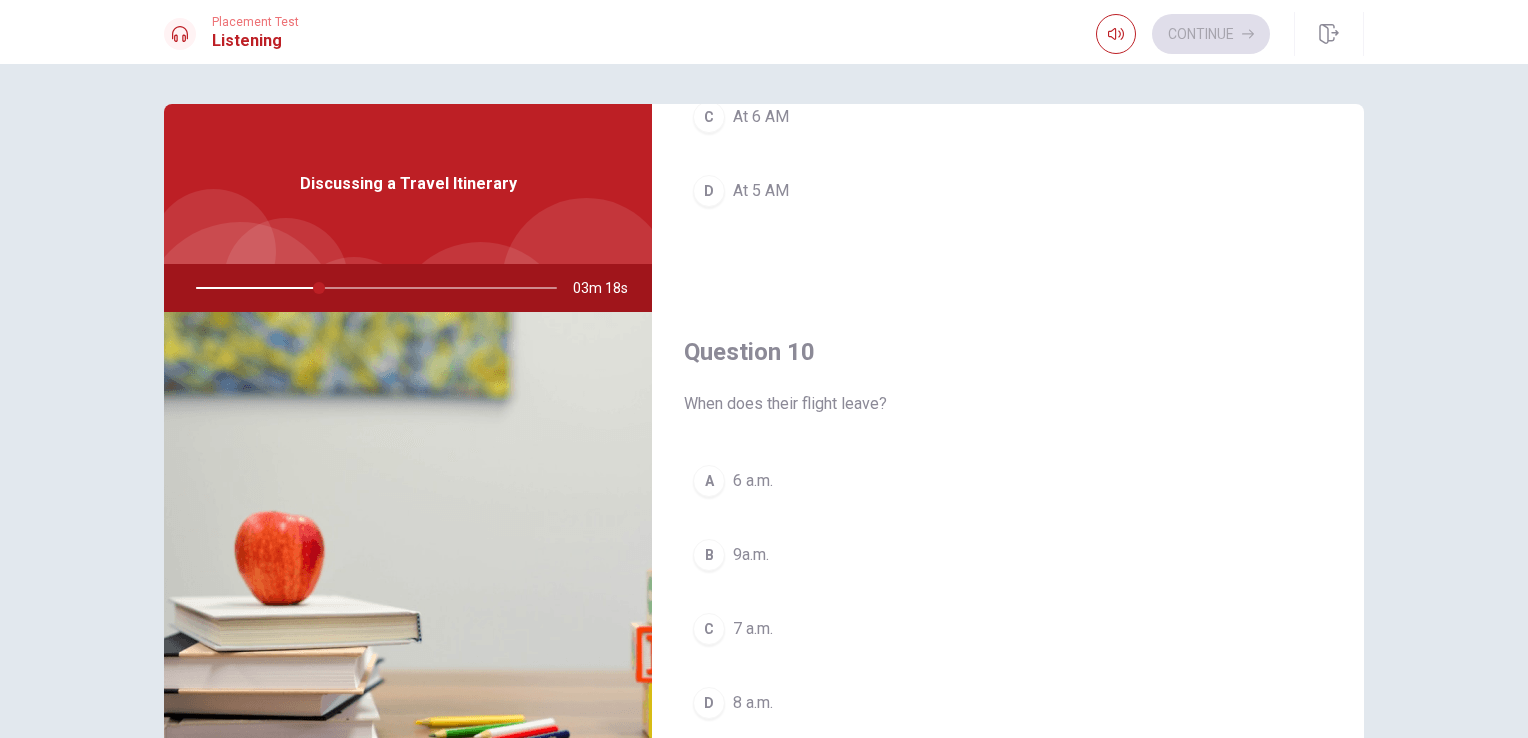 click on "8 a.m." at bounding box center [753, 703] 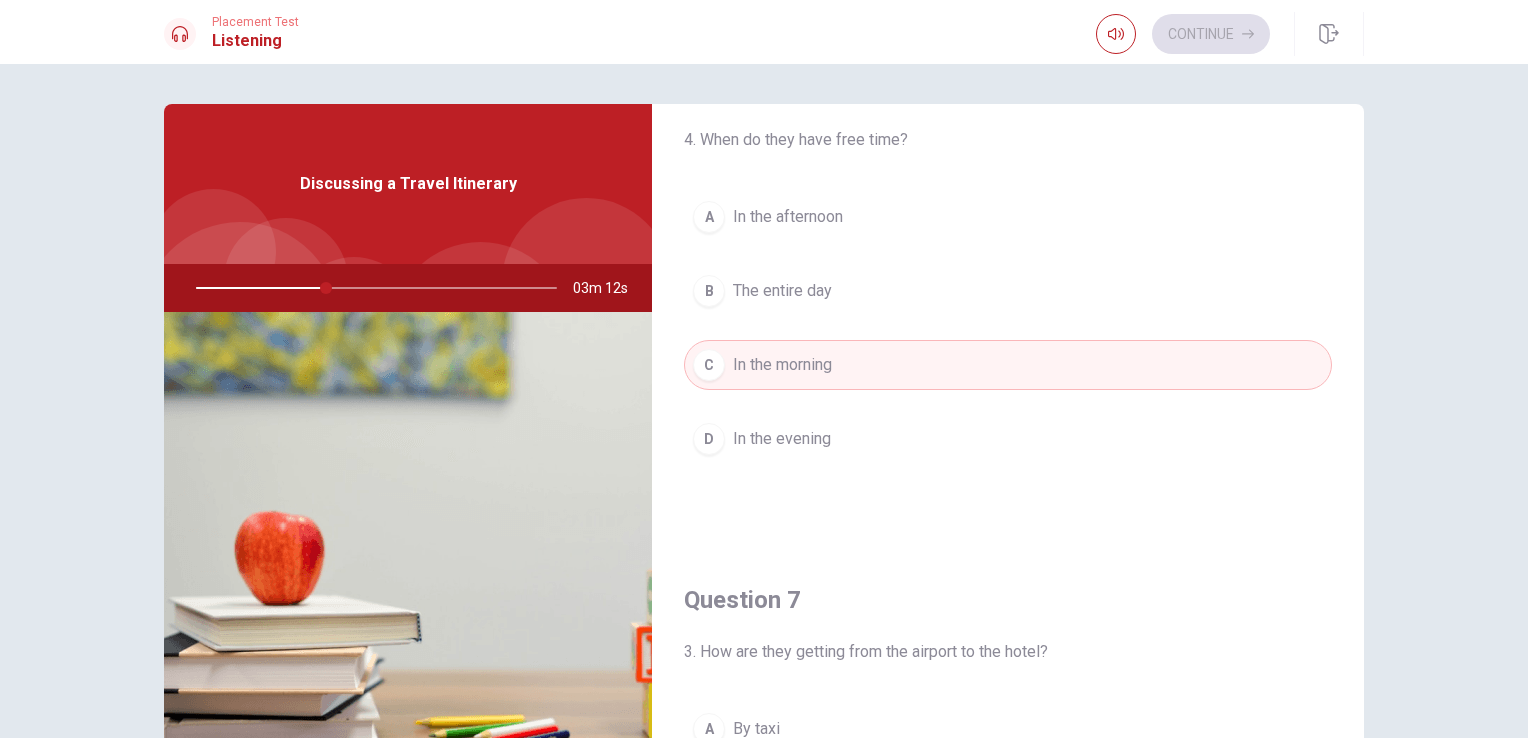 scroll, scrollTop: 0, scrollLeft: 0, axis: both 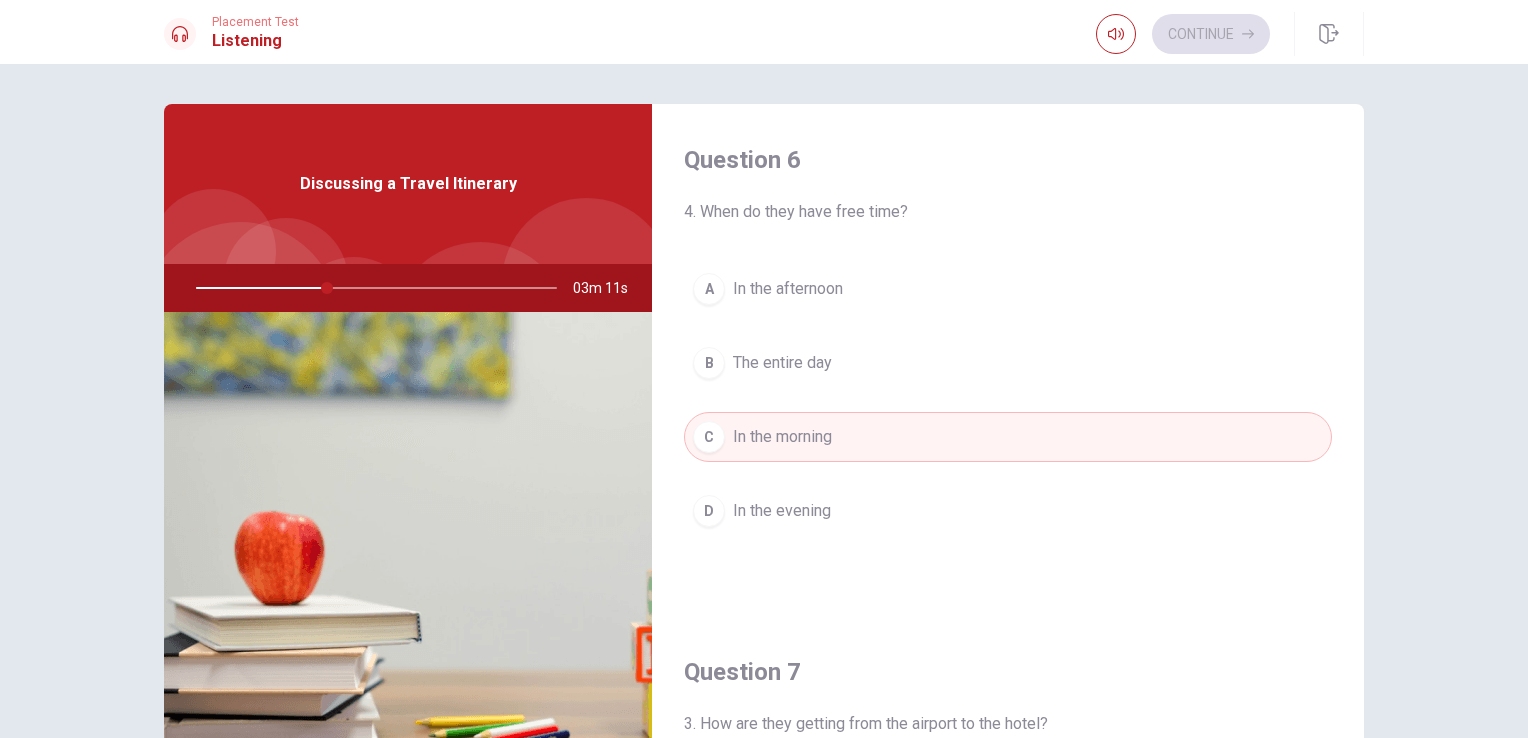 click on "In the afternoon" at bounding box center (788, 289) 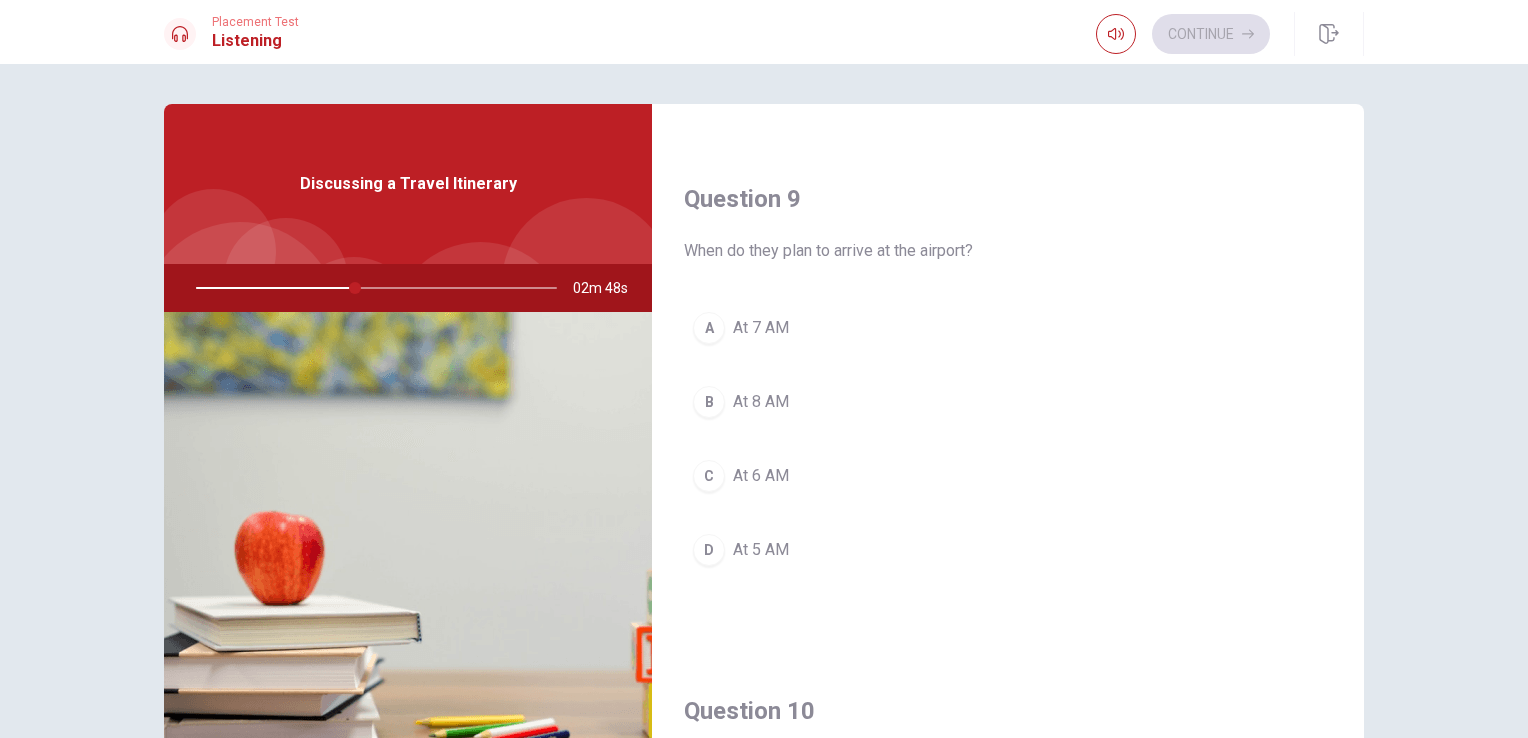 scroll, scrollTop: 1500, scrollLeft: 0, axis: vertical 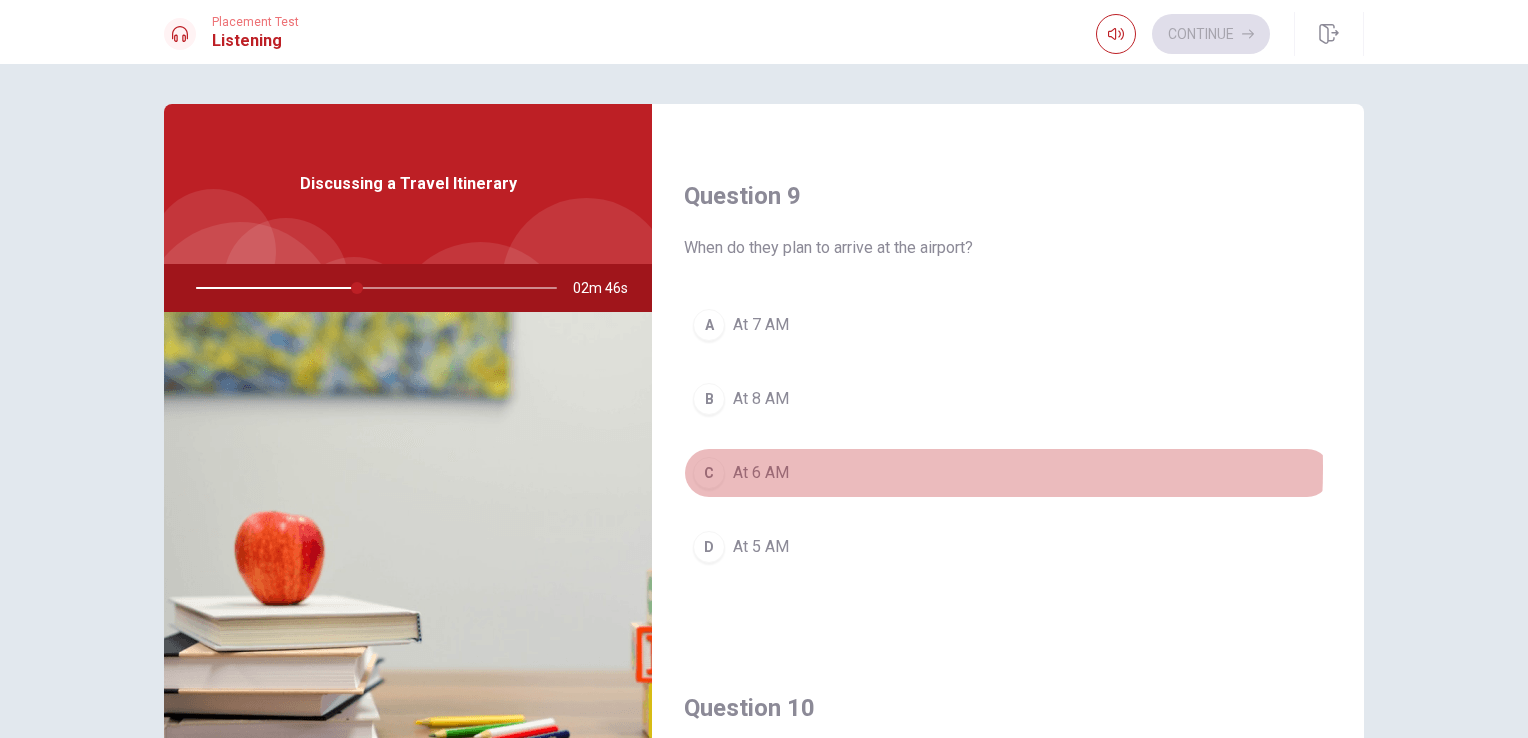 click on "C At 6 AM" at bounding box center (1008, 473) 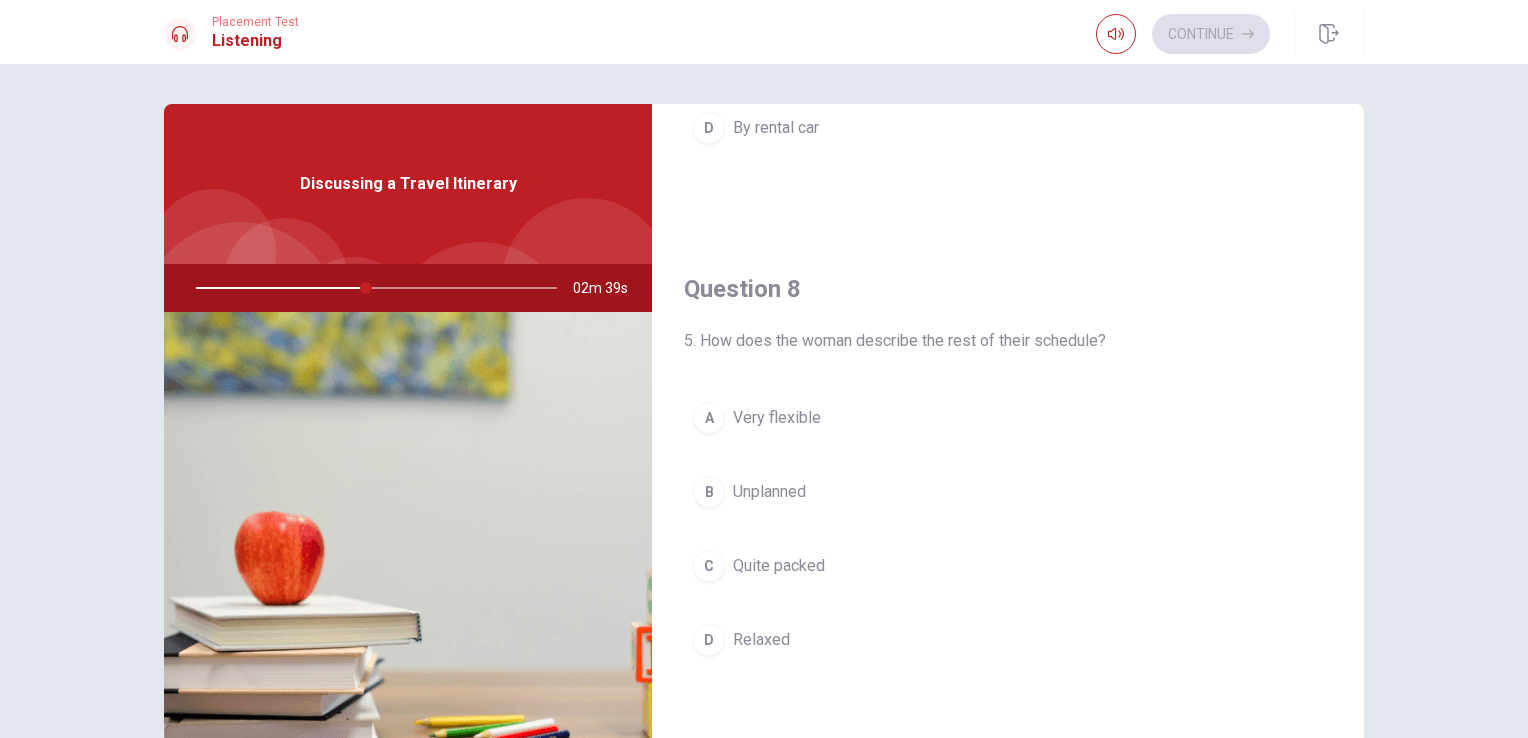 scroll, scrollTop: 900, scrollLeft: 0, axis: vertical 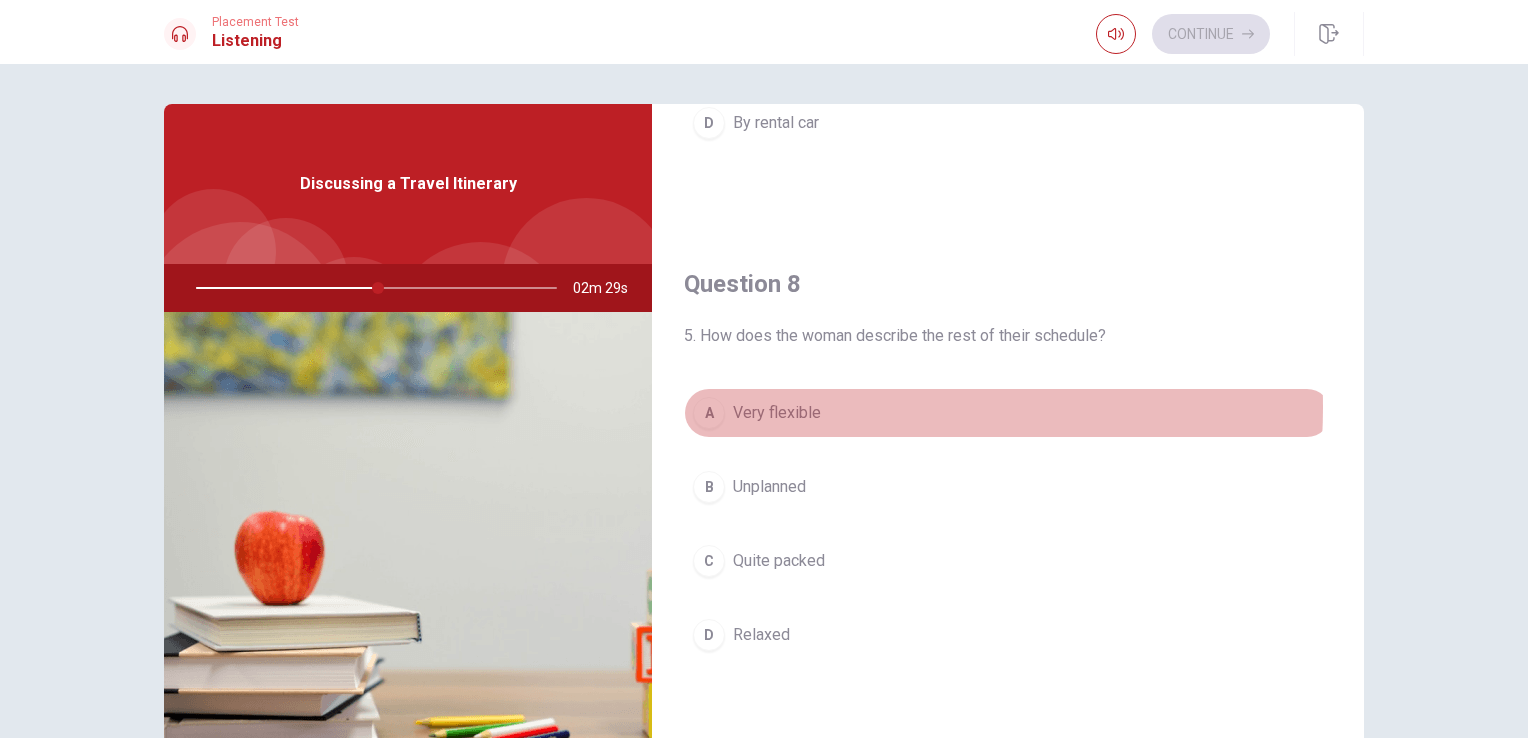 click on "Very flexible" at bounding box center (777, 413) 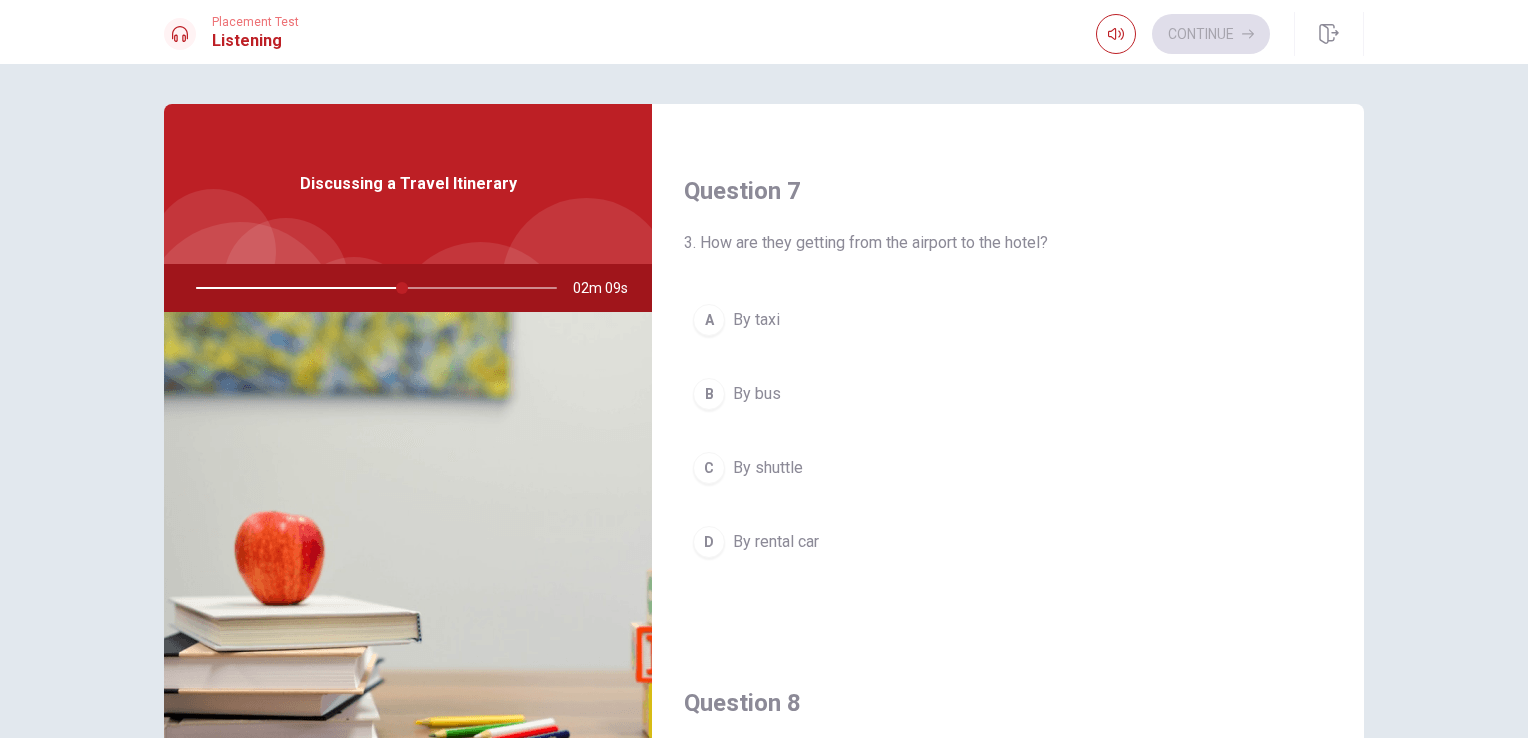 scroll, scrollTop: 500, scrollLeft: 0, axis: vertical 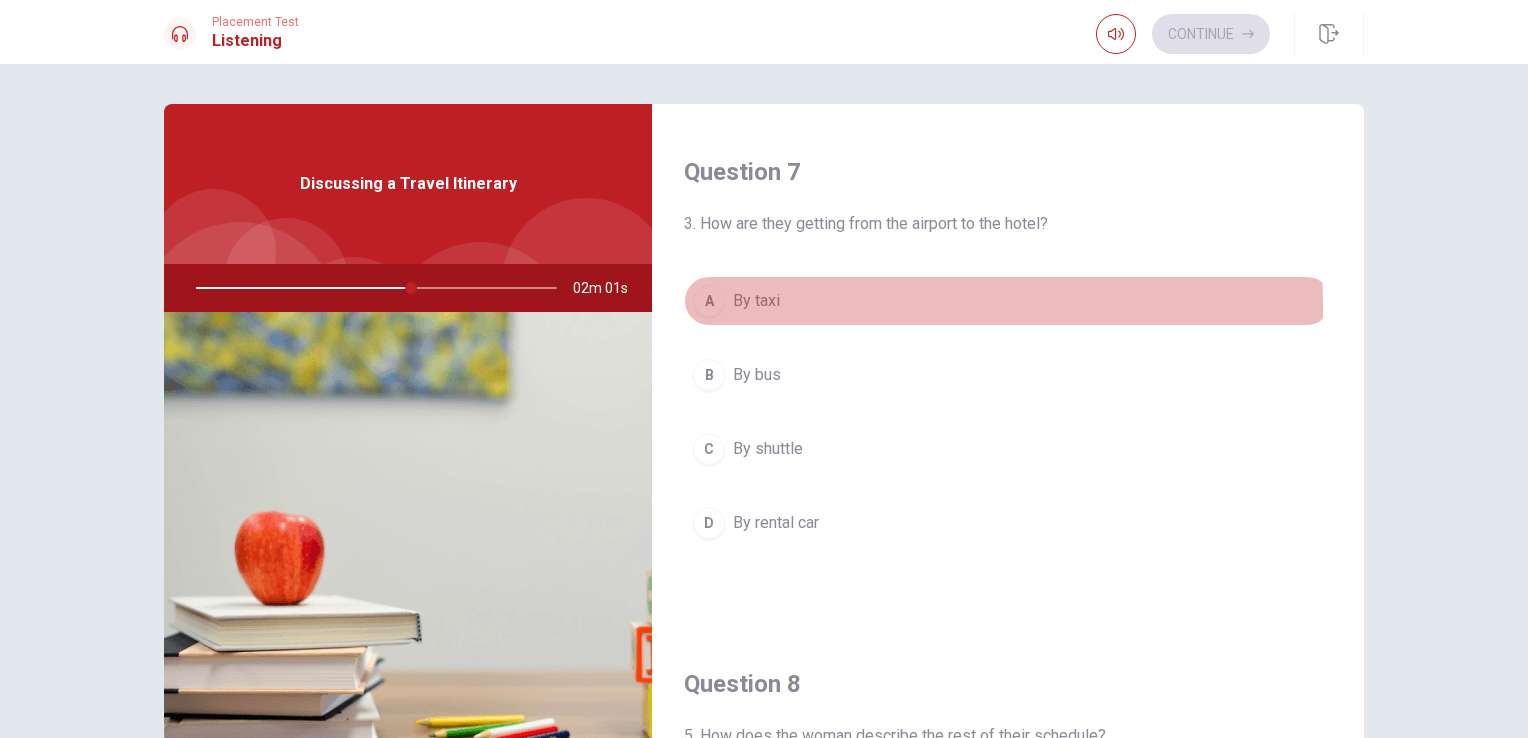 click on "By taxi" at bounding box center [756, 301] 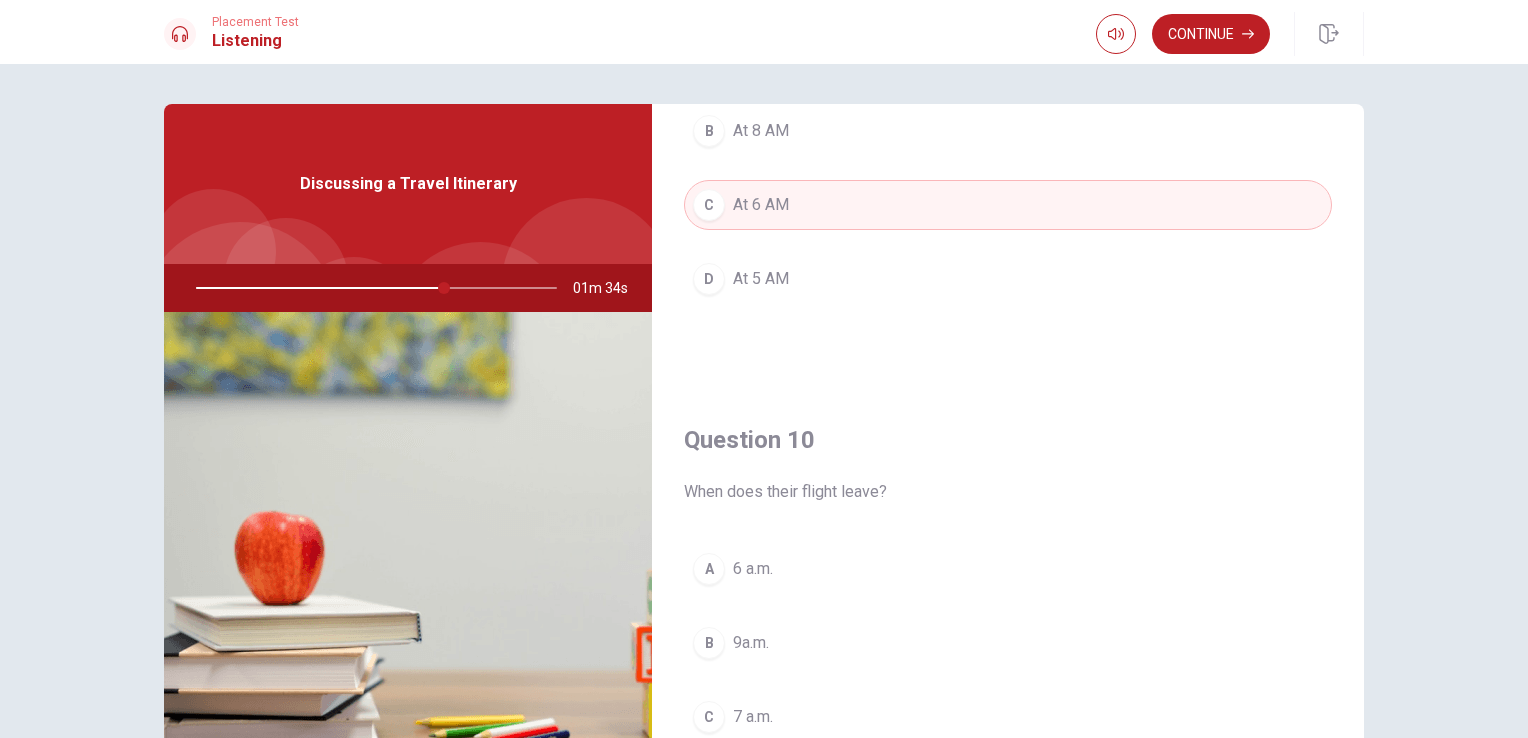 scroll, scrollTop: 1856, scrollLeft: 0, axis: vertical 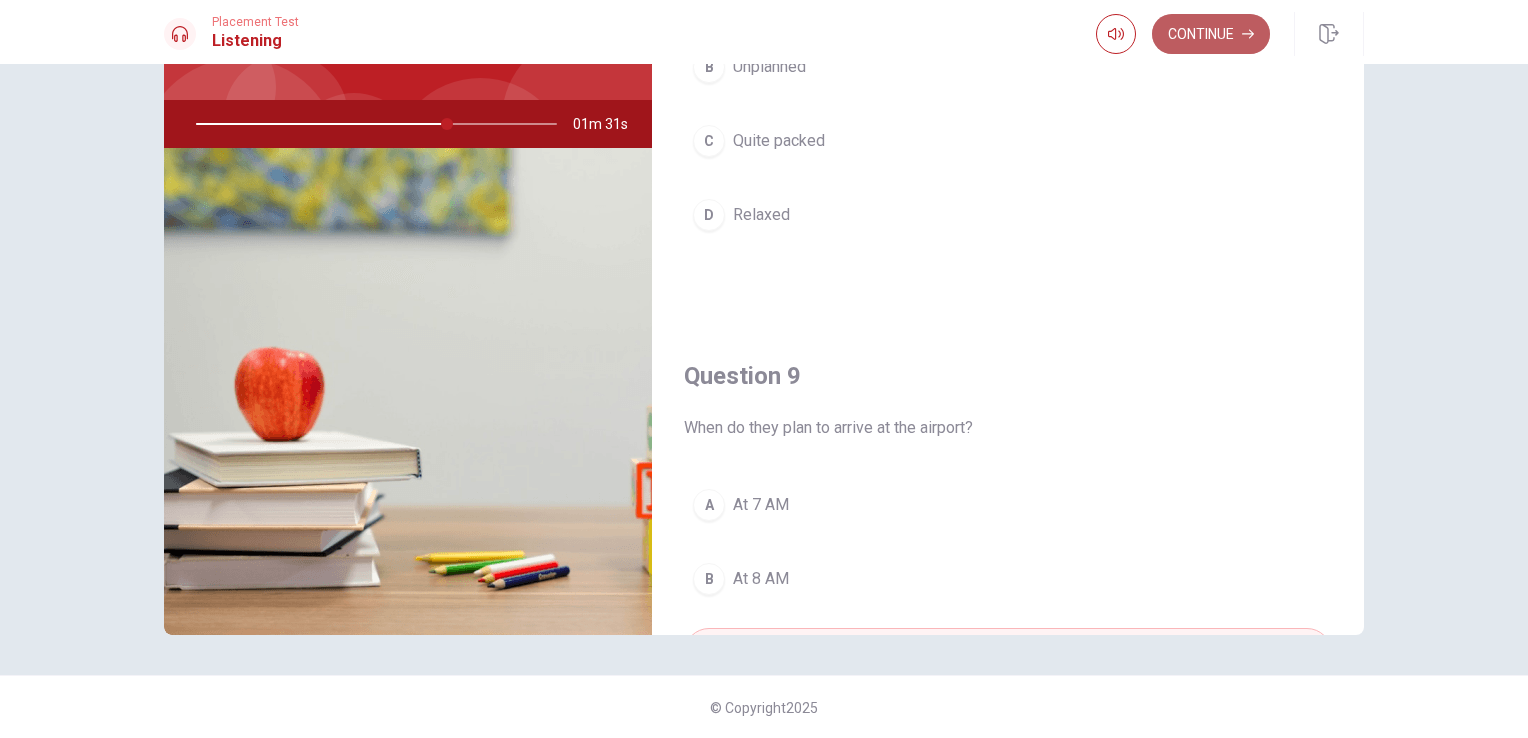 click on "Continue" at bounding box center [1211, 34] 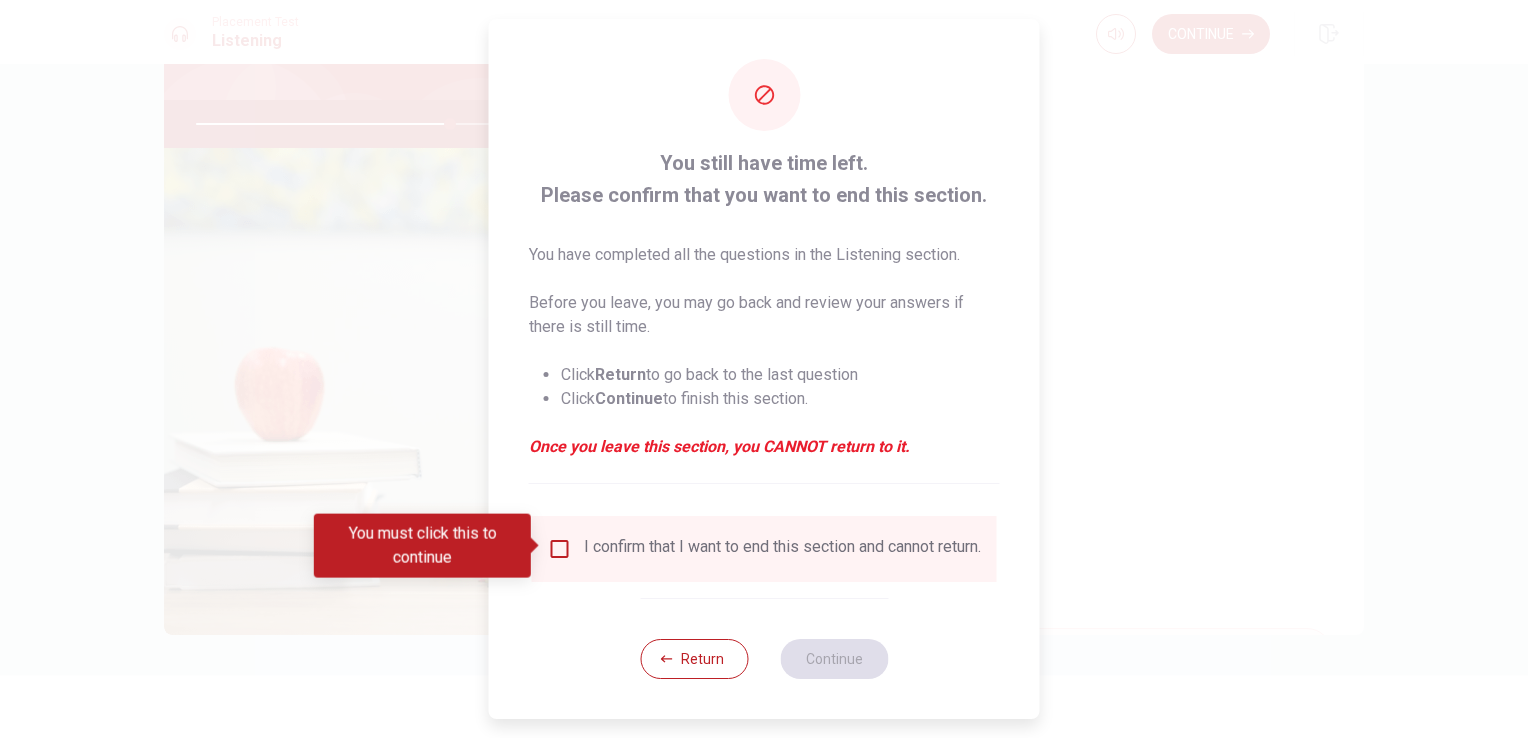 click at bounding box center [560, 549] 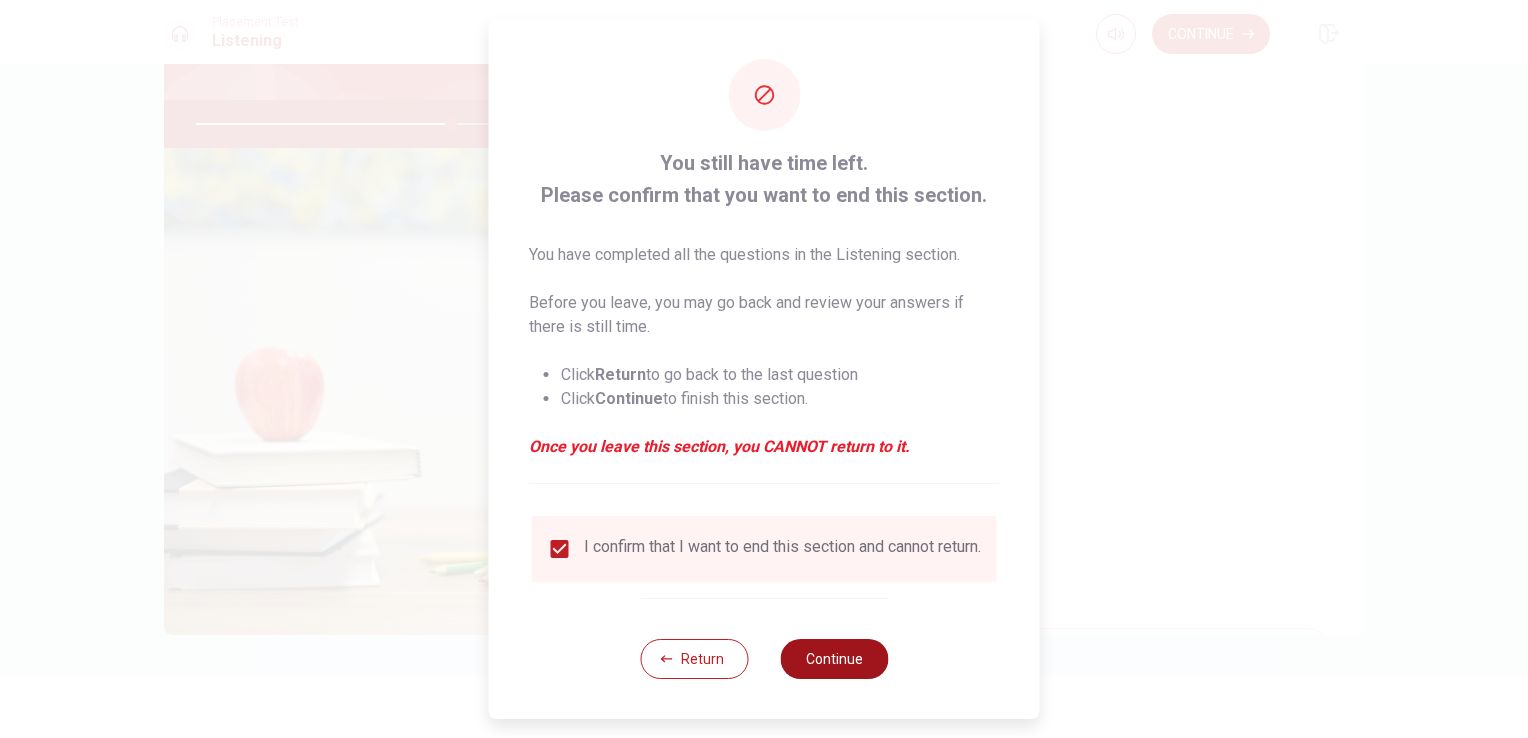 click on "Continue" at bounding box center (834, 659) 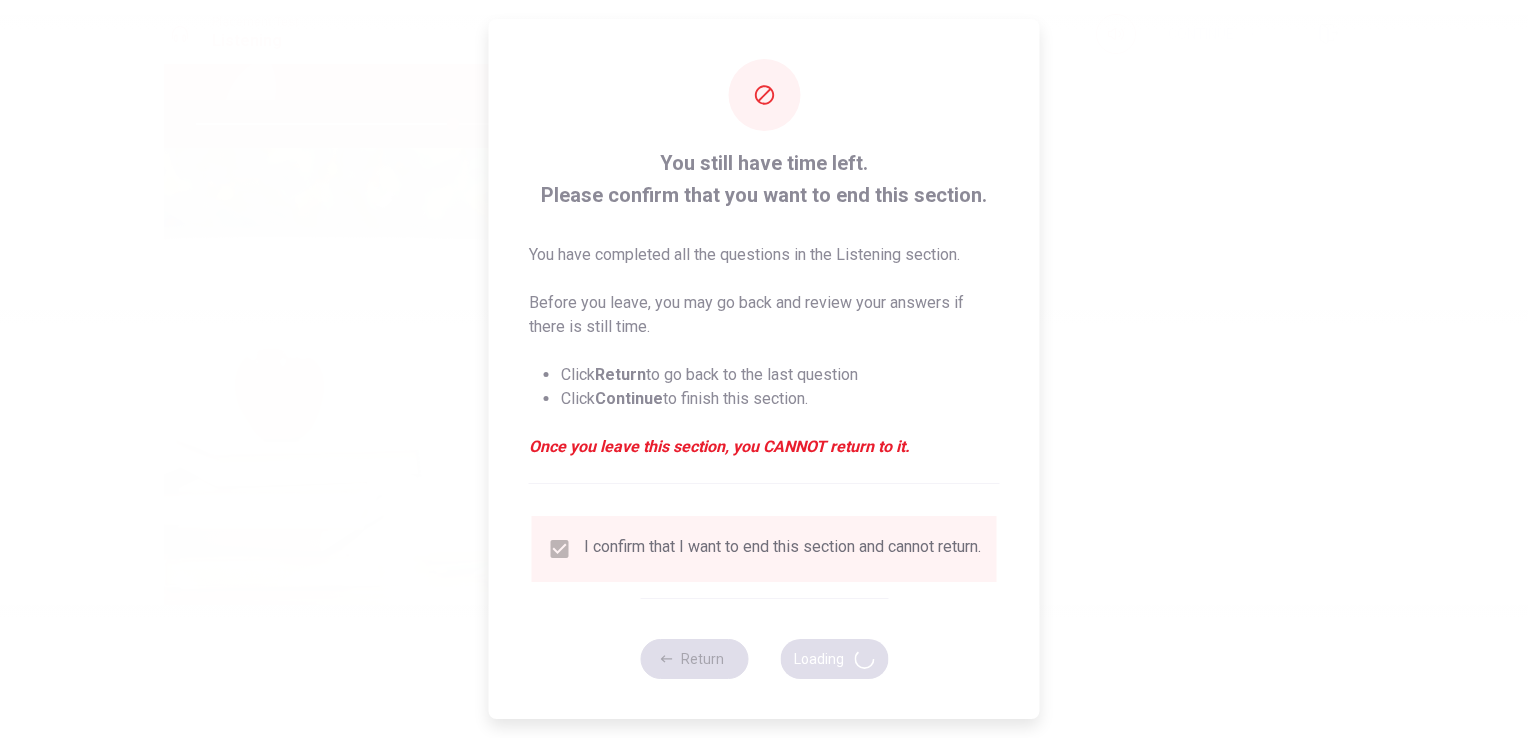 type on "72" 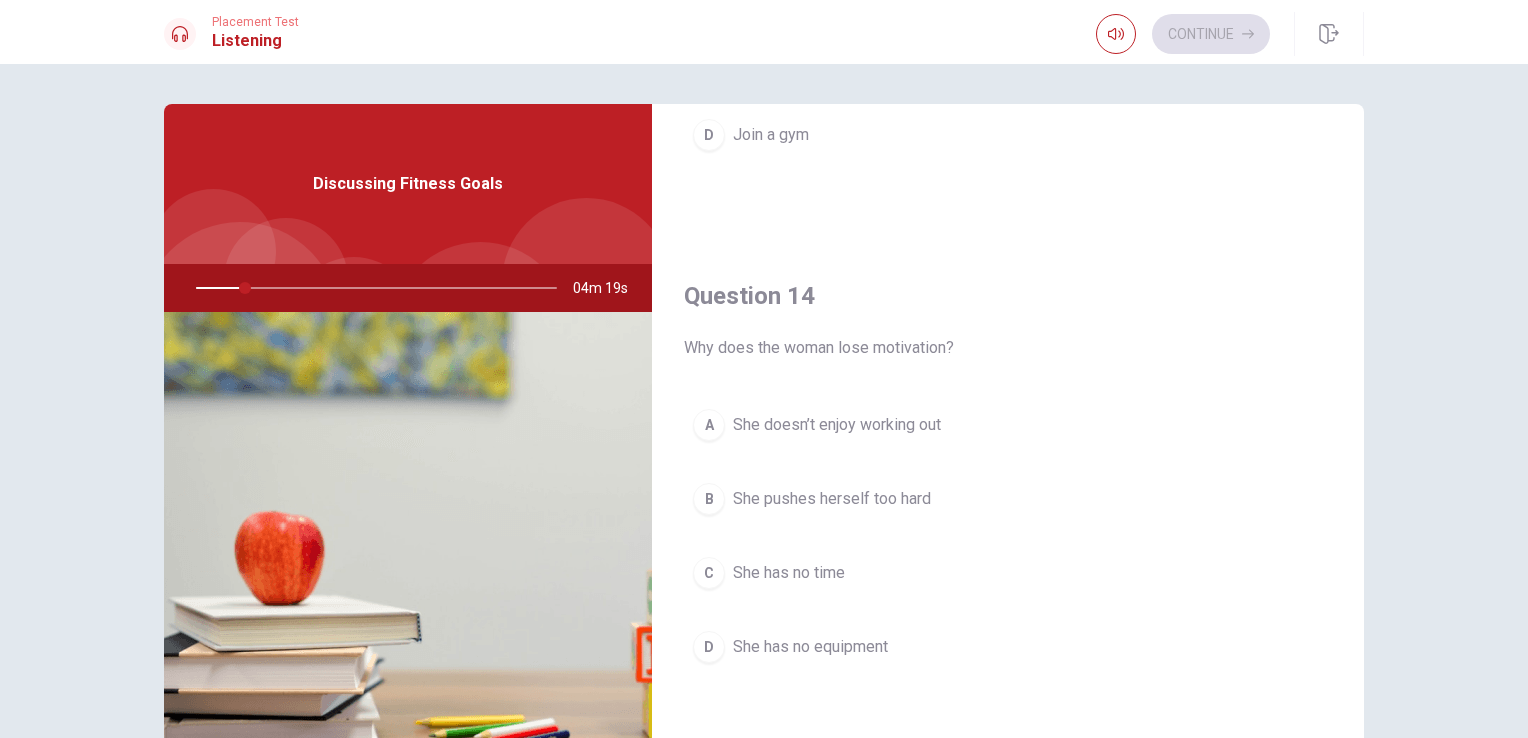 scroll, scrollTop: 1856, scrollLeft: 0, axis: vertical 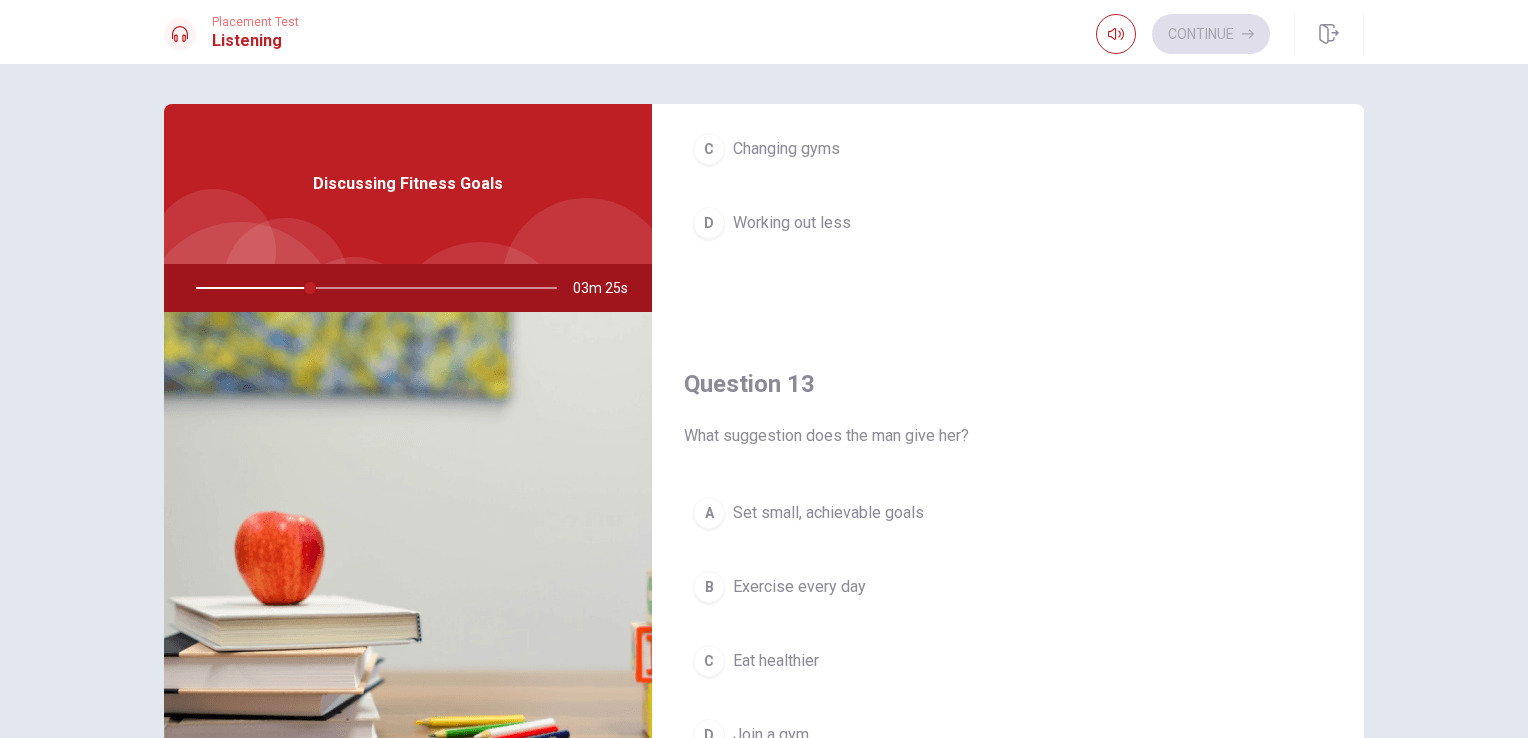click on "Set small, achievable goals" at bounding box center (828, 513) 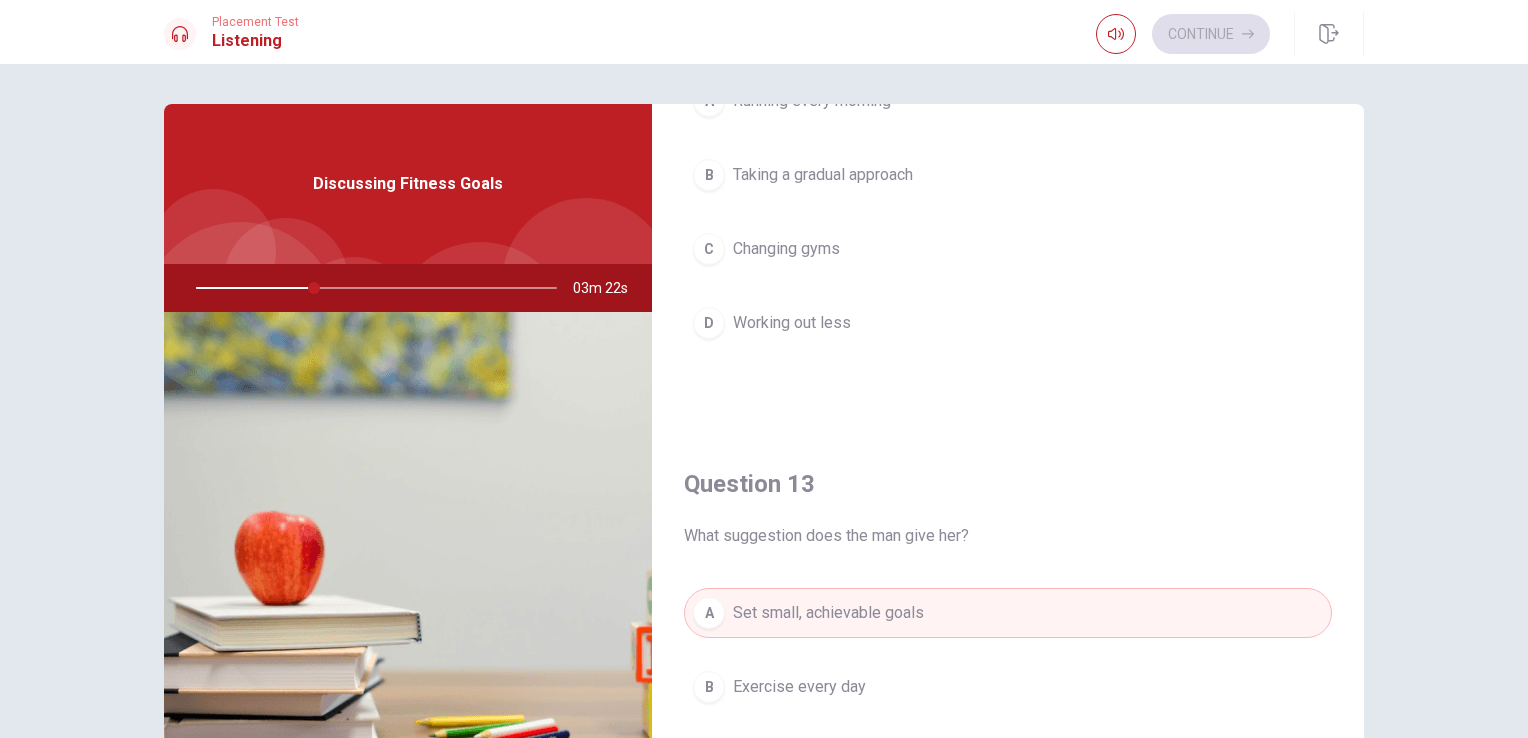 scroll, scrollTop: 200, scrollLeft: 0, axis: vertical 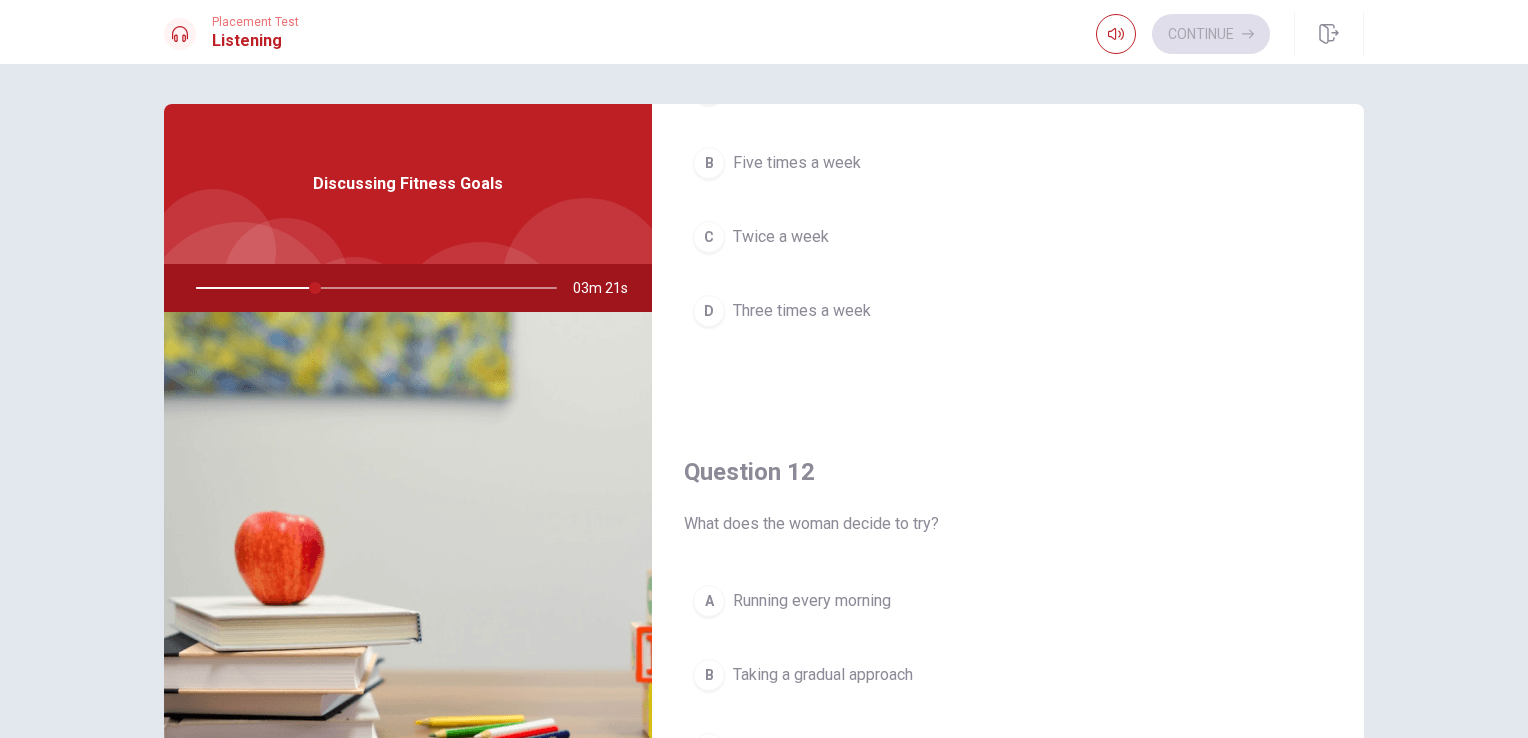 click on "Three times a week" at bounding box center (802, 311) 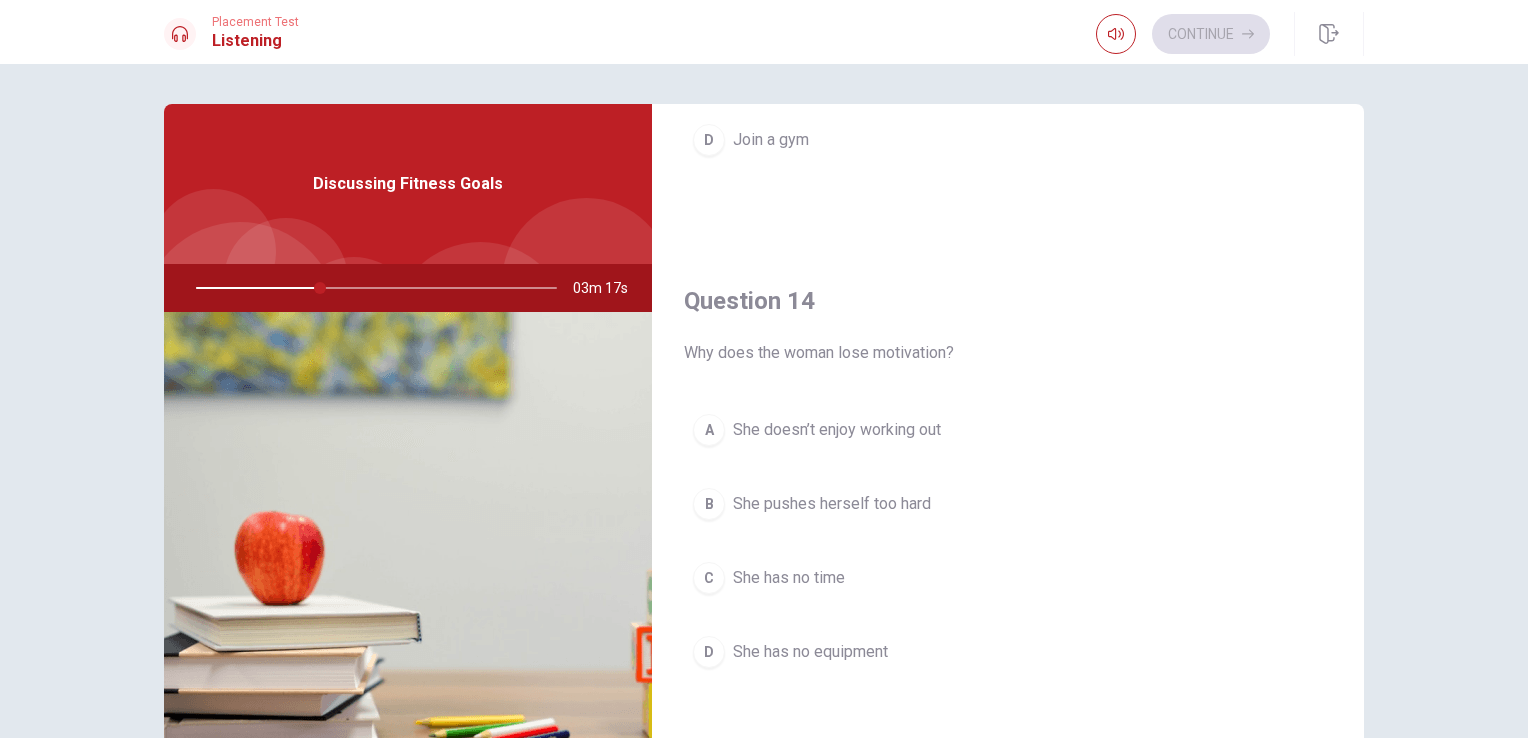 scroll, scrollTop: 1400, scrollLeft: 0, axis: vertical 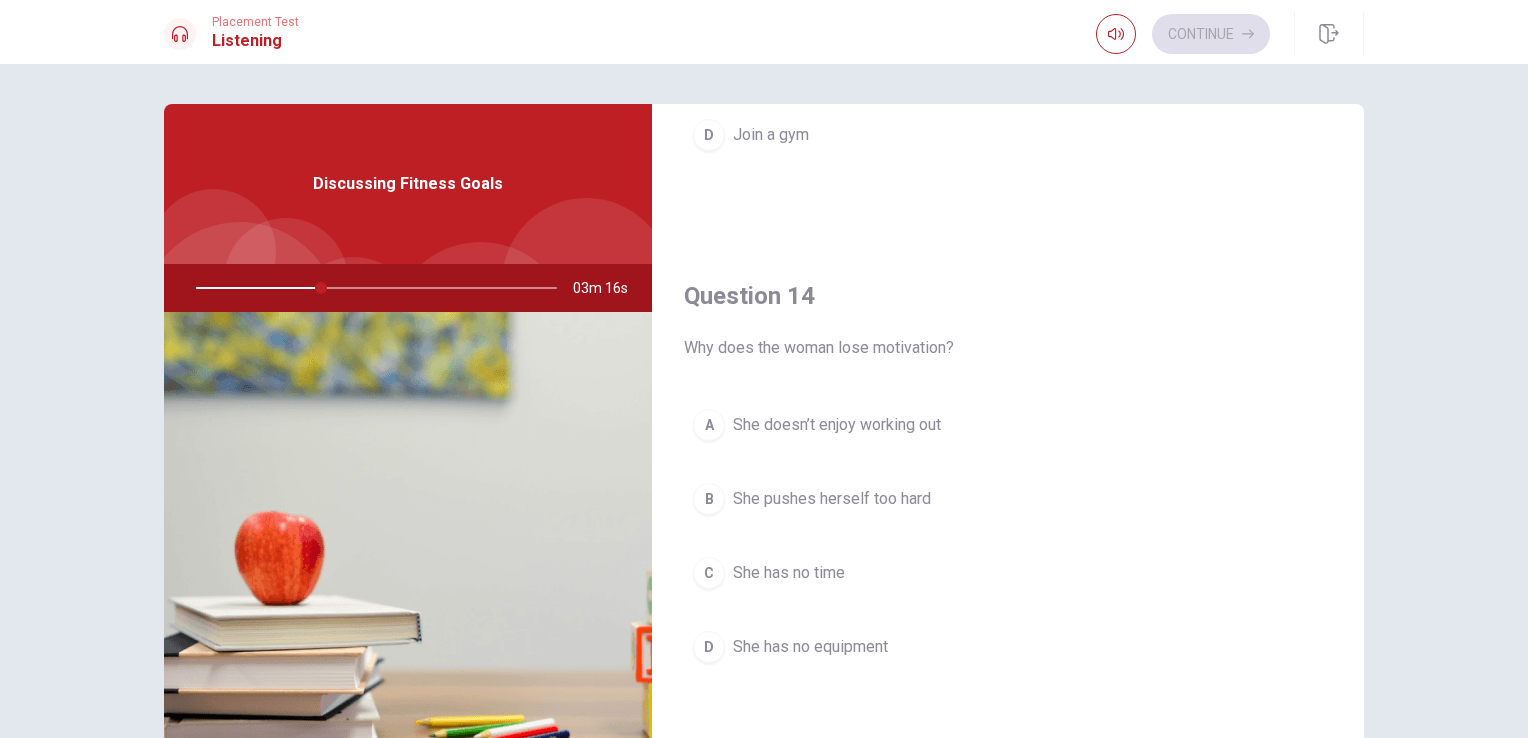 click on "She pushes herself too hard" at bounding box center [832, 499] 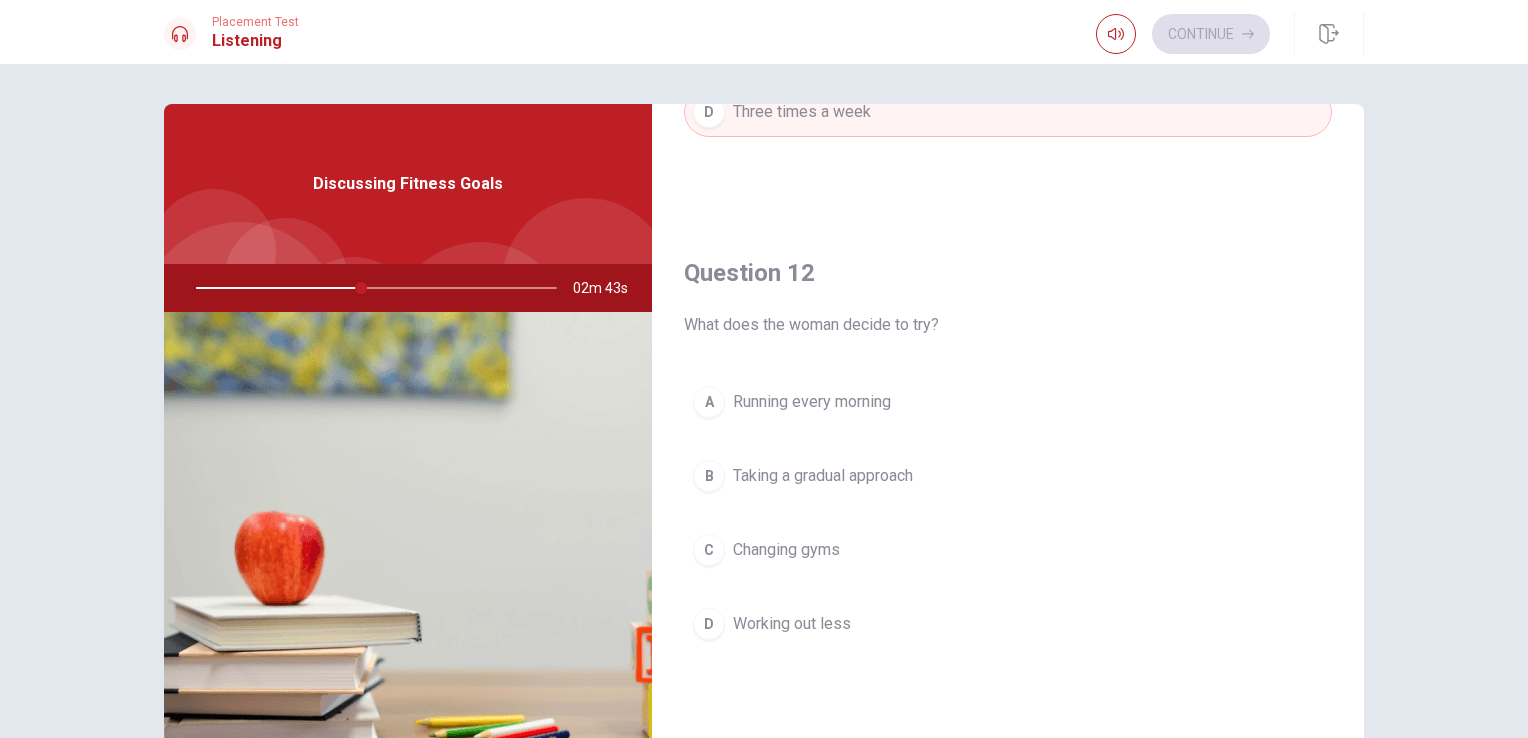 scroll, scrollTop: 400, scrollLeft: 0, axis: vertical 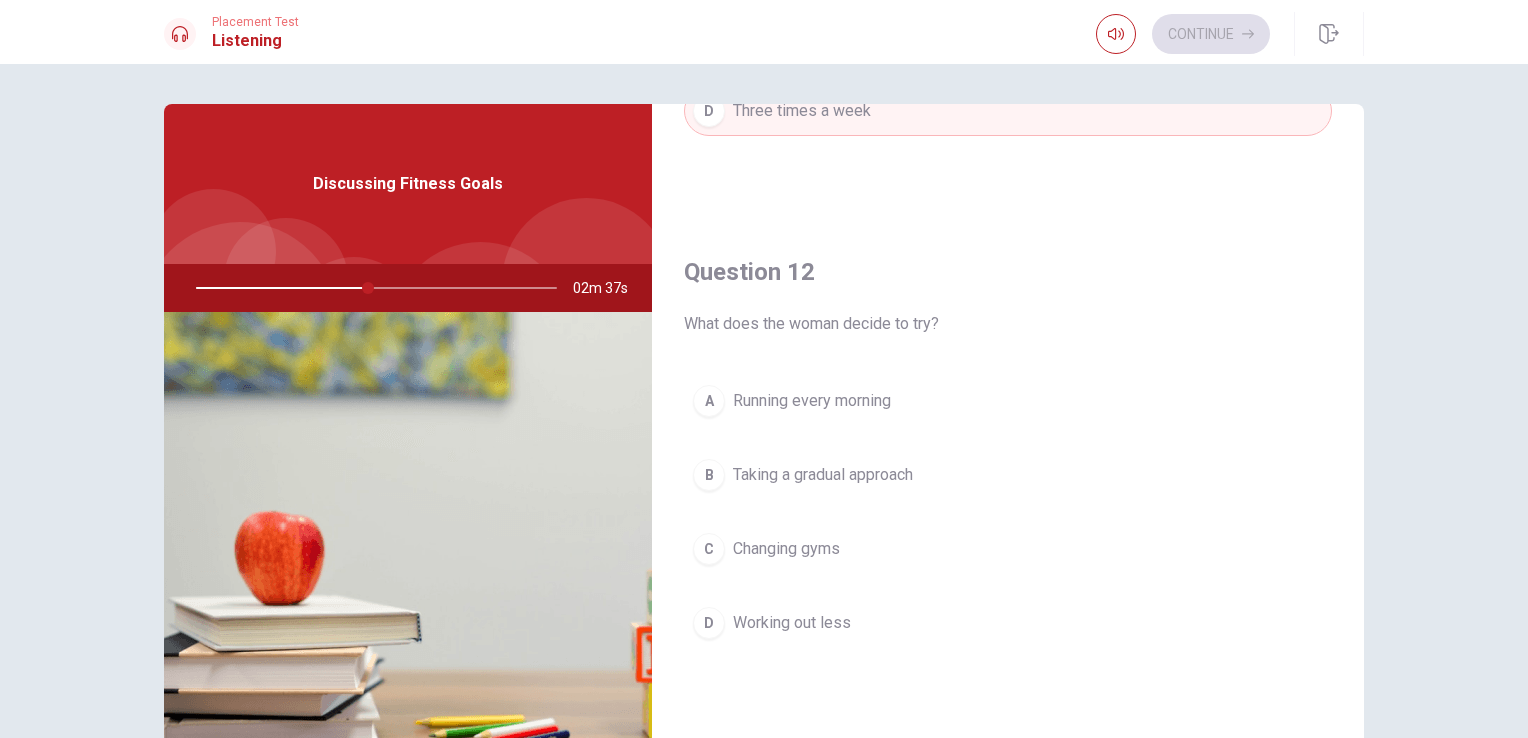click on "Taking a gradual approach" at bounding box center (823, 475) 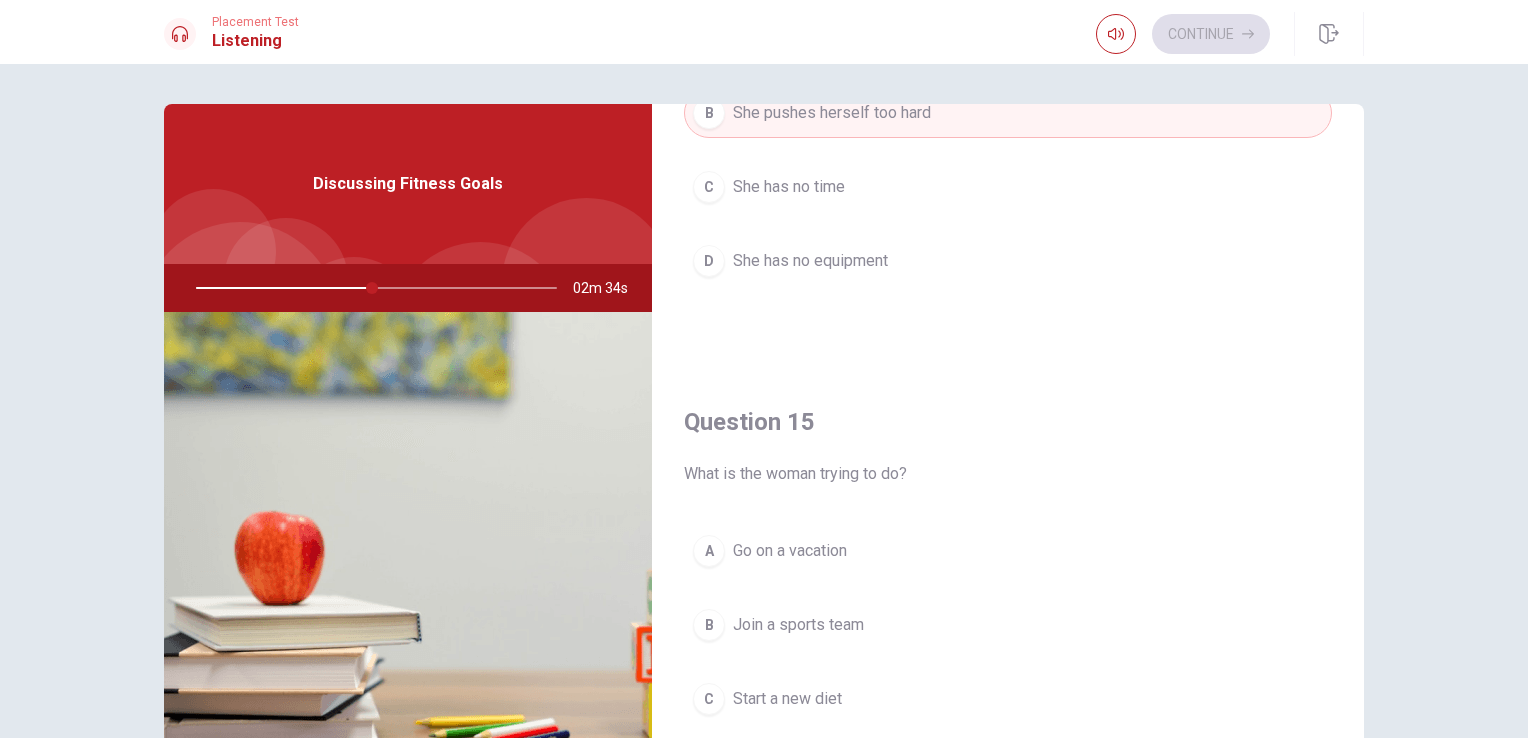 scroll, scrollTop: 1856, scrollLeft: 0, axis: vertical 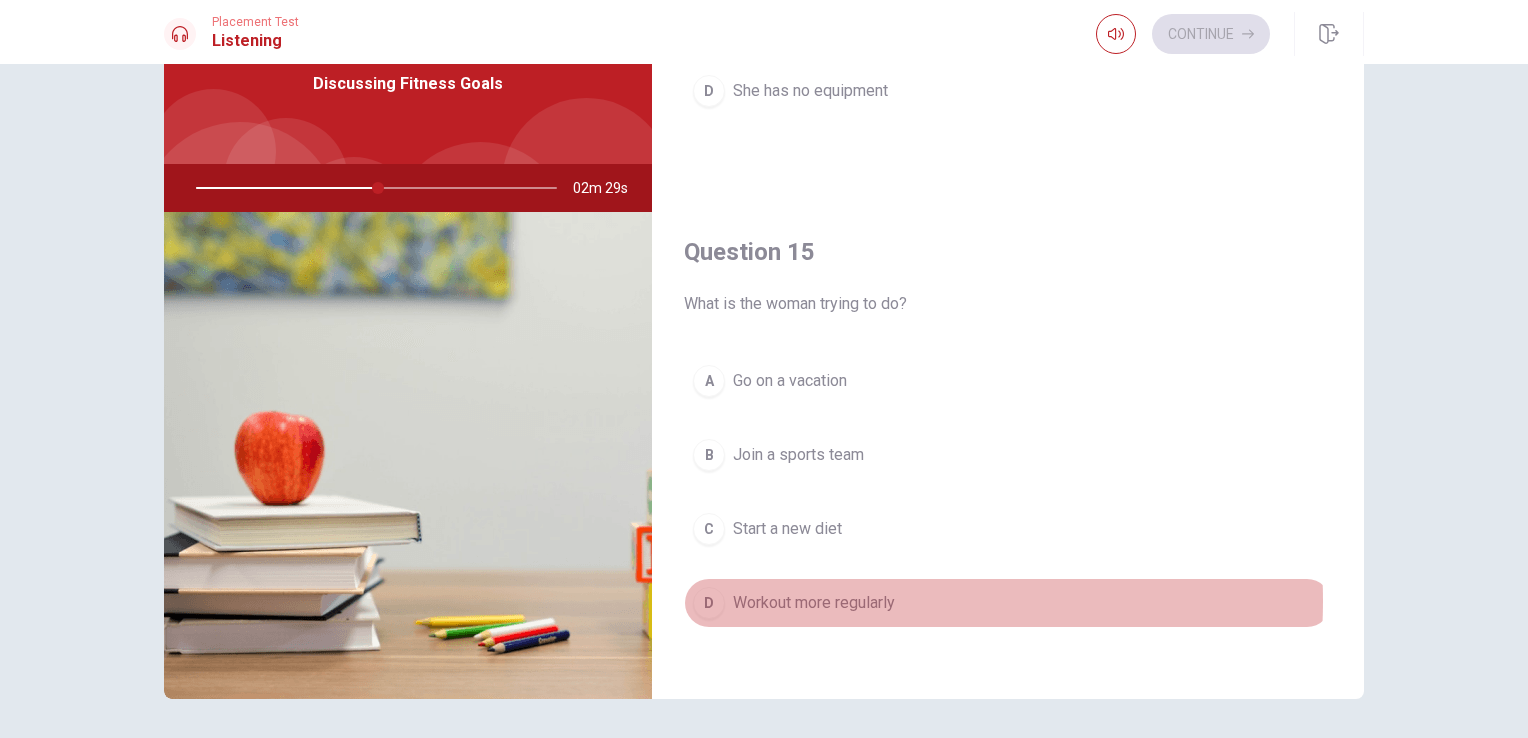 click on "Workout more regularly" at bounding box center (814, 603) 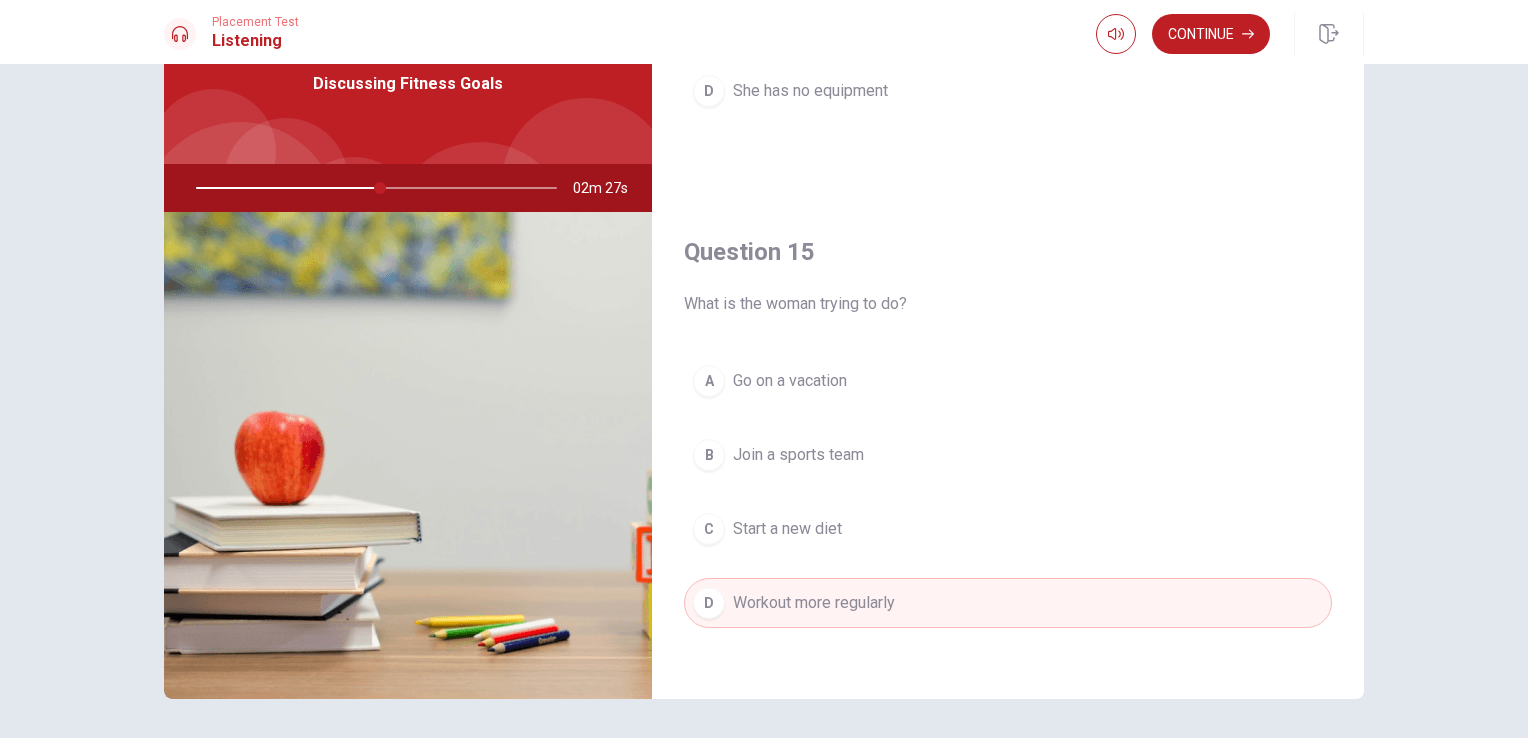scroll, scrollTop: 164, scrollLeft: 0, axis: vertical 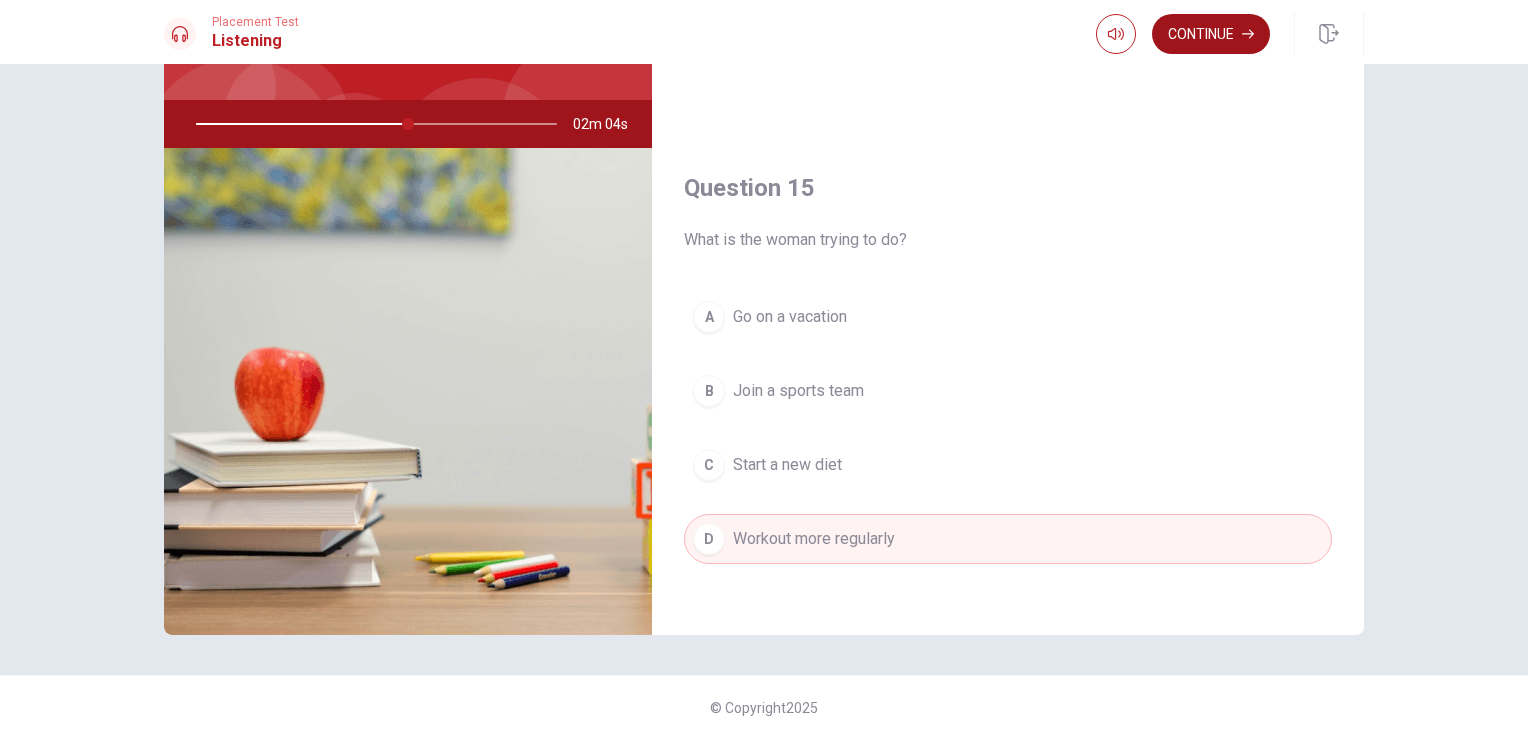 click on "Continue" at bounding box center [1211, 34] 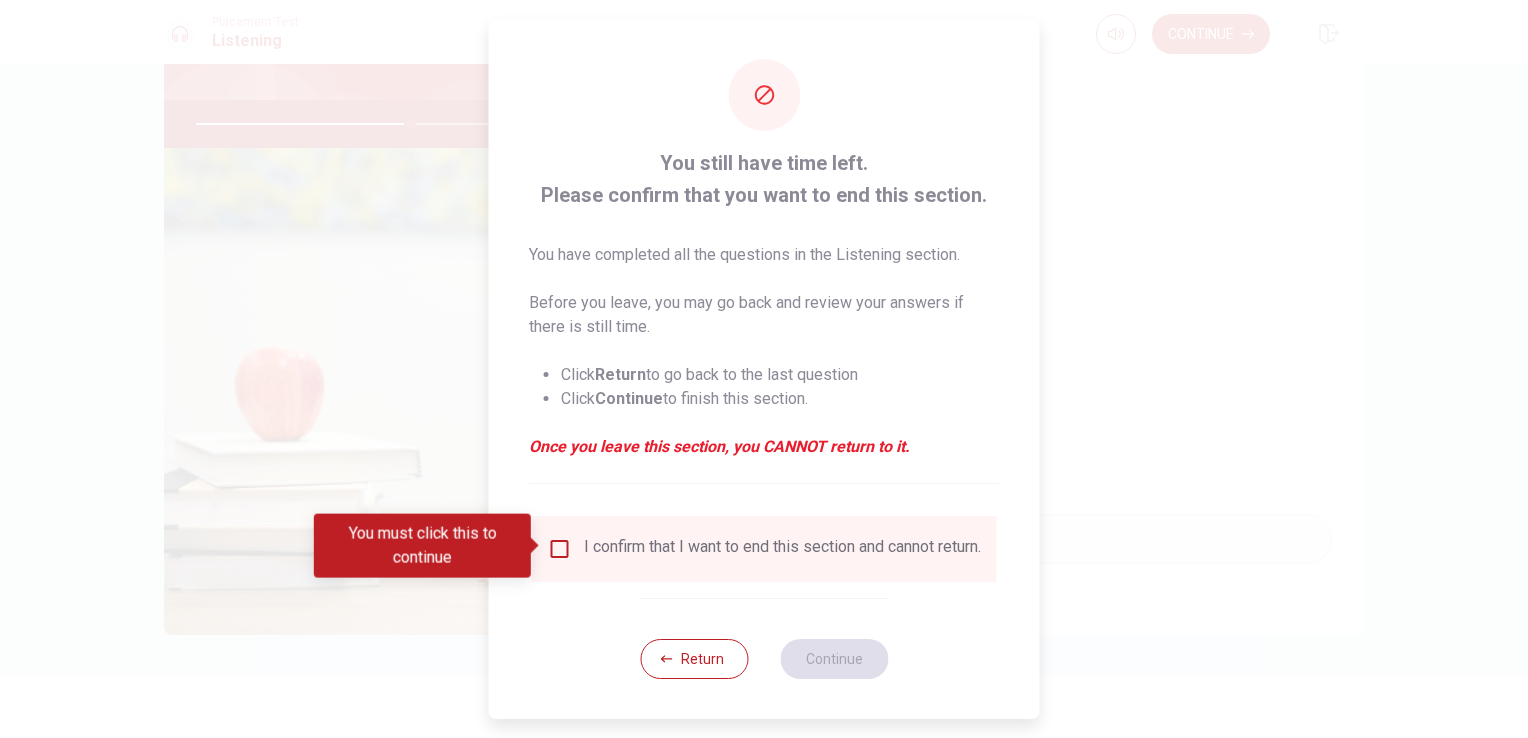 click at bounding box center [560, 549] 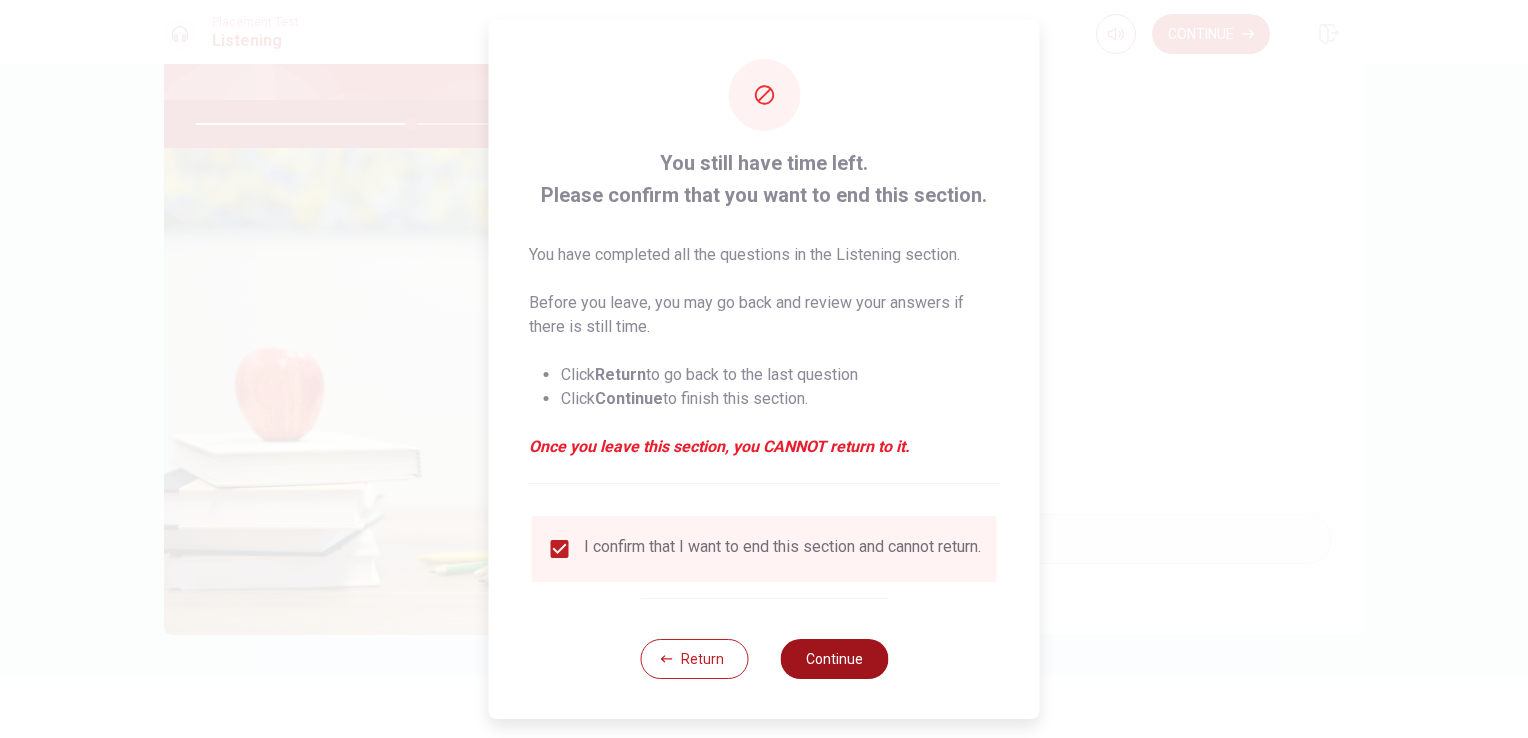click on "Continue" at bounding box center [834, 659] 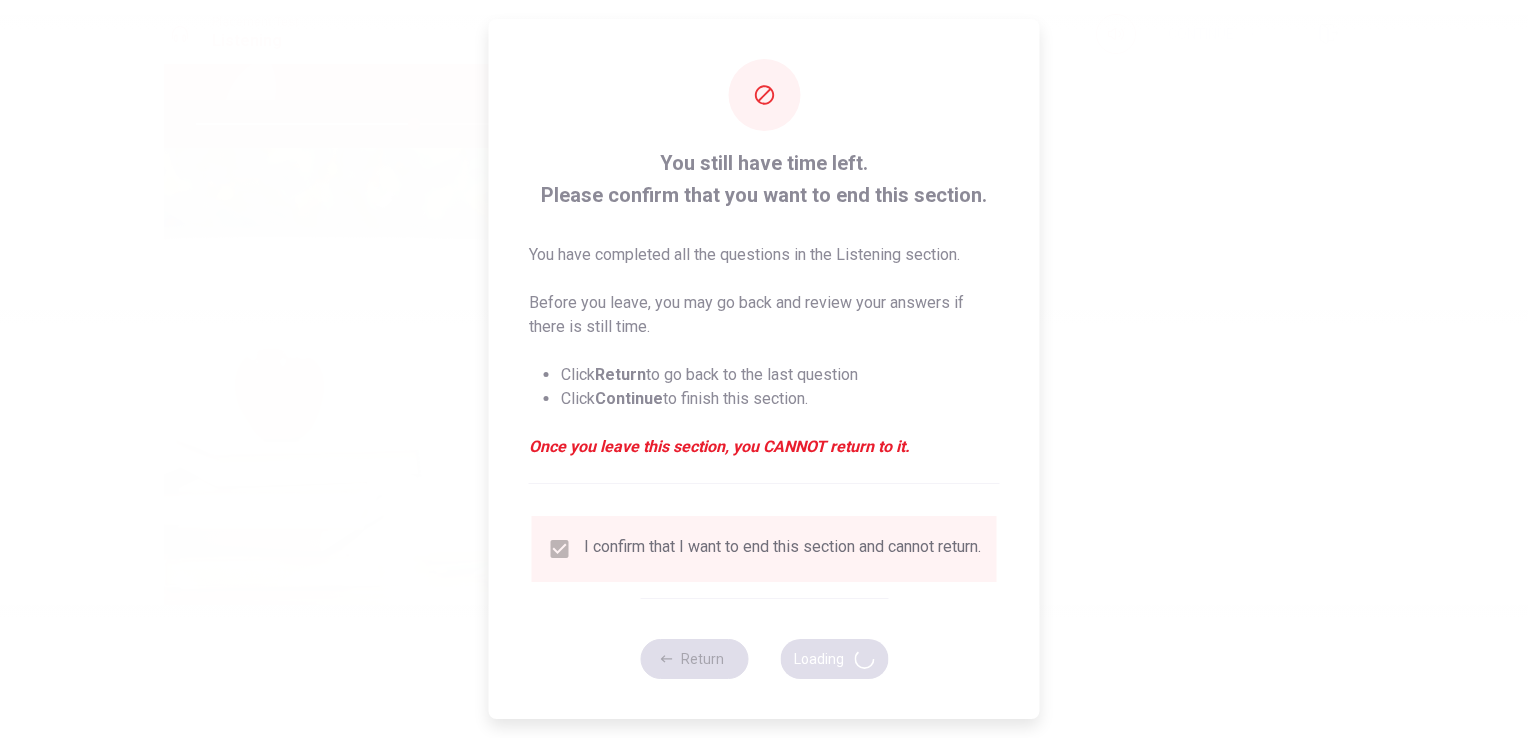 type on "61" 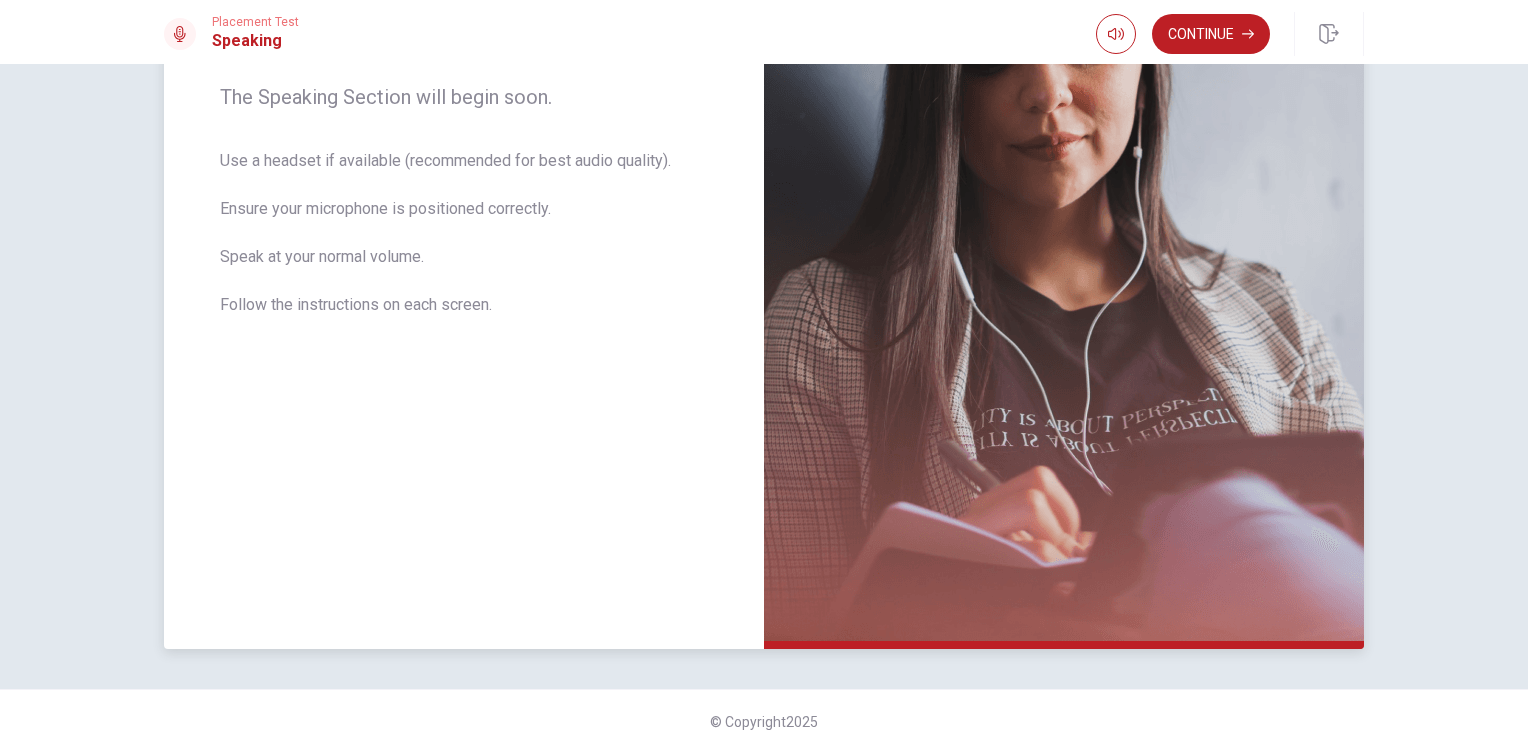 scroll, scrollTop: 341, scrollLeft: 0, axis: vertical 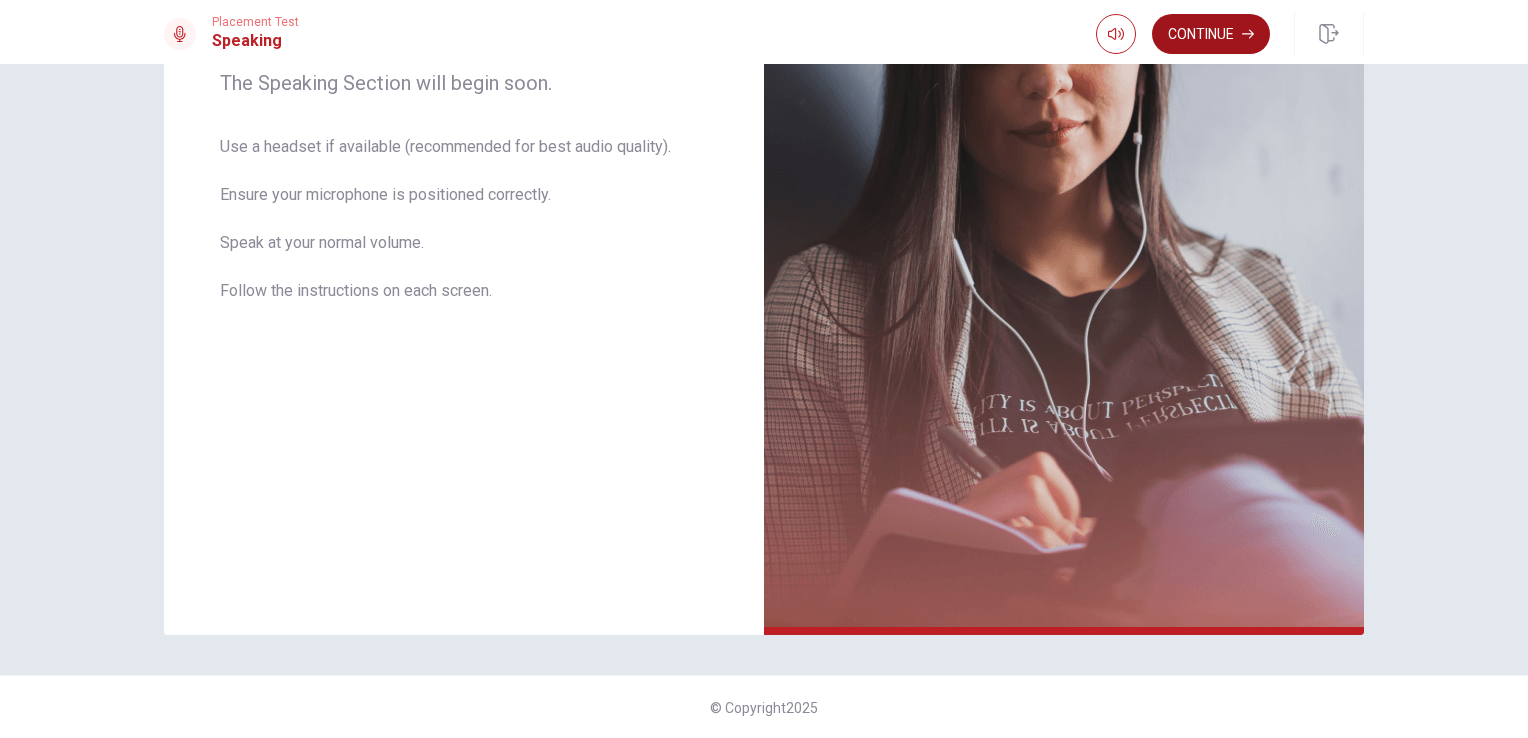 click on "Continue" at bounding box center (1211, 34) 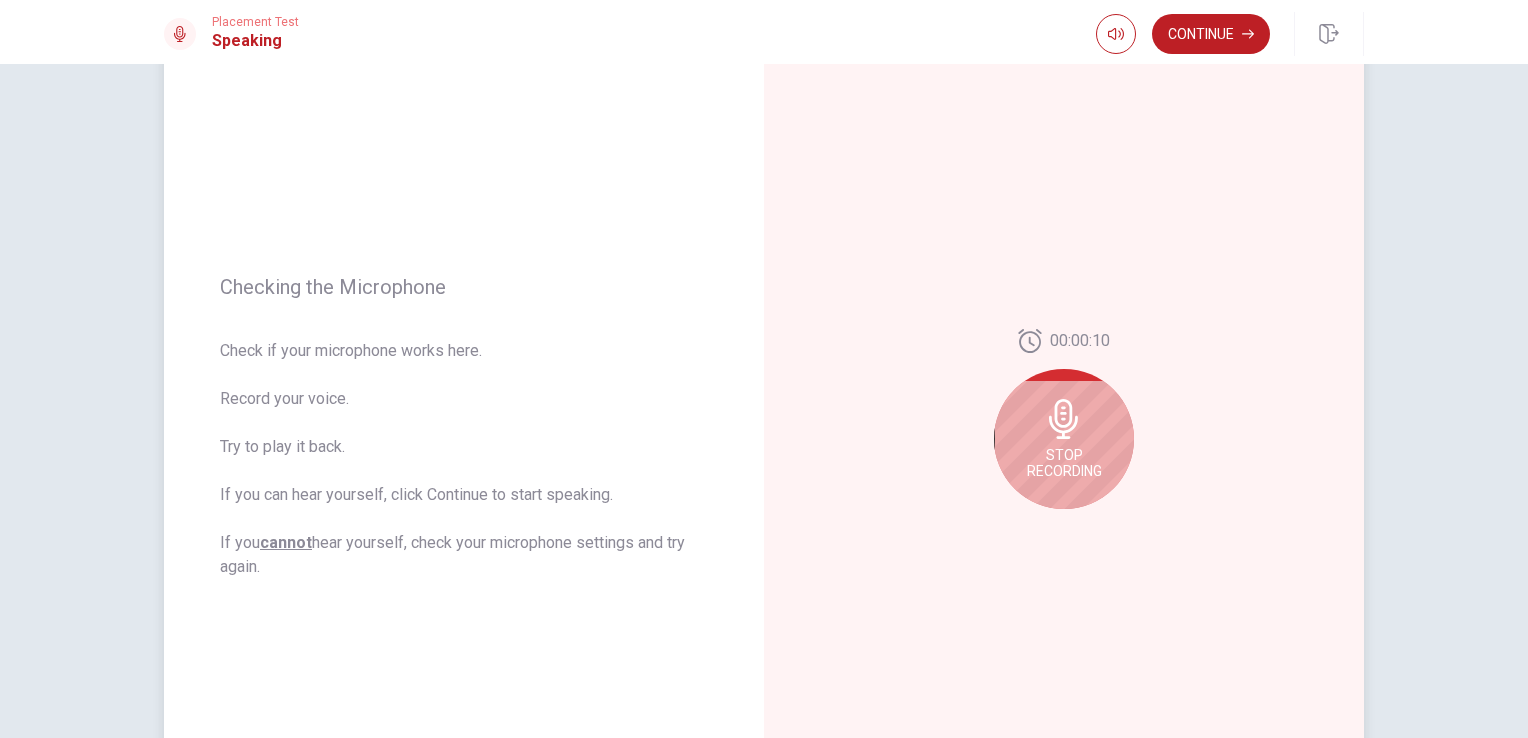 scroll, scrollTop: 41, scrollLeft: 0, axis: vertical 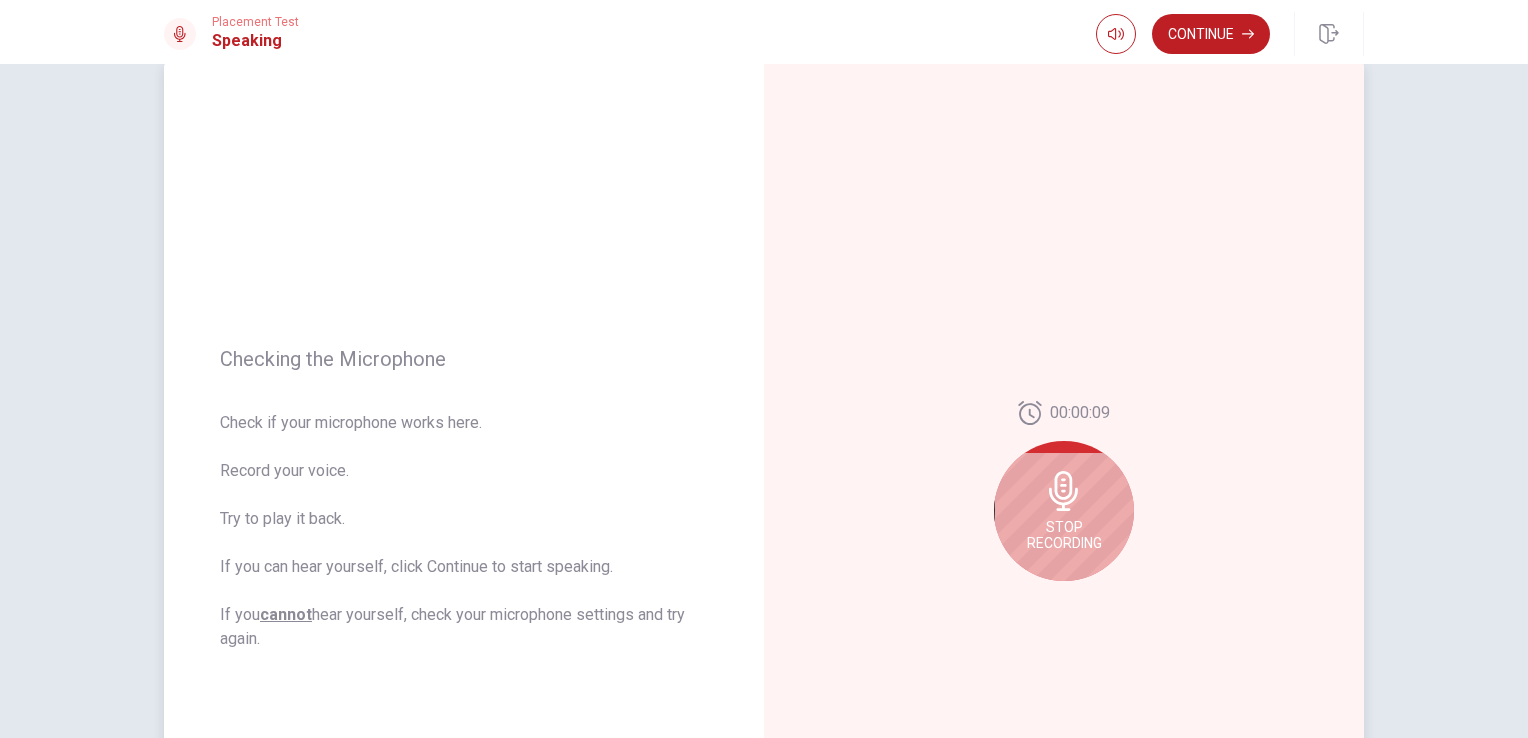 click on "Stop   Recording" at bounding box center (1064, 535) 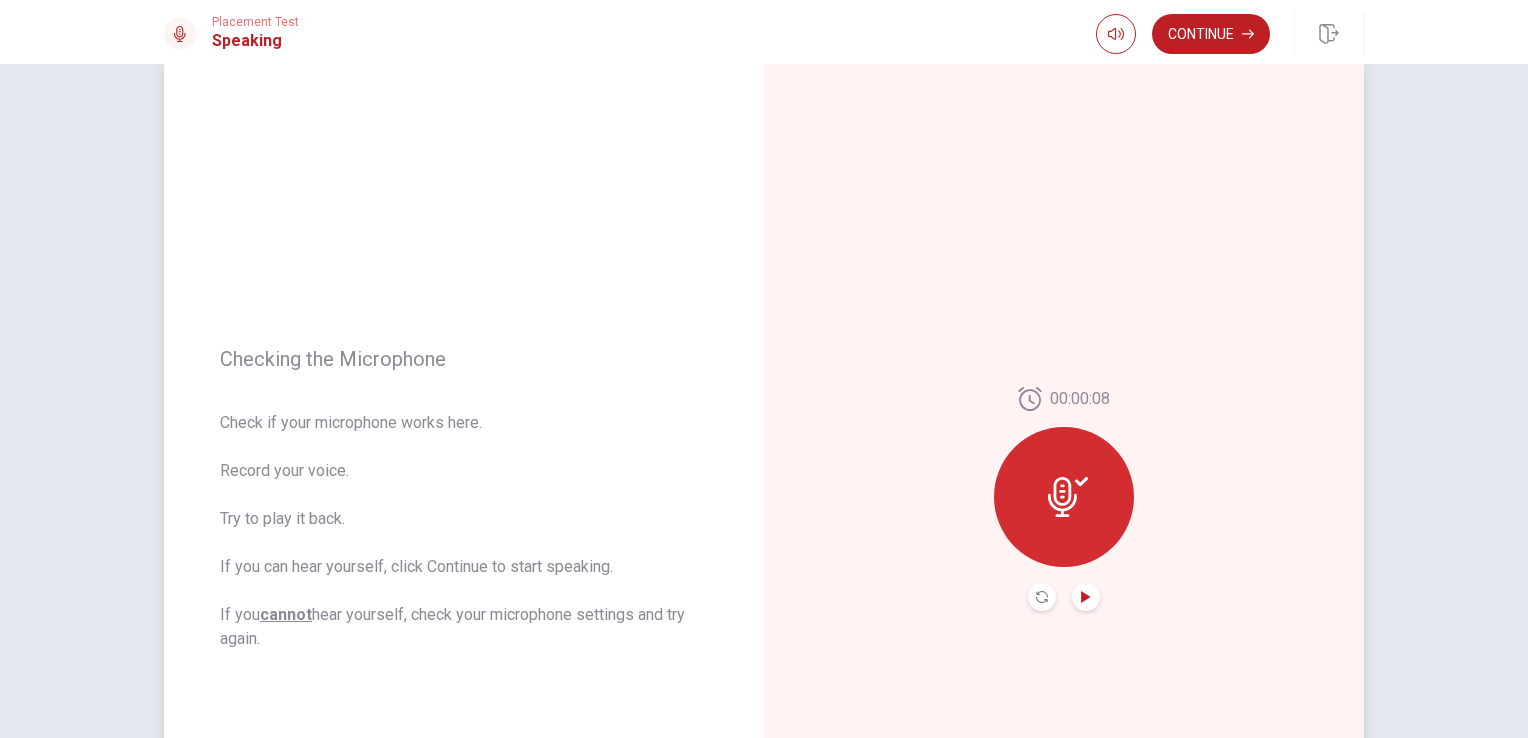 click 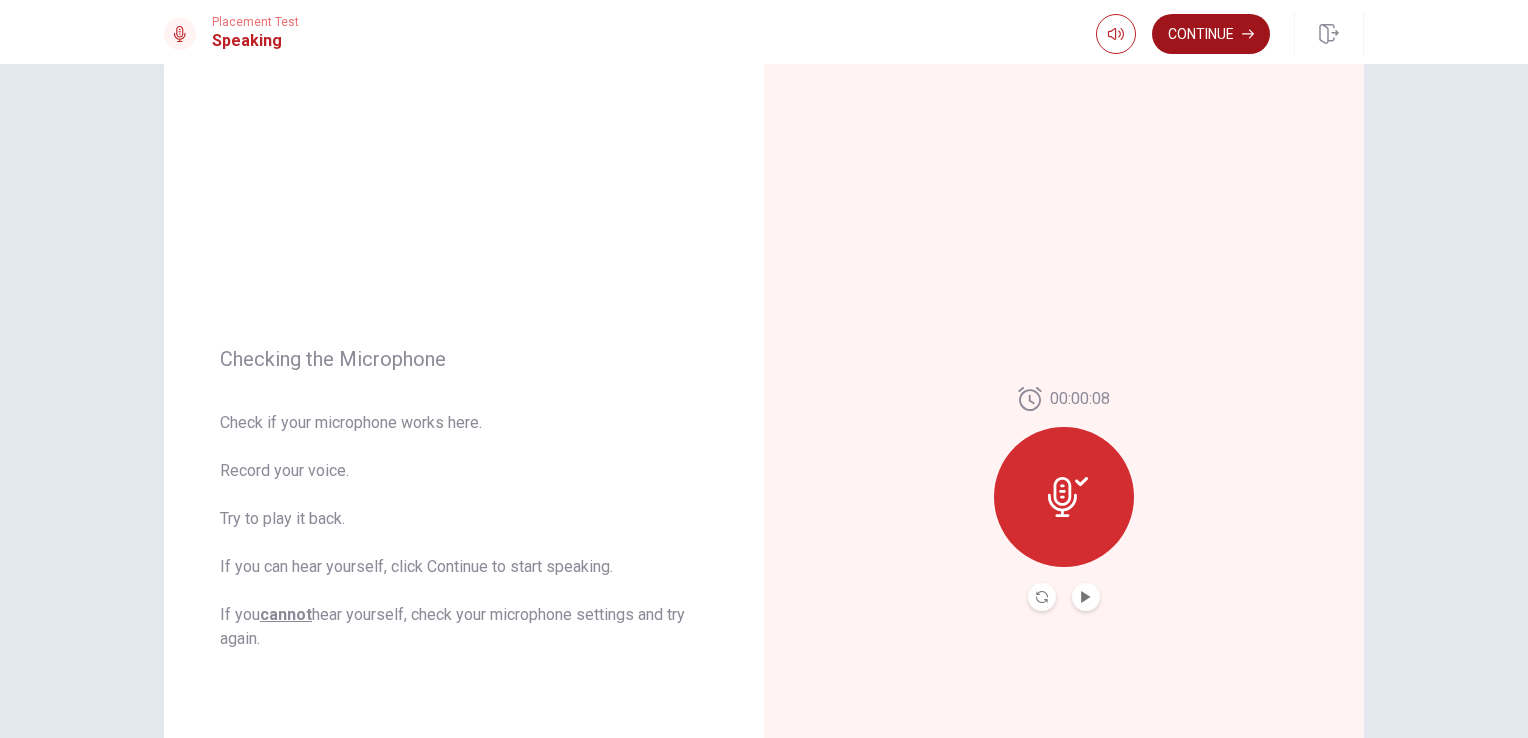 click on "Continue" at bounding box center (1211, 34) 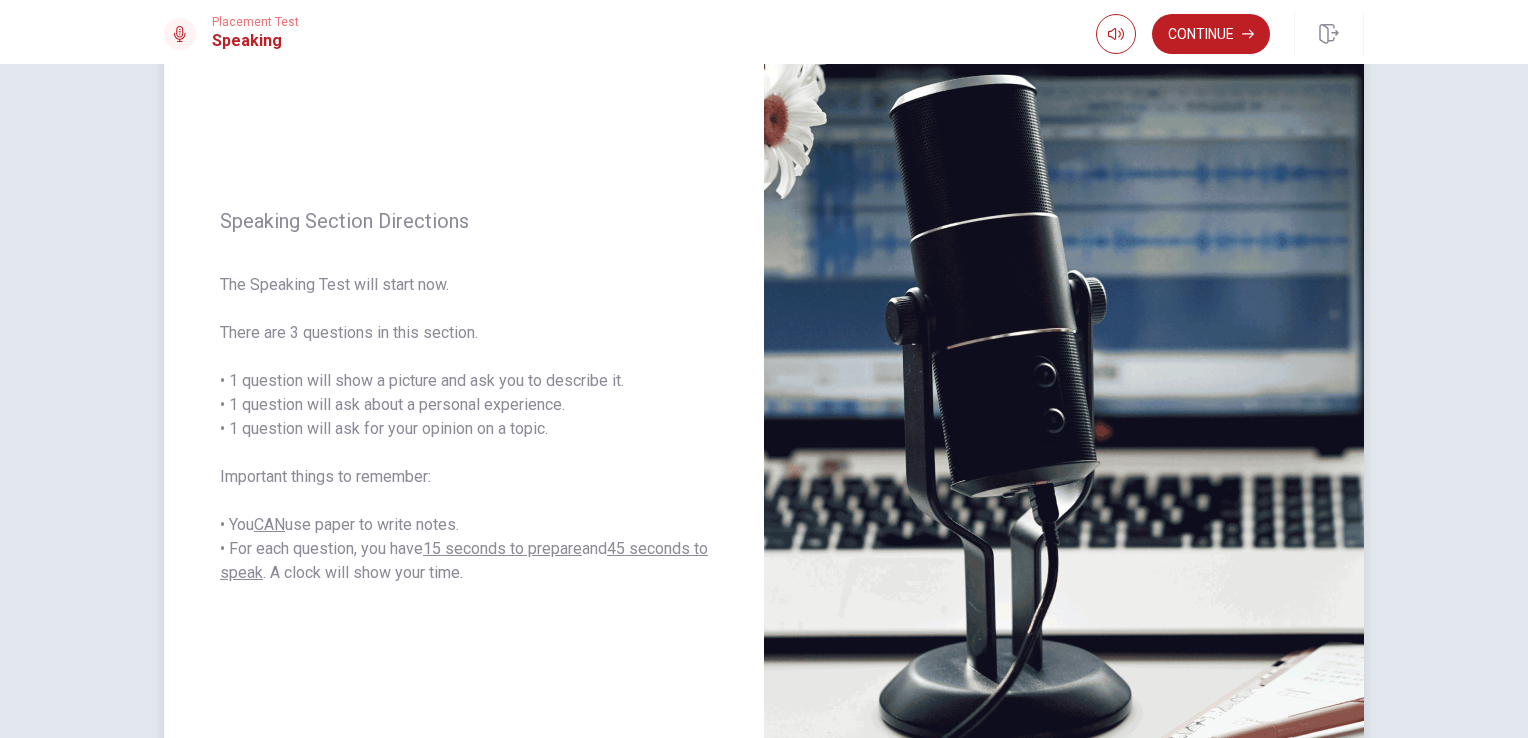 scroll, scrollTop: 141, scrollLeft: 0, axis: vertical 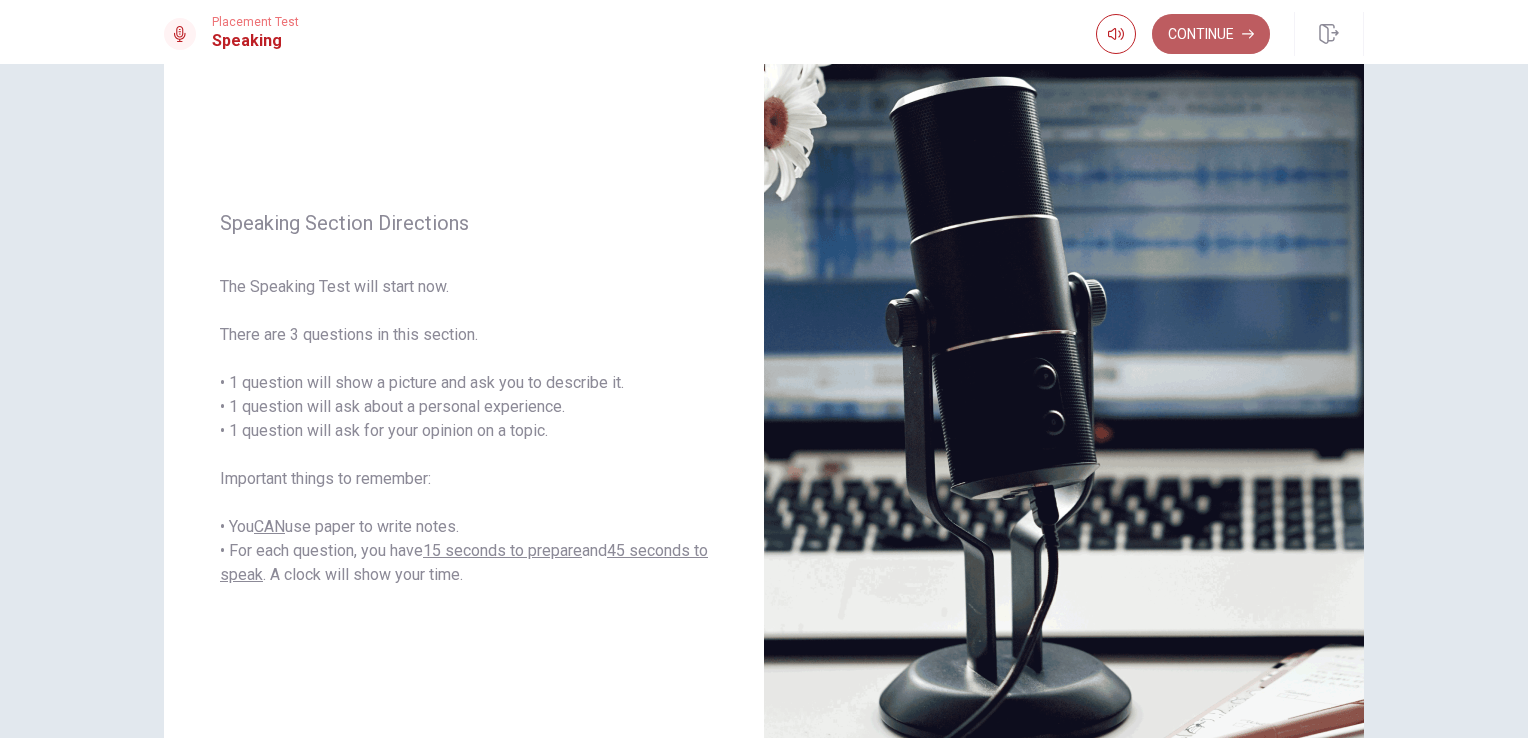 click on "Continue" at bounding box center (1211, 34) 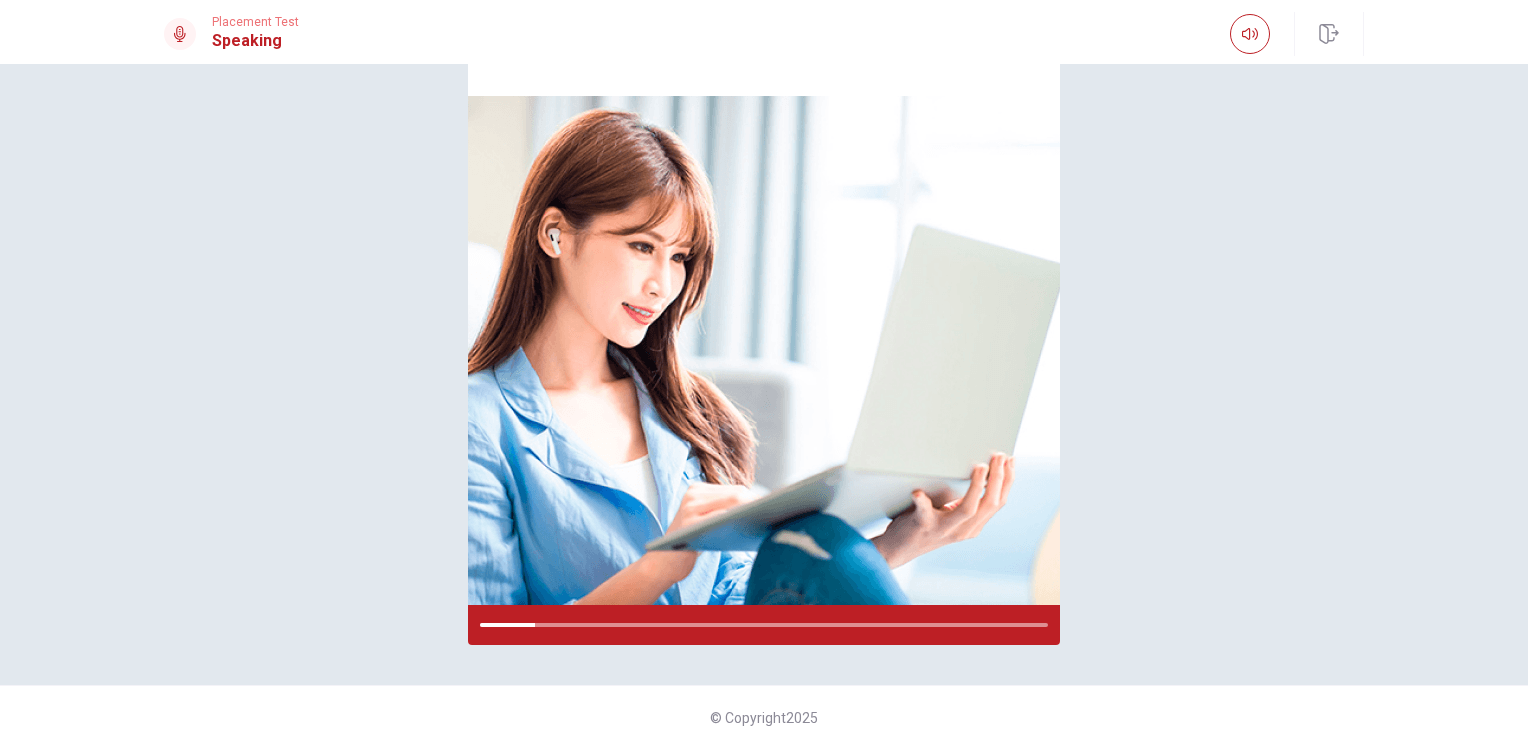 scroll, scrollTop: 138, scrollLeft: 0, axis: vertical 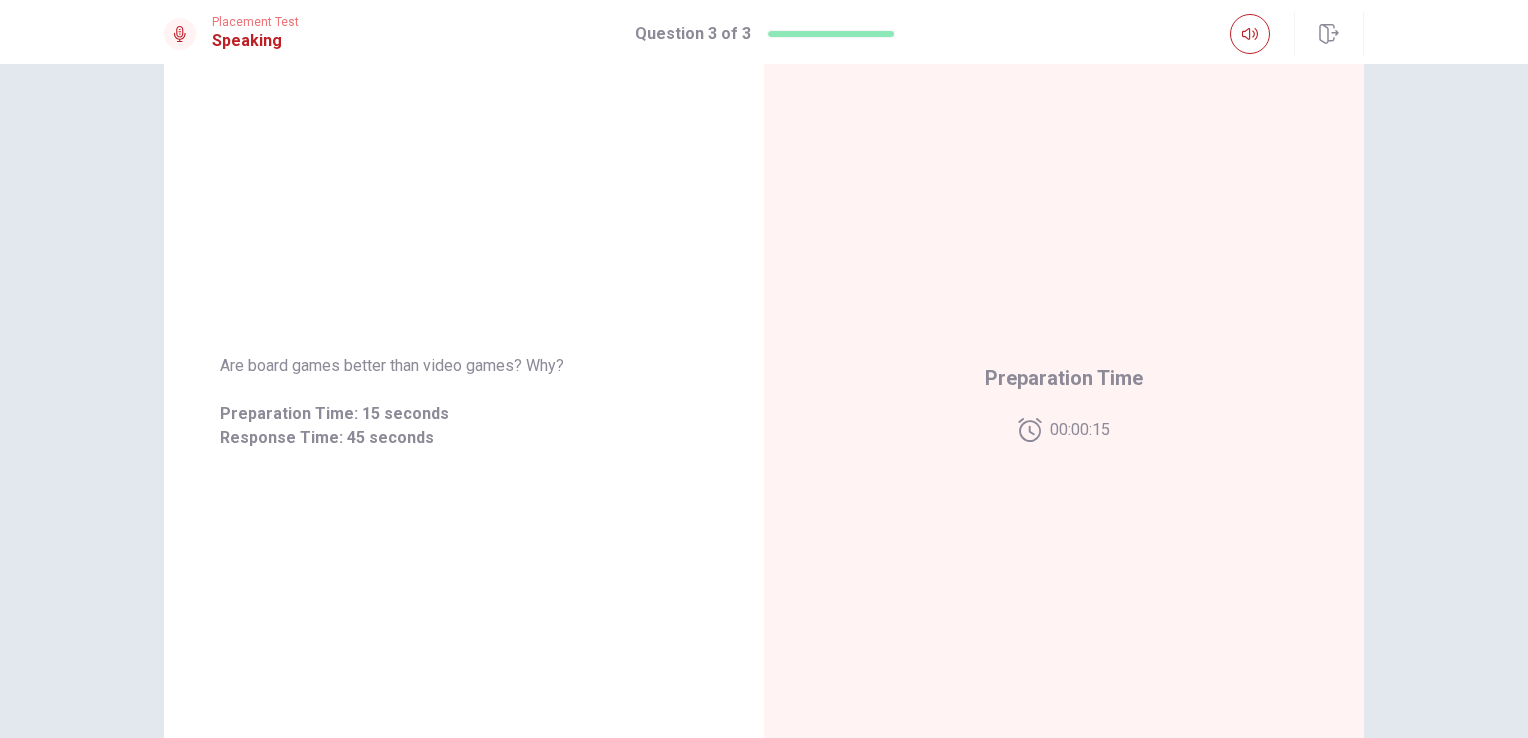 click on "Are board games better than video games? Why? Preparation Time: 15 seconds Response Time: 45 seconds Preparation Time 00:00:15 © Copyright  2025" at bounding box center [764, 401] 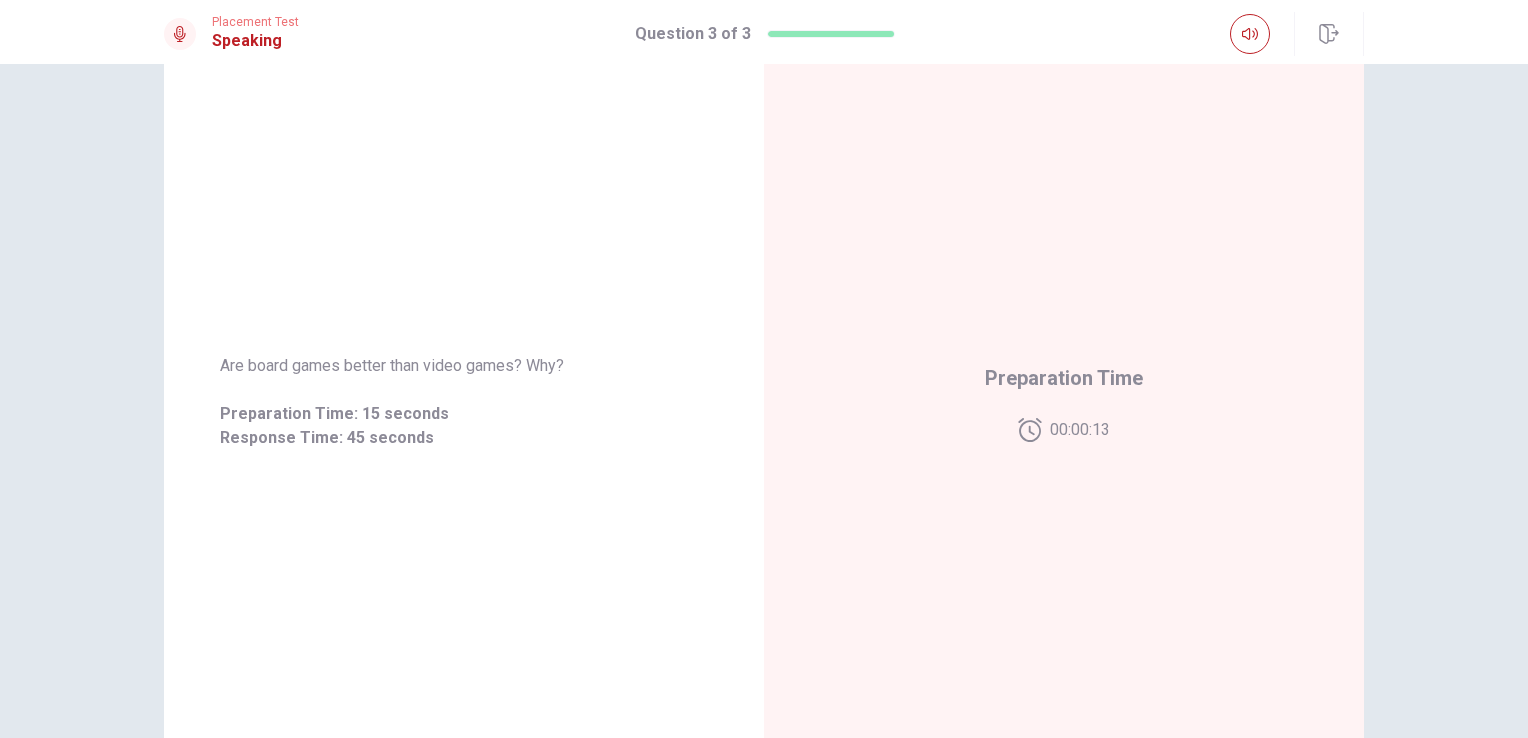 click on "Are board games better than video games? Why? Preparation Time: 15 seconds Response Time: 45 seconds Preparation Time 00:00:13 © Copyright  2025" at bounding box center [764, 401] 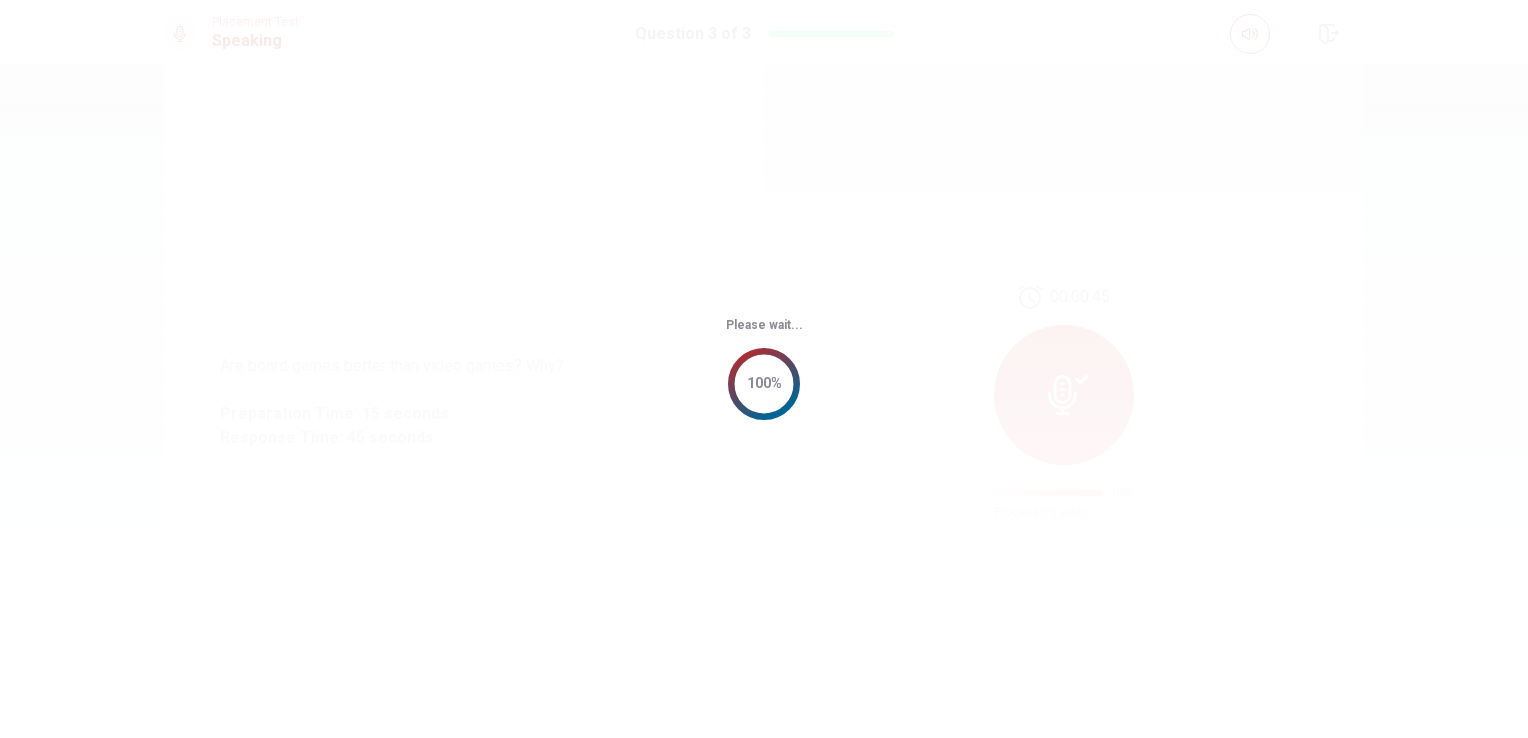 scroll, scrollTop: 0, scrollLeft: 0, axis: both 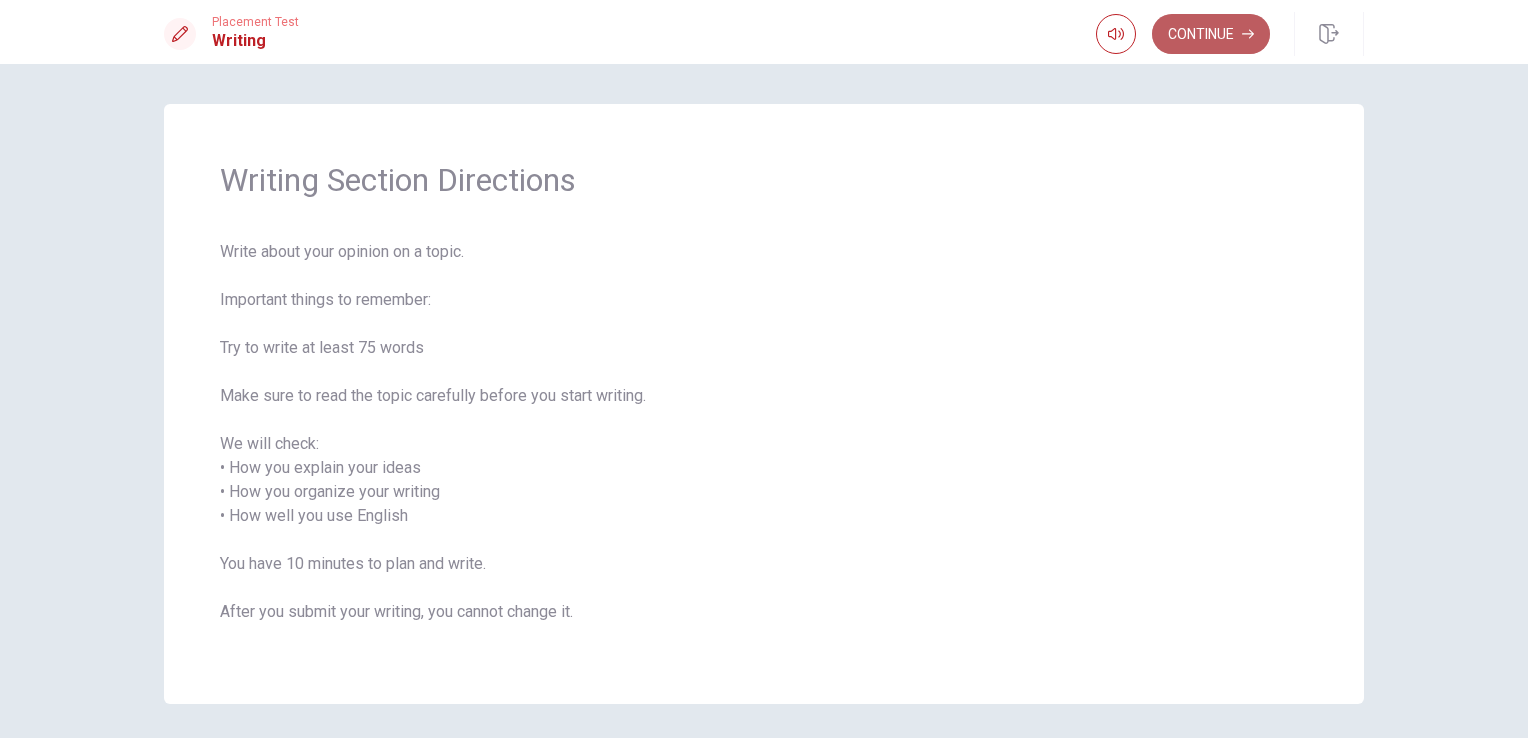 click on "Continue" at bounding box center [1211, 34] 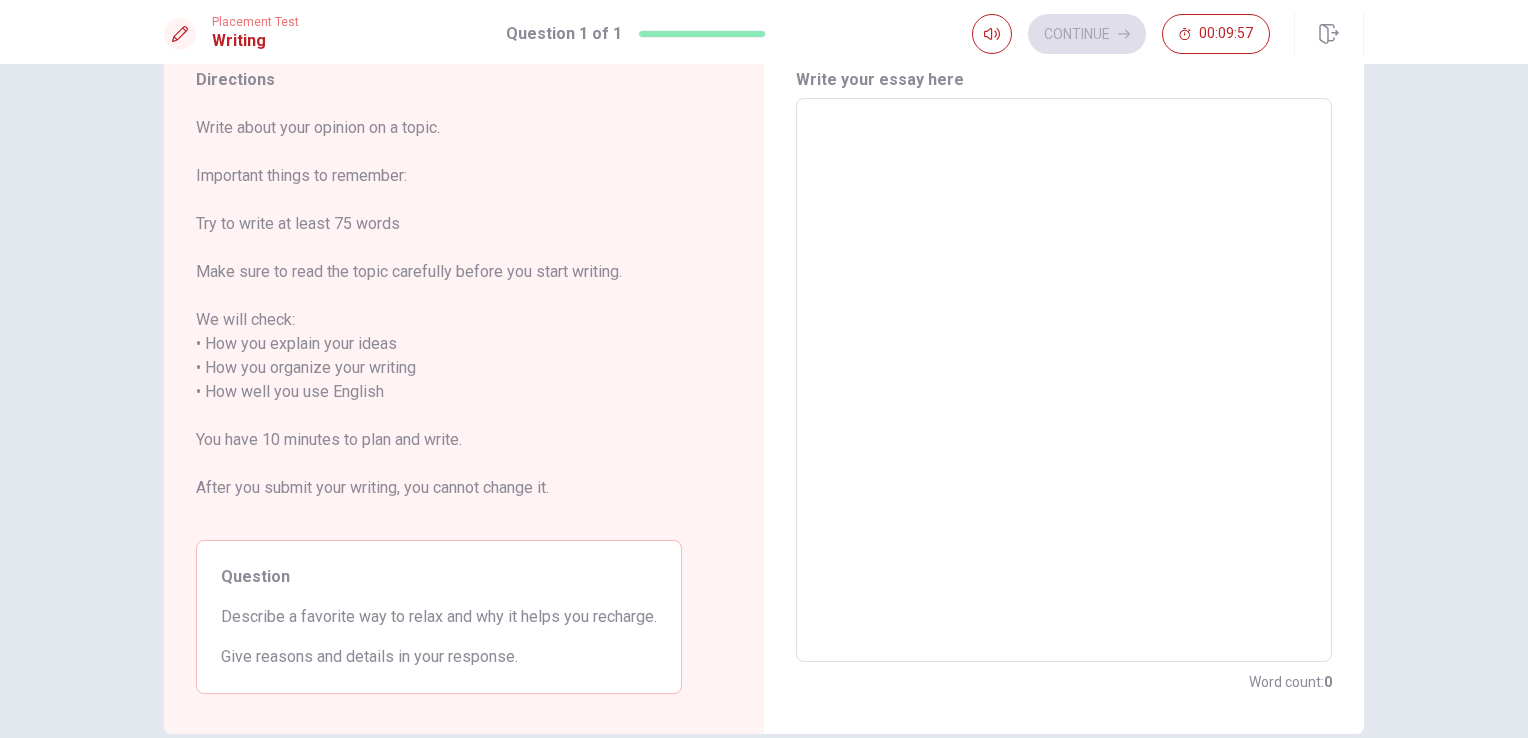 scroll, scrollTop: 0, scrollLeft: 0, axis: both 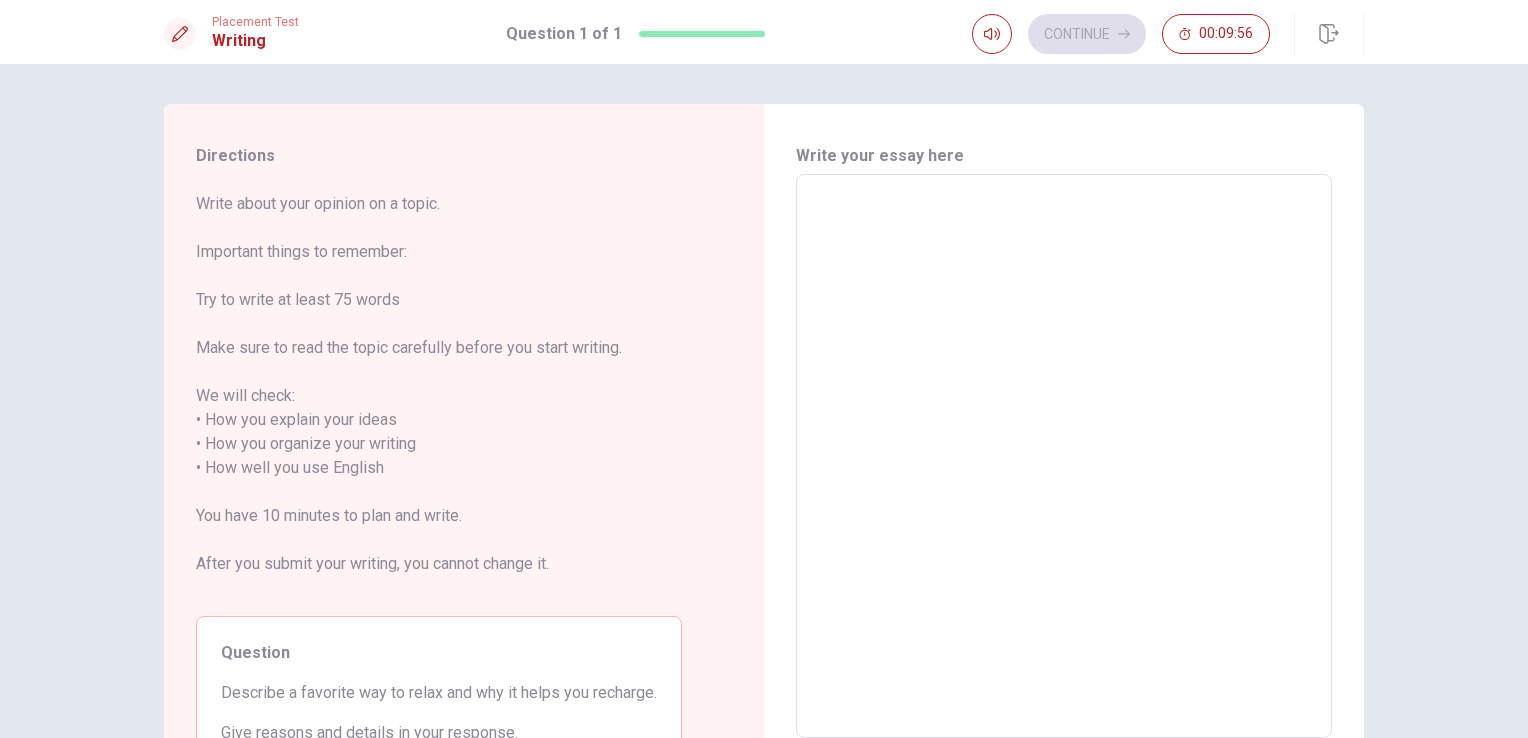 click at bounding box center [1064, 456] 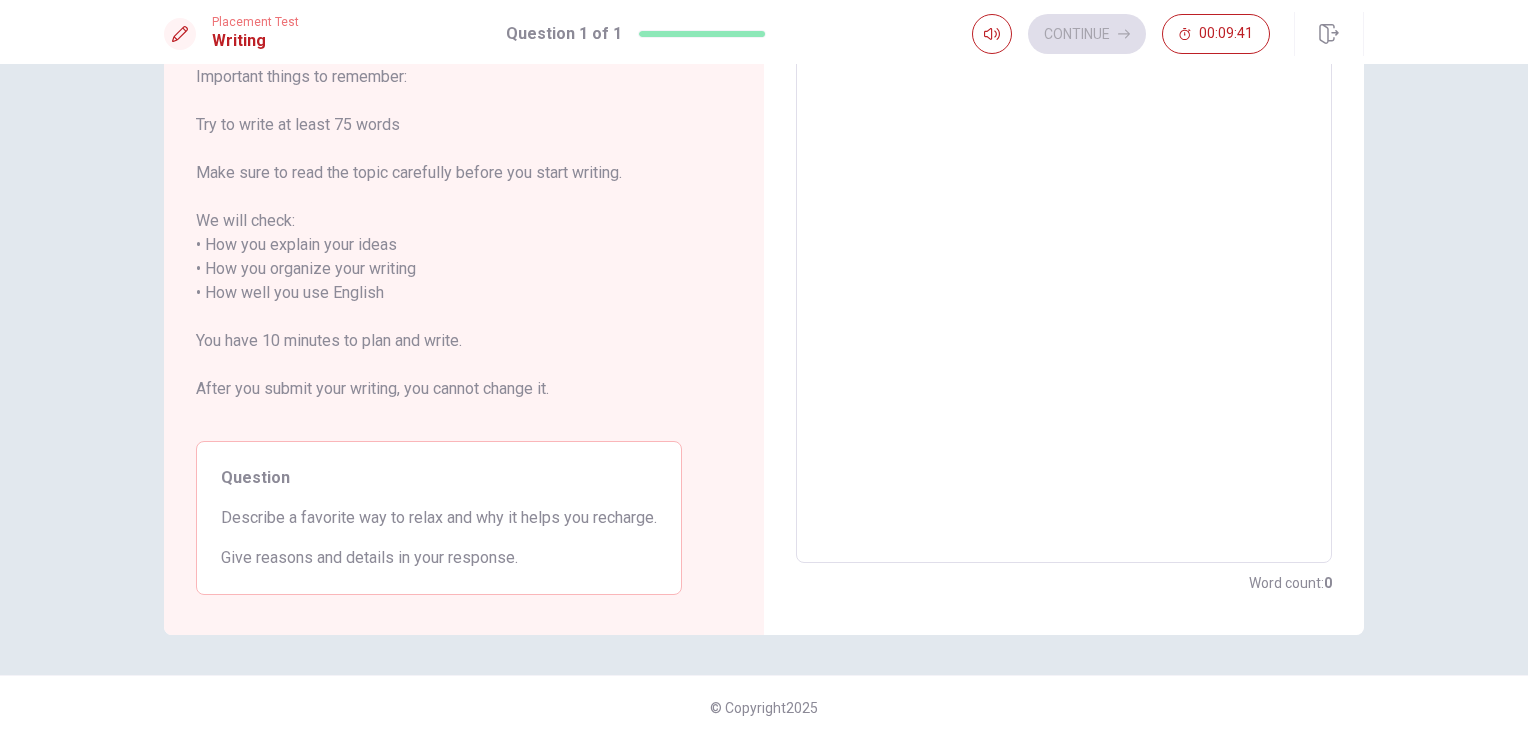 scroll, scrollTop: 0, scrollLeft: 0, axis: both 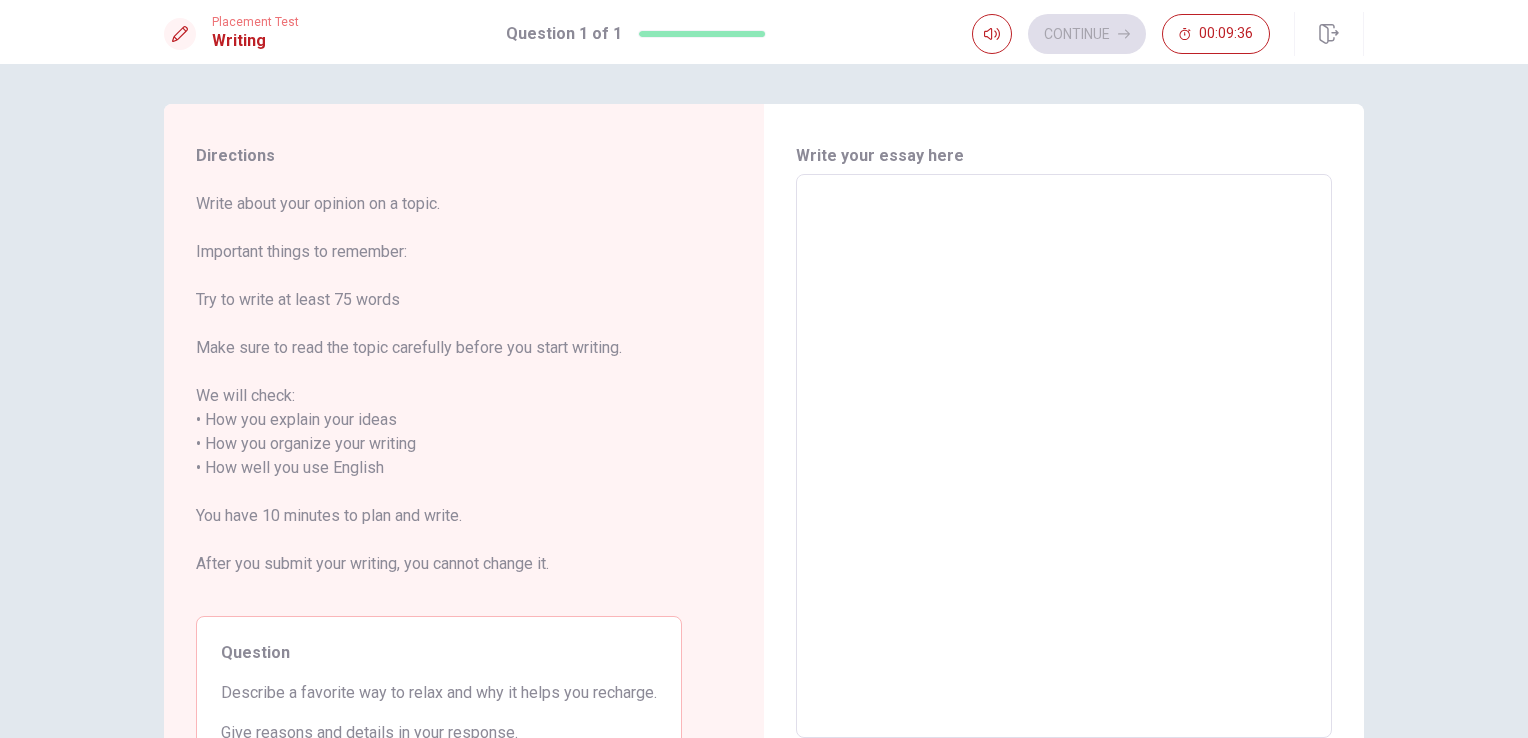 type on "M" 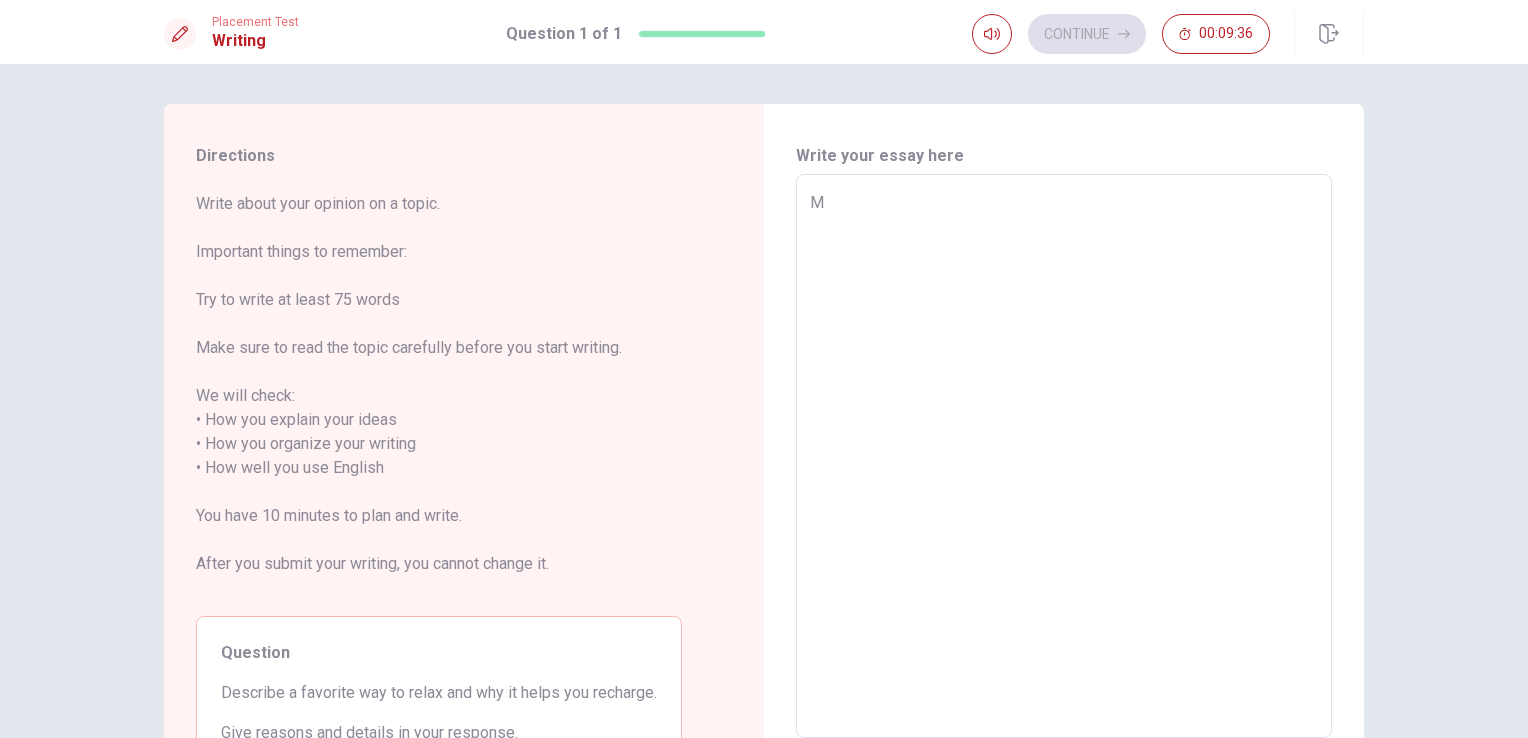 type on "x" 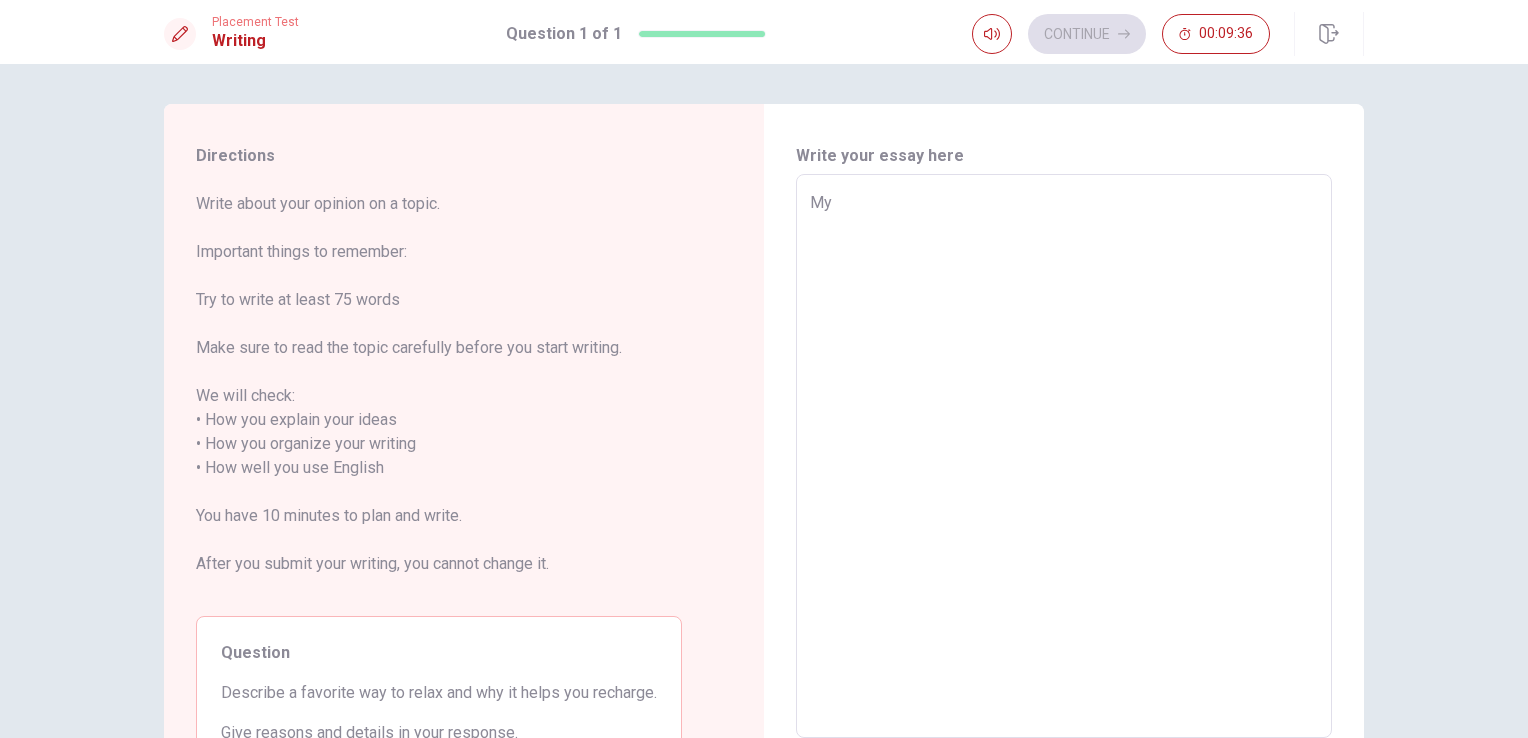 type on "x" 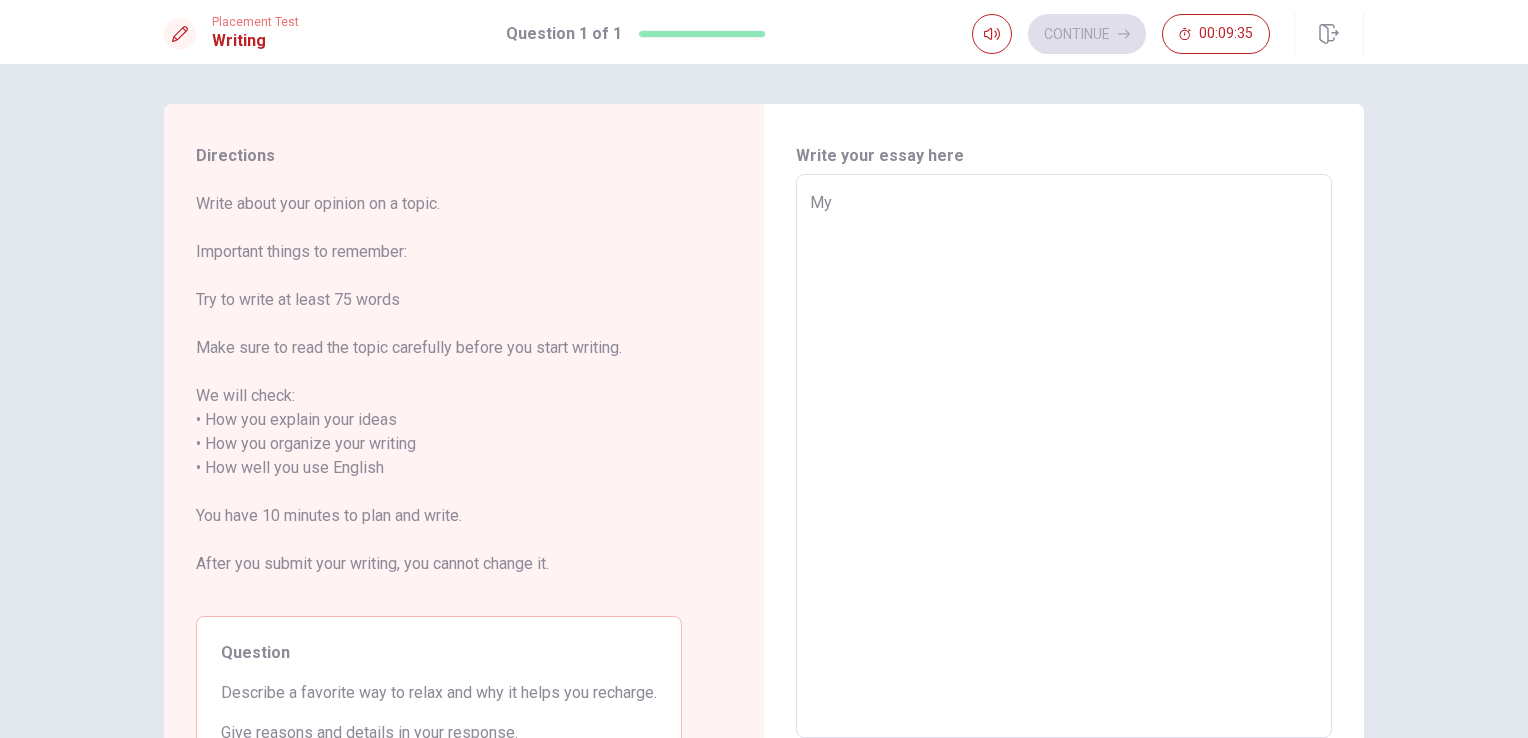 type on "My" 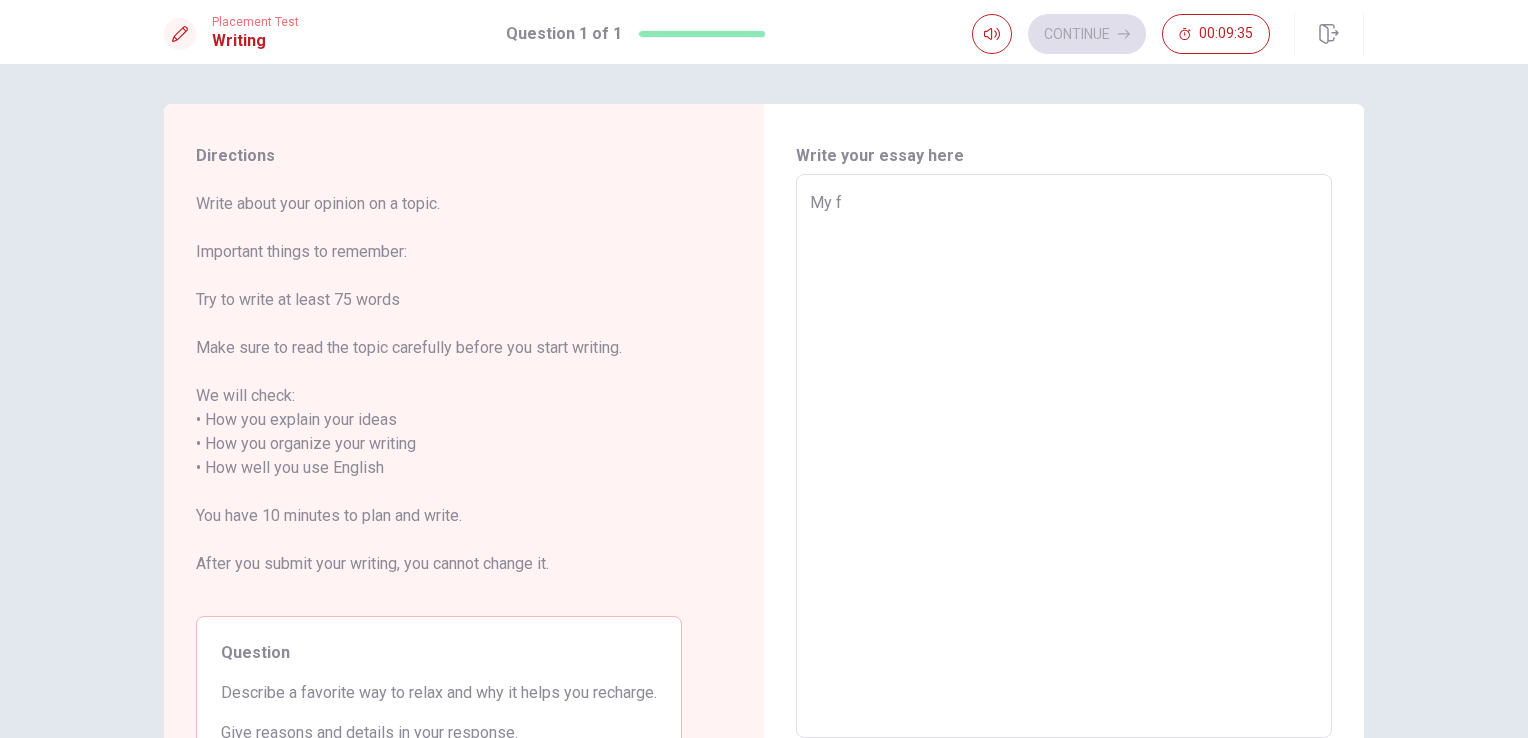 type on "x" 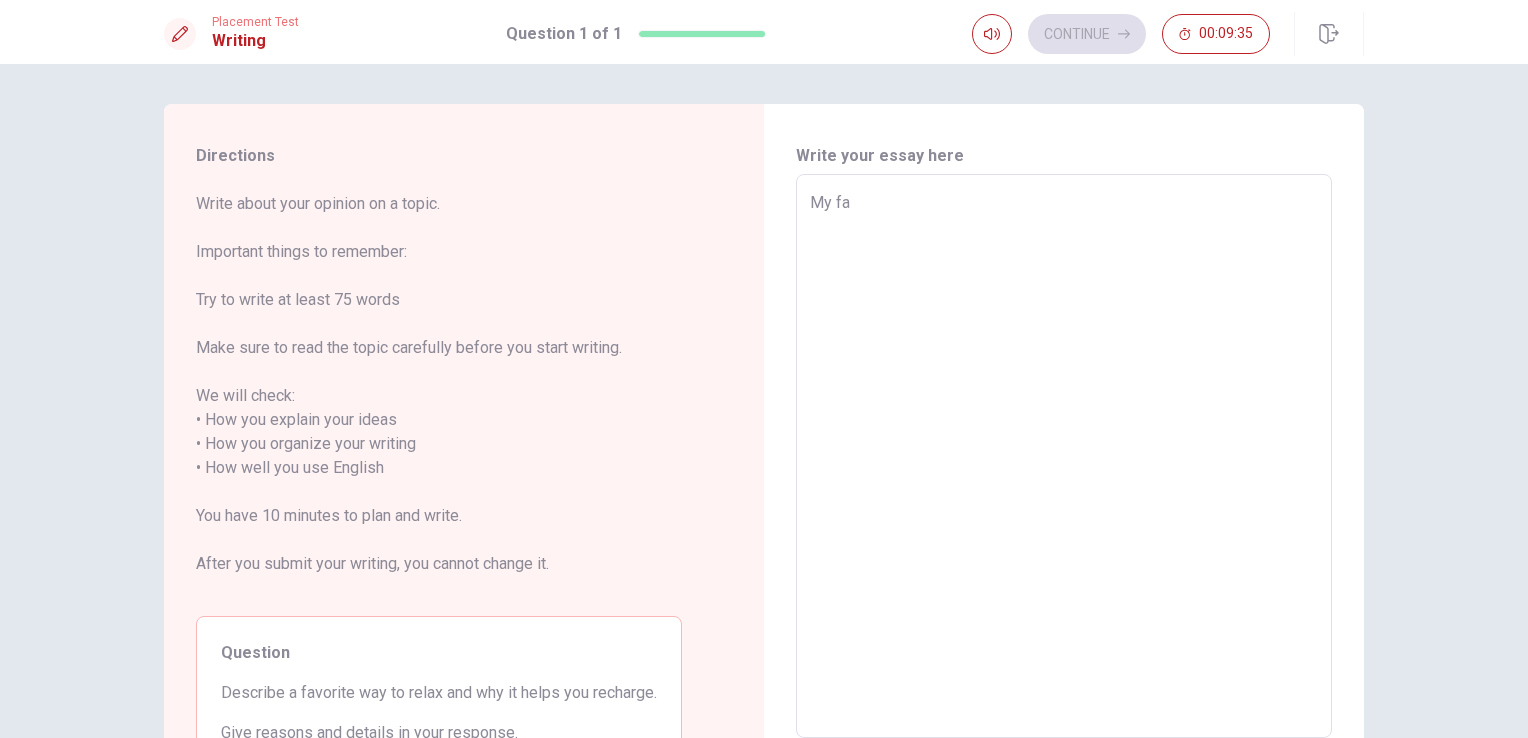 type on "x" 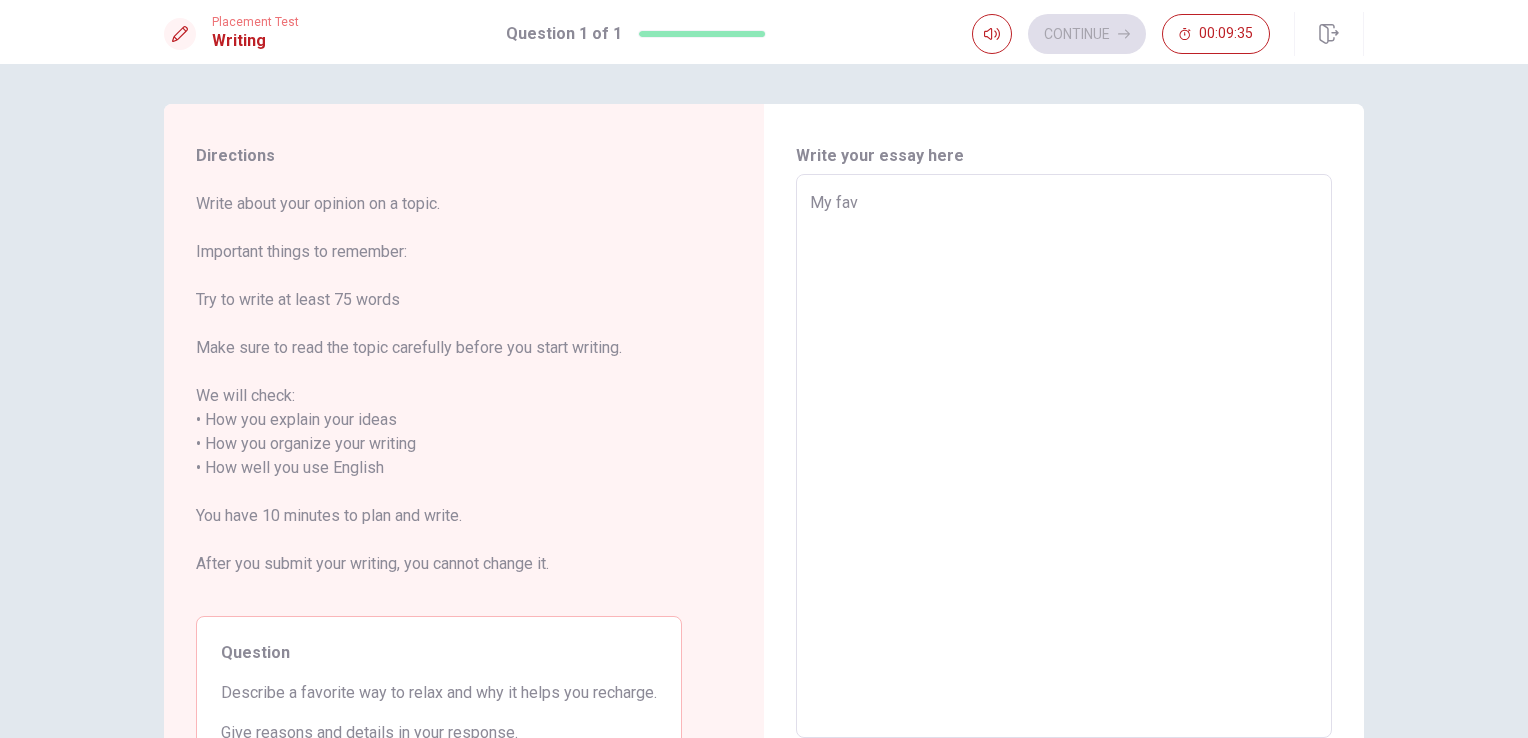 type on "x" 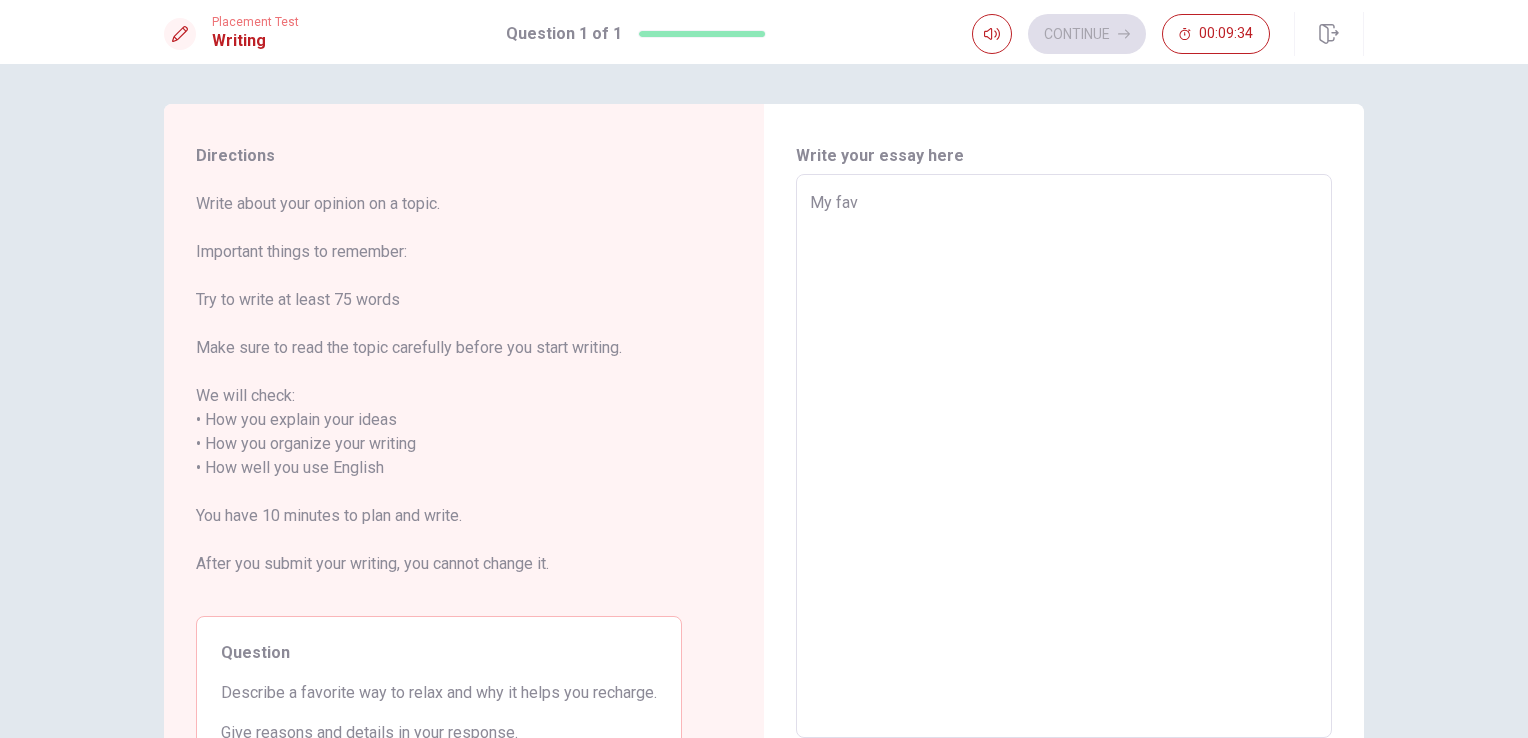 type on "My favo" 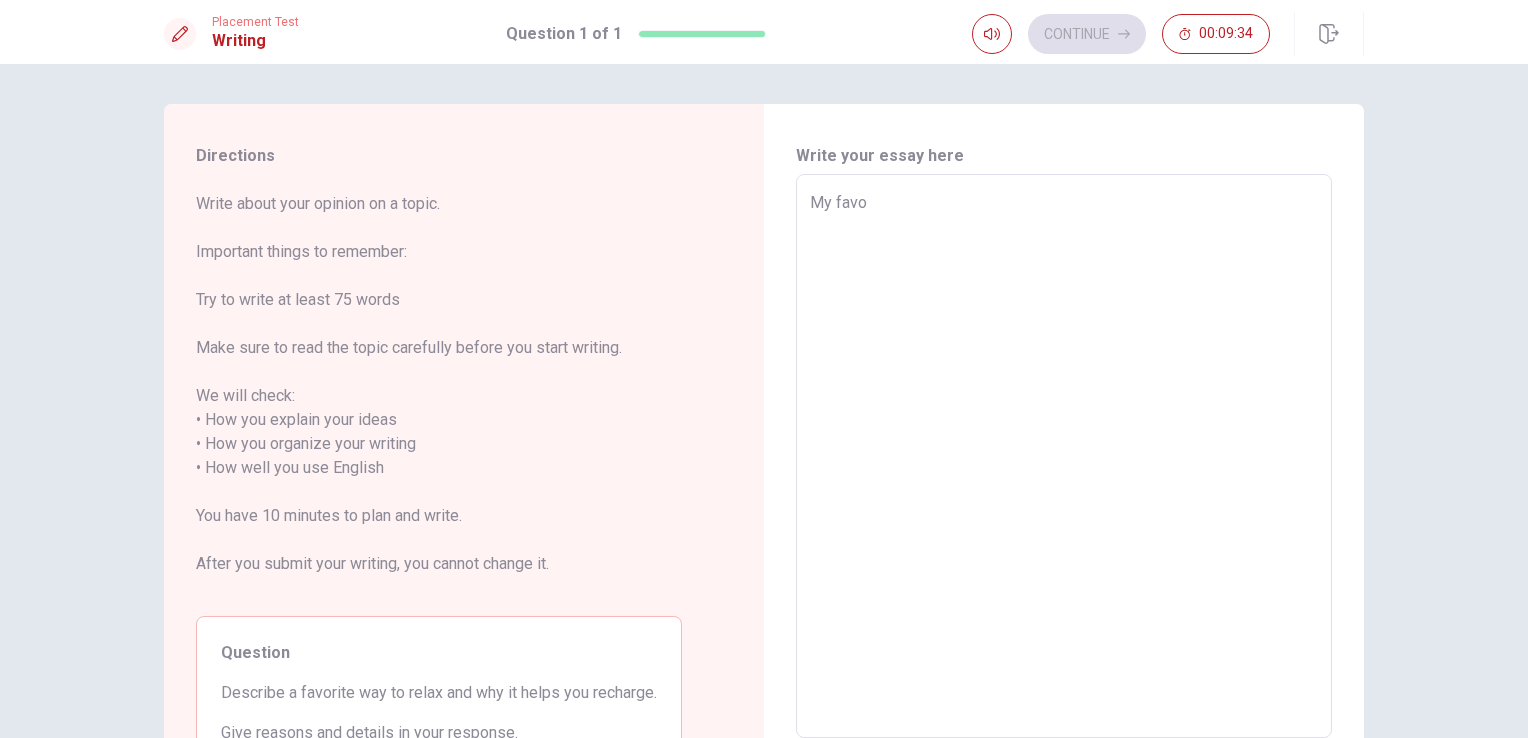 type on "x" 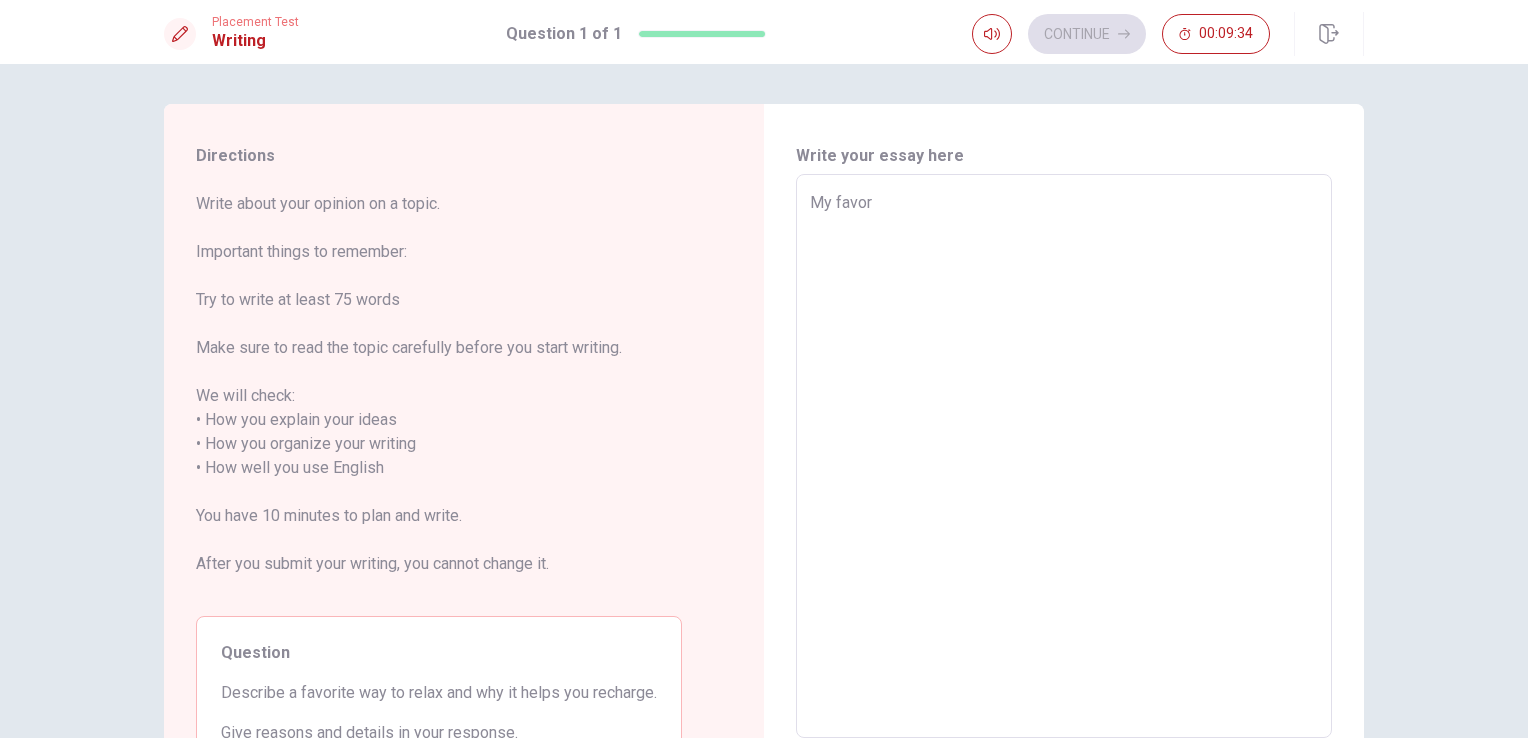 type on "x" 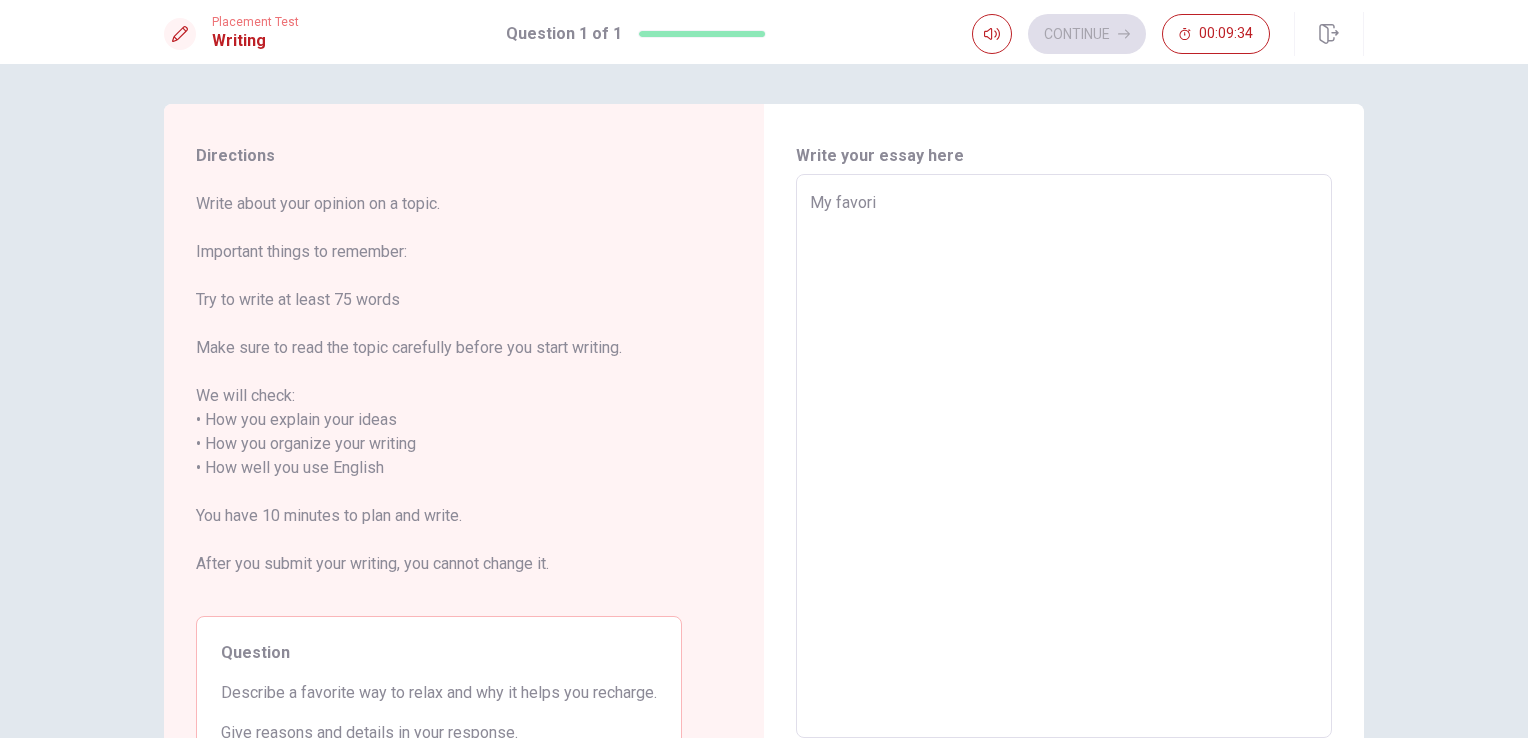 type on "My favorit" 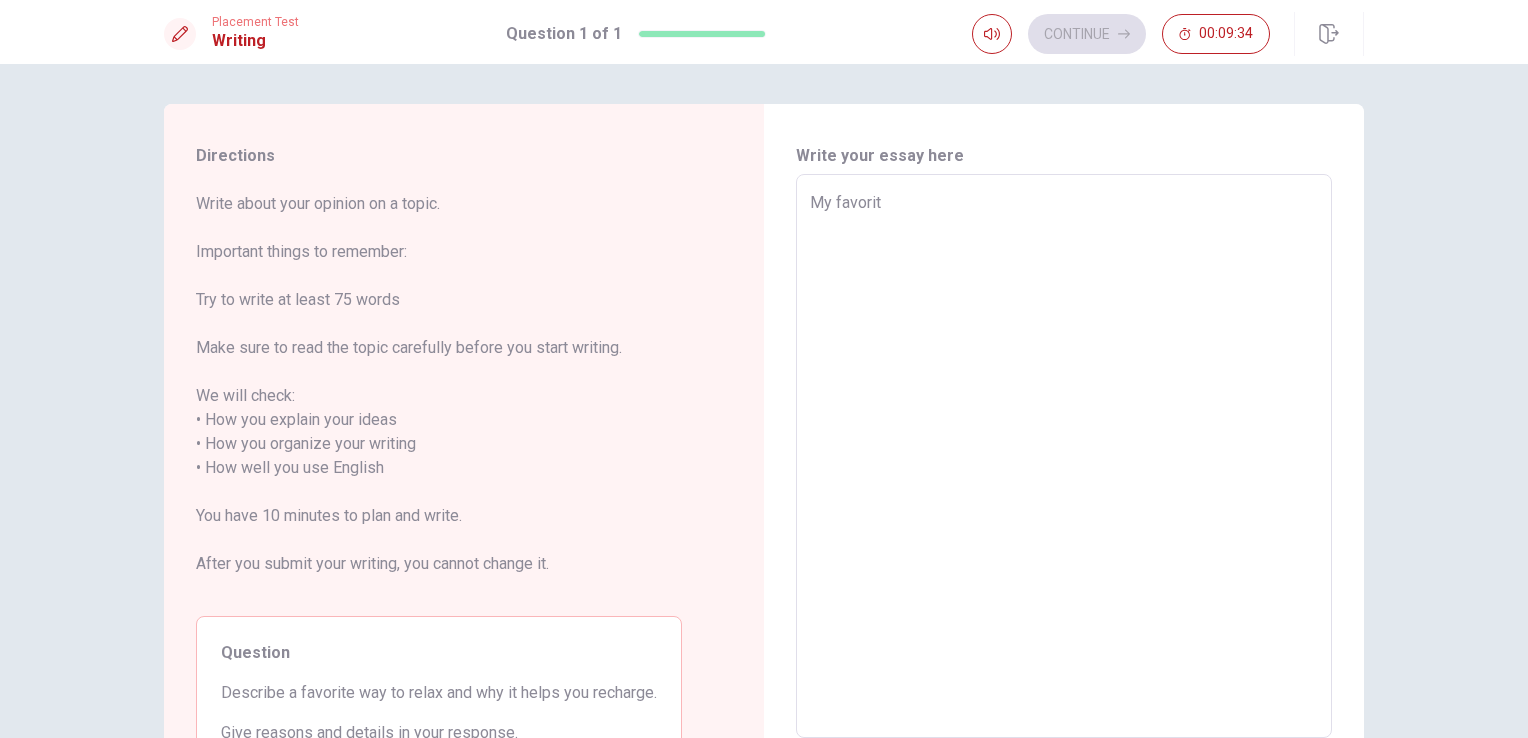 type on "x" 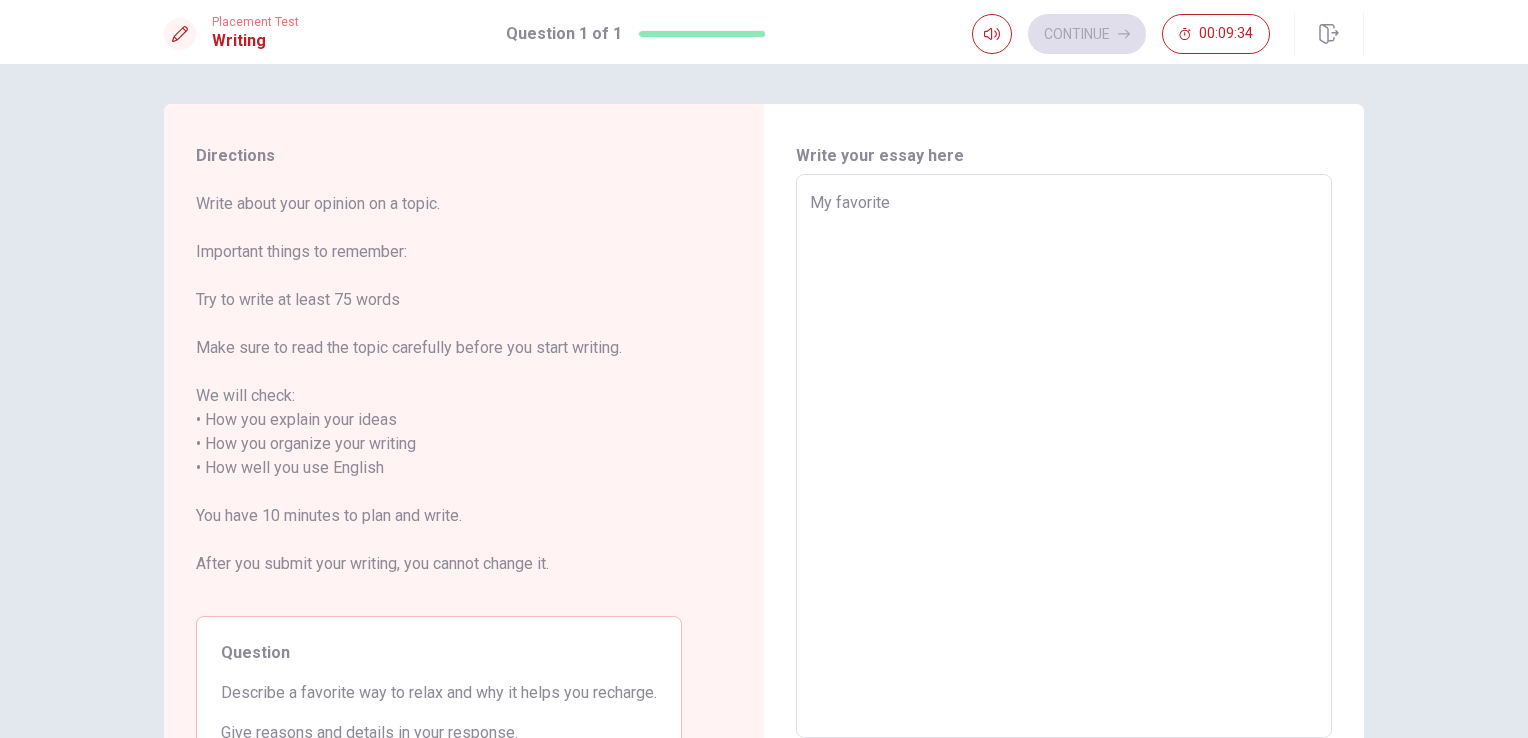 type on "x" 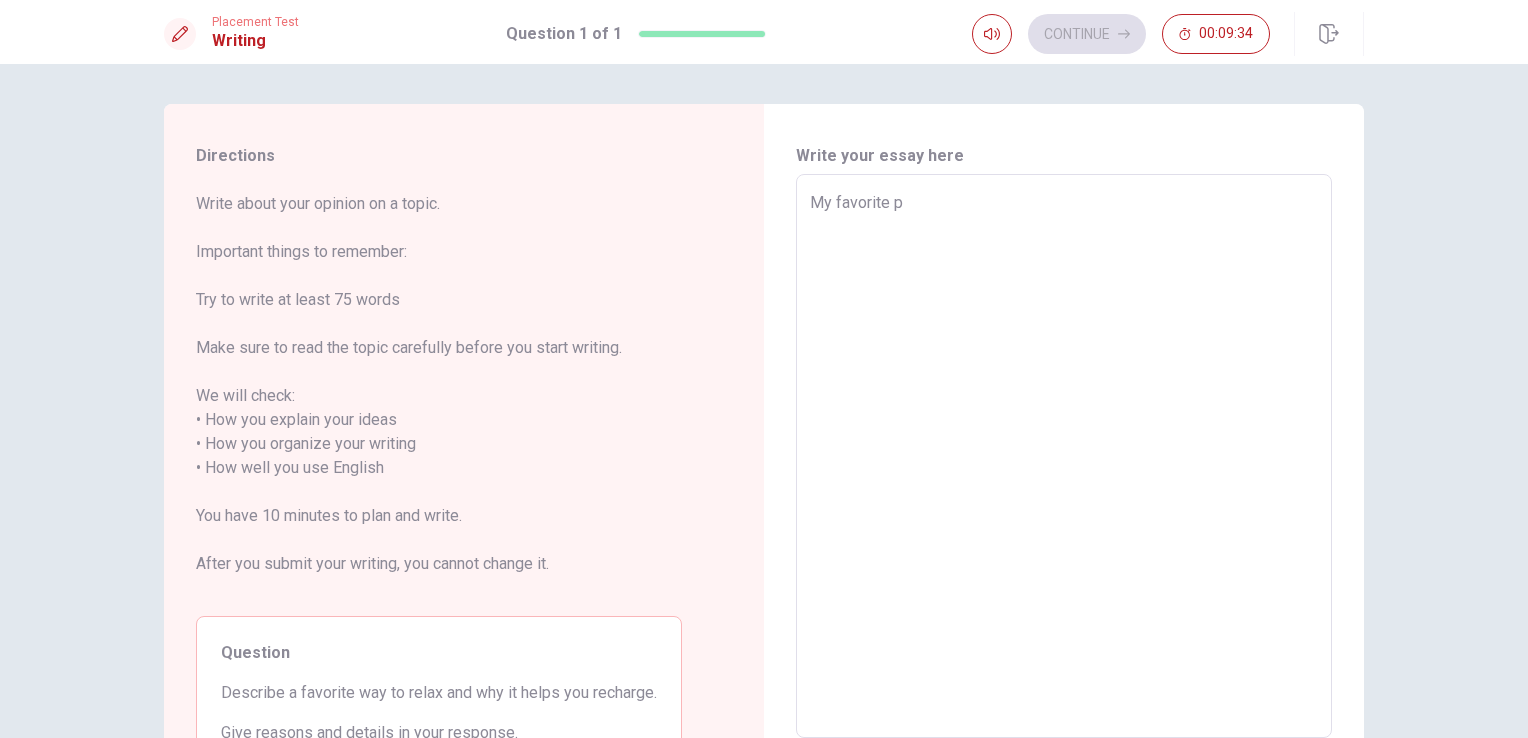 type on "x" 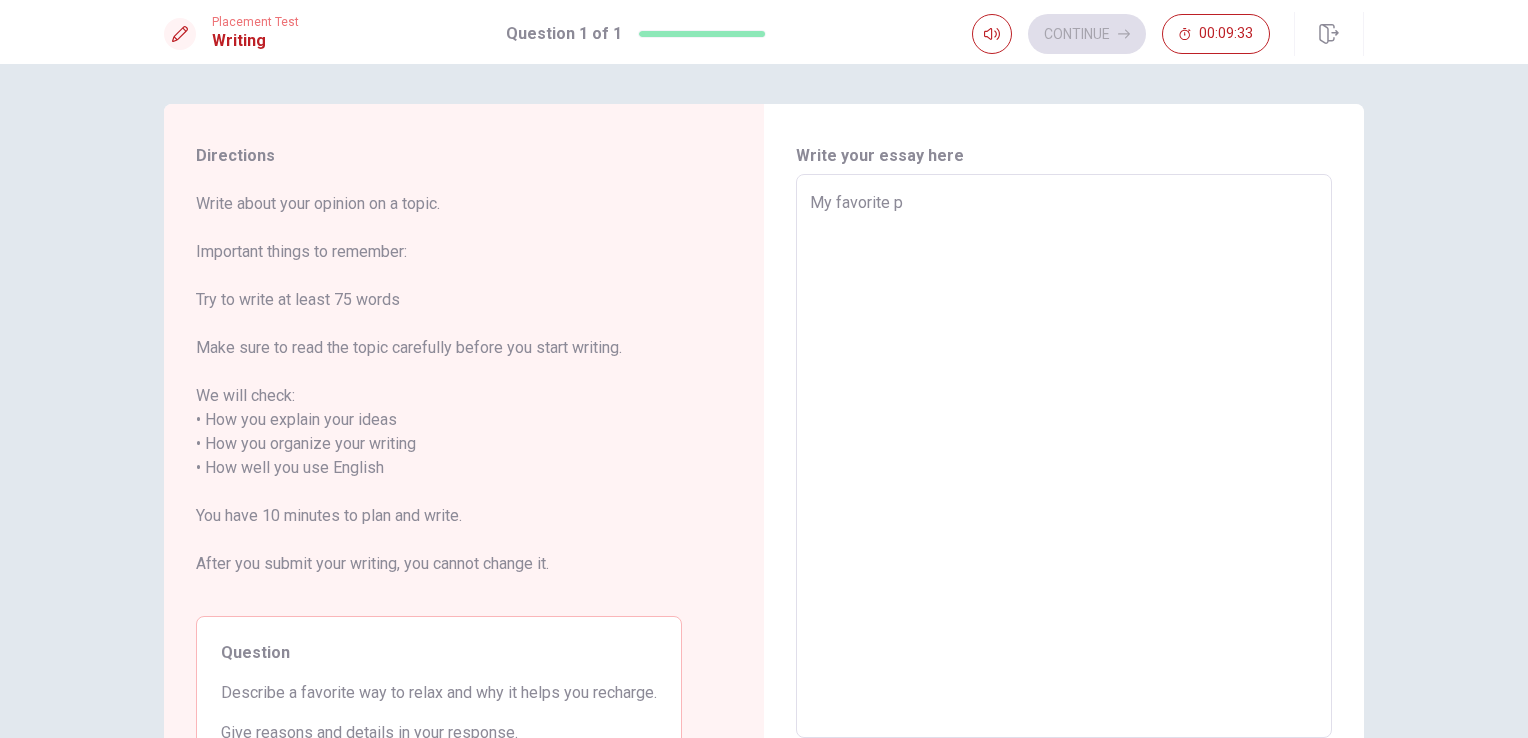 type on "My favorite pl" 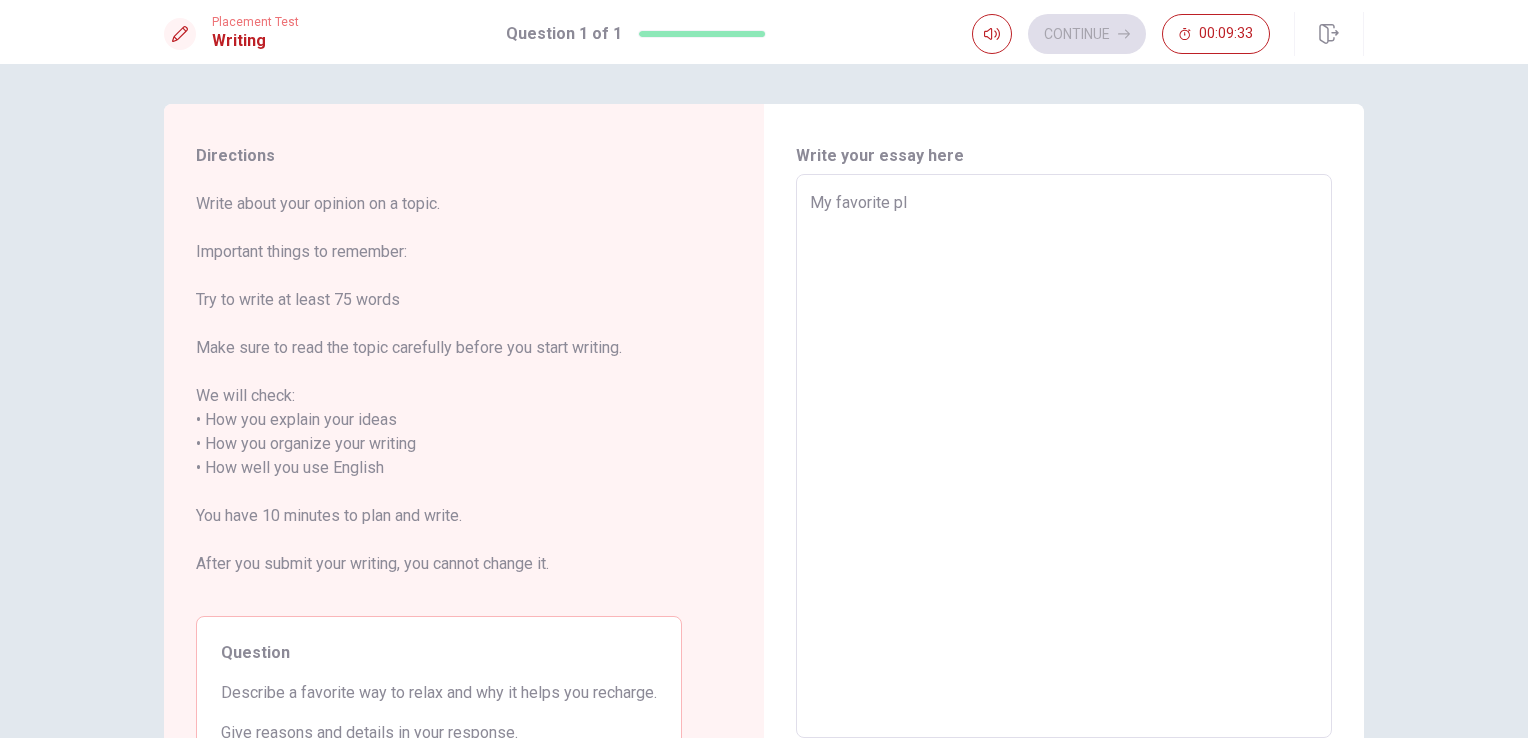 type on "x" 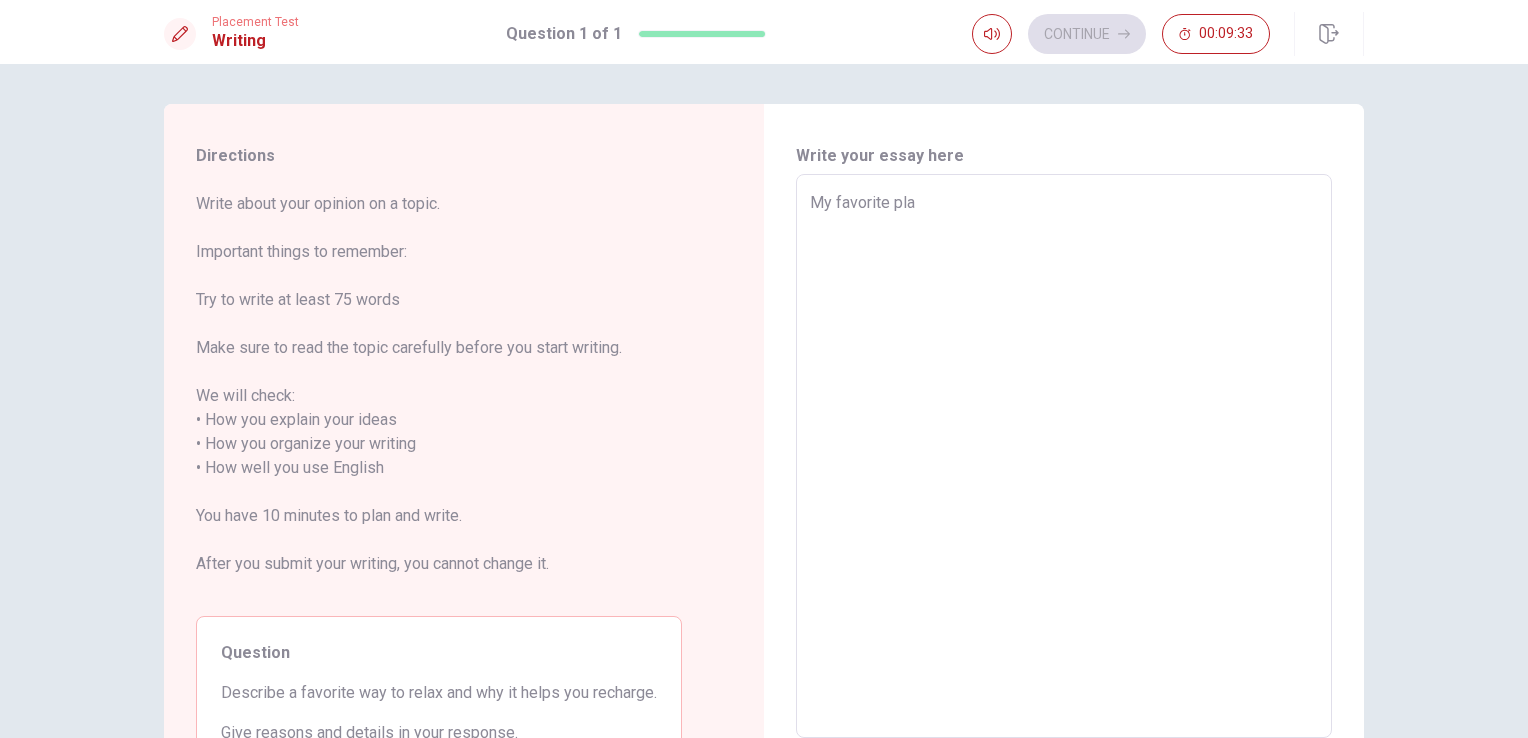 type on "x" 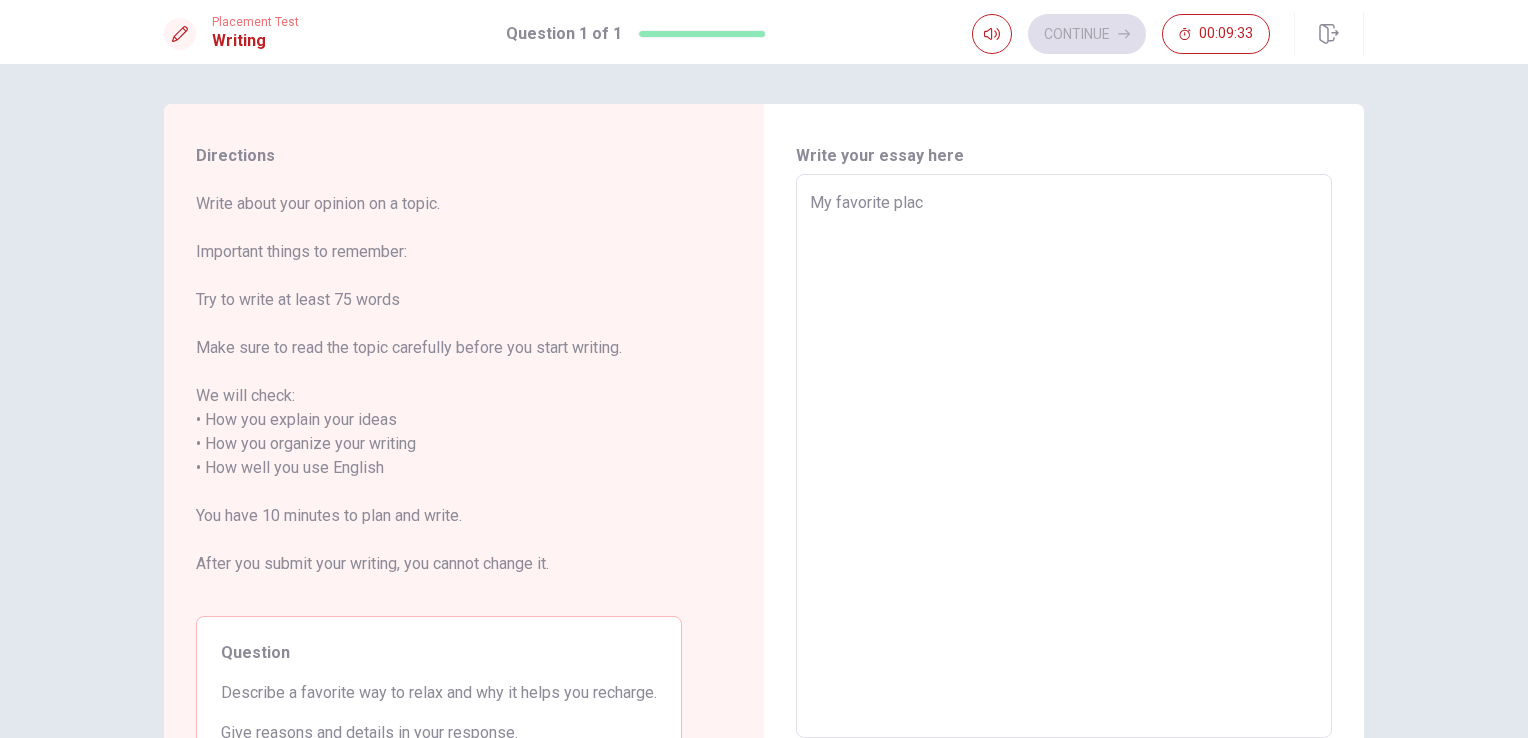 type on "x" 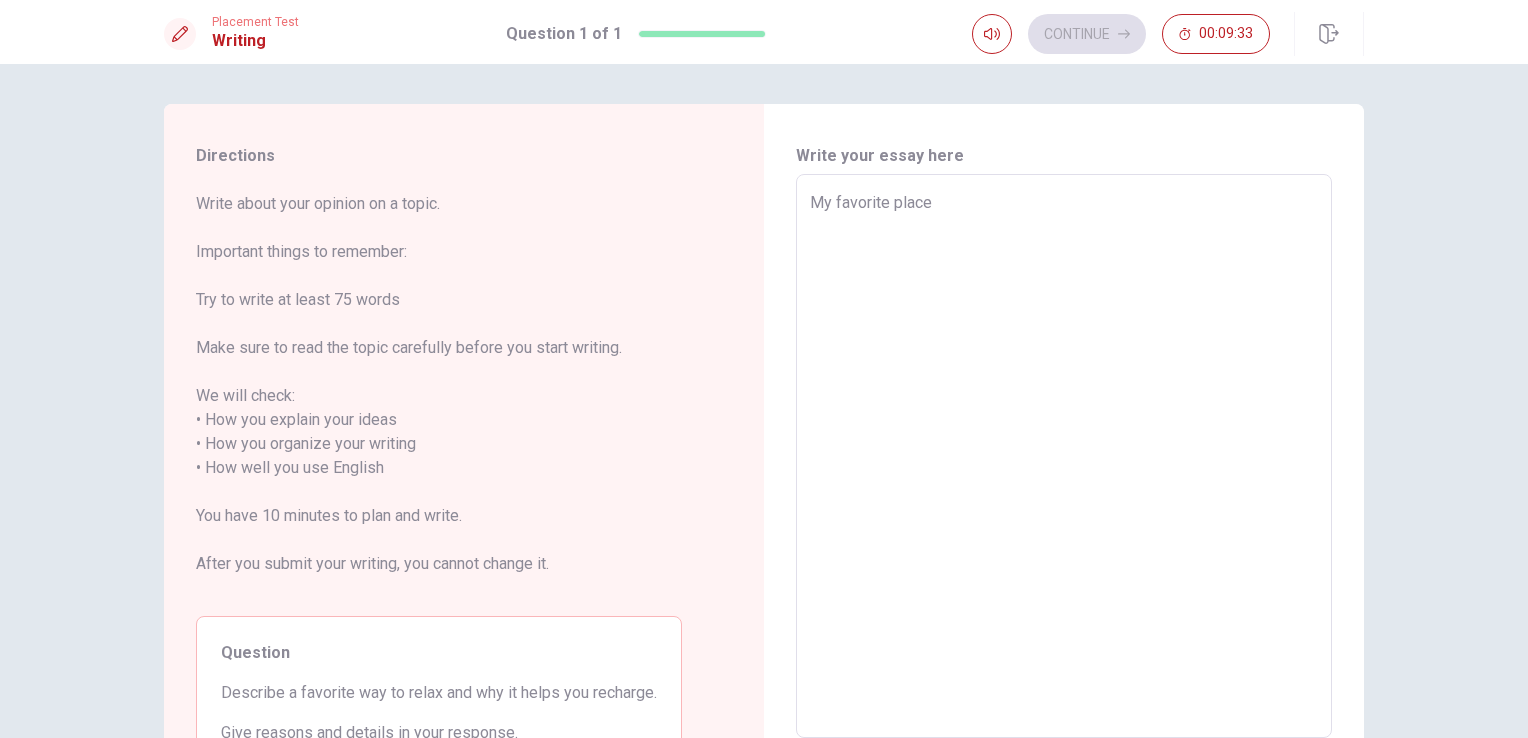 type on "x" 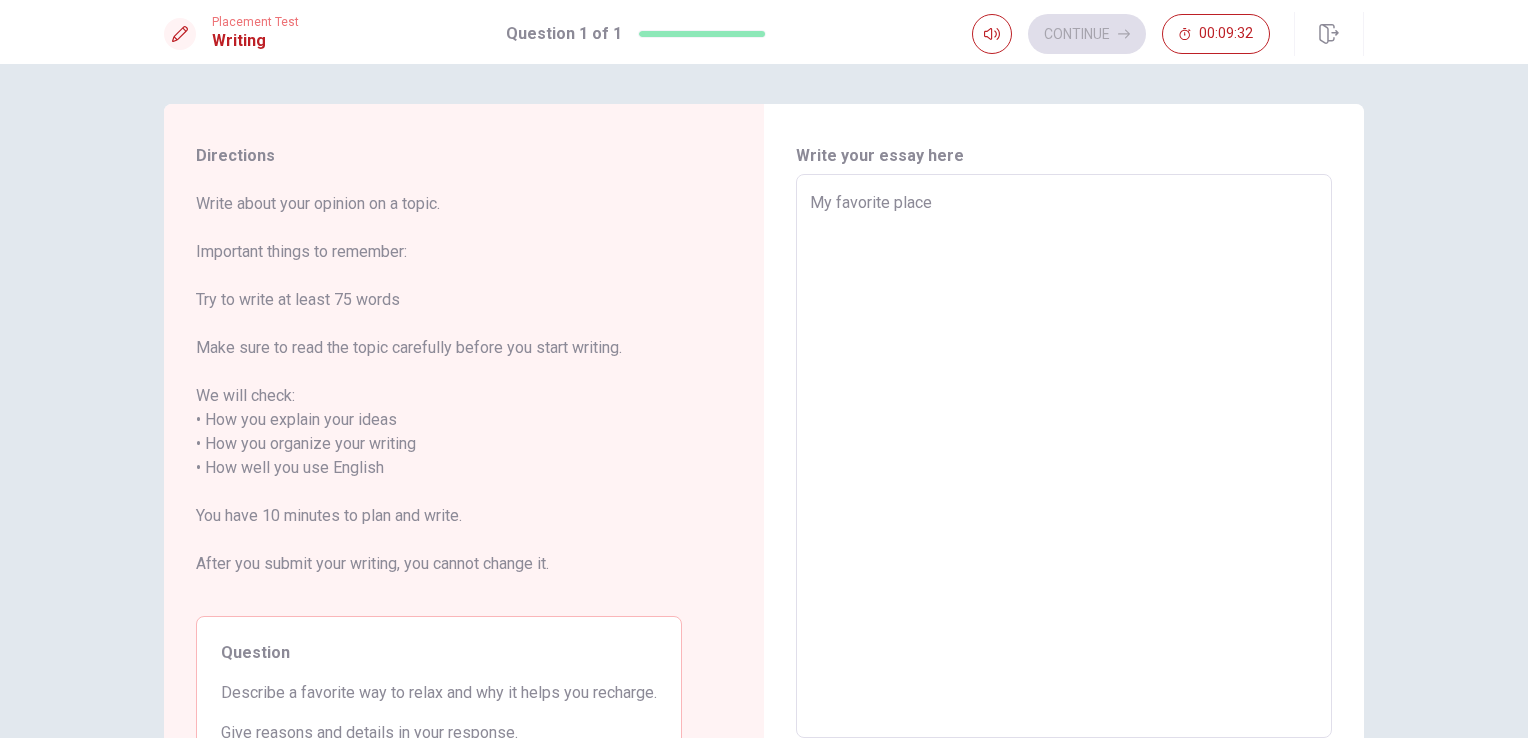 type on "My favorite place i" 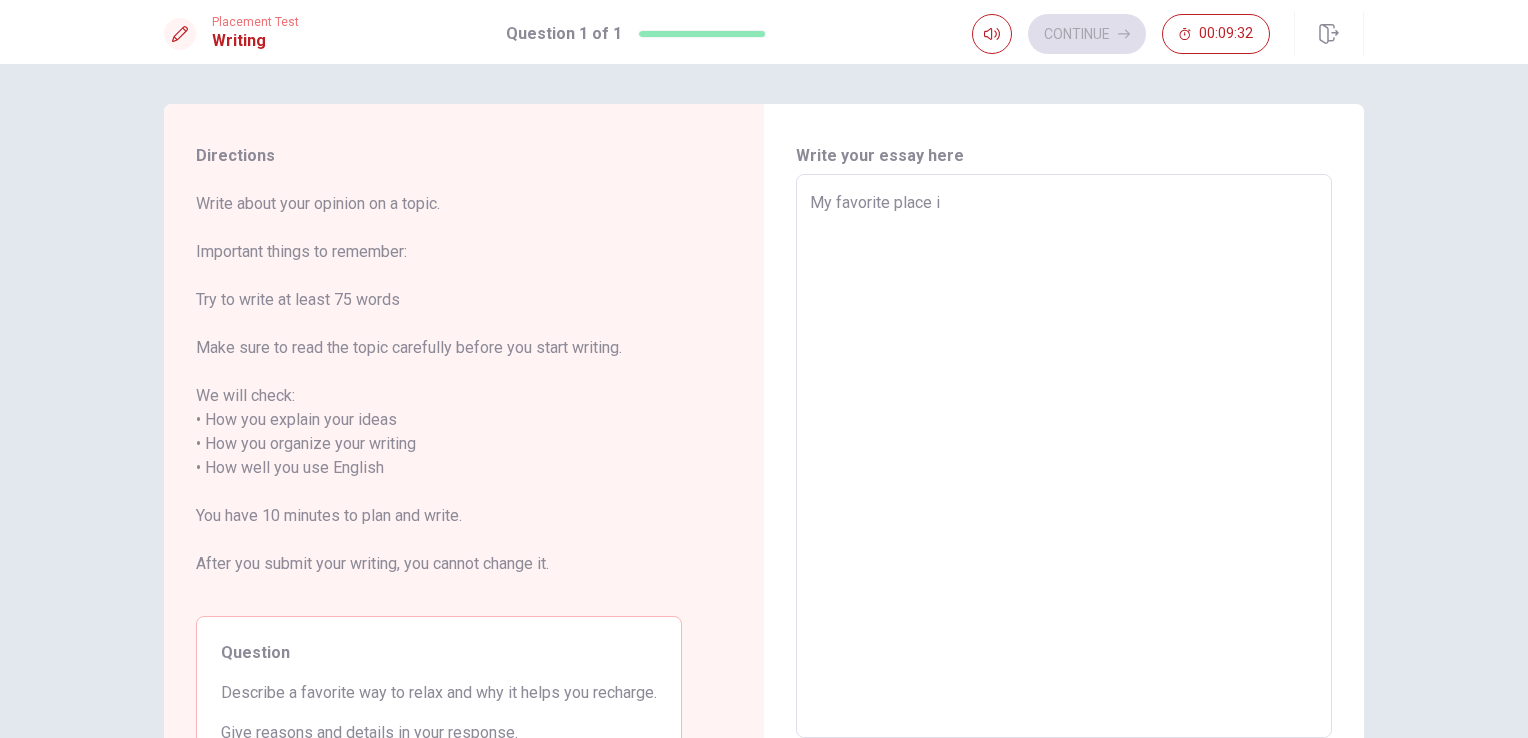 type on "x" 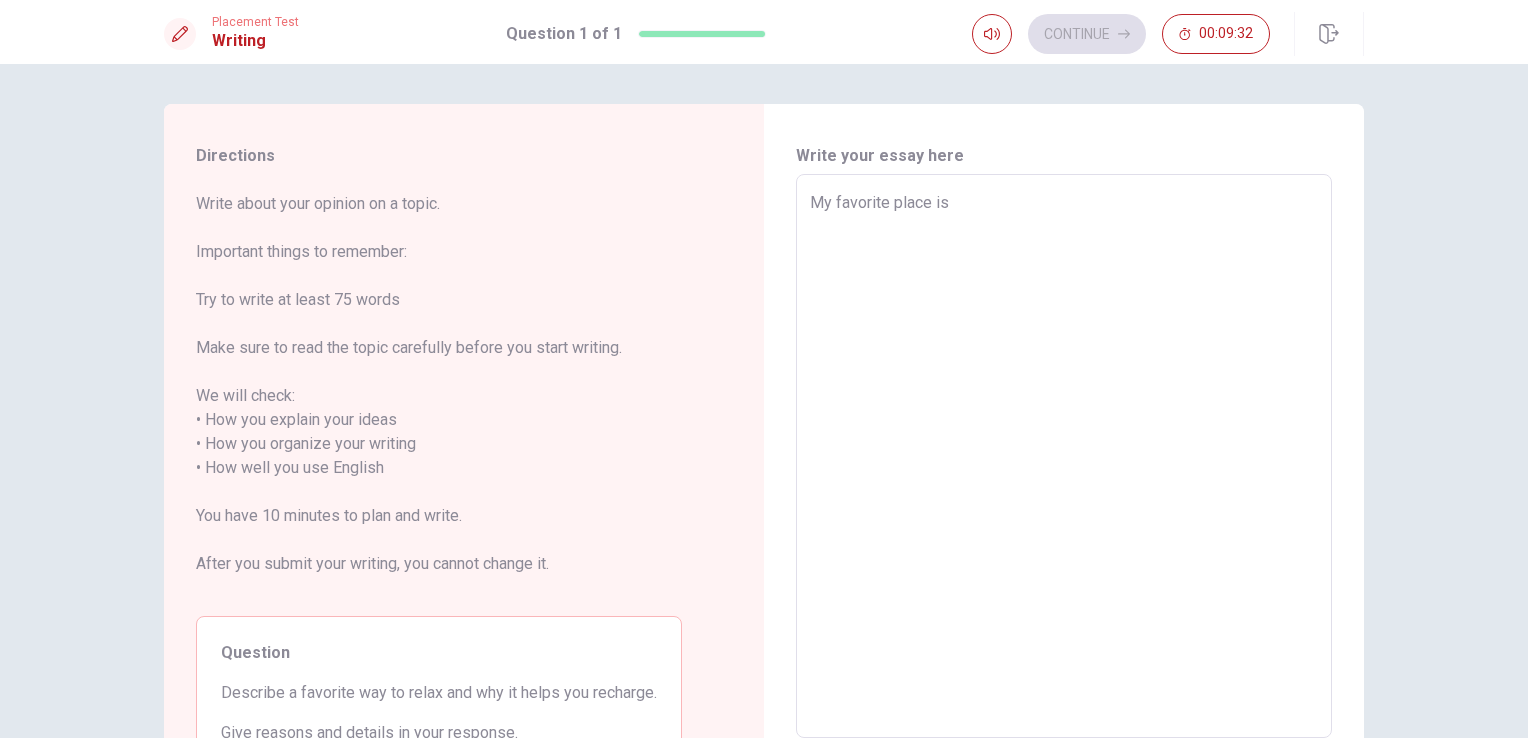 type on "My favorite place is" 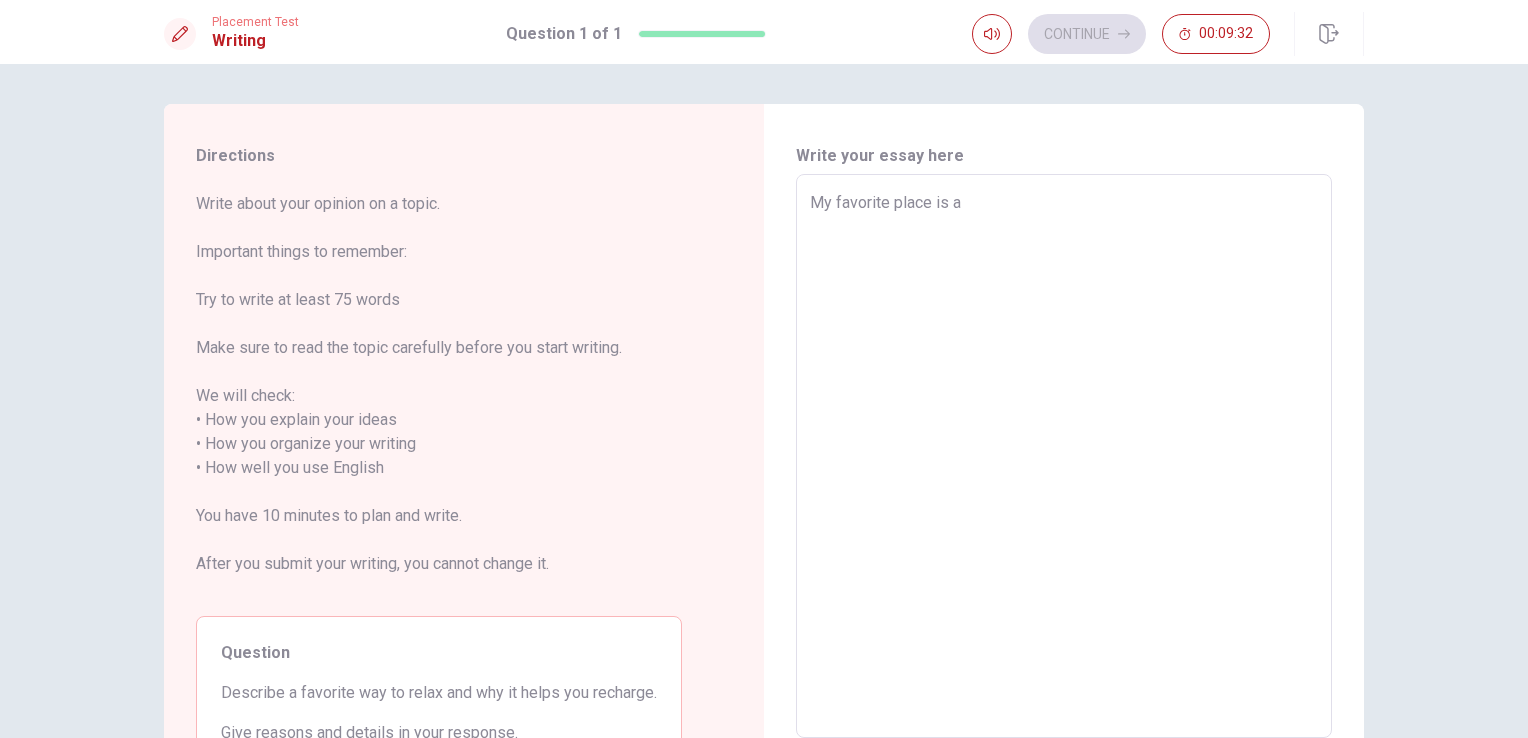 type on "x" 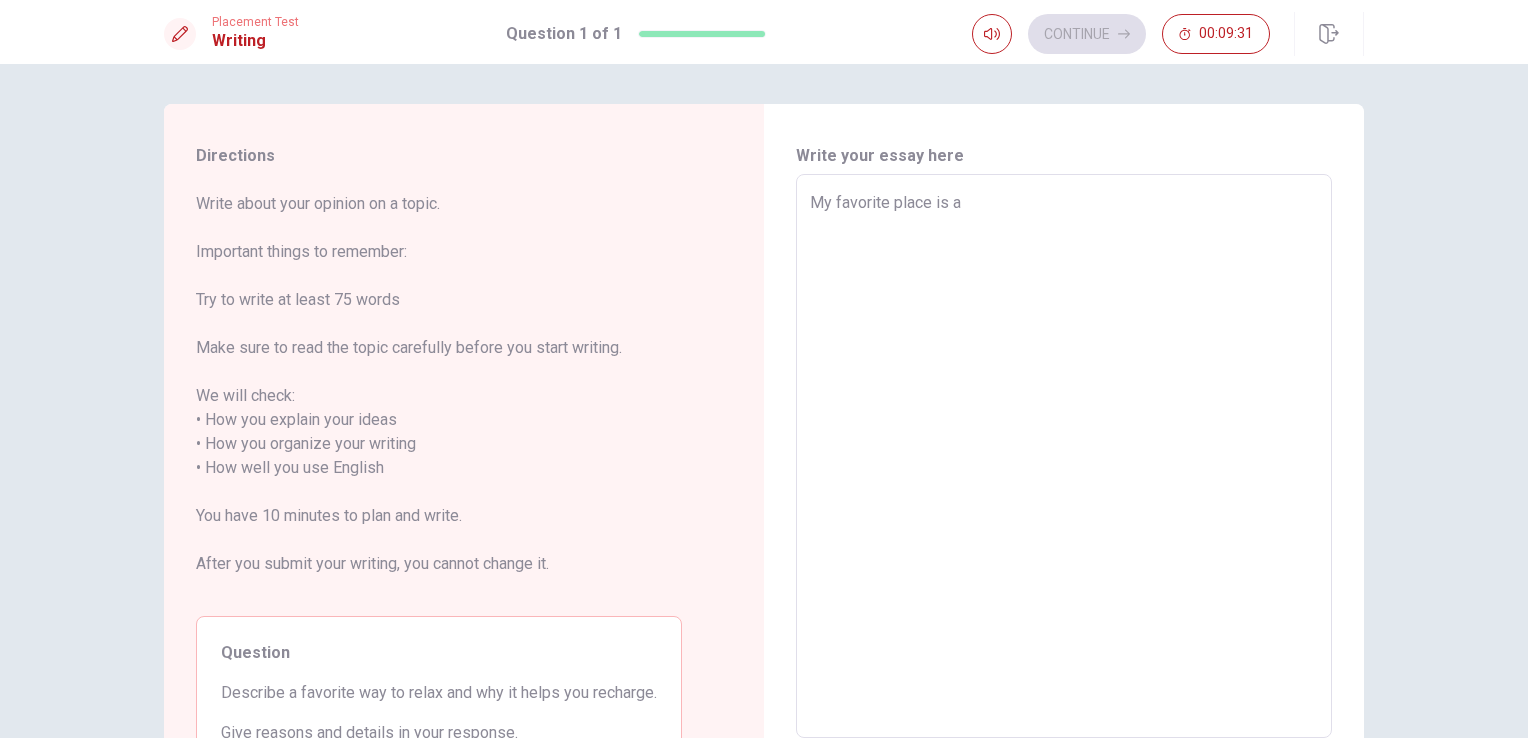 type on "My favorite place is a M" 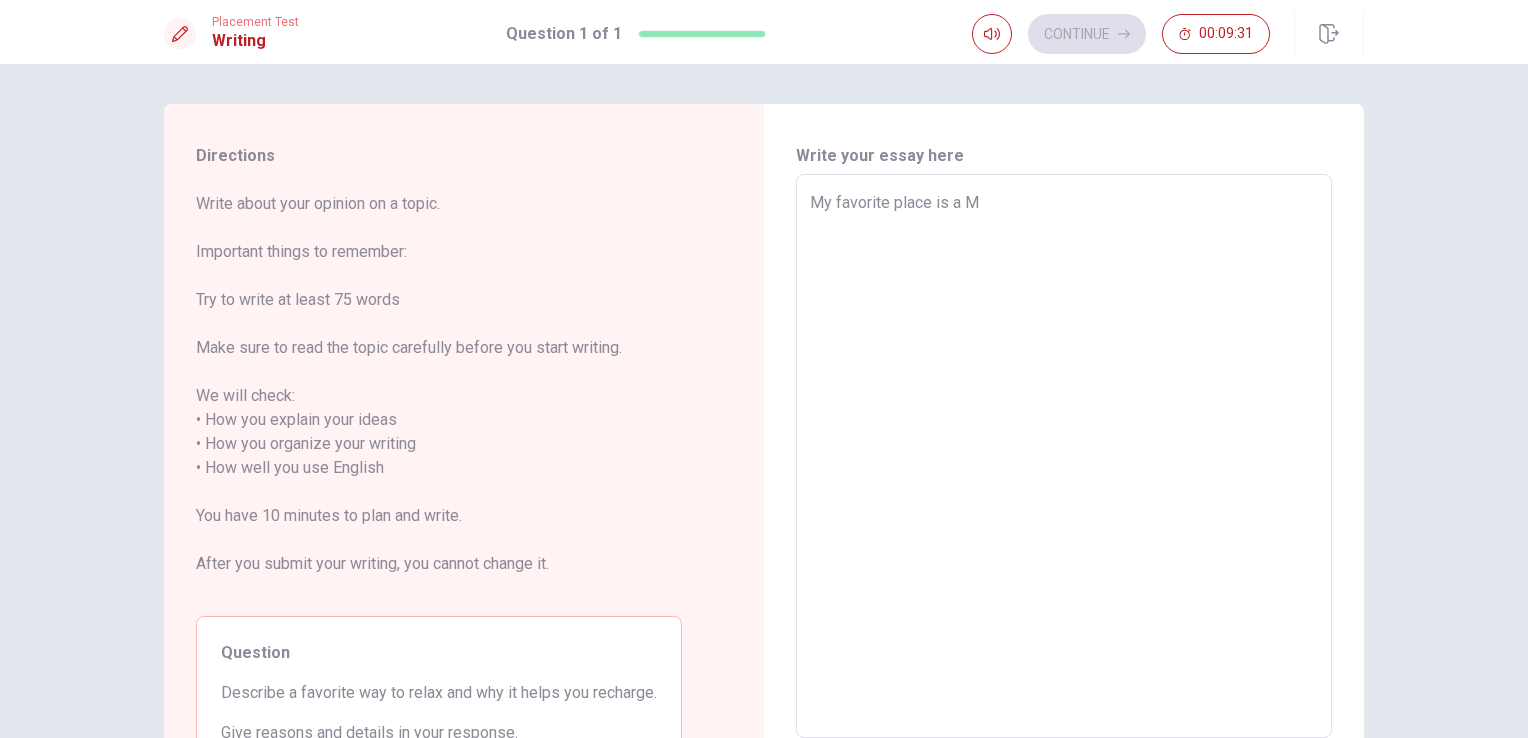 type on "x" 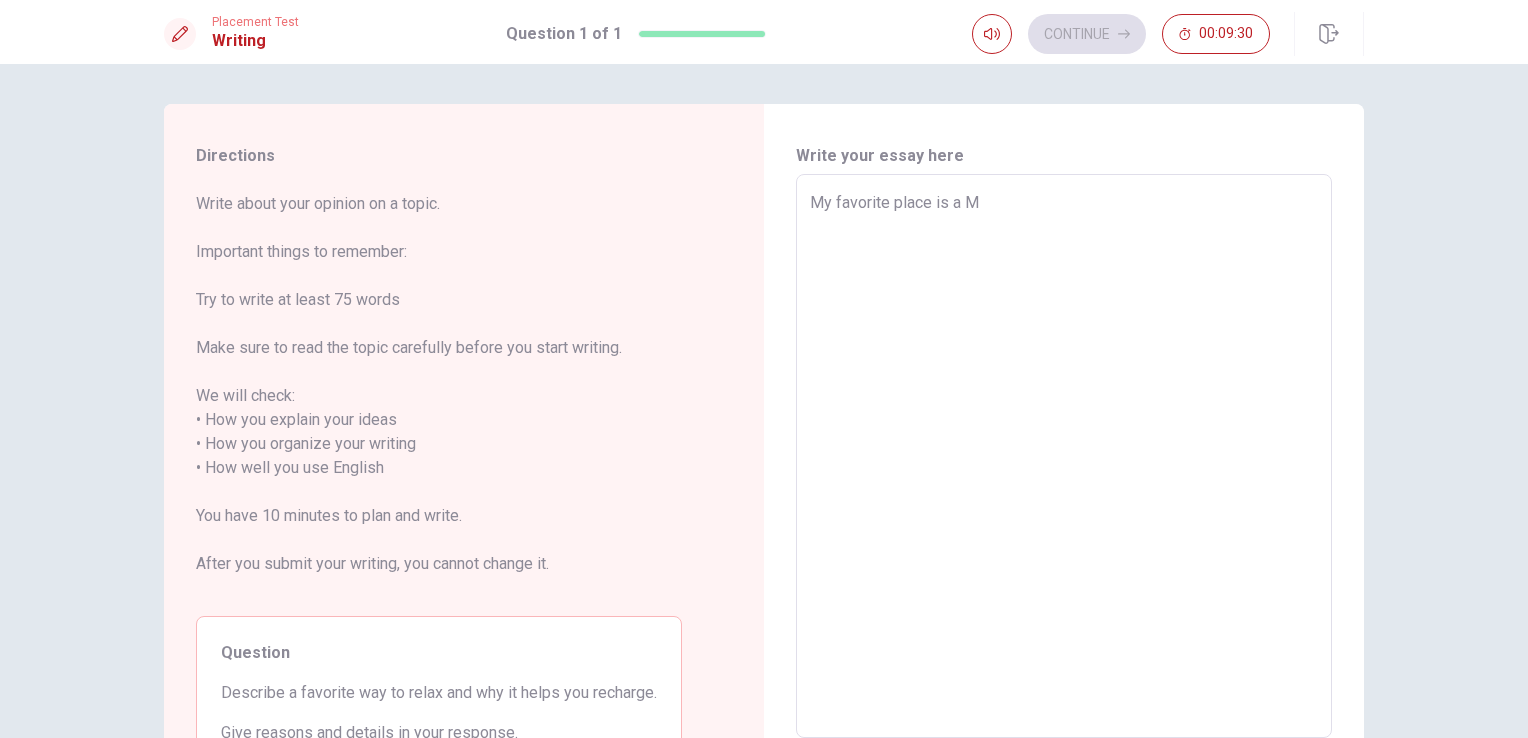 type on "My favorite place is a Mo" 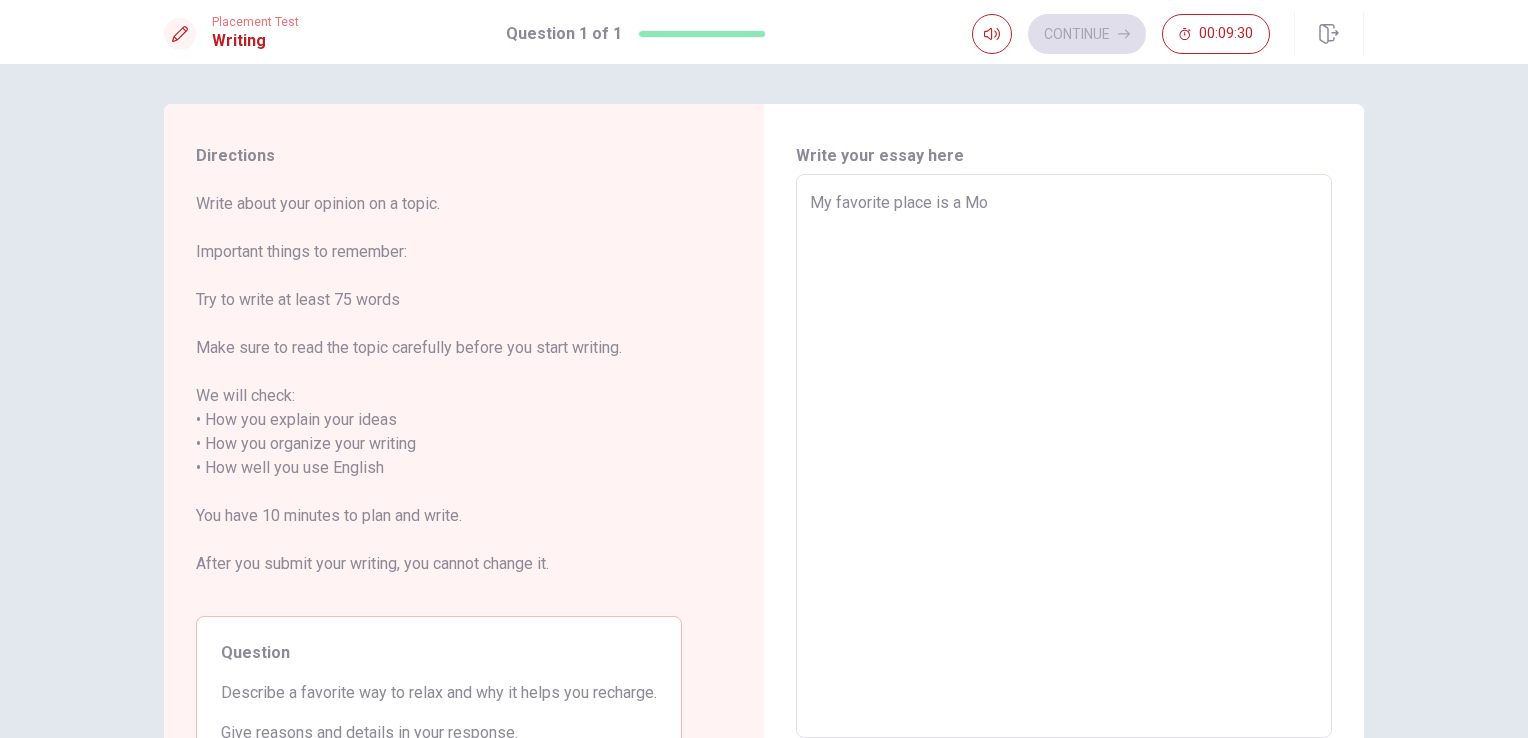 type on "x" 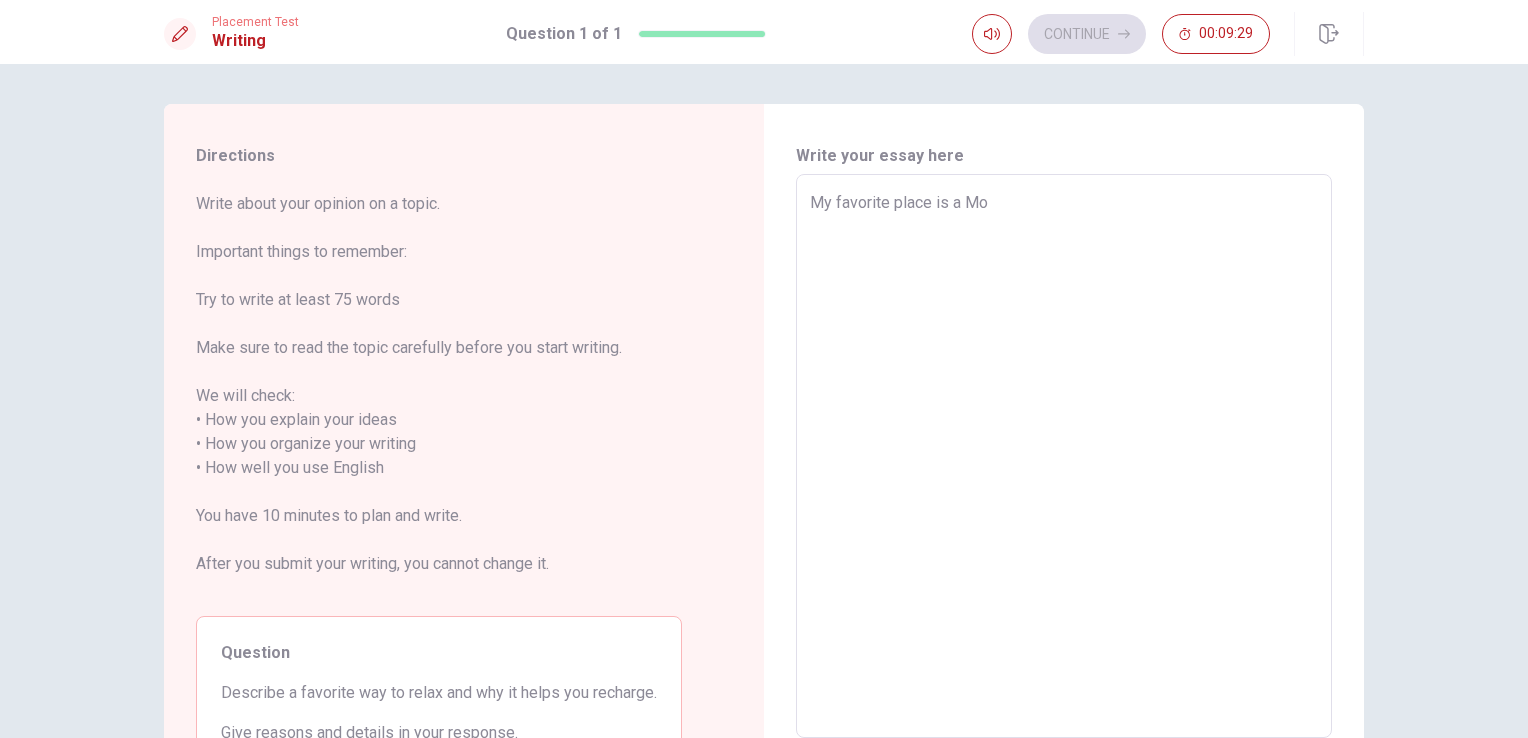 type on "My favorite place is a M" 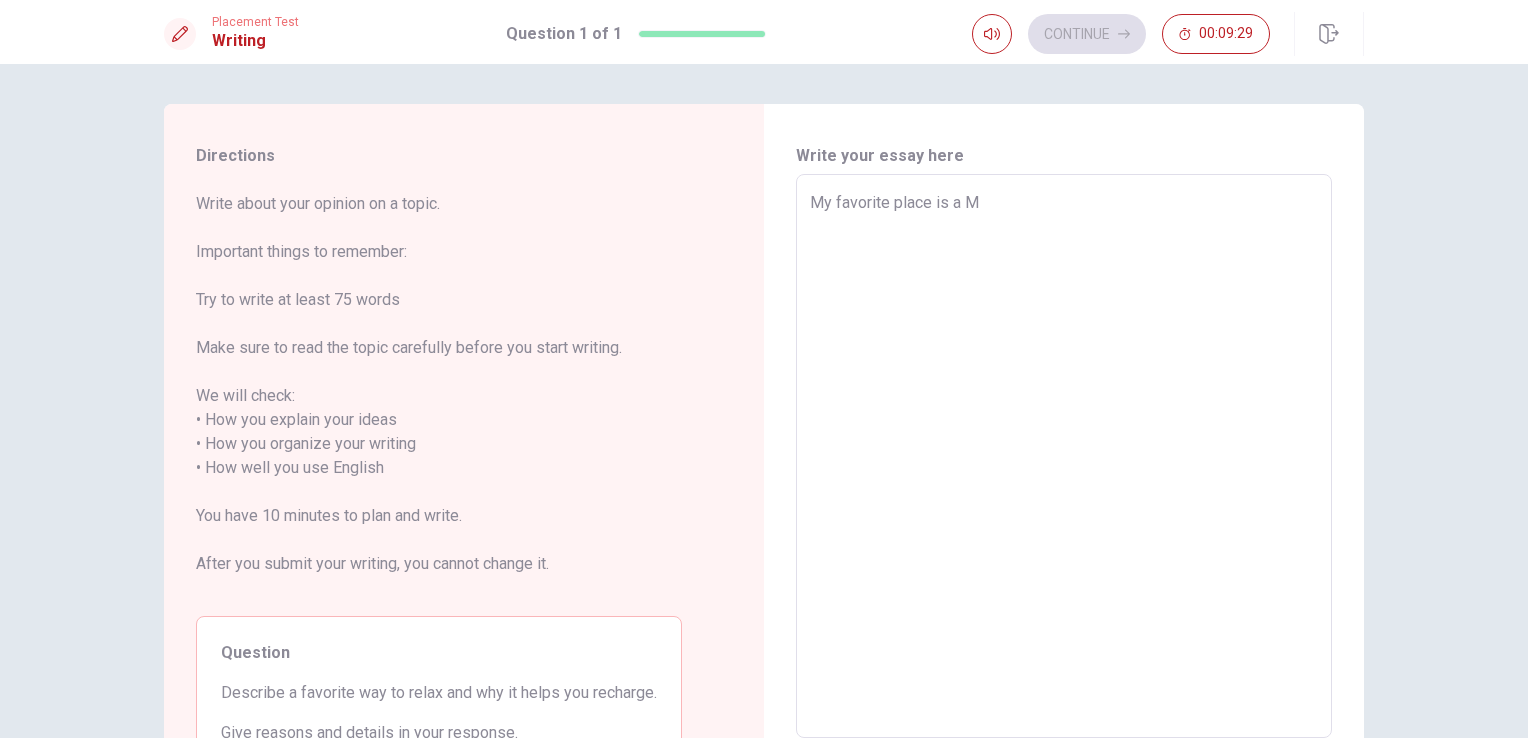 type on "x" 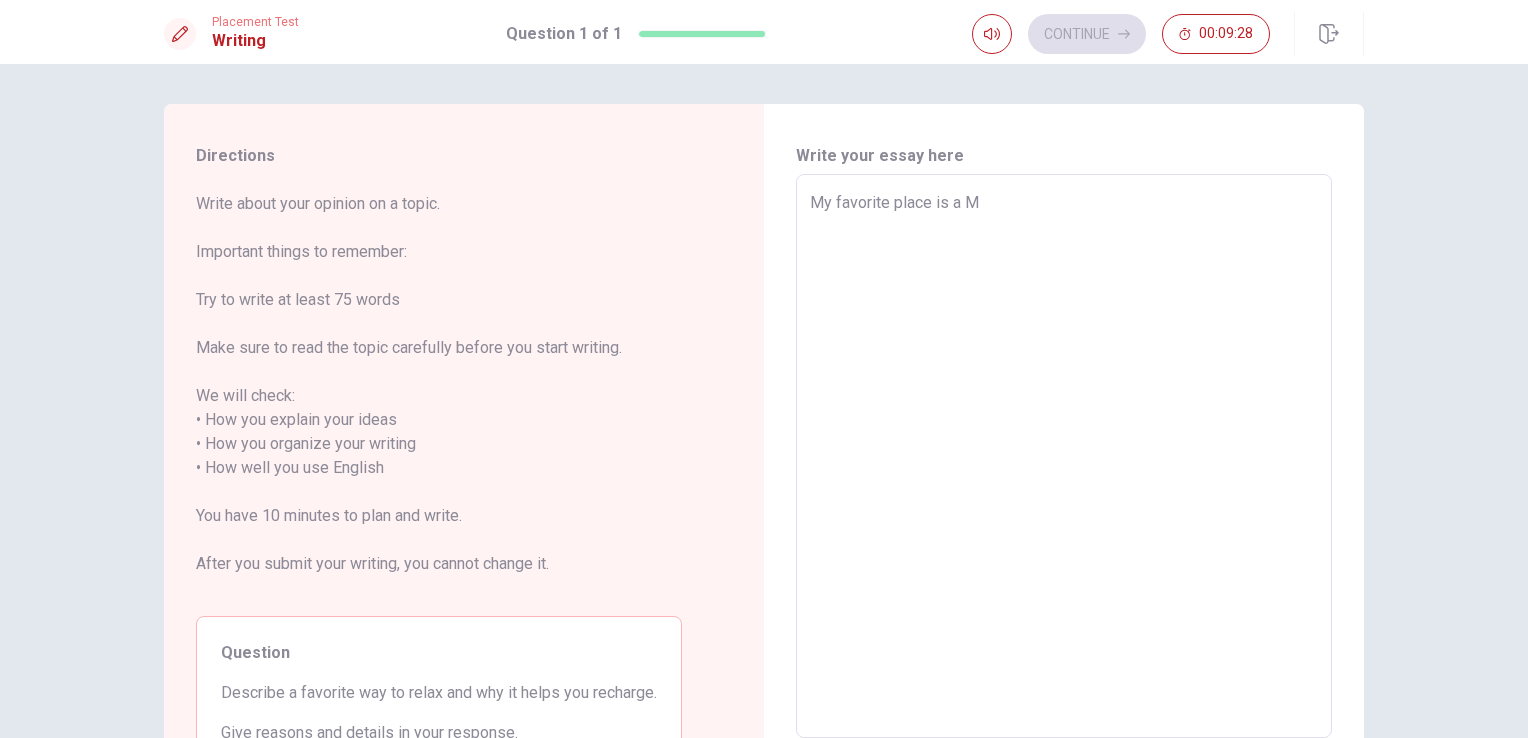 type on "My favorite place is a" 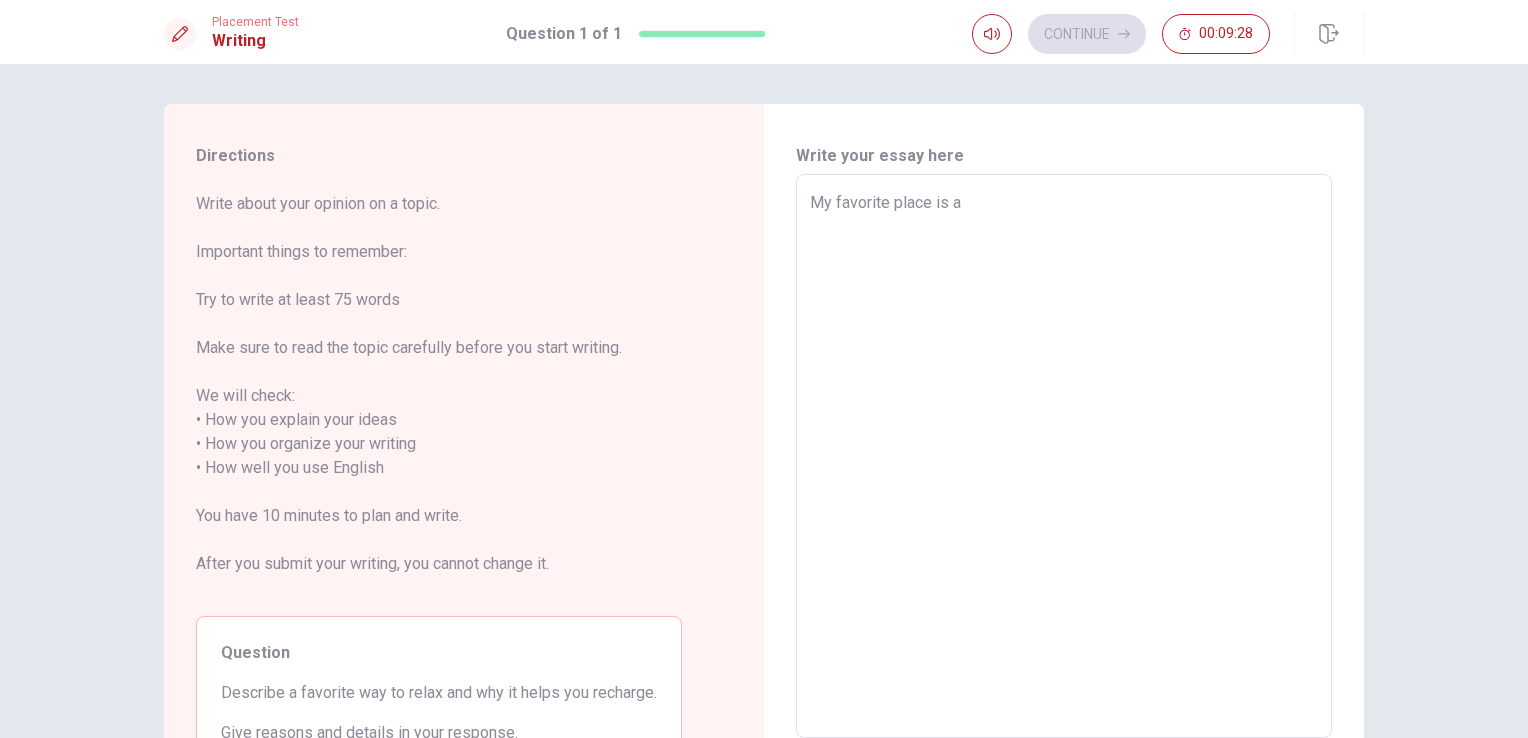 type on "x" 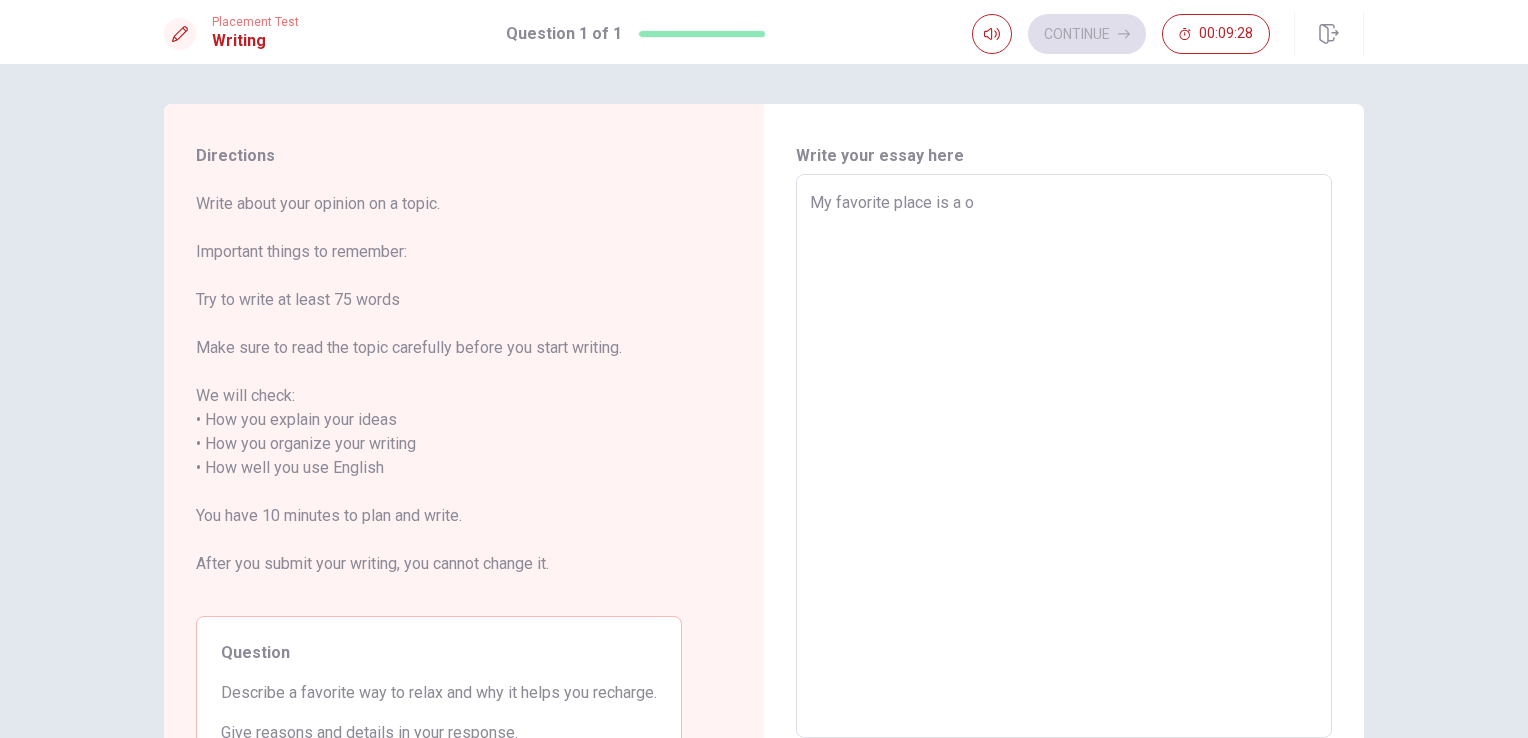 type on "x" 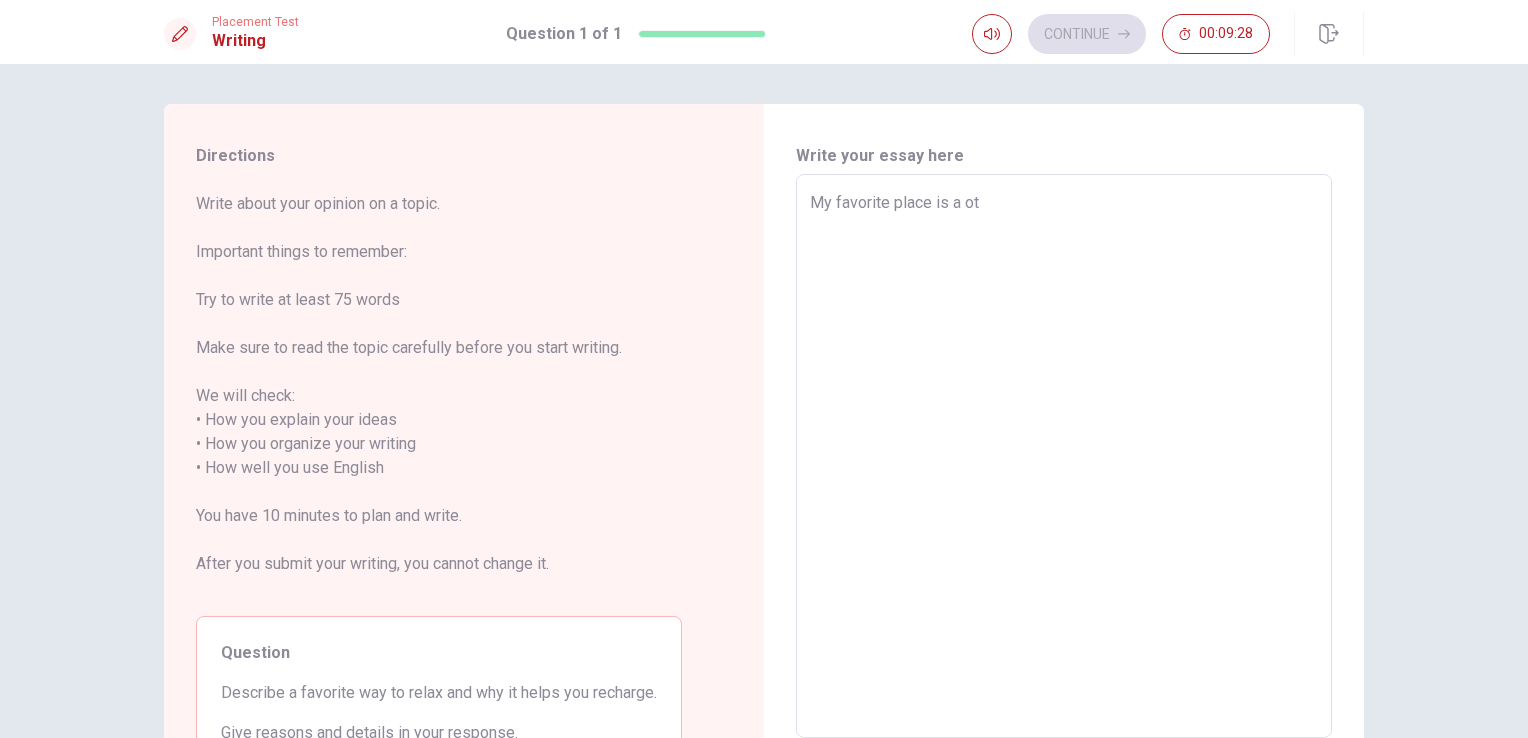 type on "x" 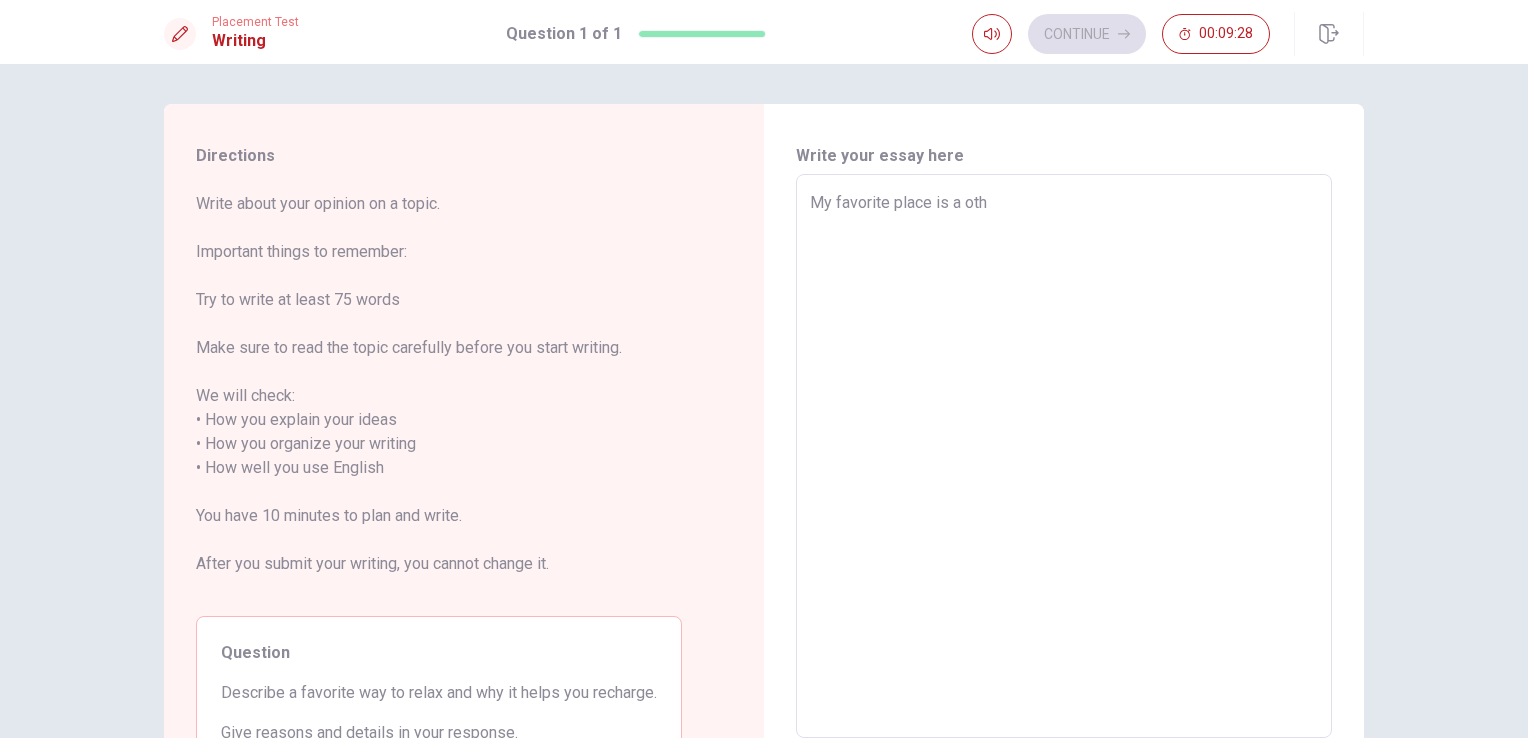 type on "x" 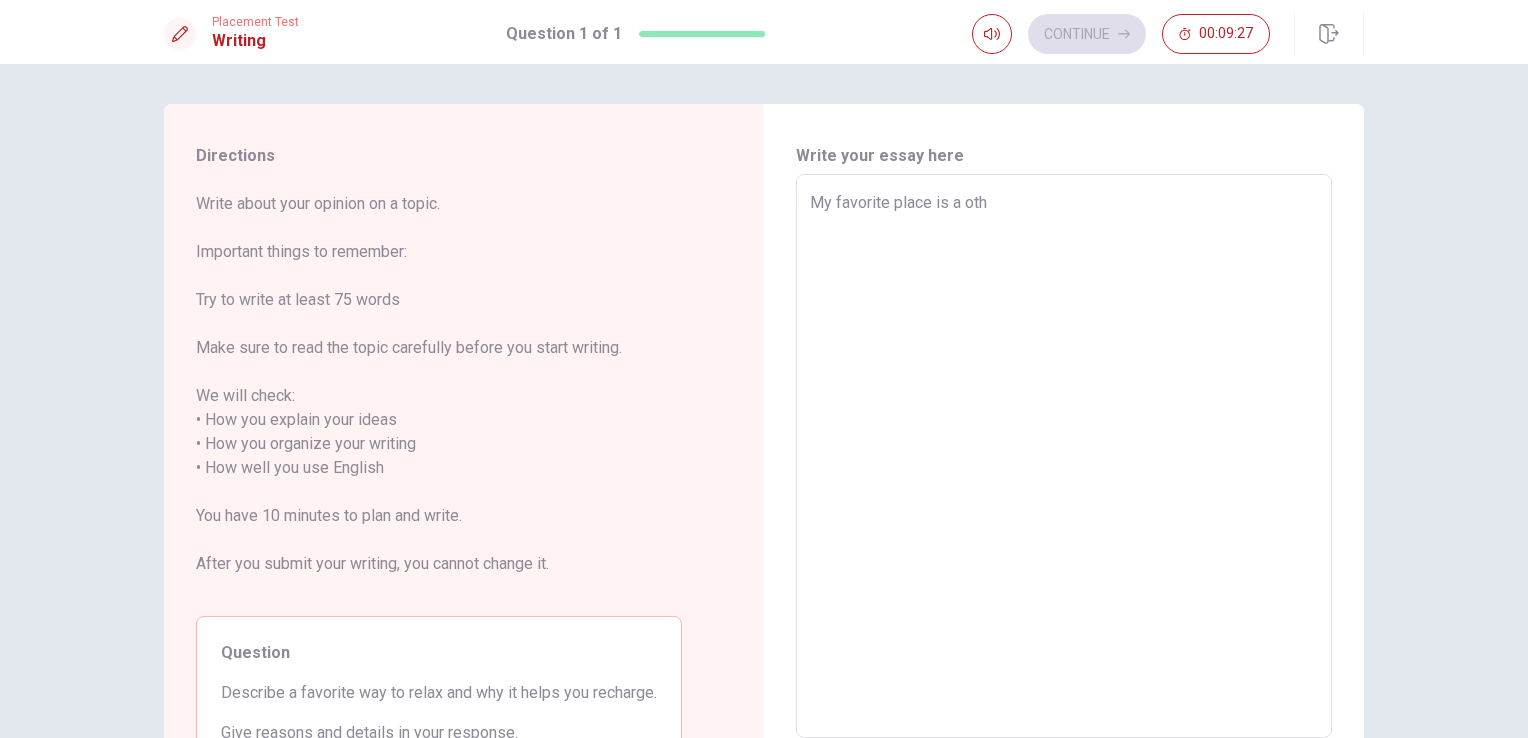 type on "My favorite place is a ot" 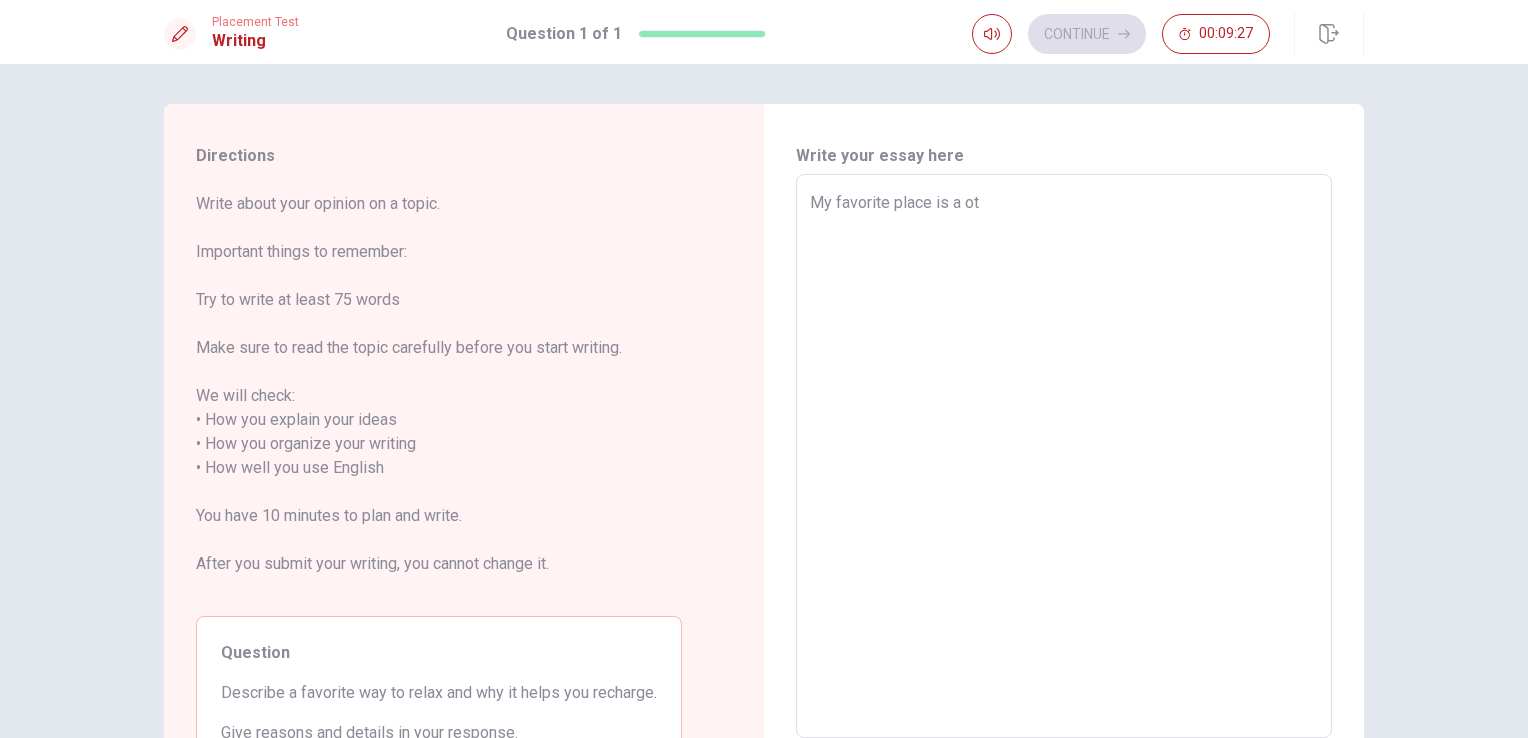 type on "x" 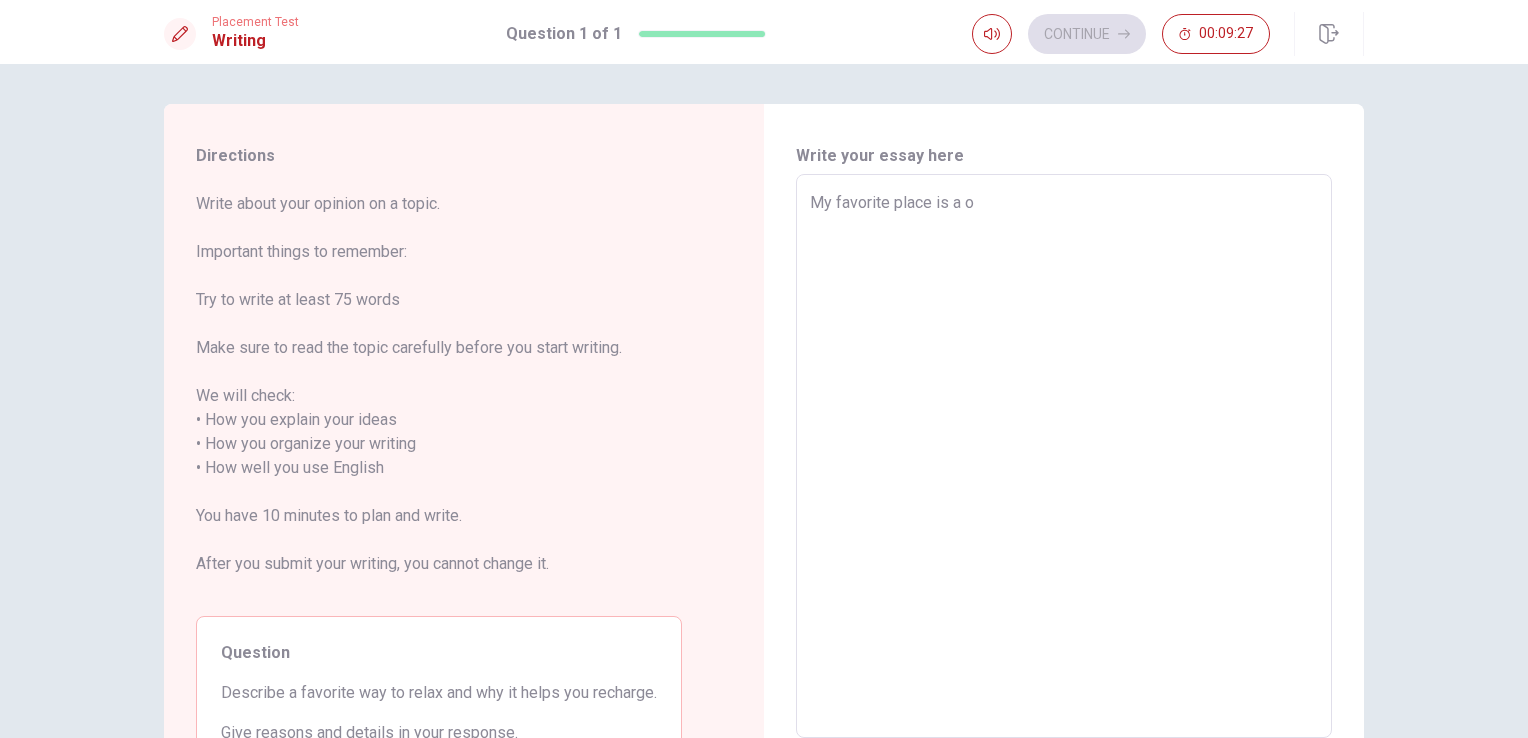 type on "x" 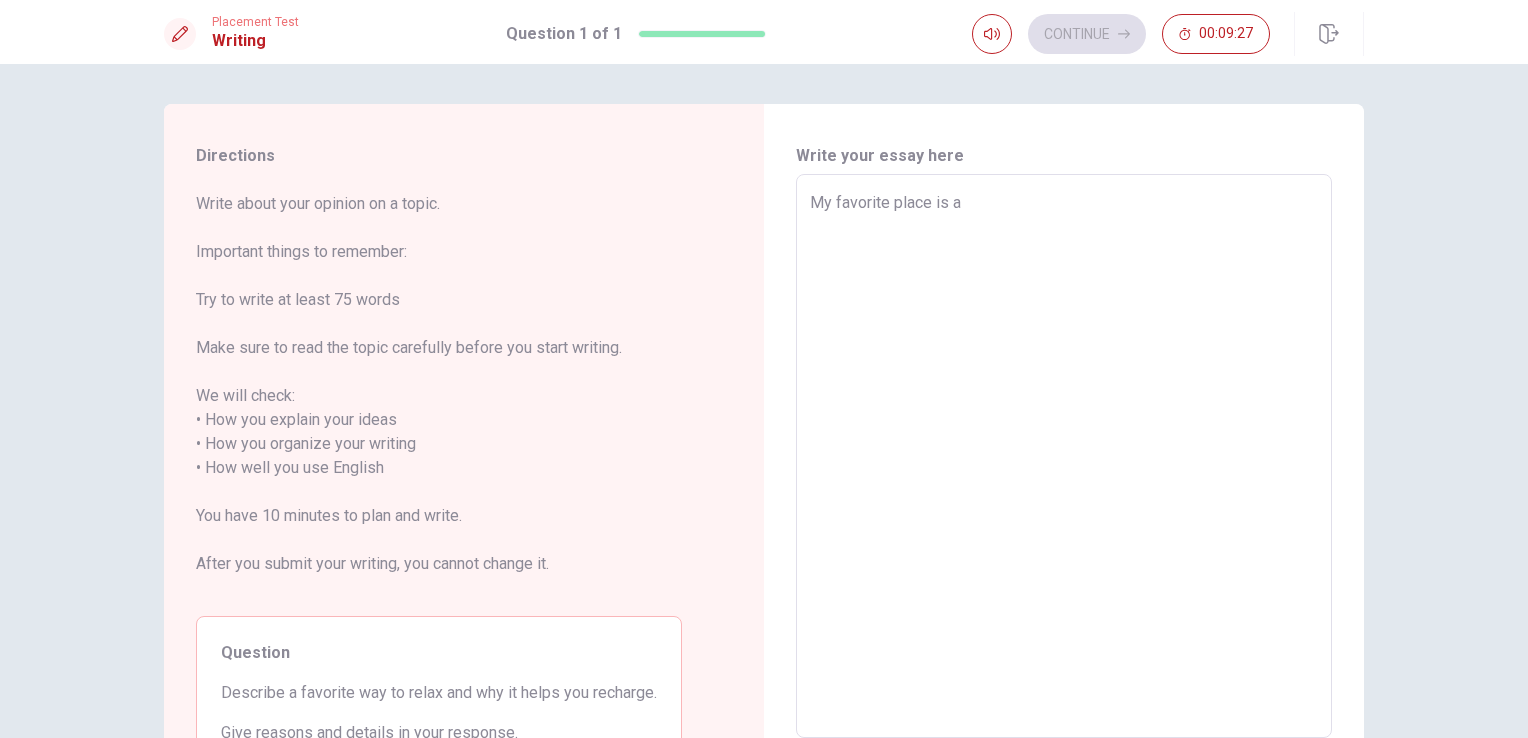 type on "x" 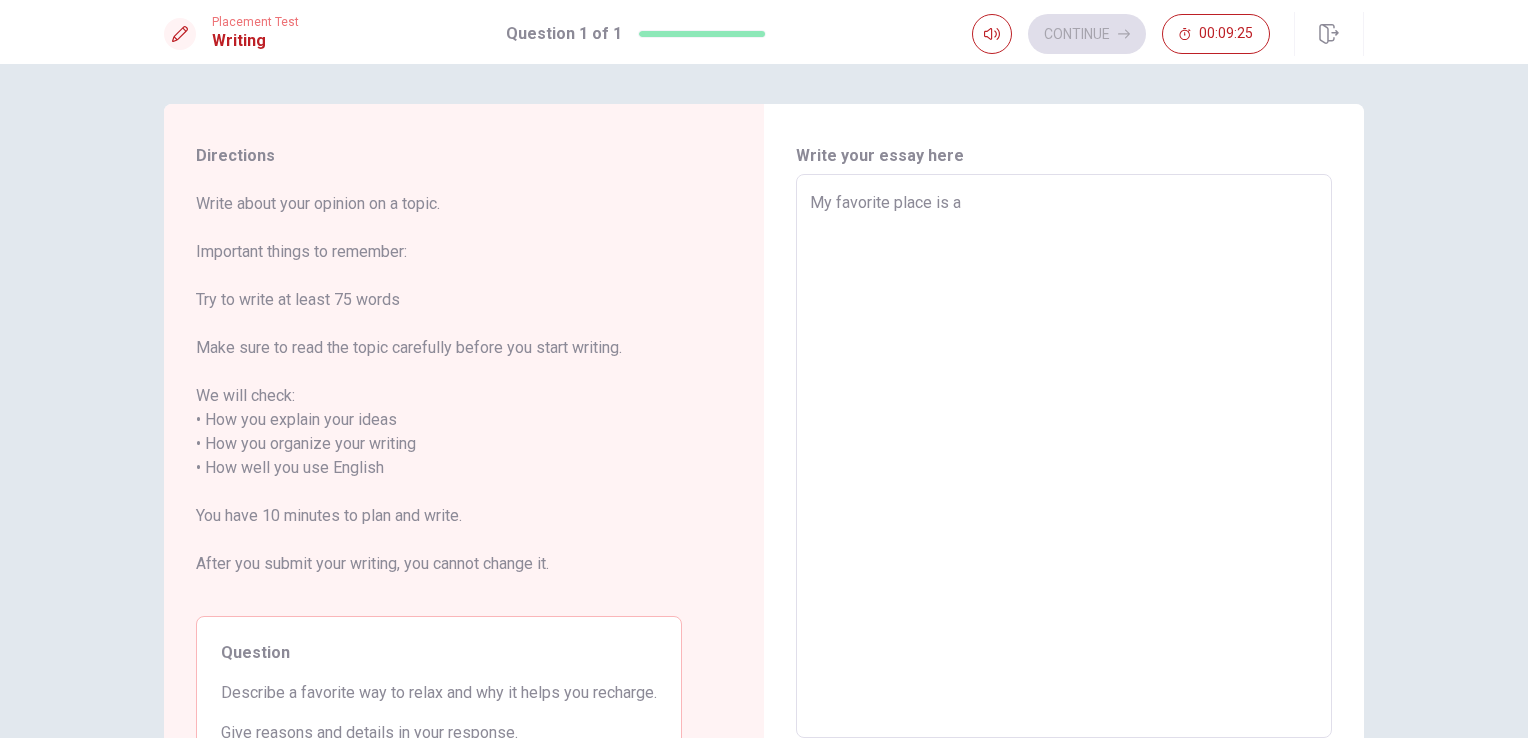 type on "x" 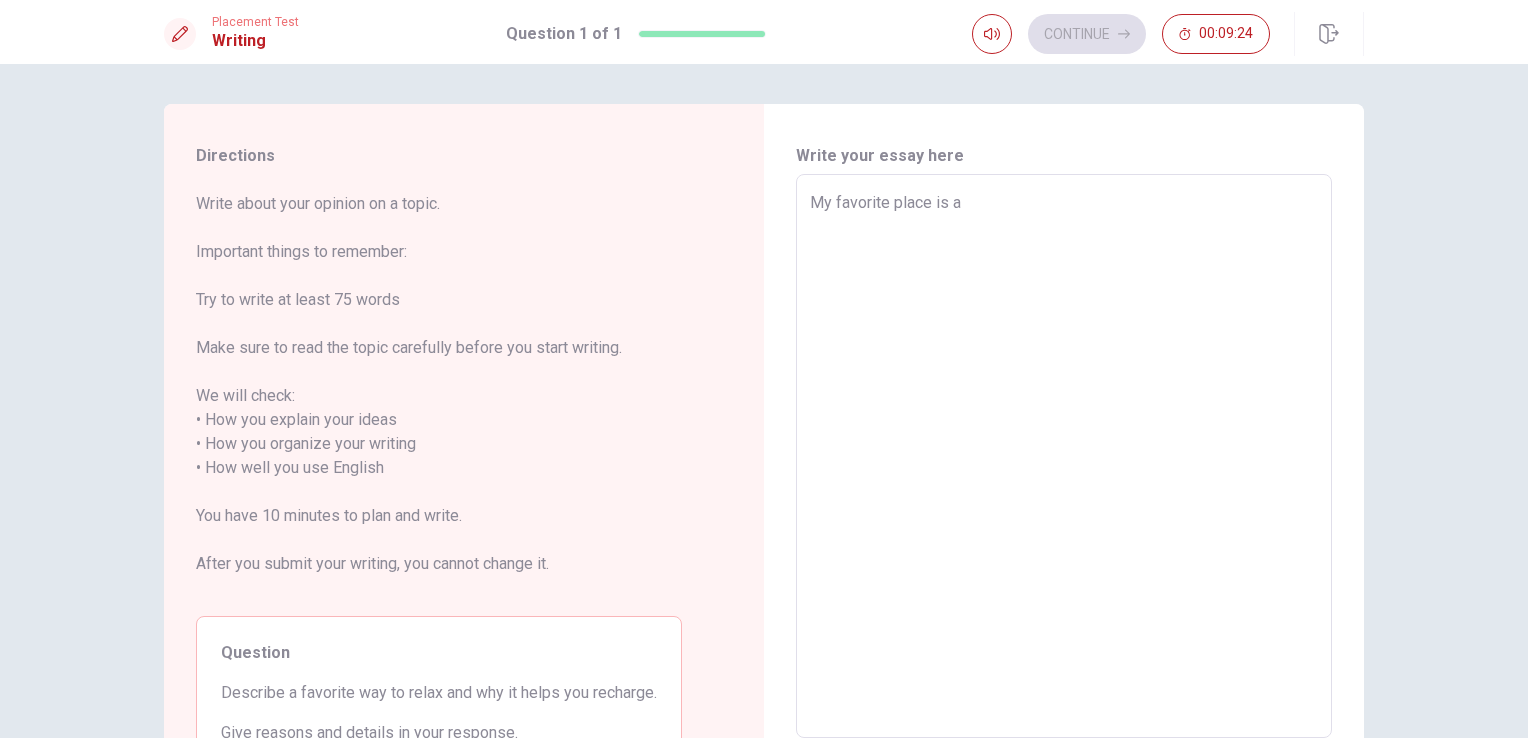type on "My favorite place is a" 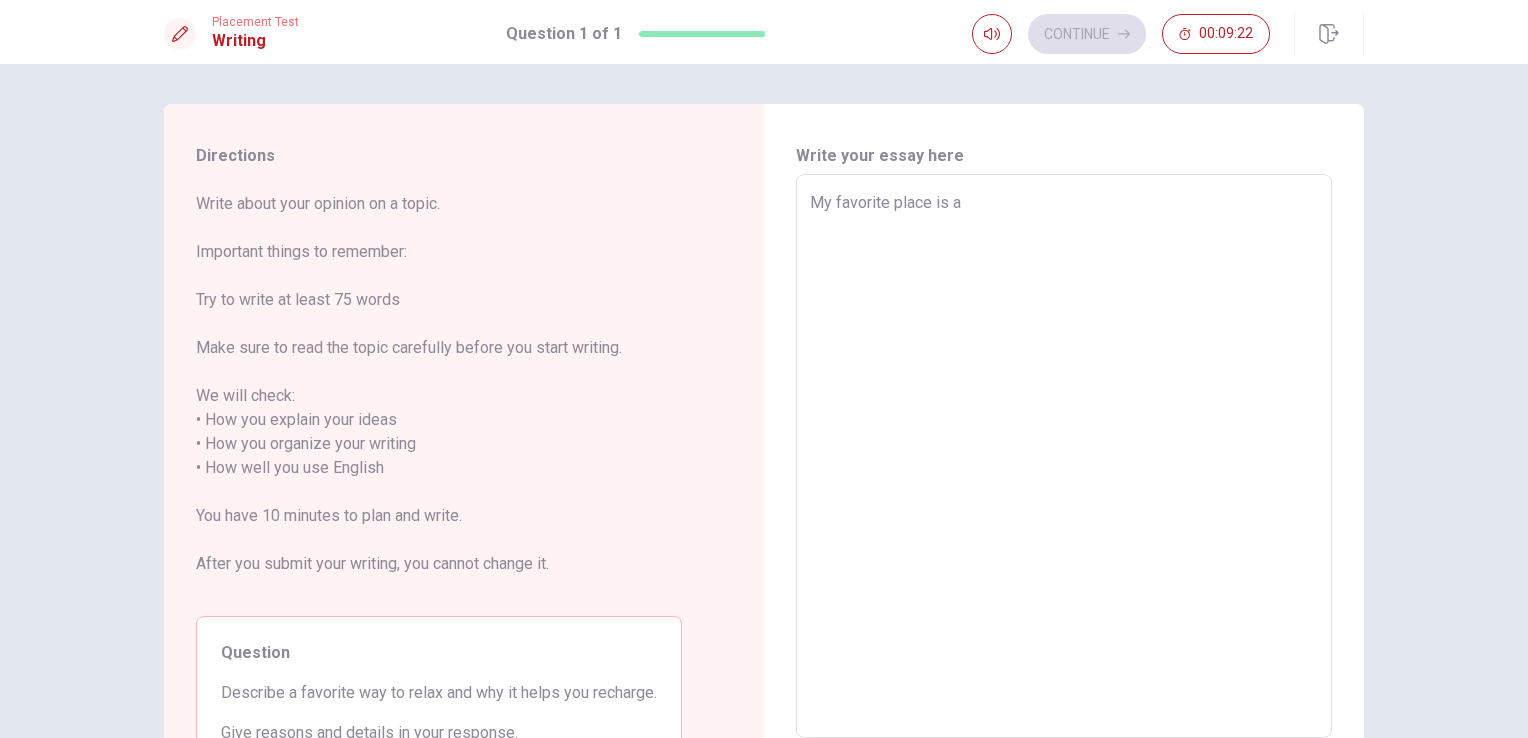 type on "x" 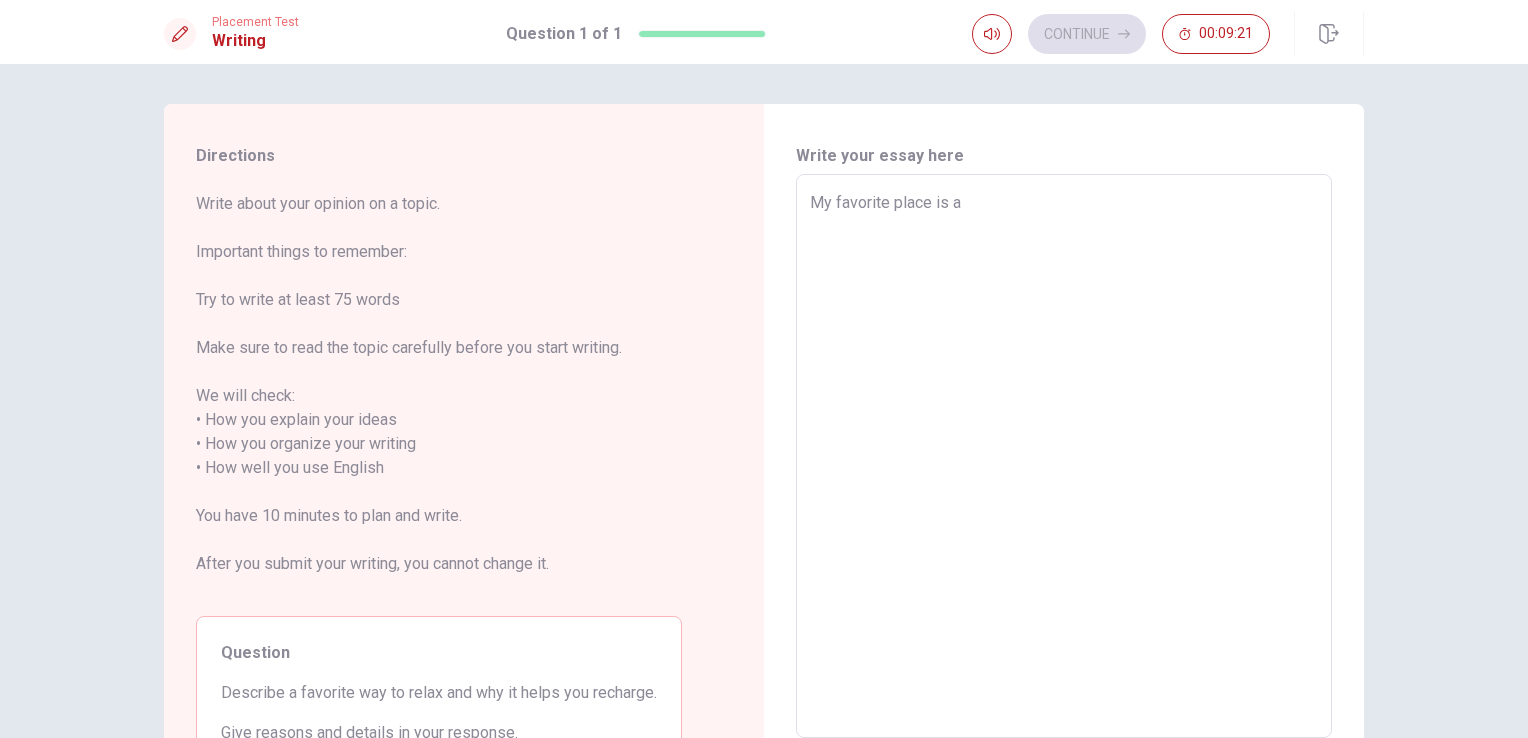 type on "My favorite place is a N" 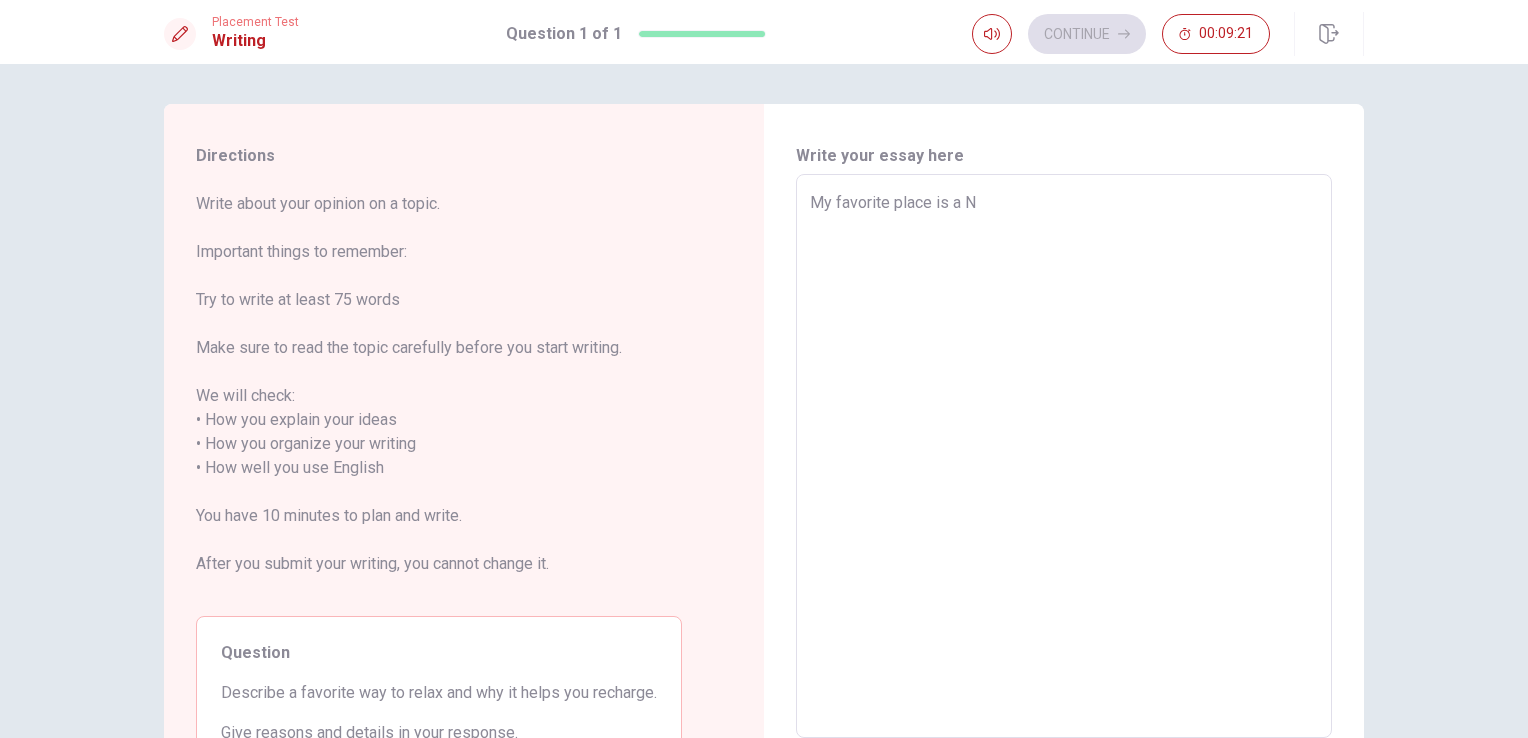 type on "x" 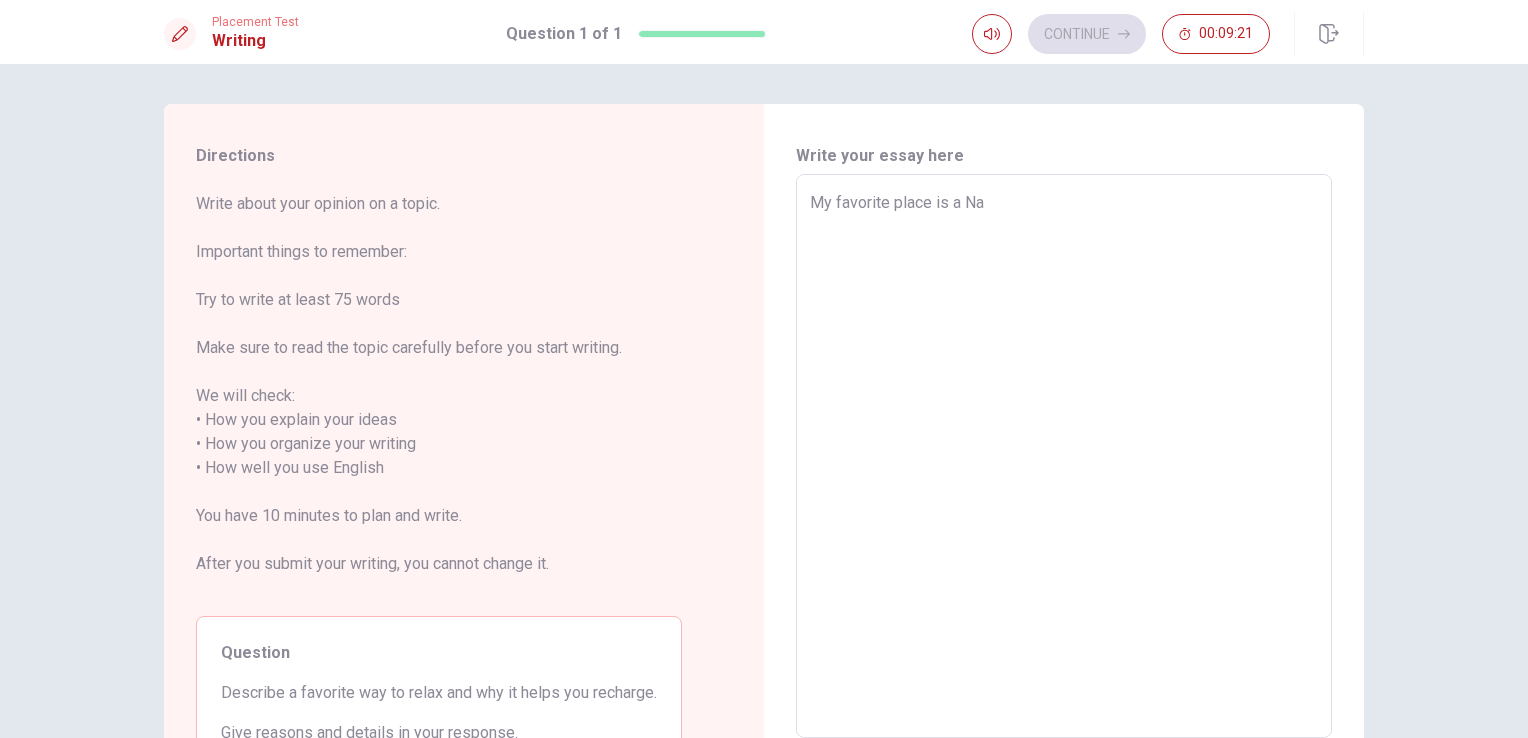 type on "x" 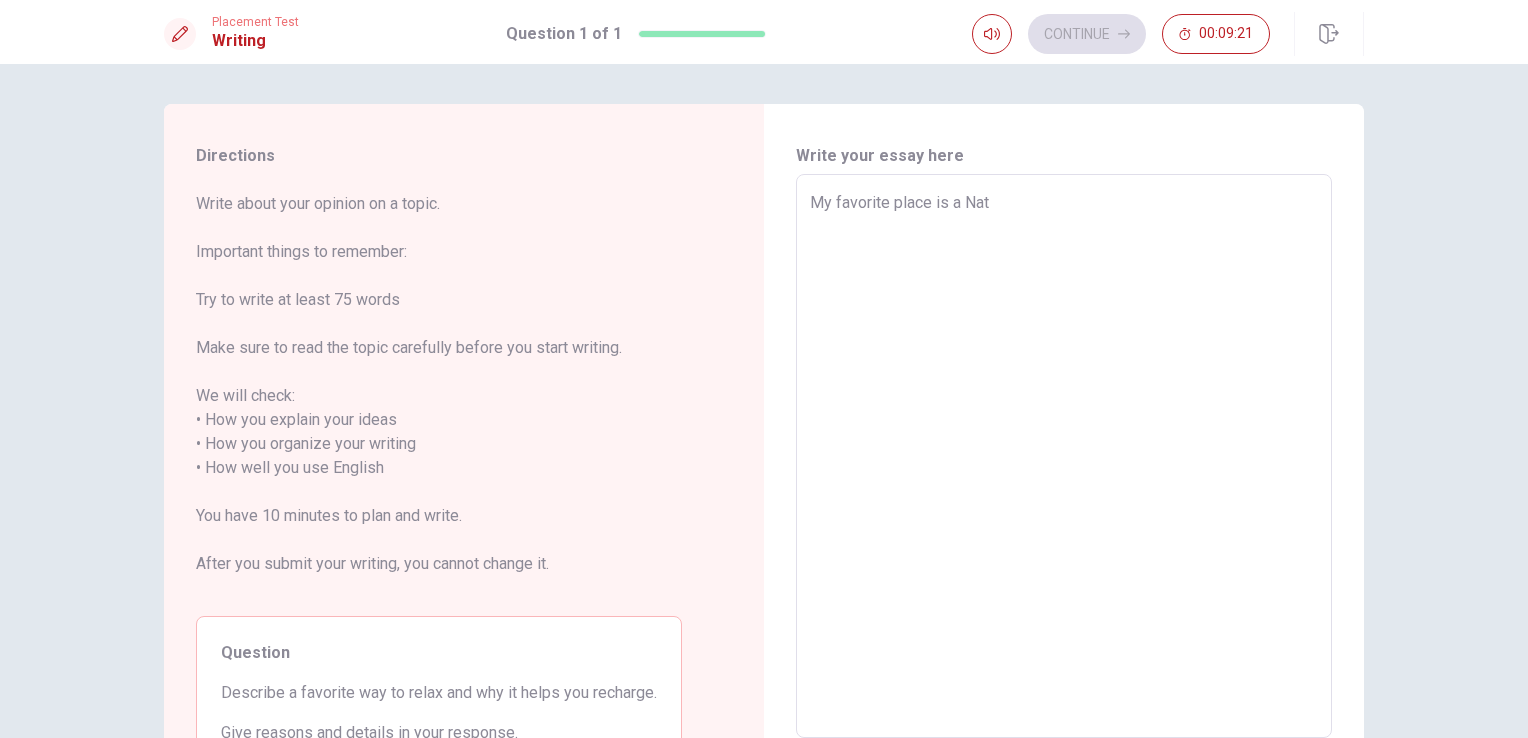 type on "x" 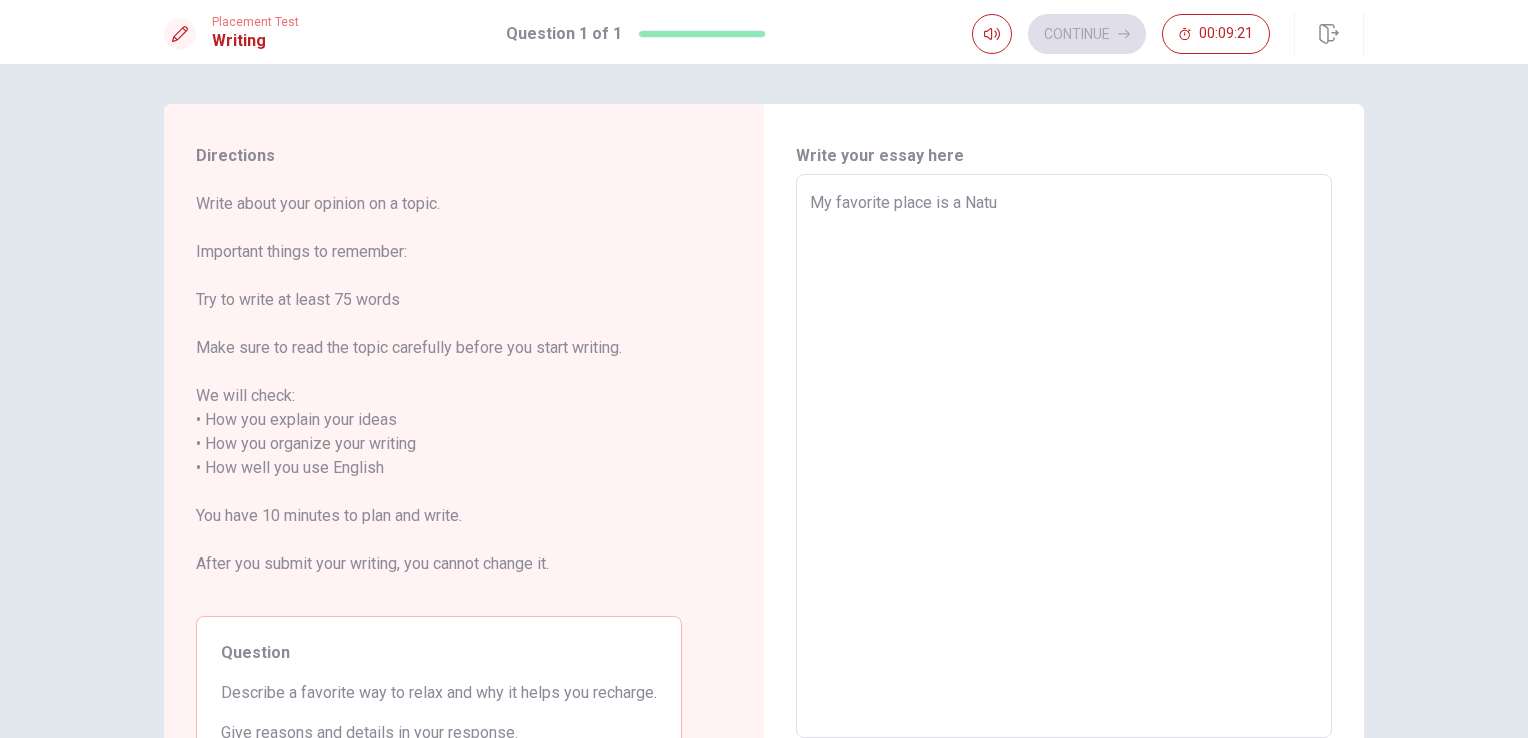 type on "x" 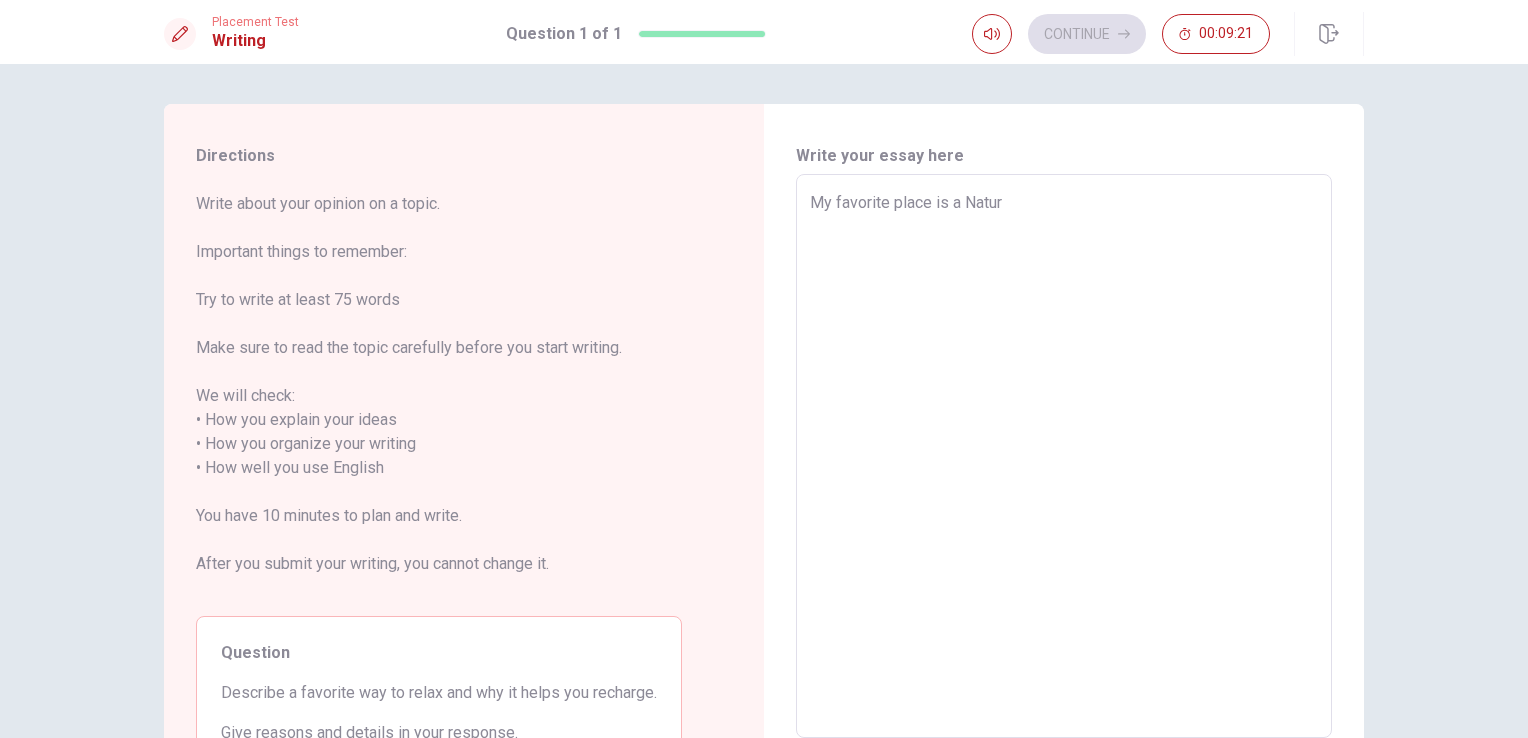 type on "x" 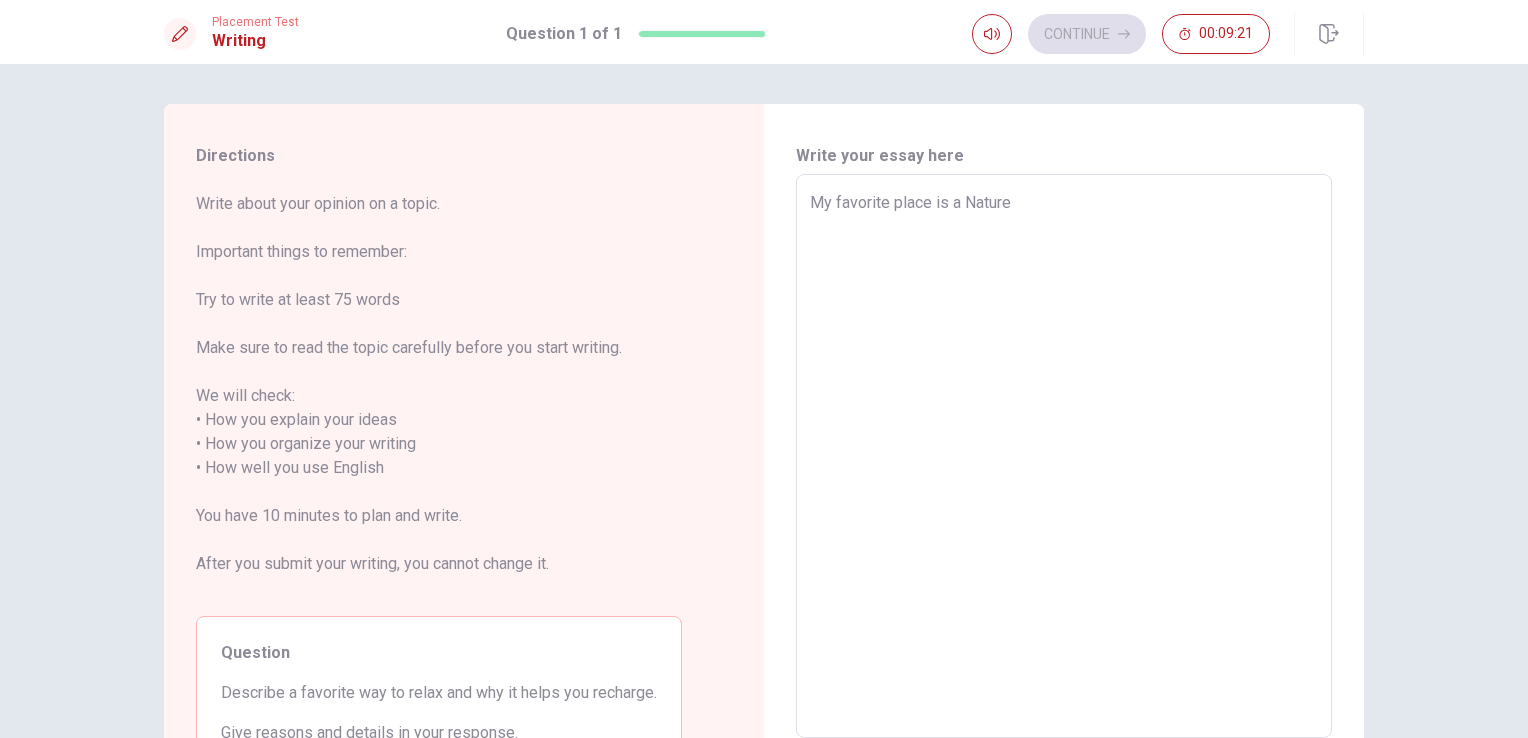 type on "x" 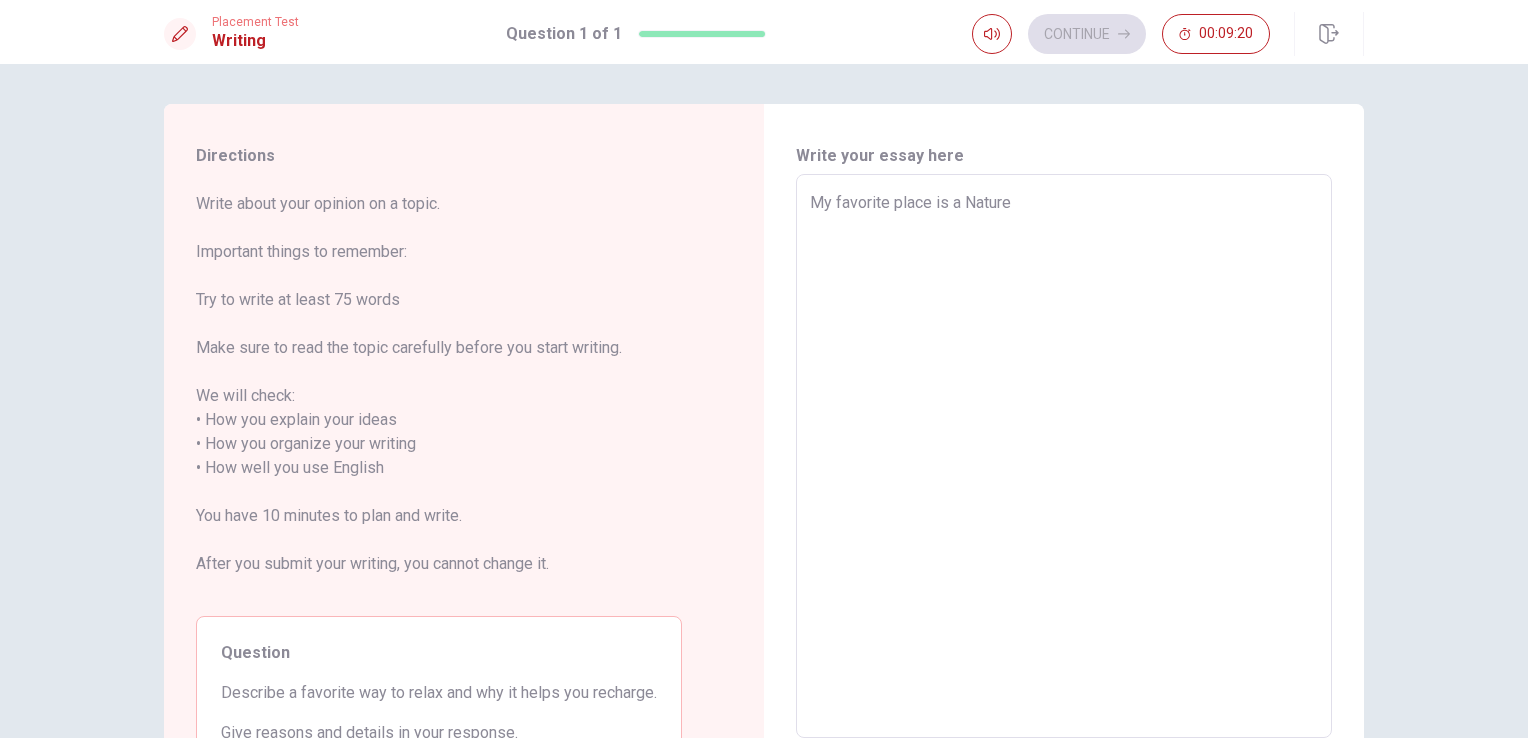 type on "My favorite place is a Nature" 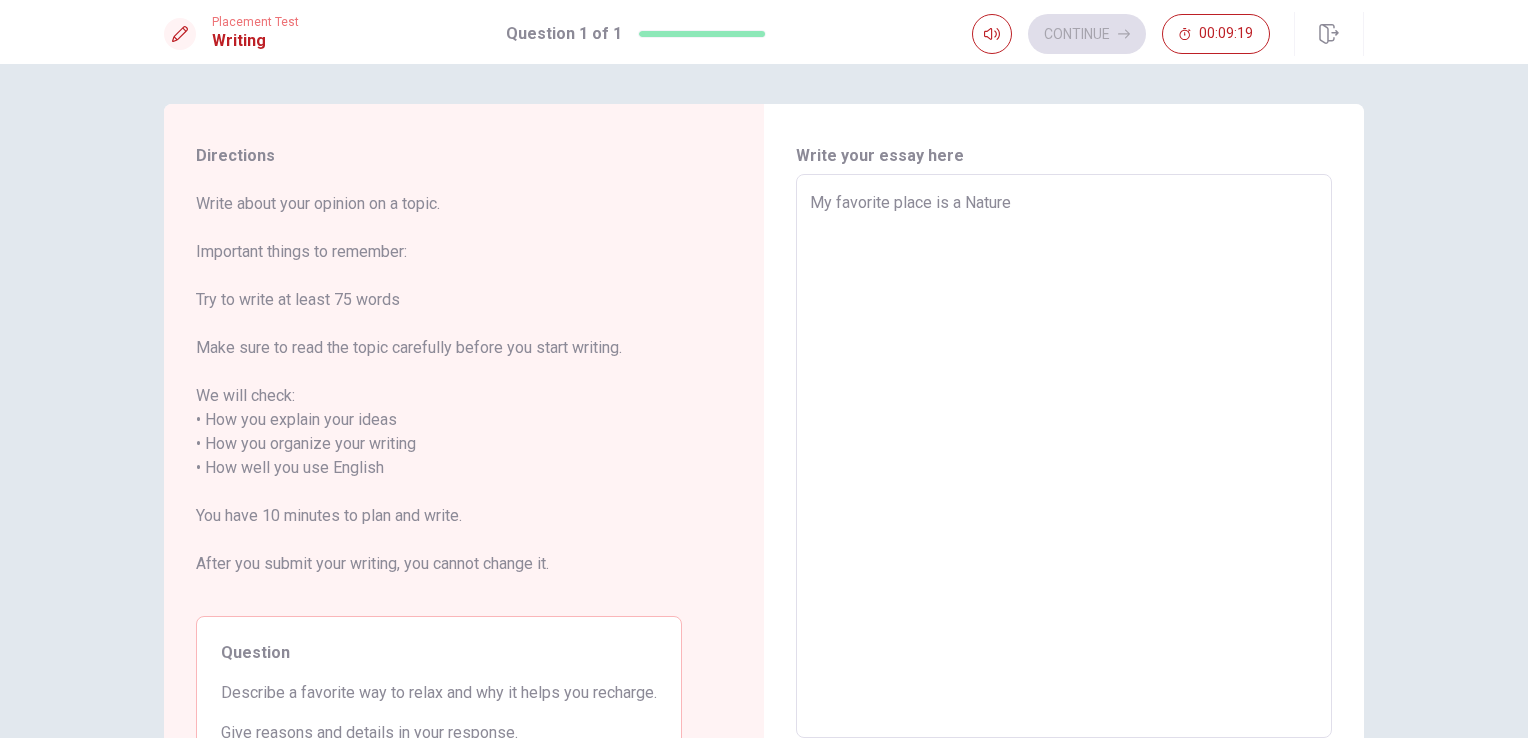 type on "My favorite place is a Nature," 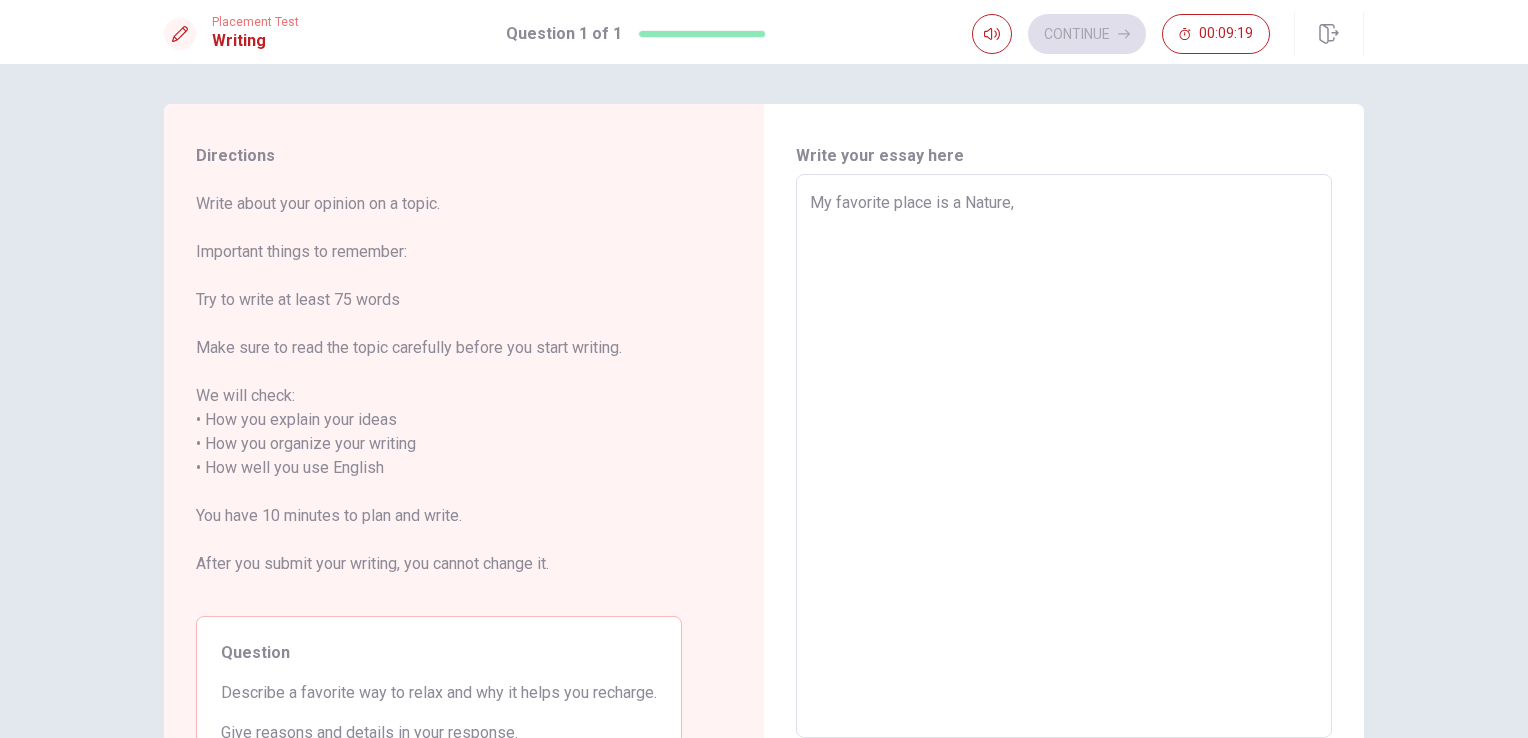 type on "x" 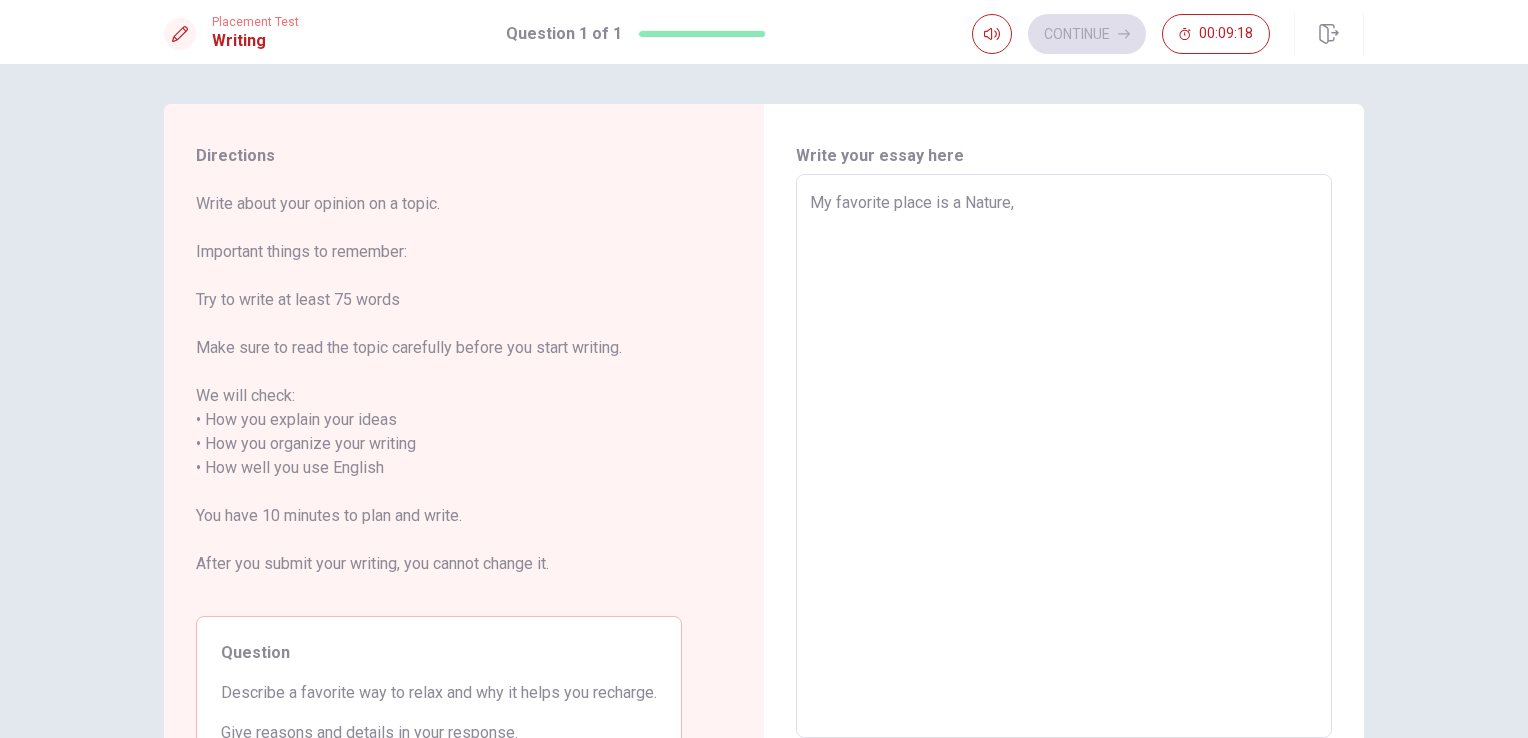 type on "x" 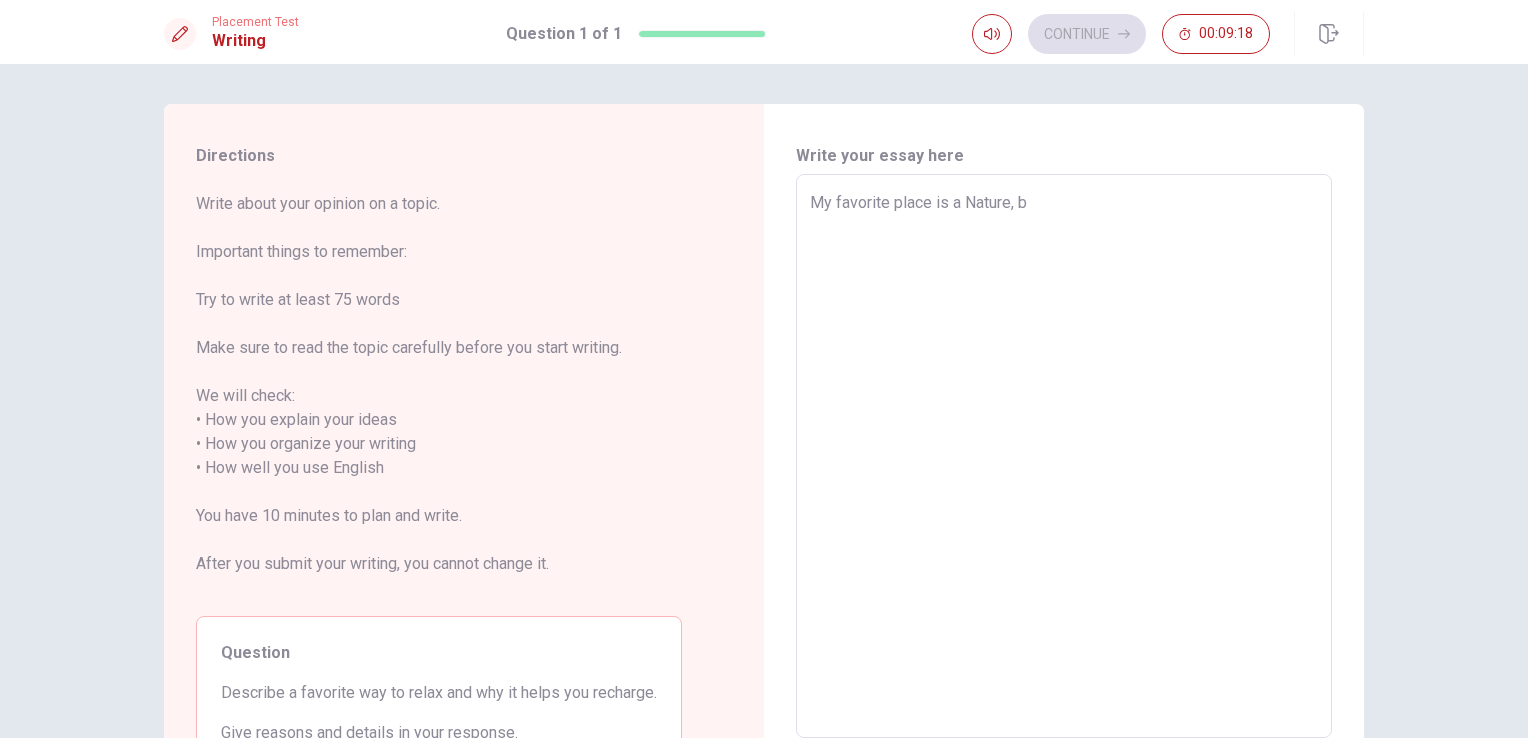 type on "x" 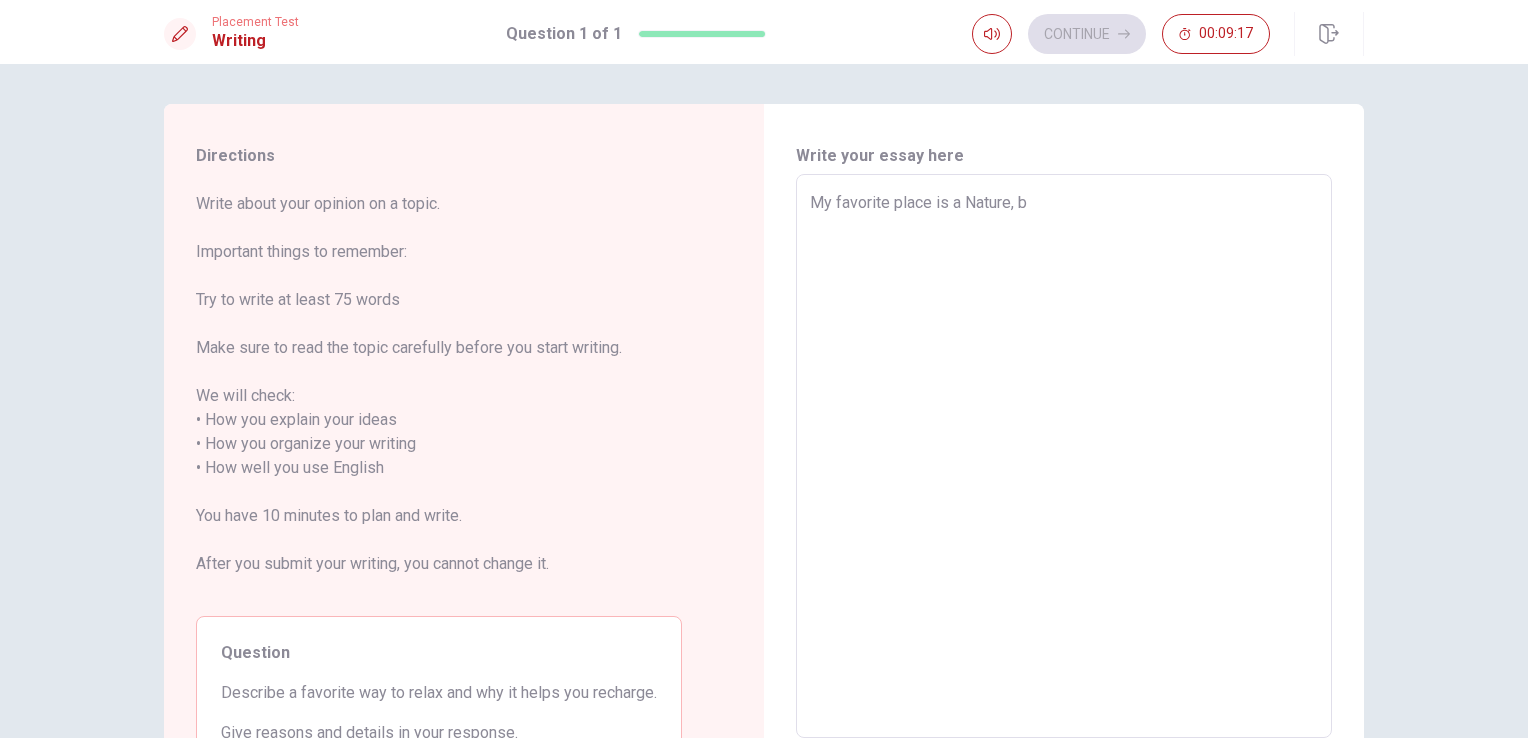 type on "My favorite place is a Nature, be" 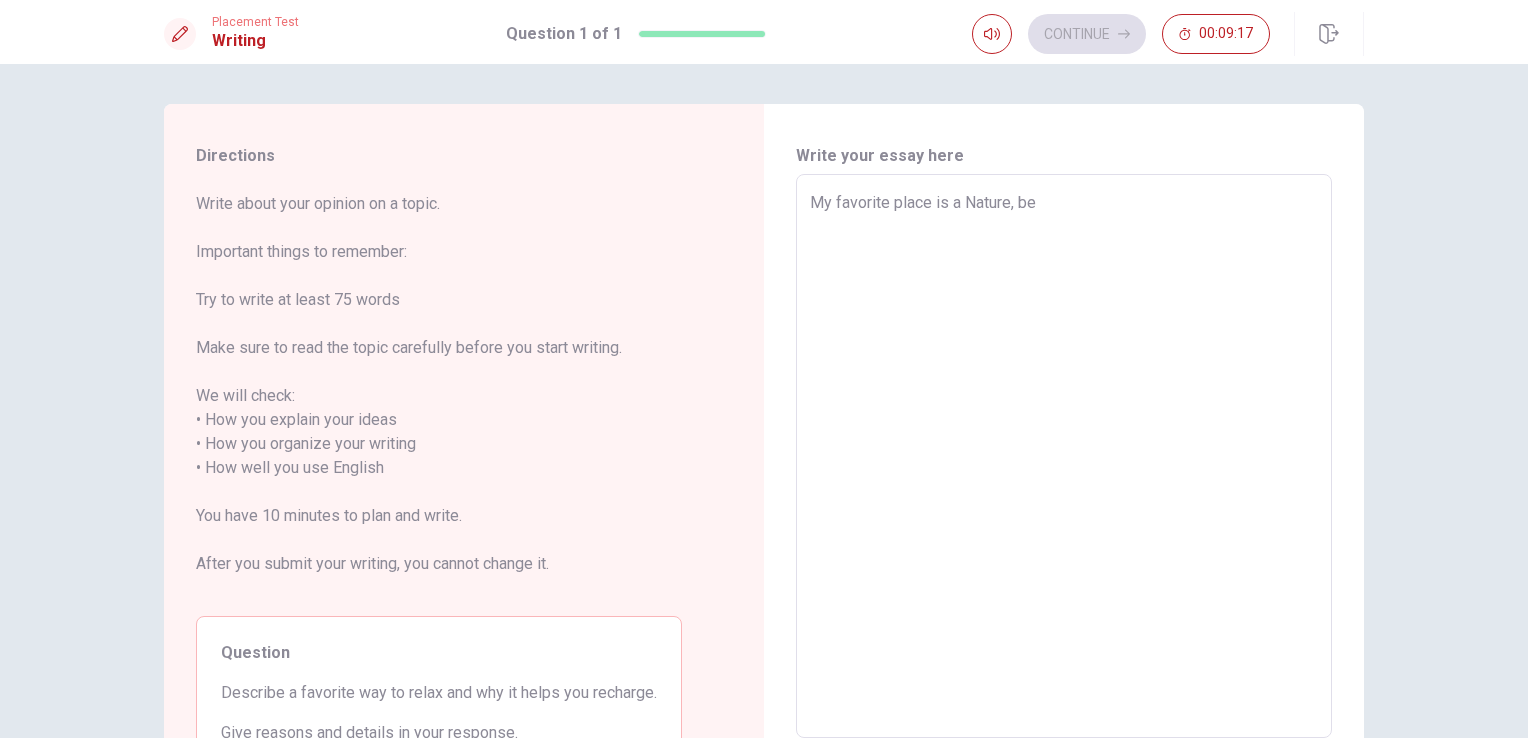 type on "My favorite place is a Nature, bec" 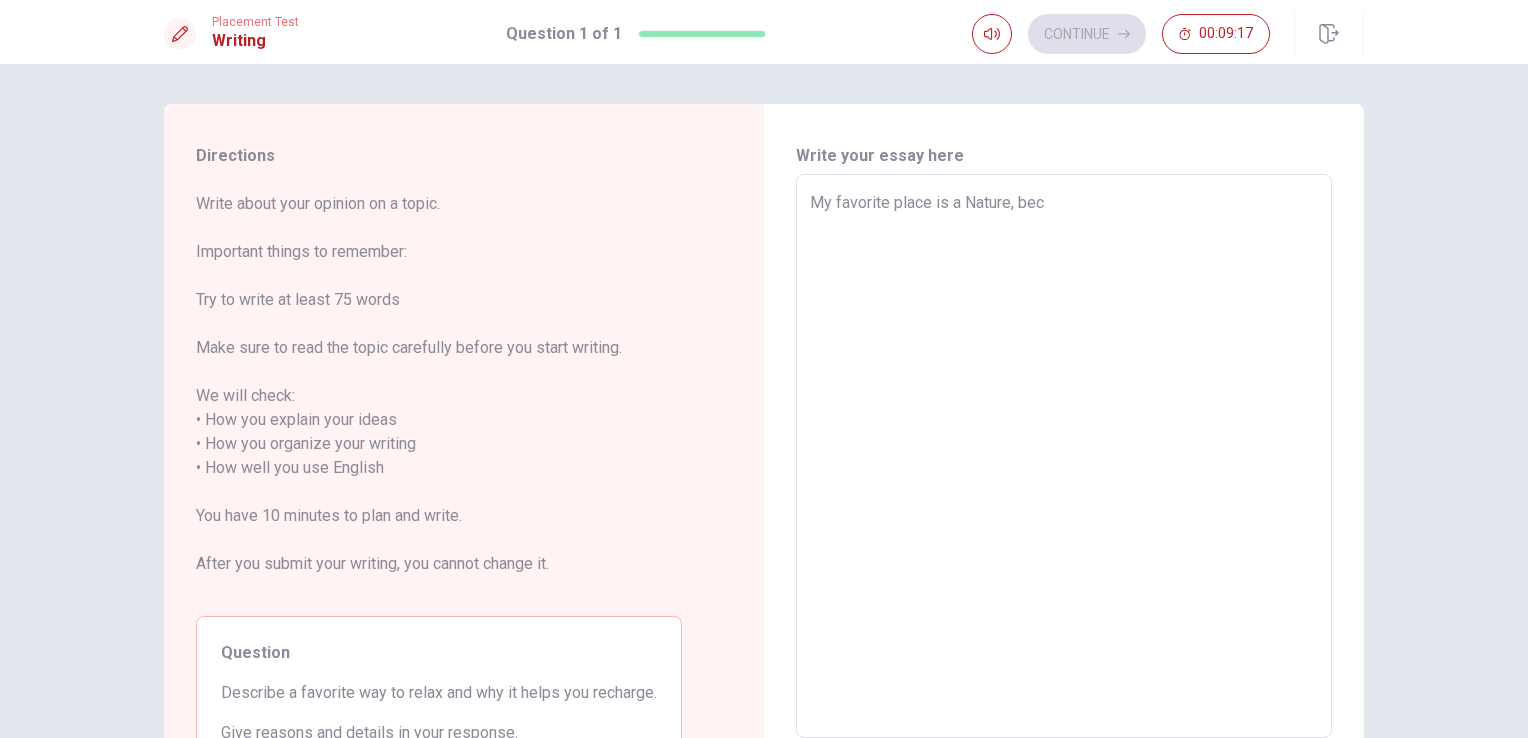 type on "x" 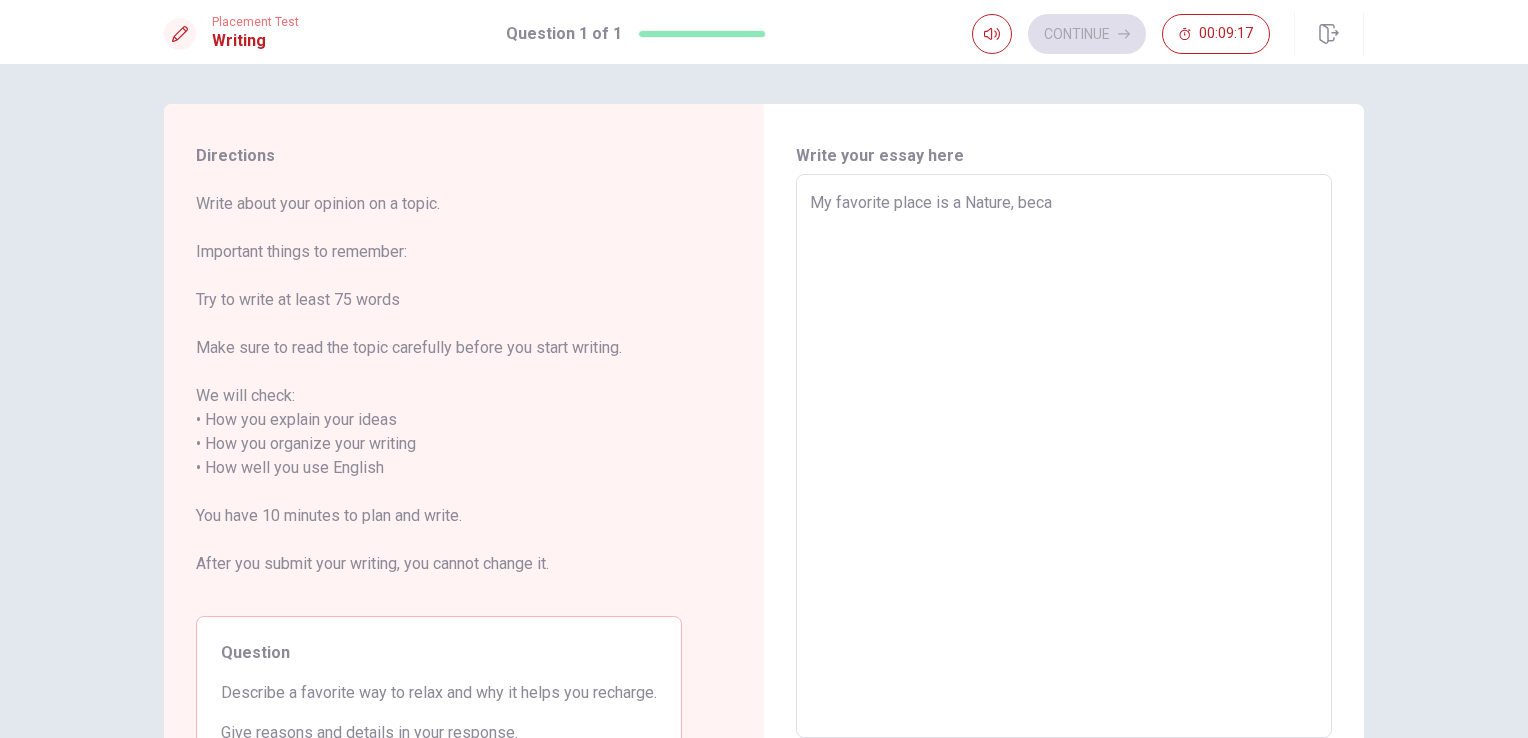 type on "x" 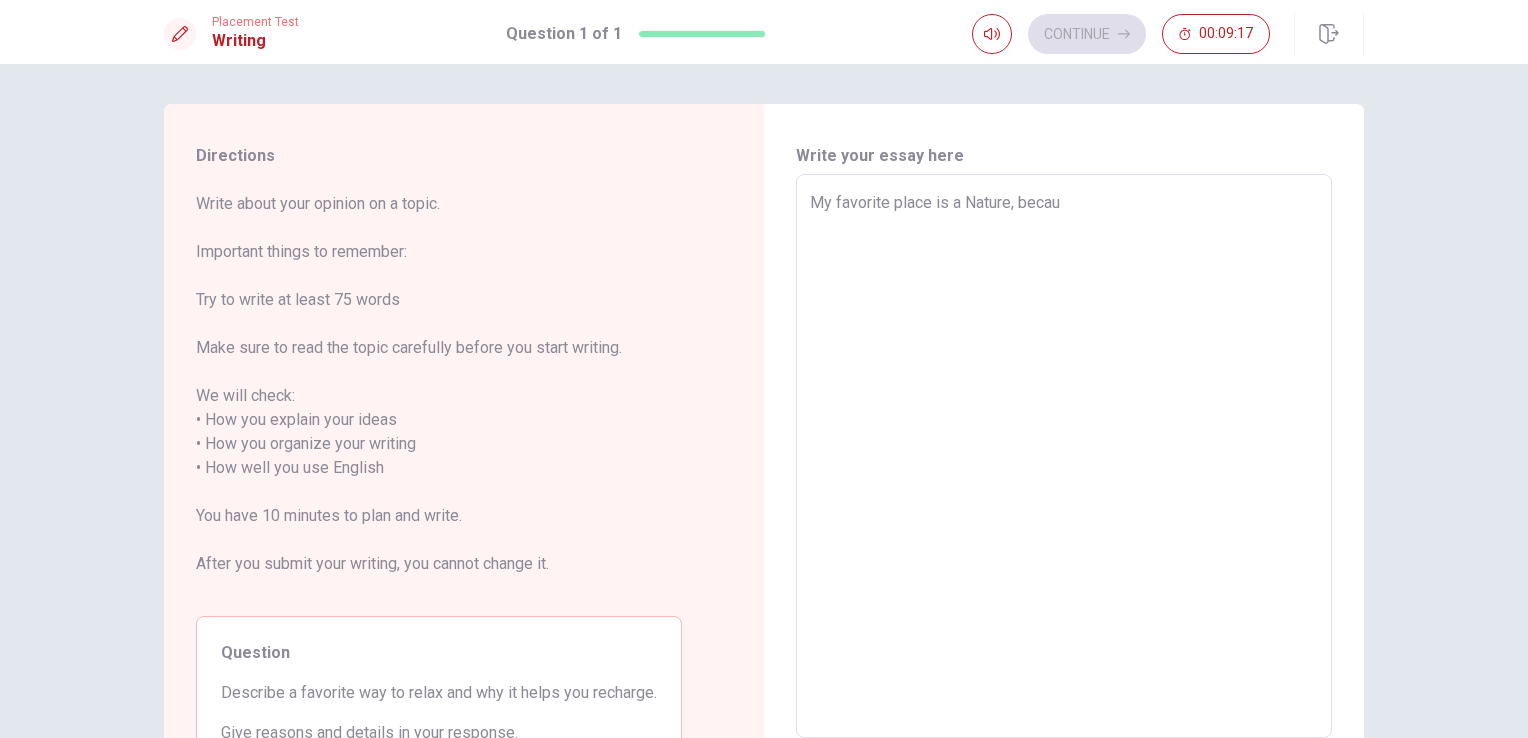 type on "x" 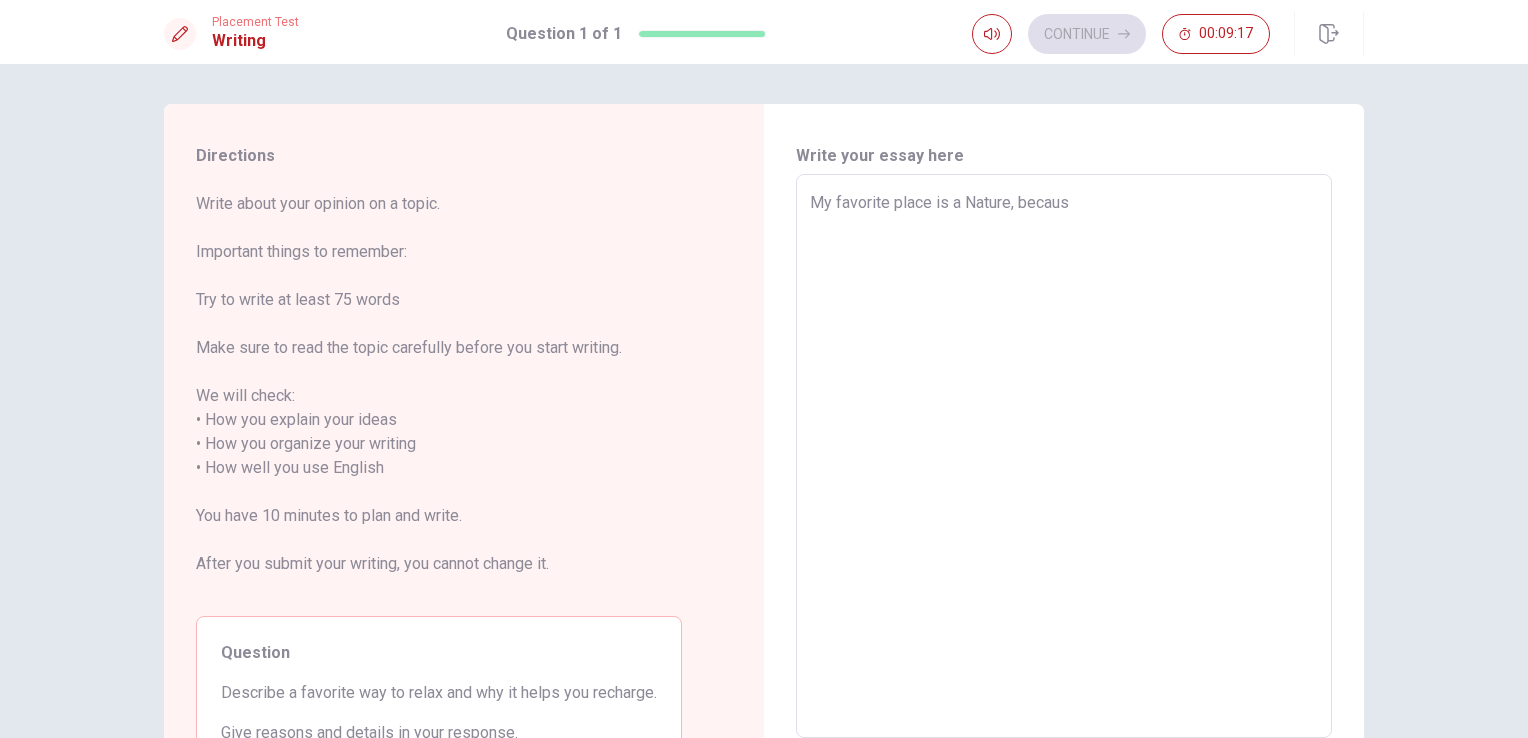 type on "x" 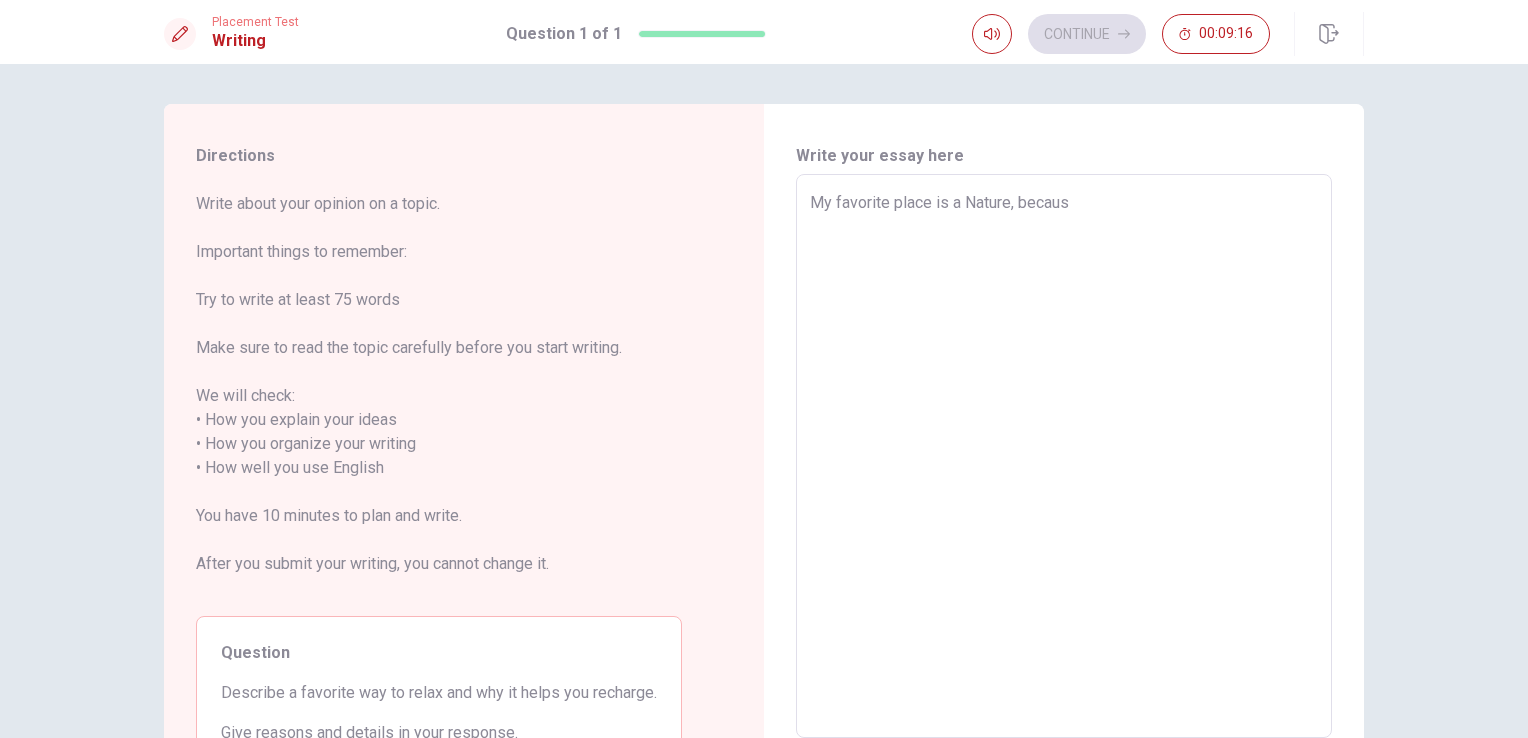 type on "My favorite place is a Nature, because" 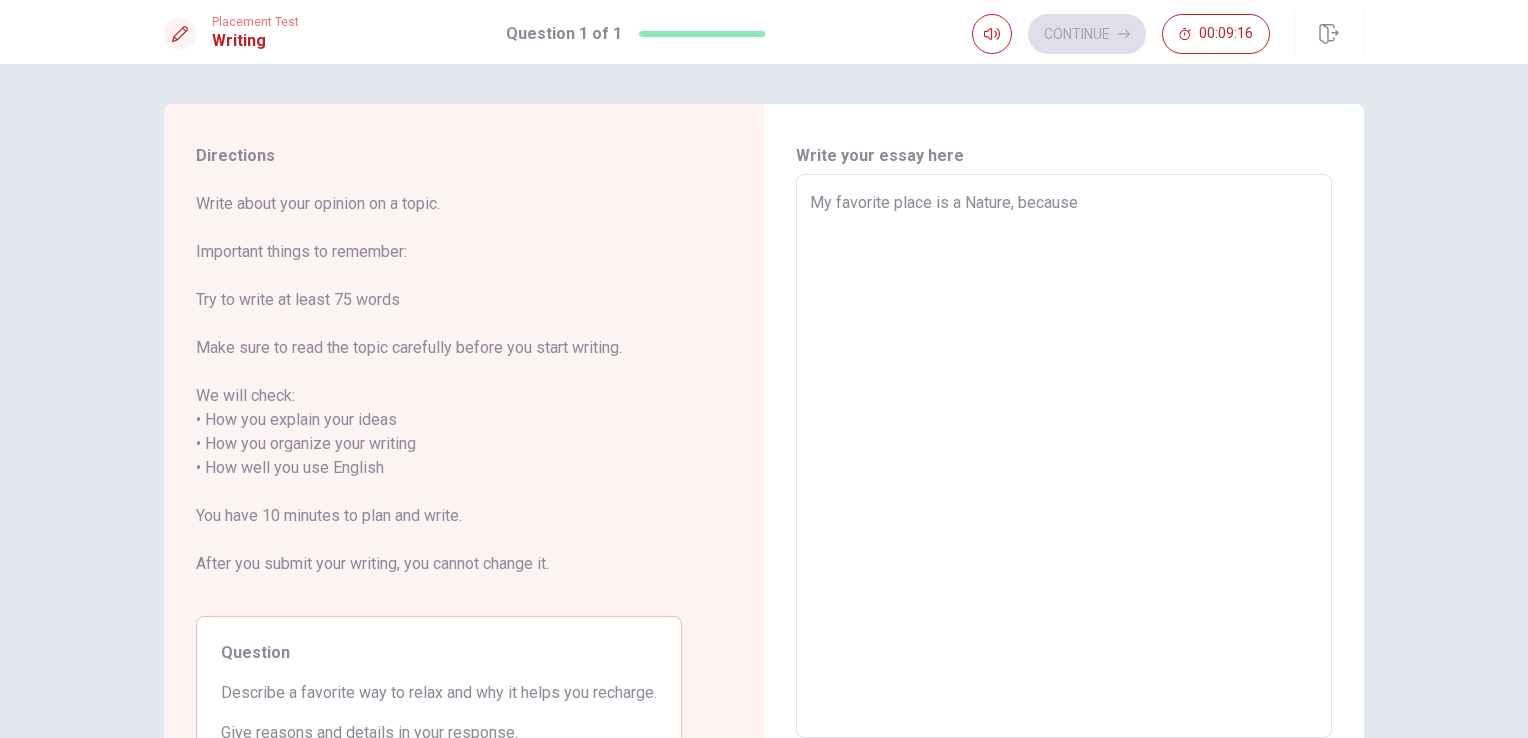 type on "x" 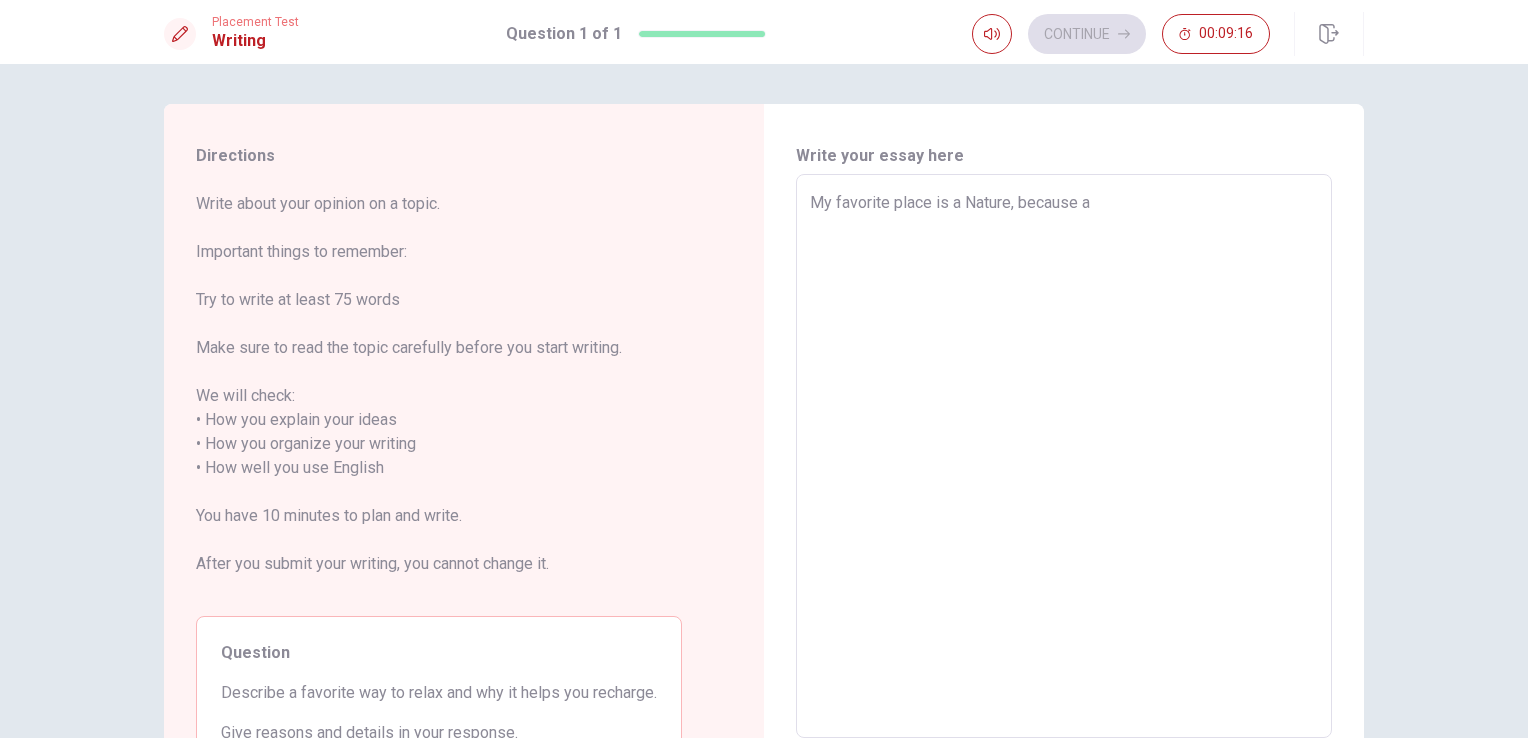 type on "My favorite place is a Nature, because a" 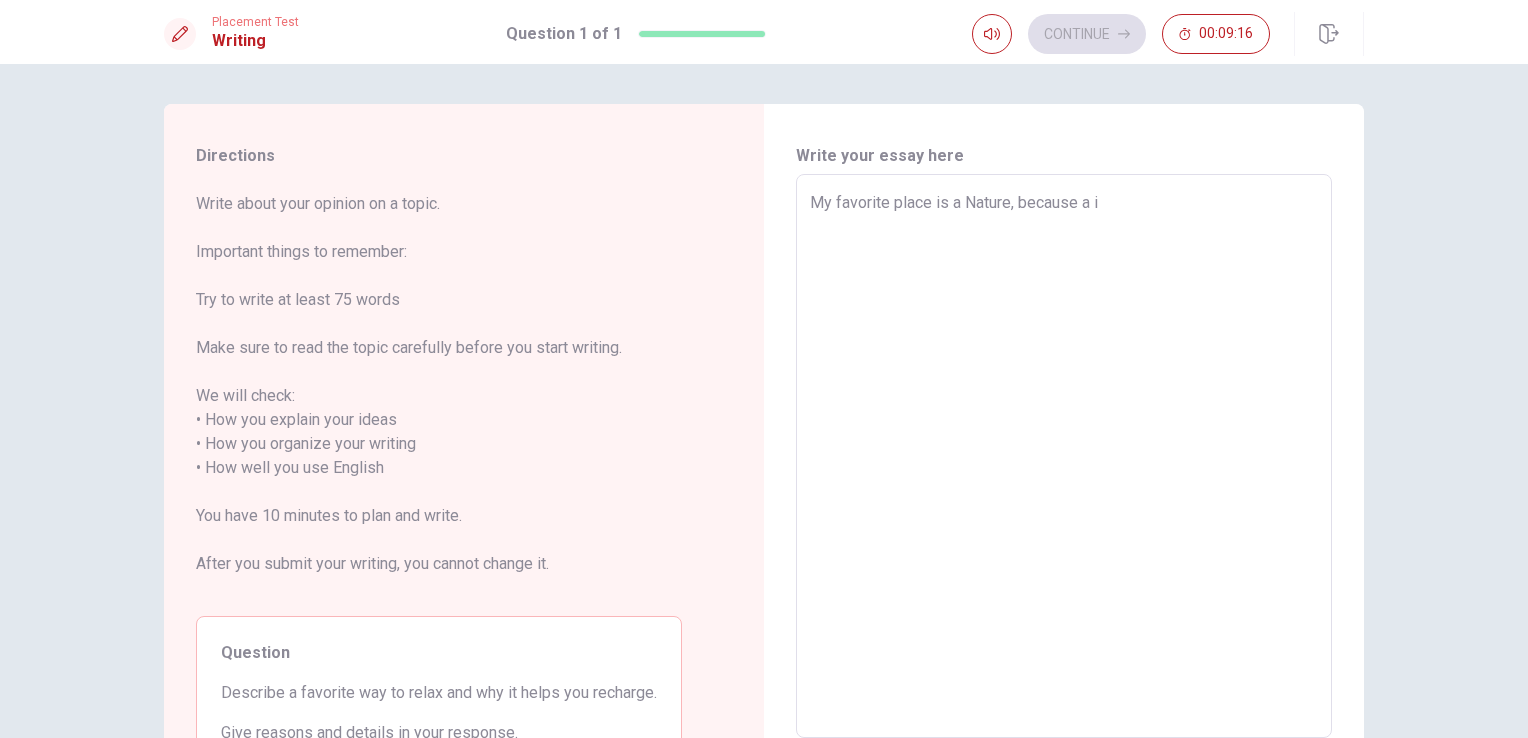 type on "My favorite place is a Nature, because a io" 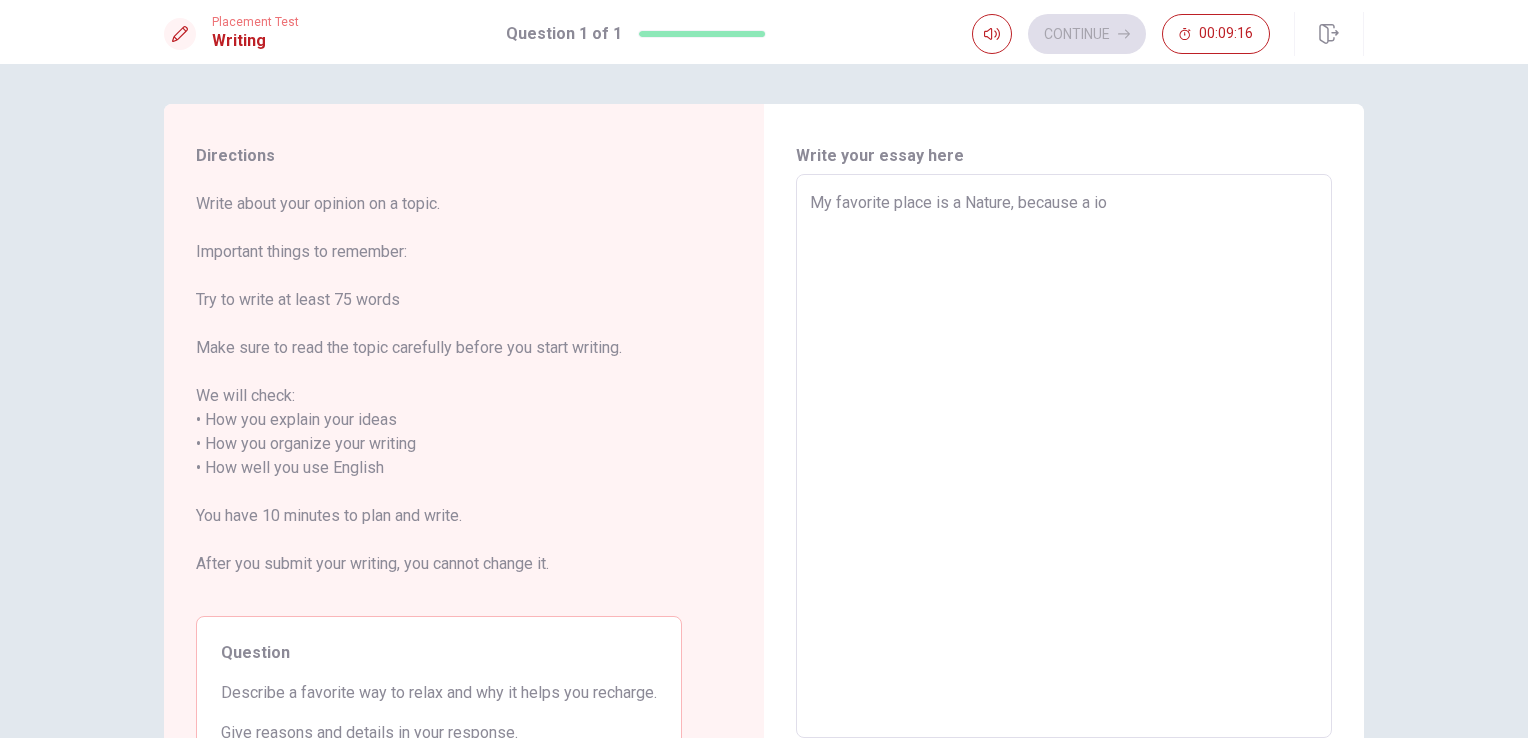 type on "x" 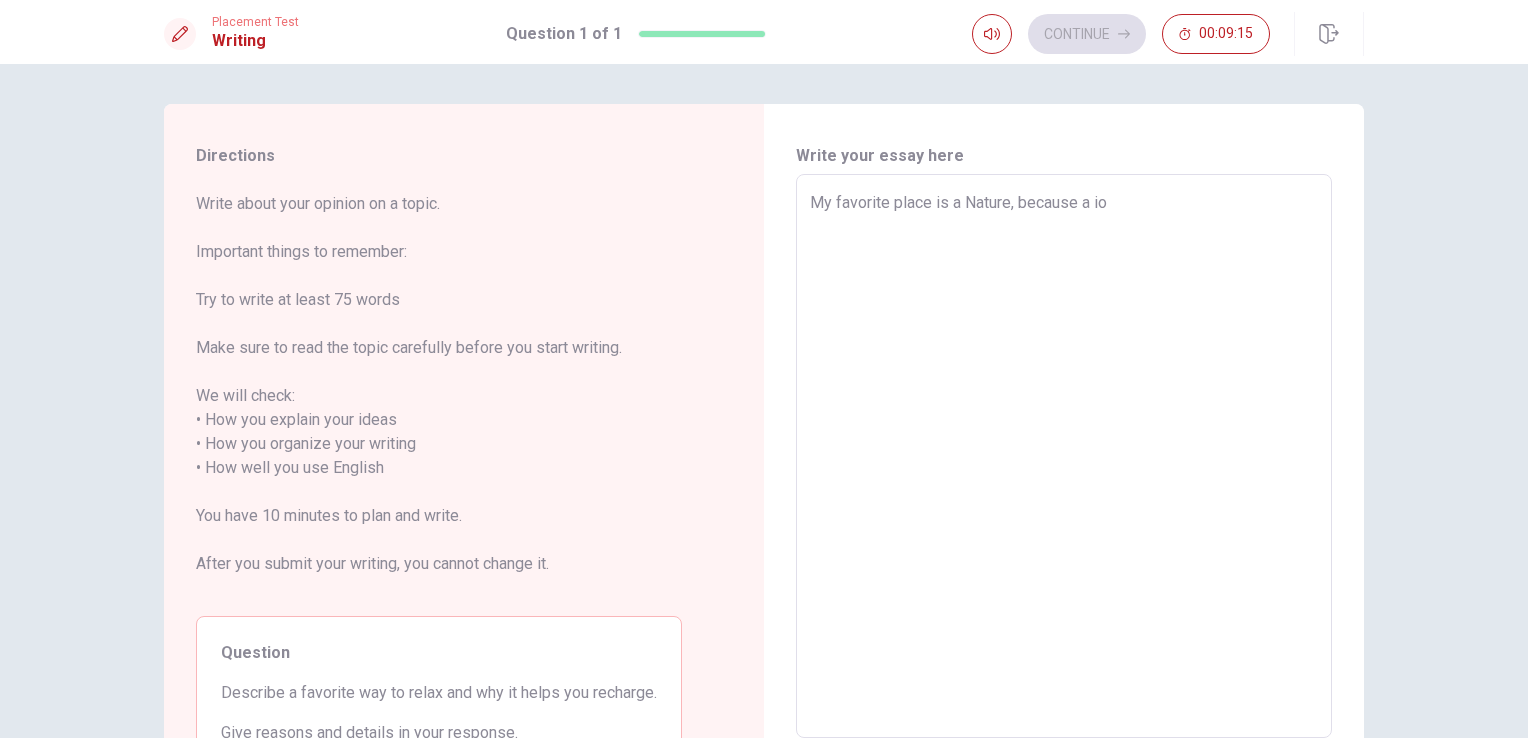 type on "My favorite place is a Nature, because a iov" 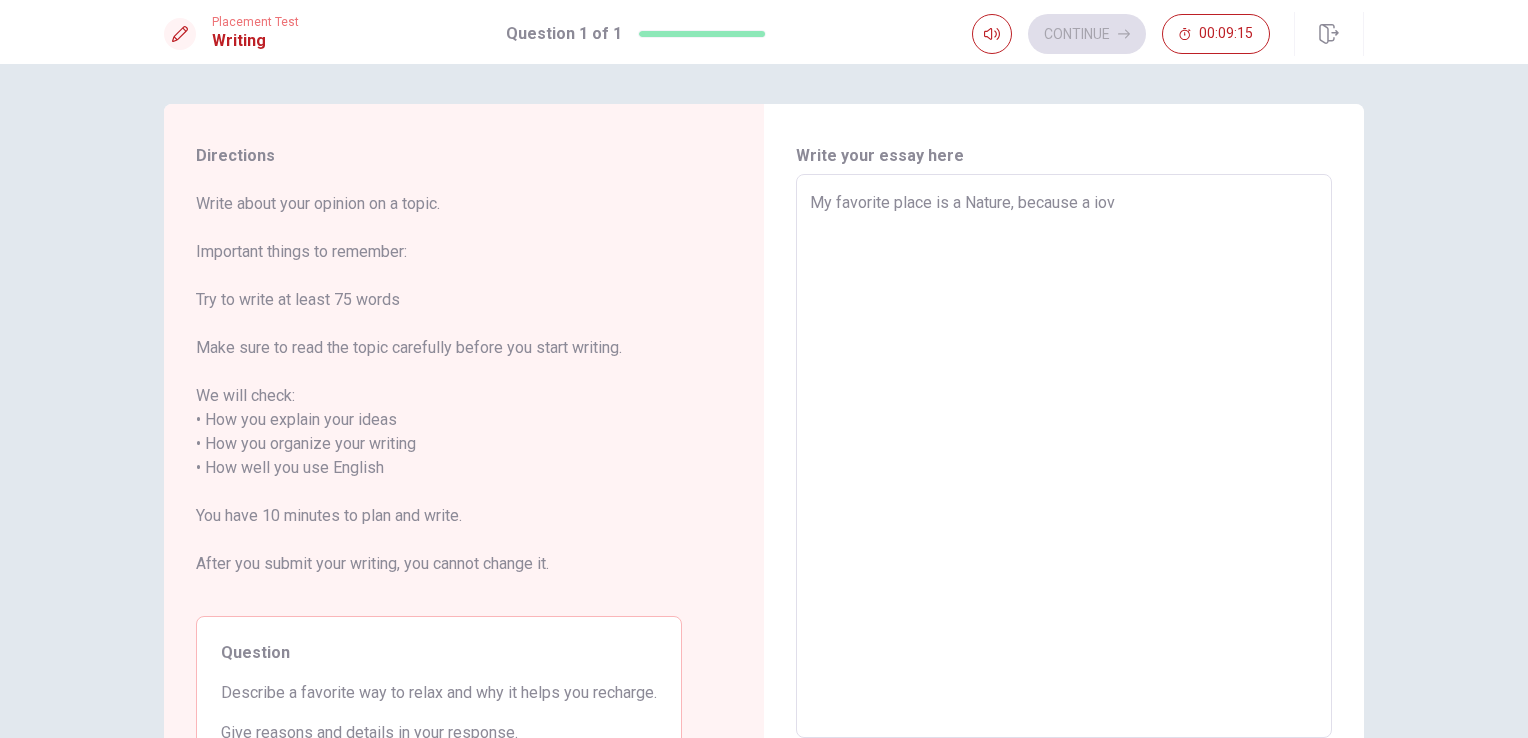 type on "x" 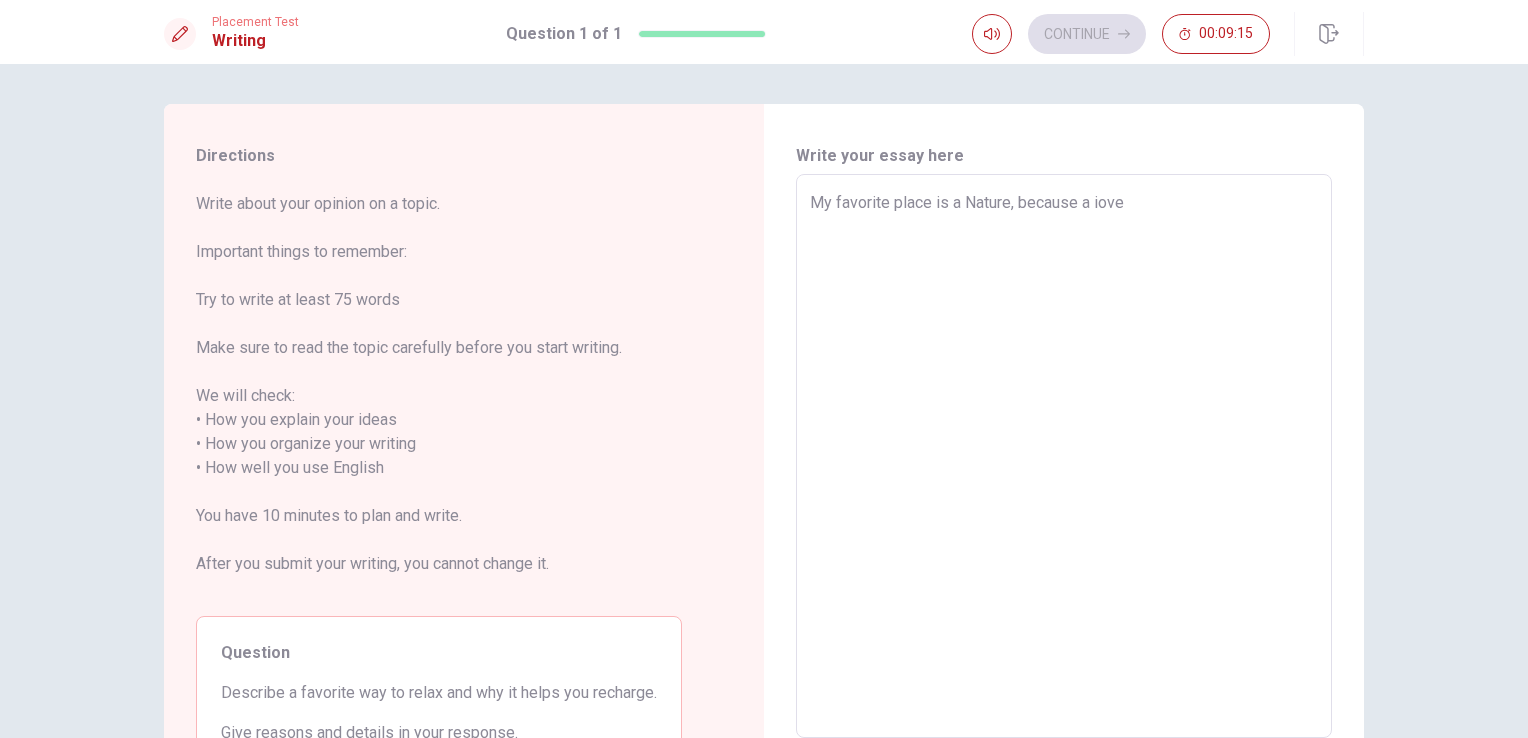 type on "x" 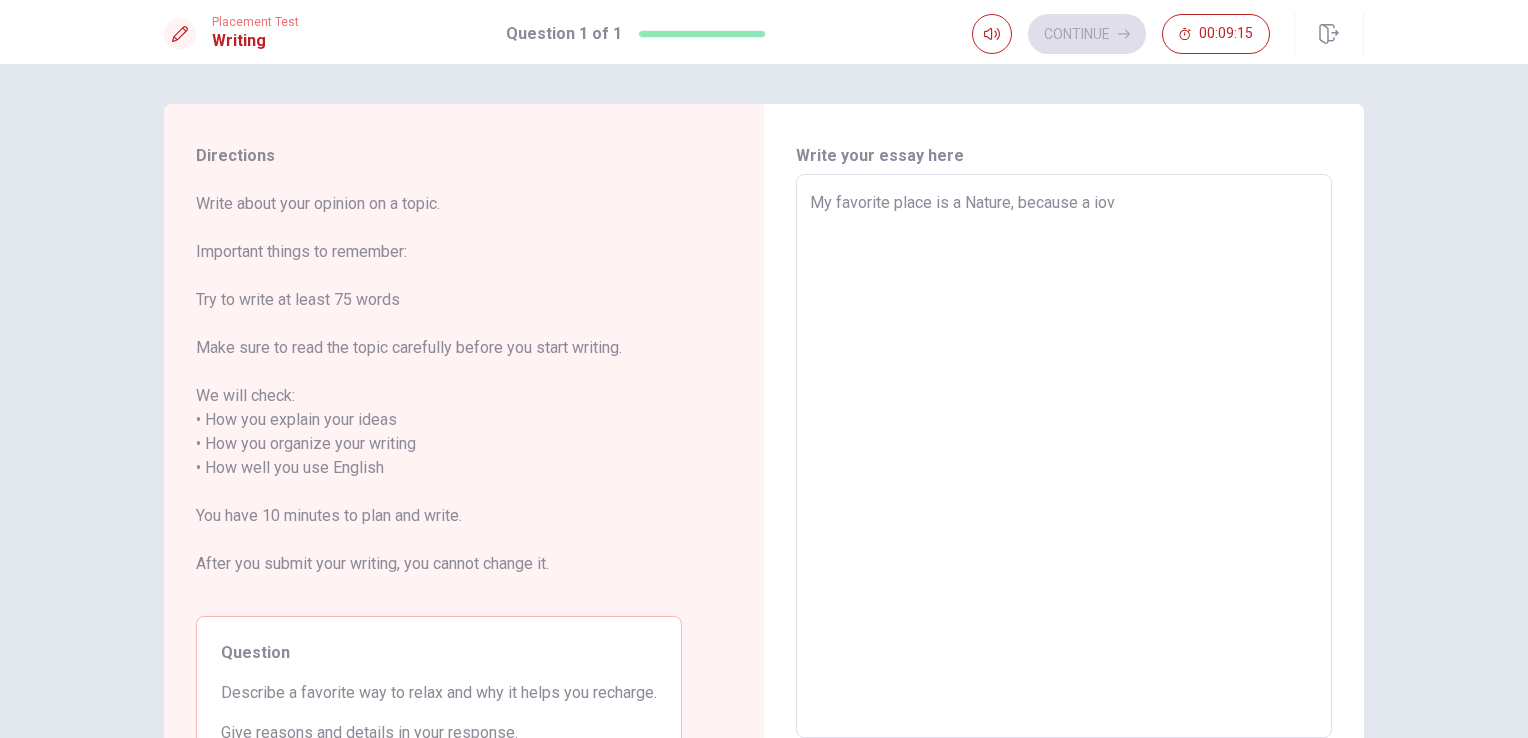 type on "x" 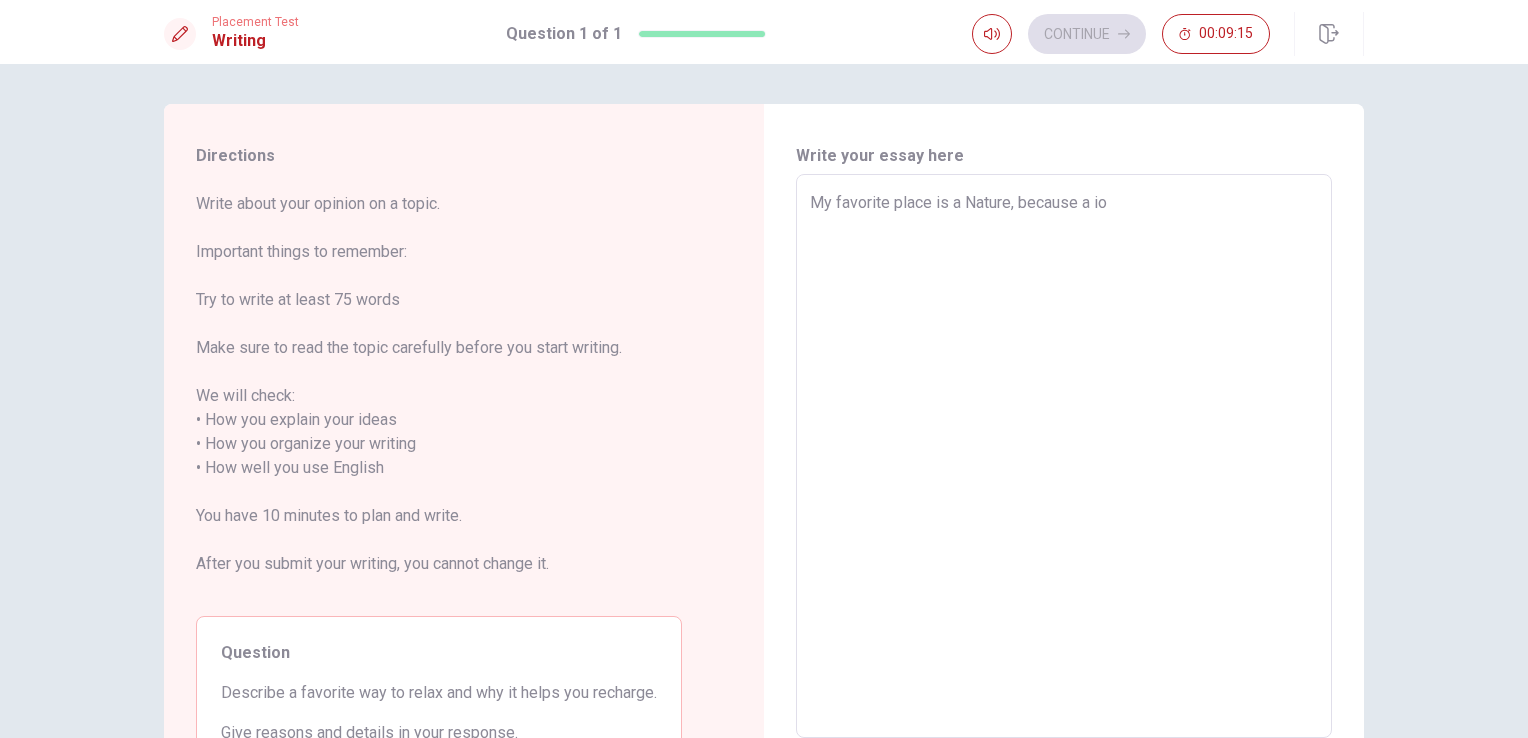 type on "x" 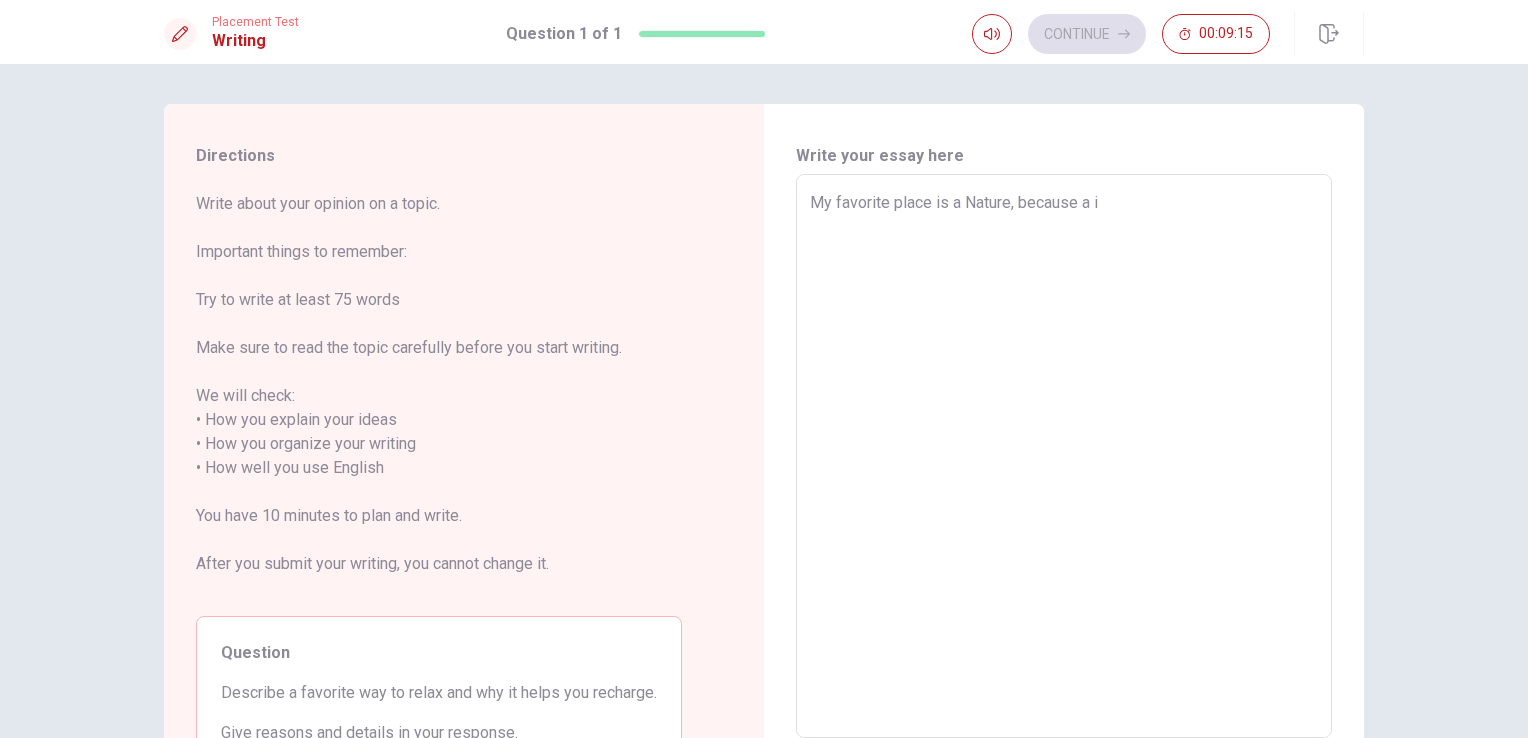 type on "x" 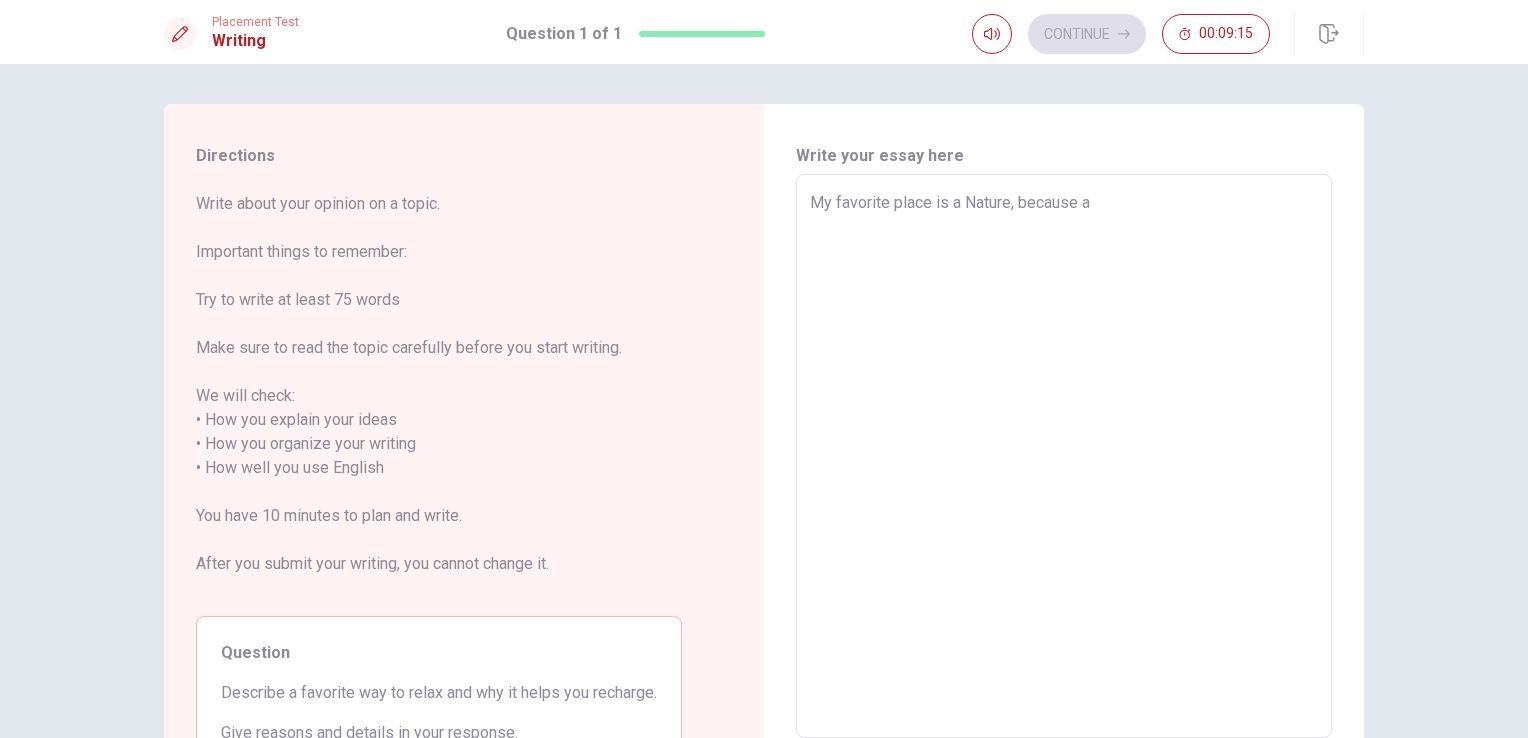 type on "x" 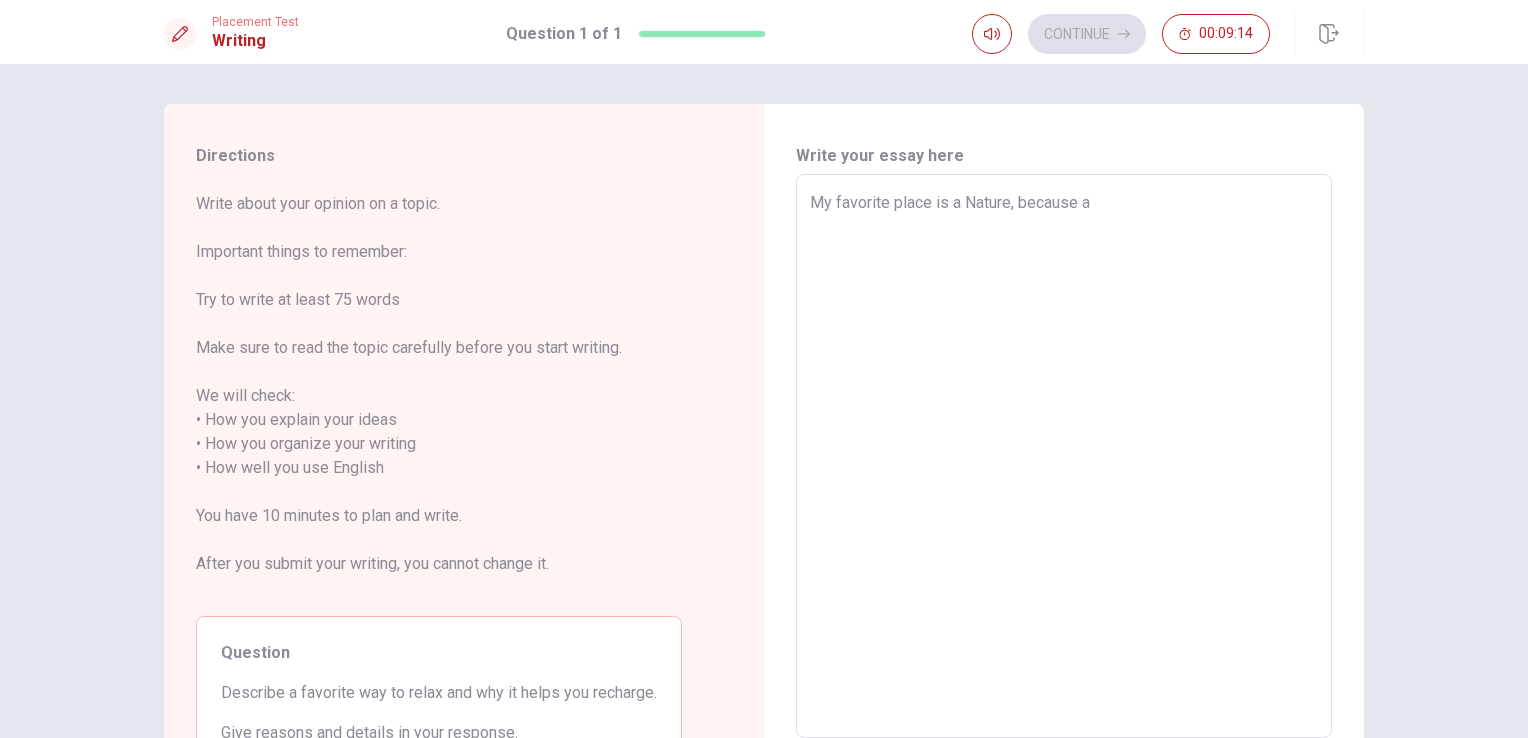 type on "My favorite place is a Nature, because a l" 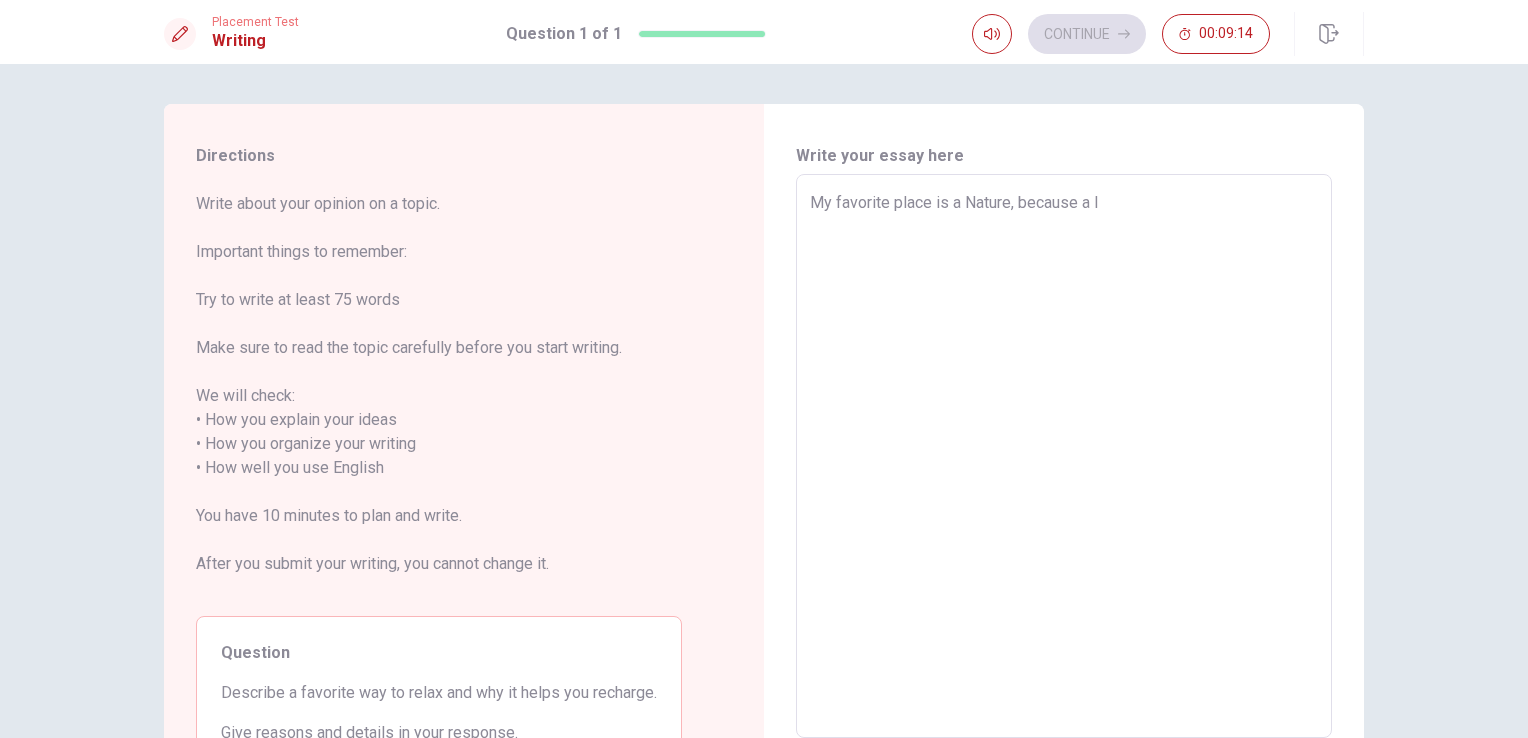 type on "x" 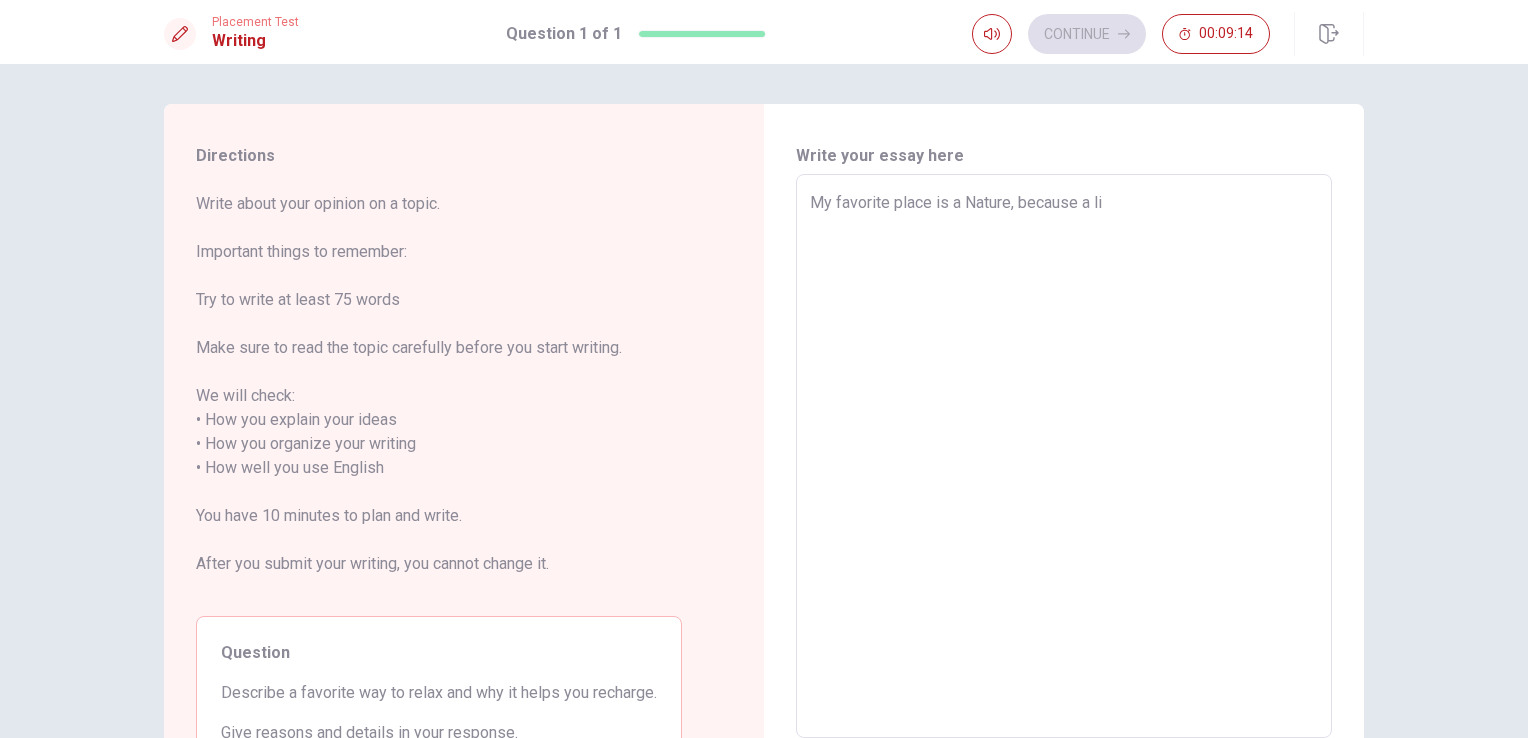 type on "x" 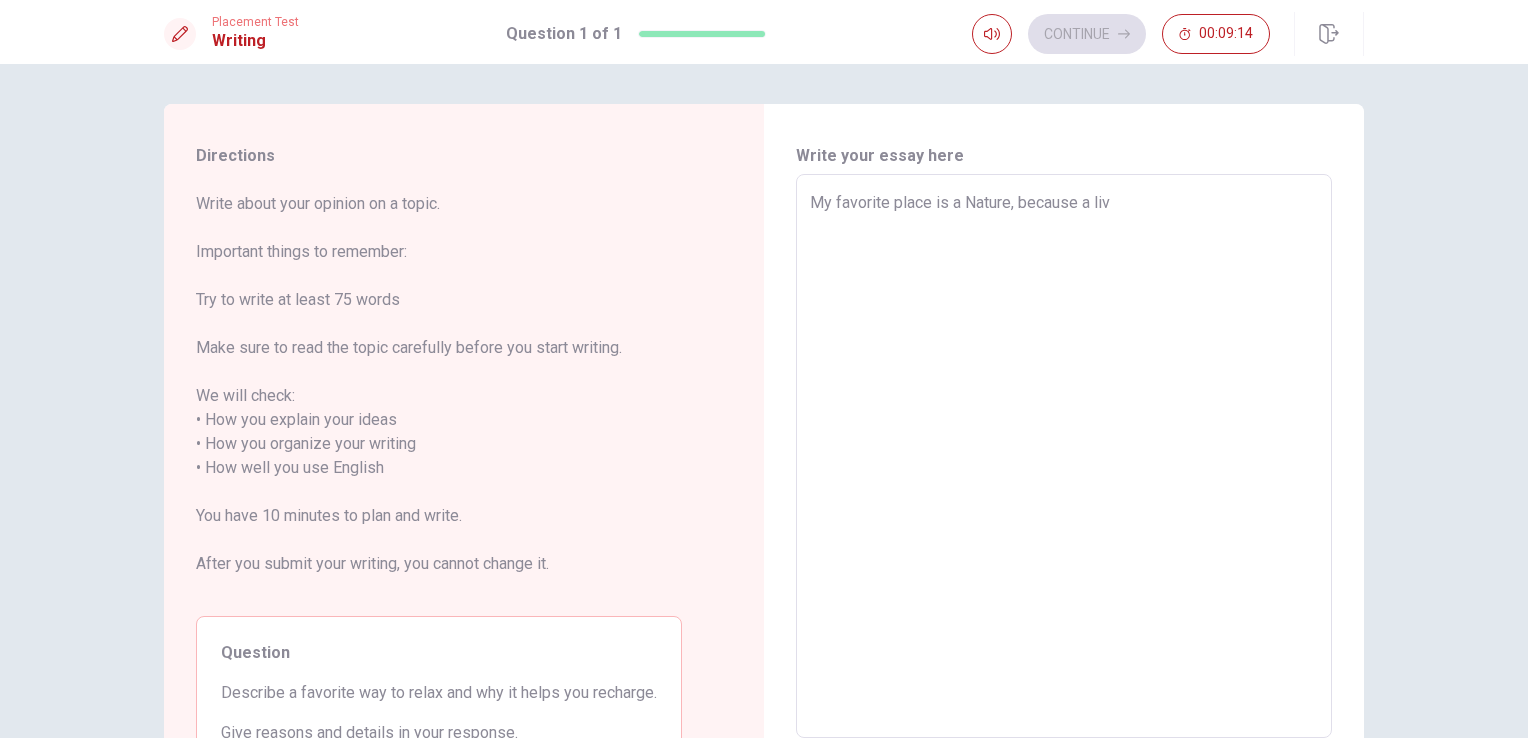 type on "x" 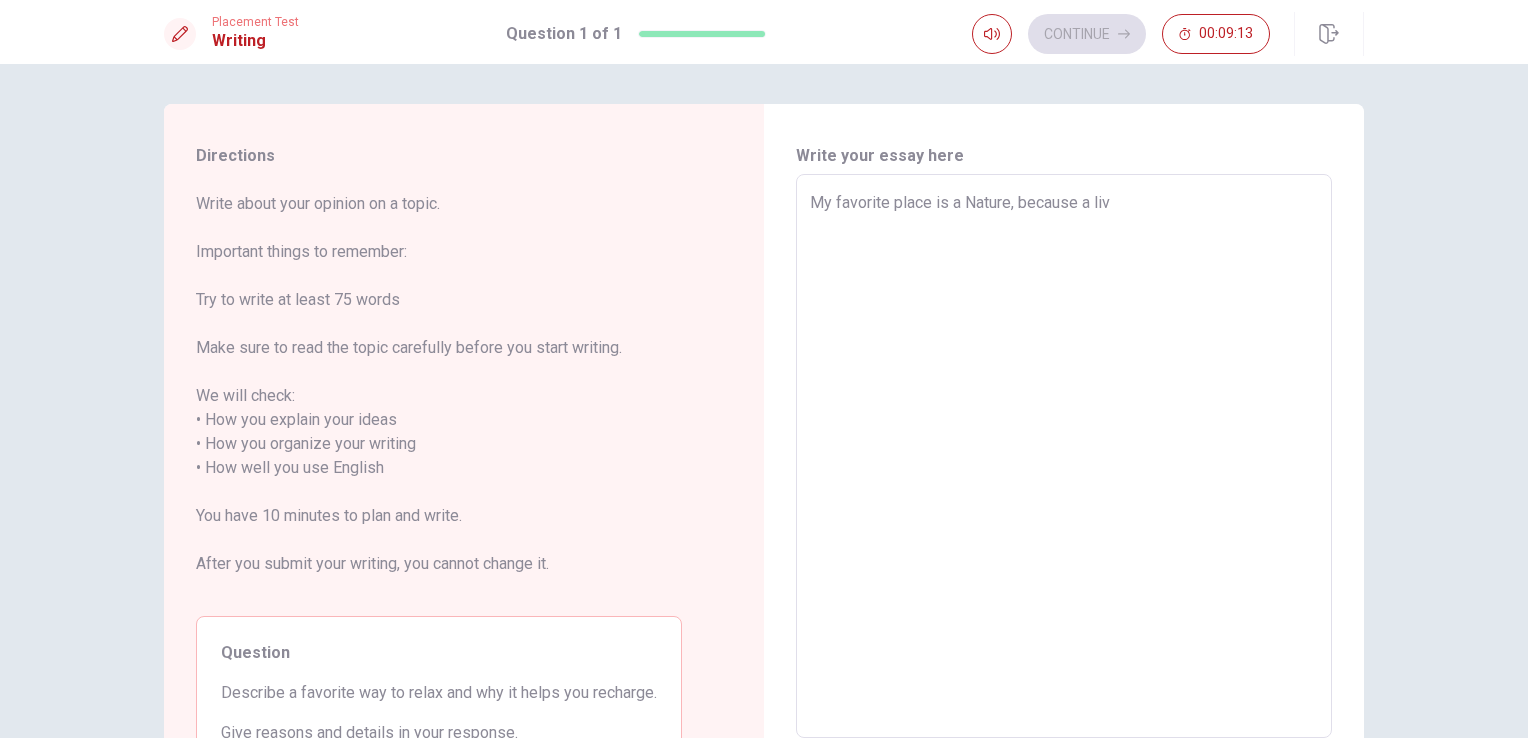 type on "My favorite place is a Nature, because a live" 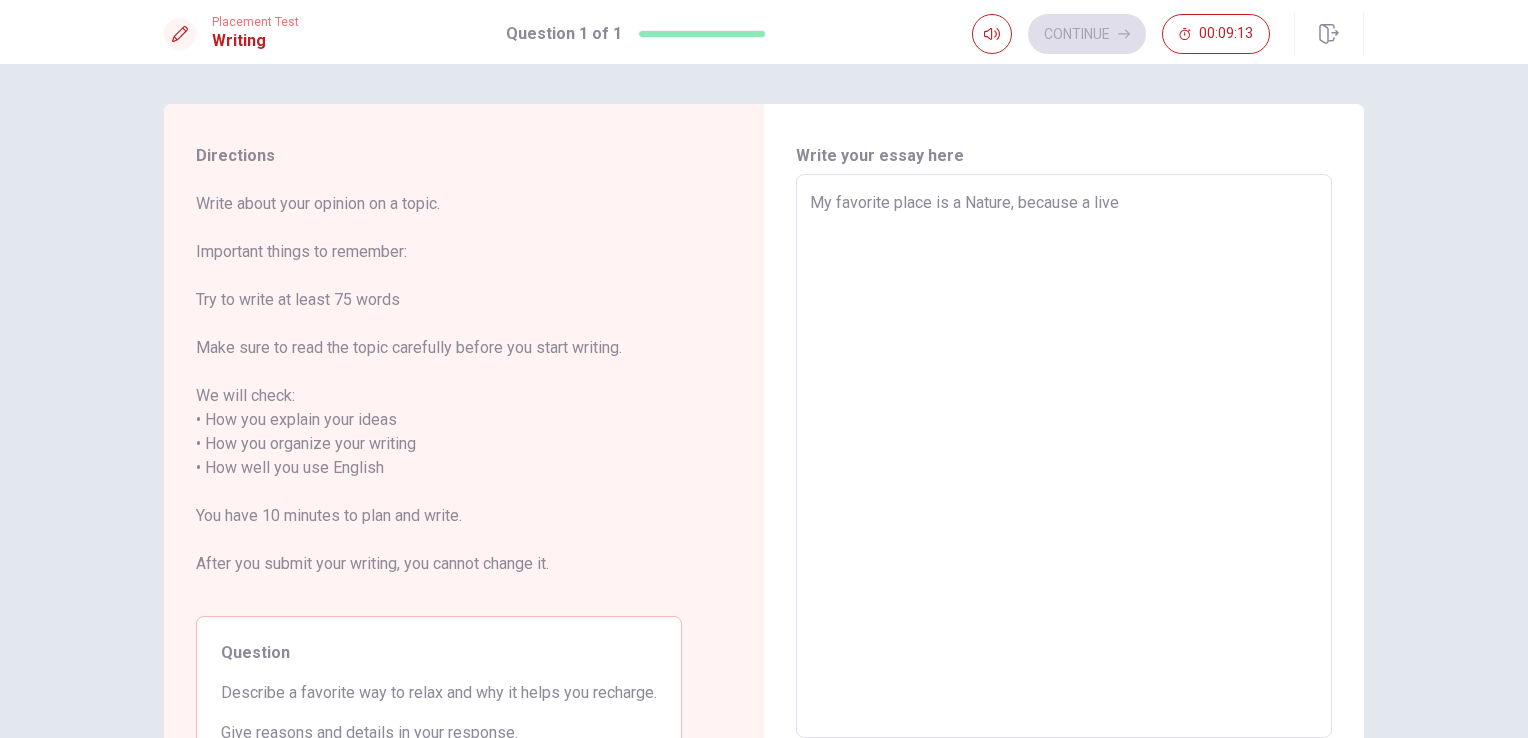 type on "x" 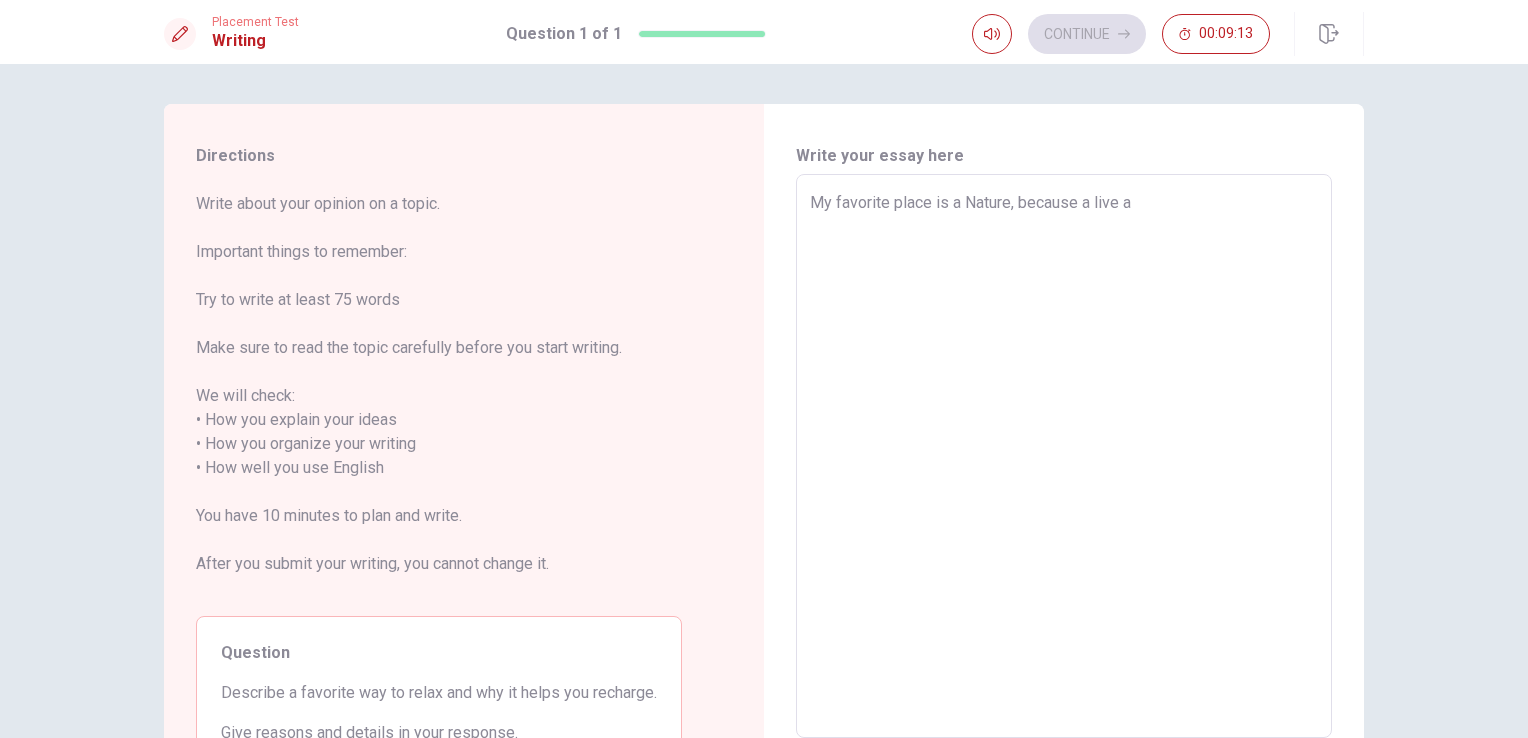 type on "x" 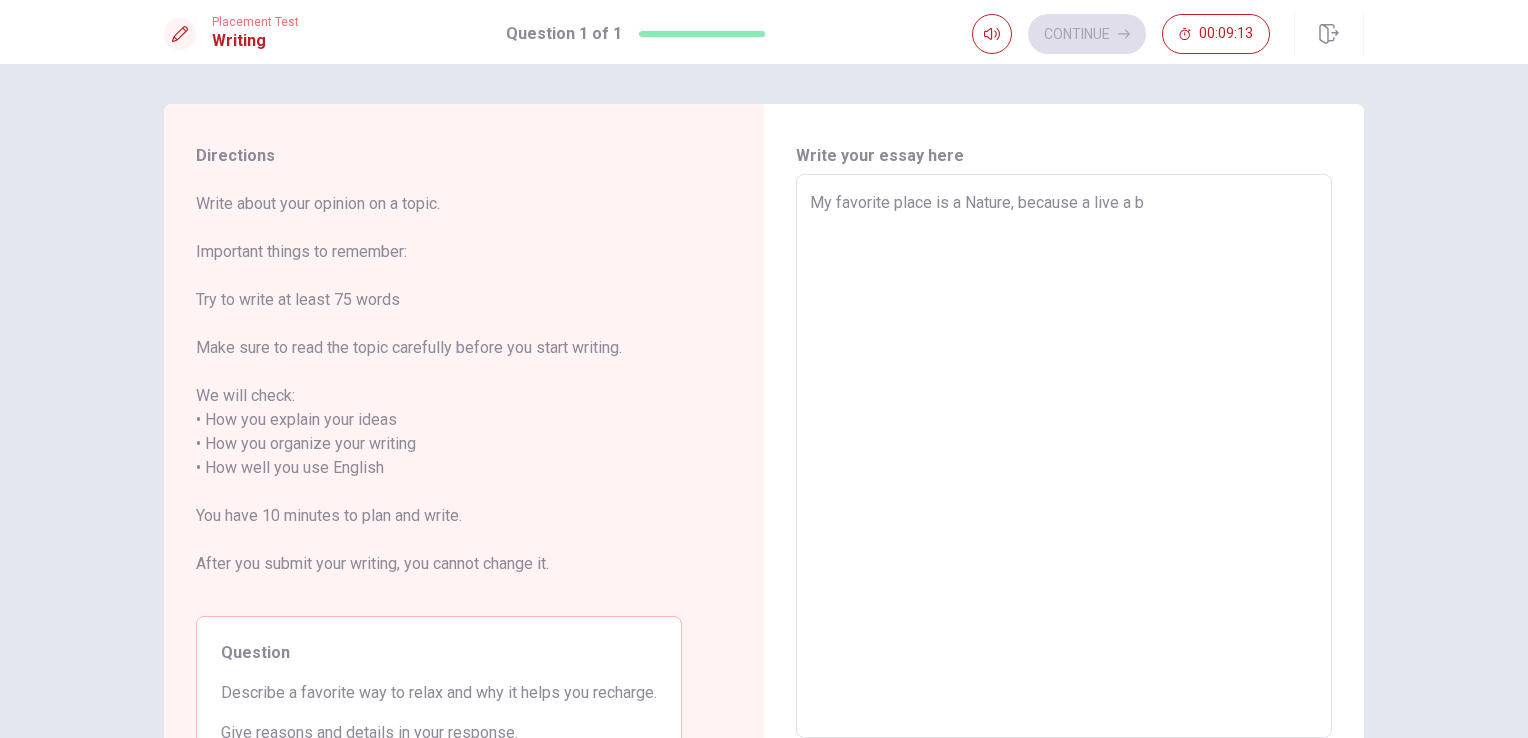 type on "x" 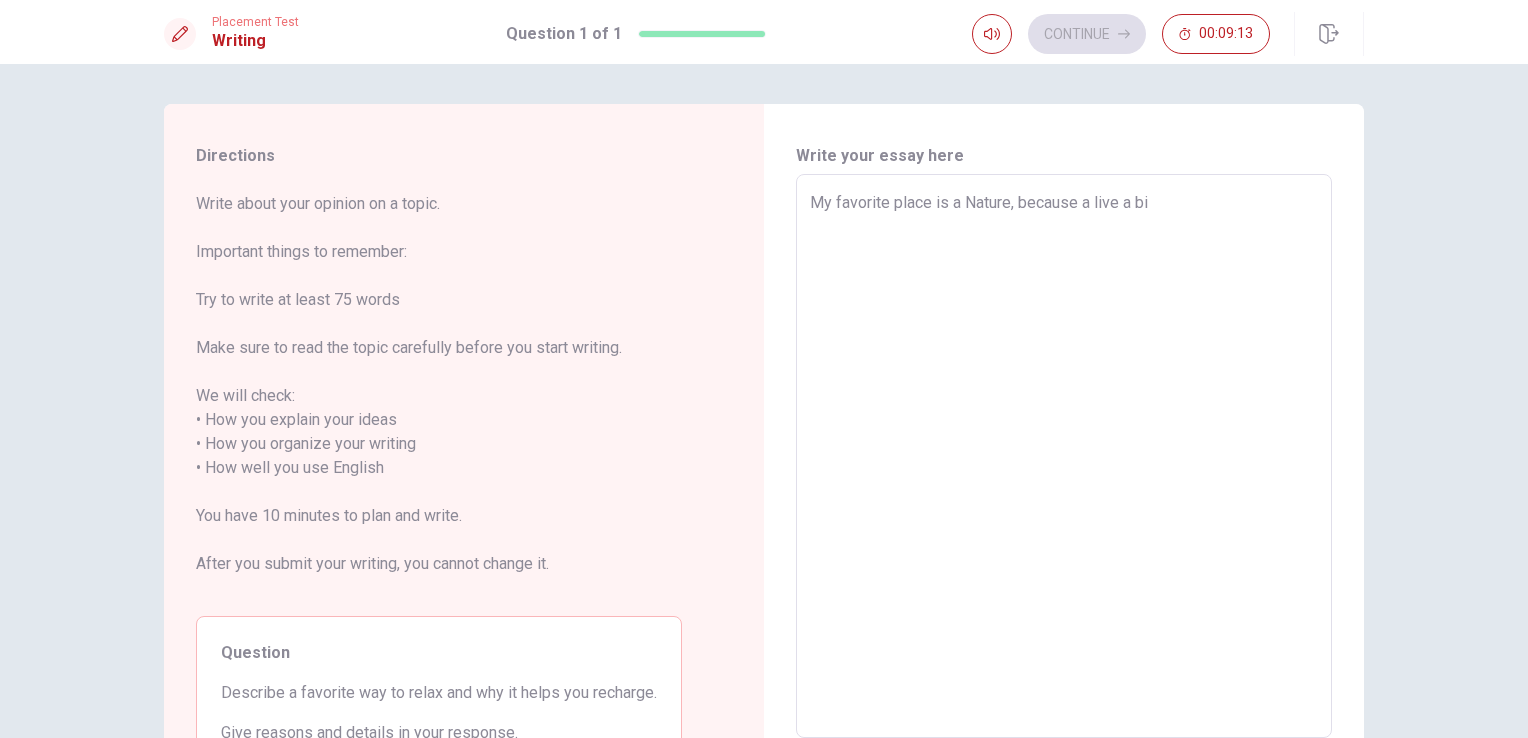 type on "x" 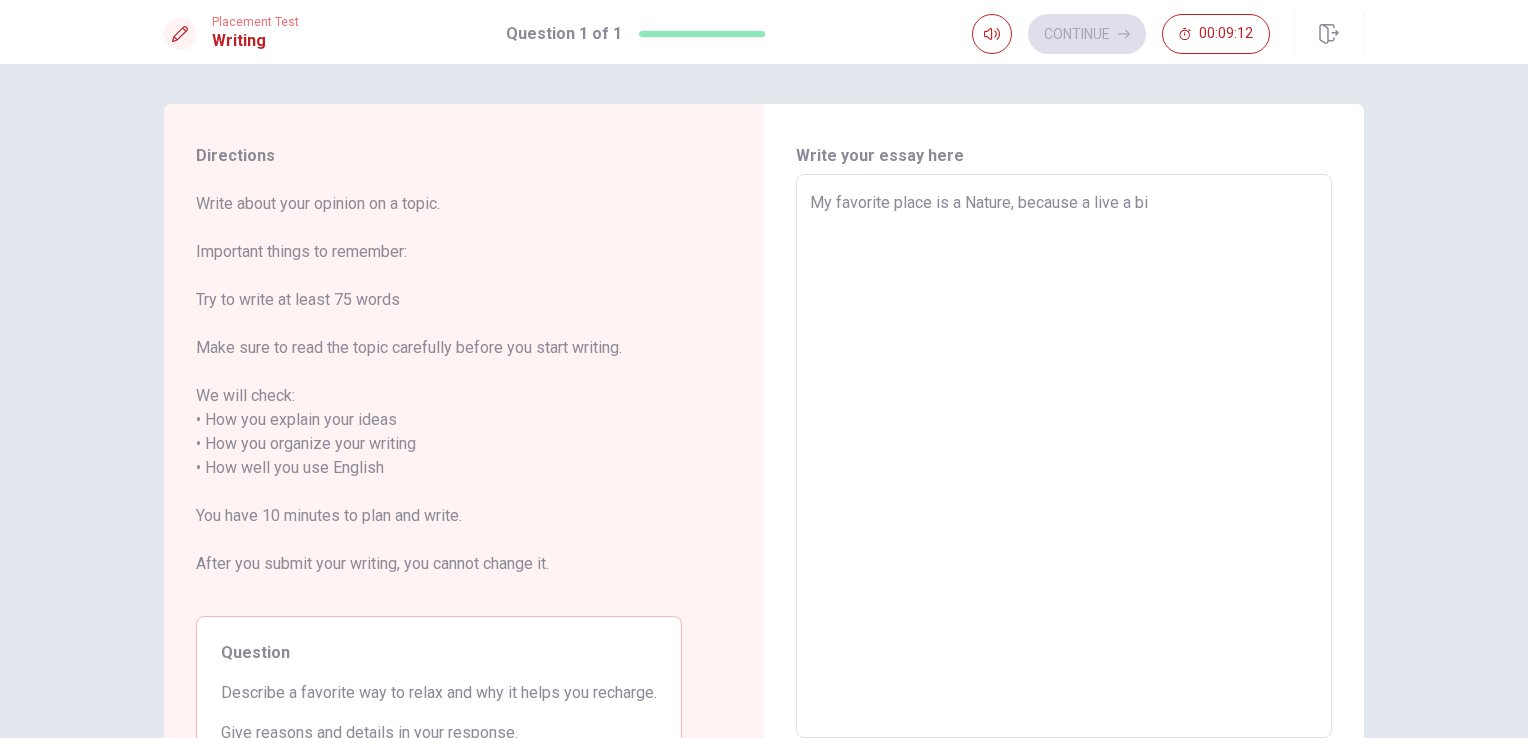 type on "My favorite place is a Nature, because a live a bia" 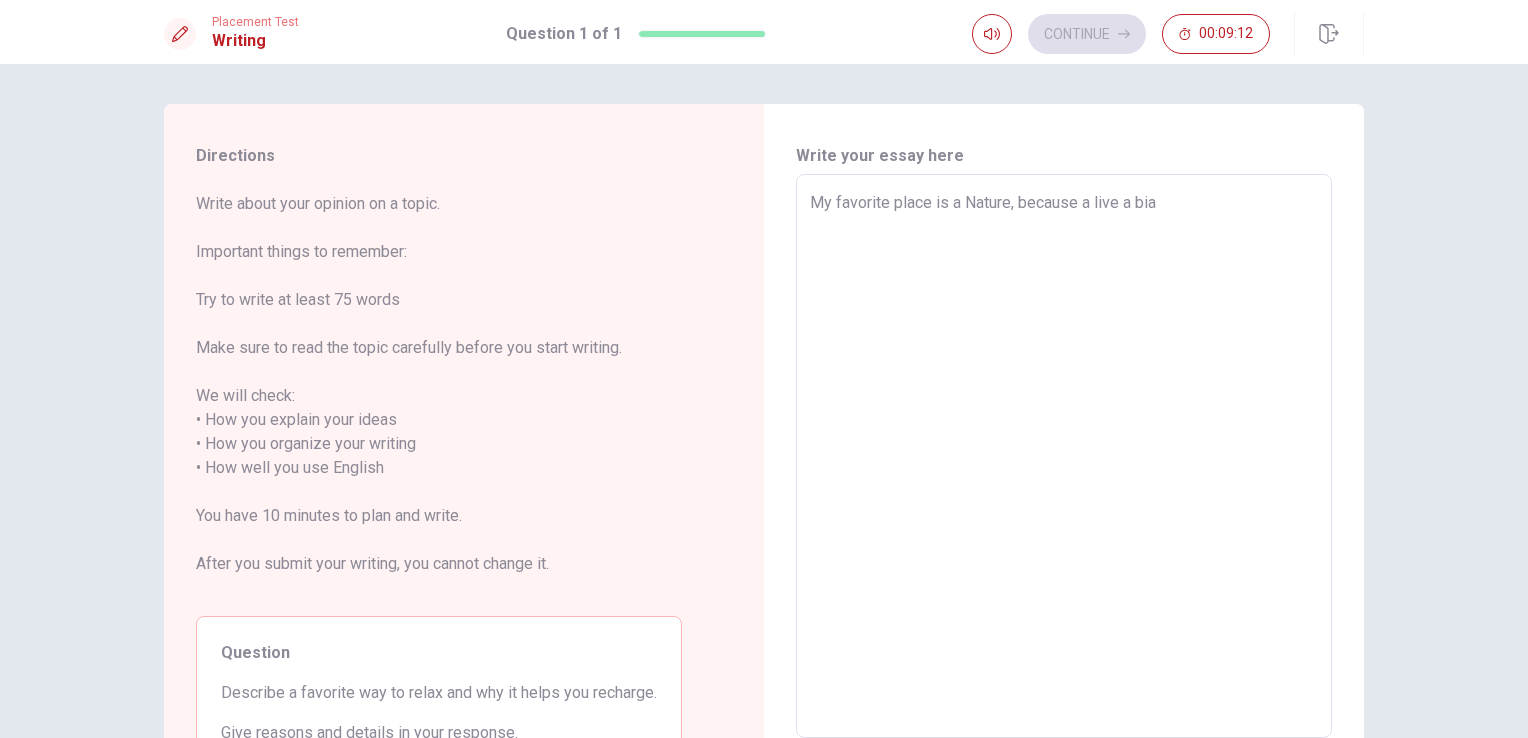 type on "x" 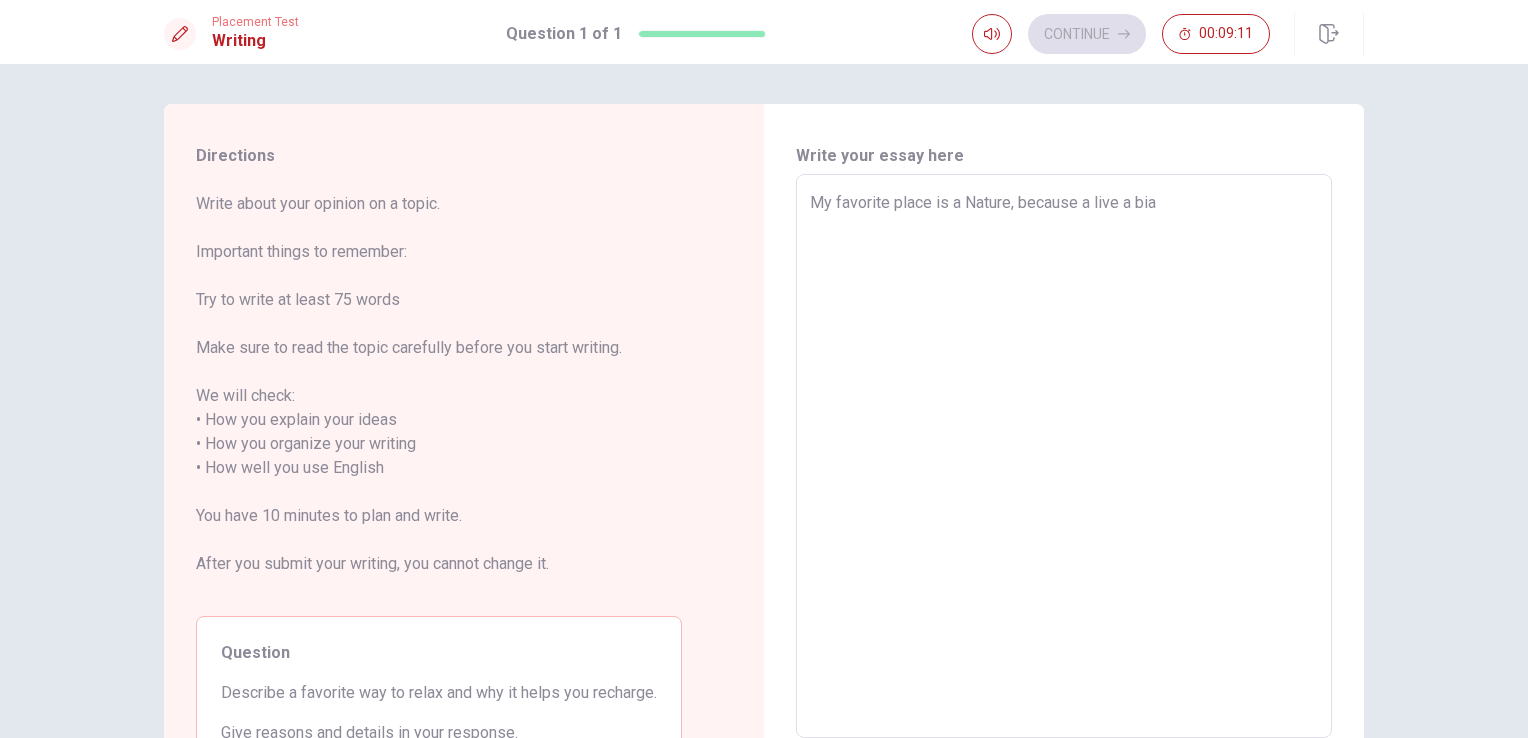 type on "My favorite place is a Nature, because a live a bia c" 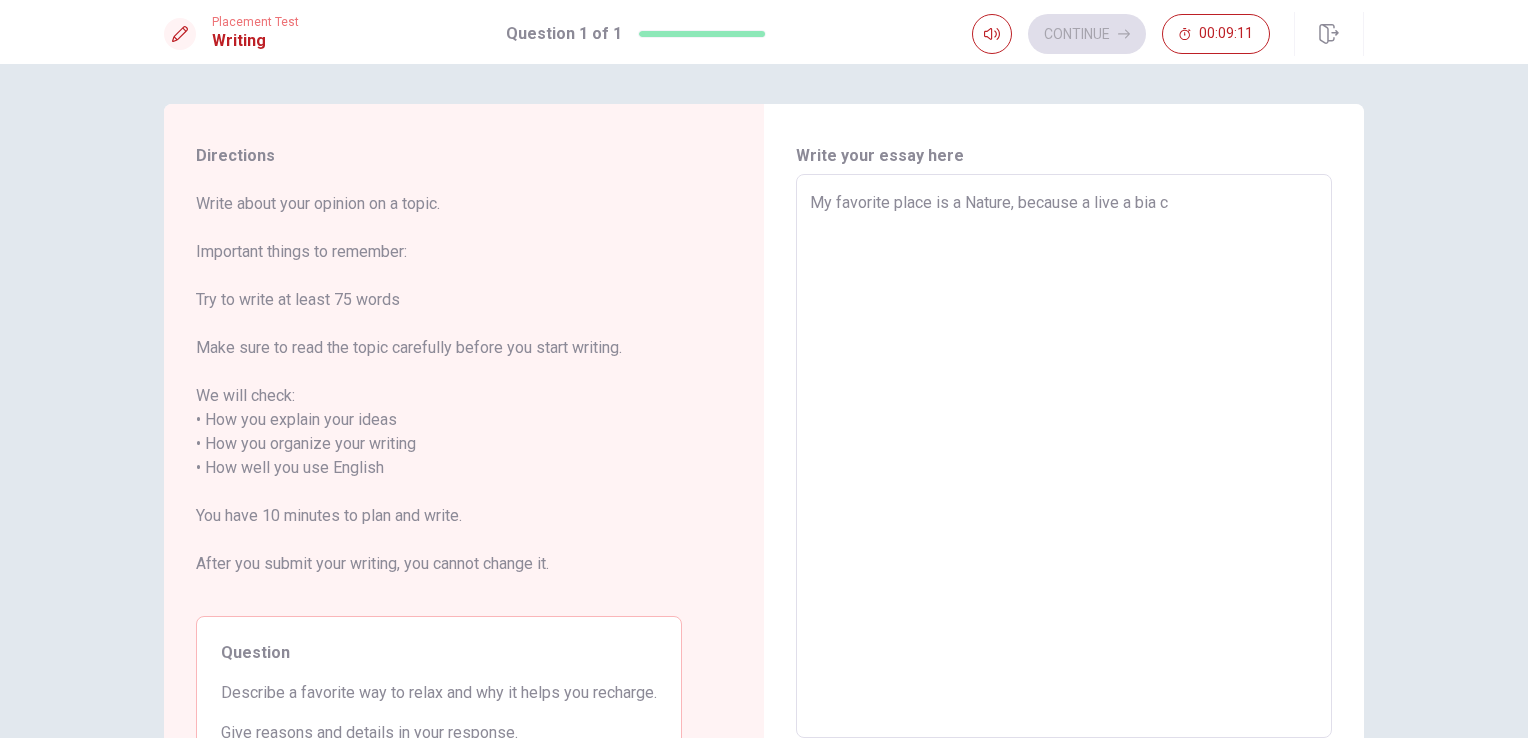 type on "x" 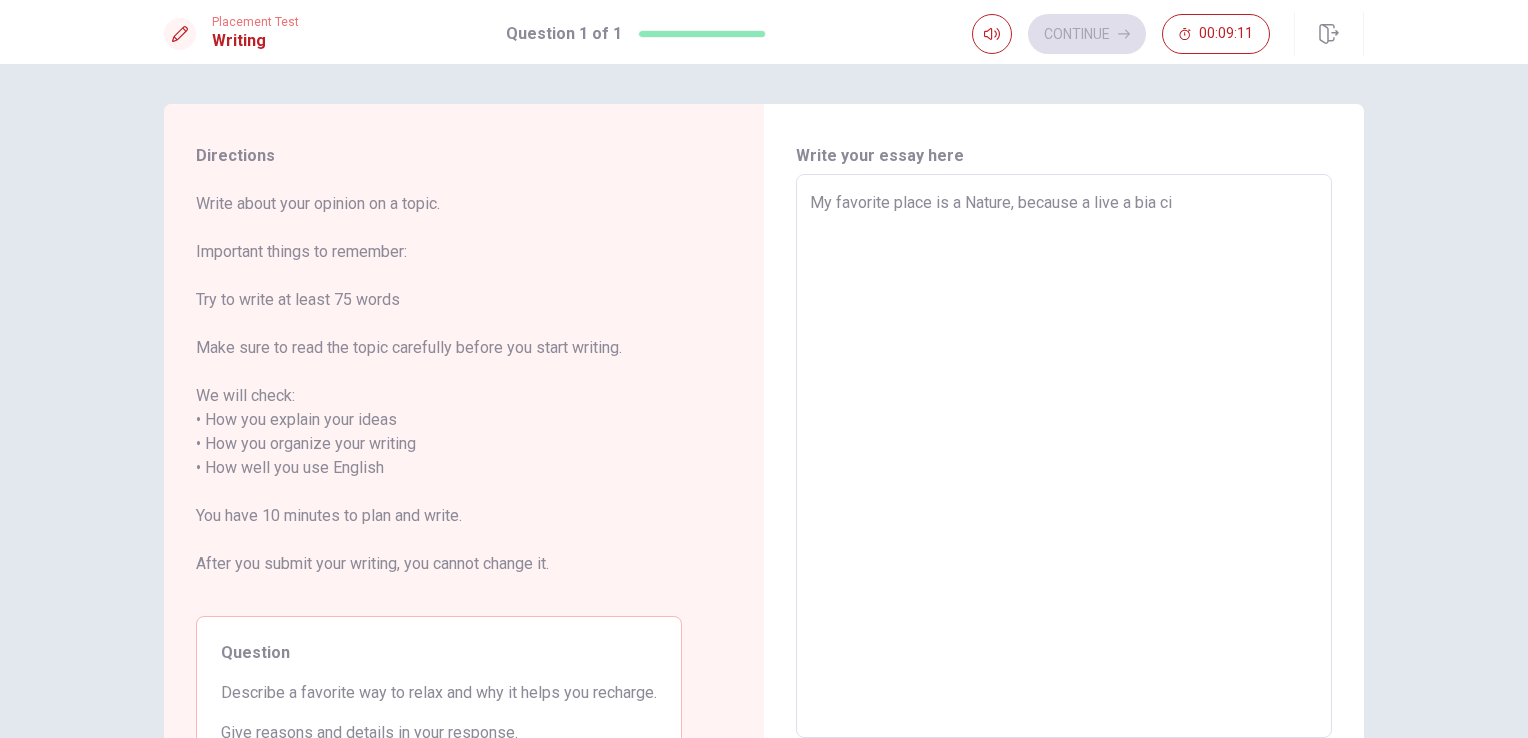 type on "My favorite place is a Nature, because a live a bia cit" 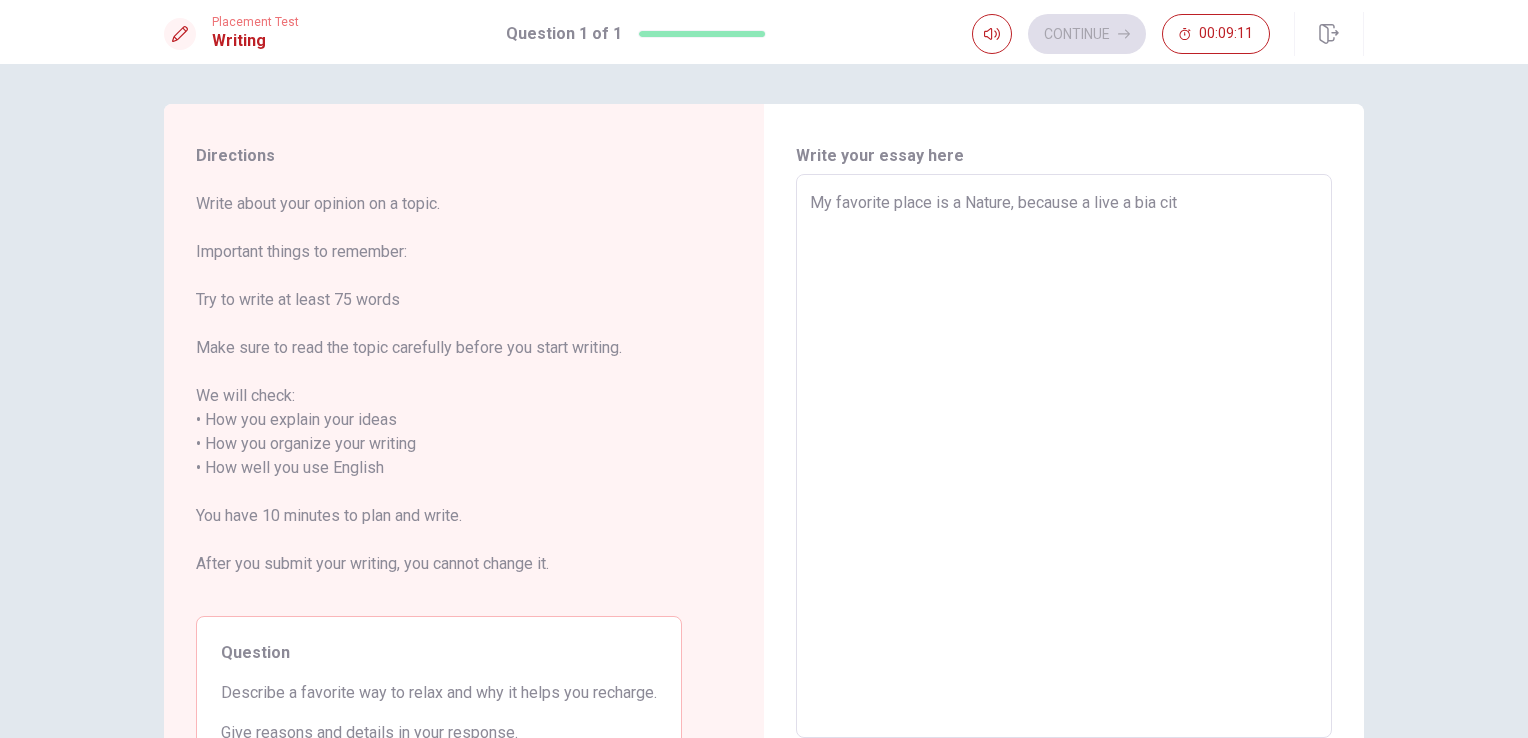 type on "x" 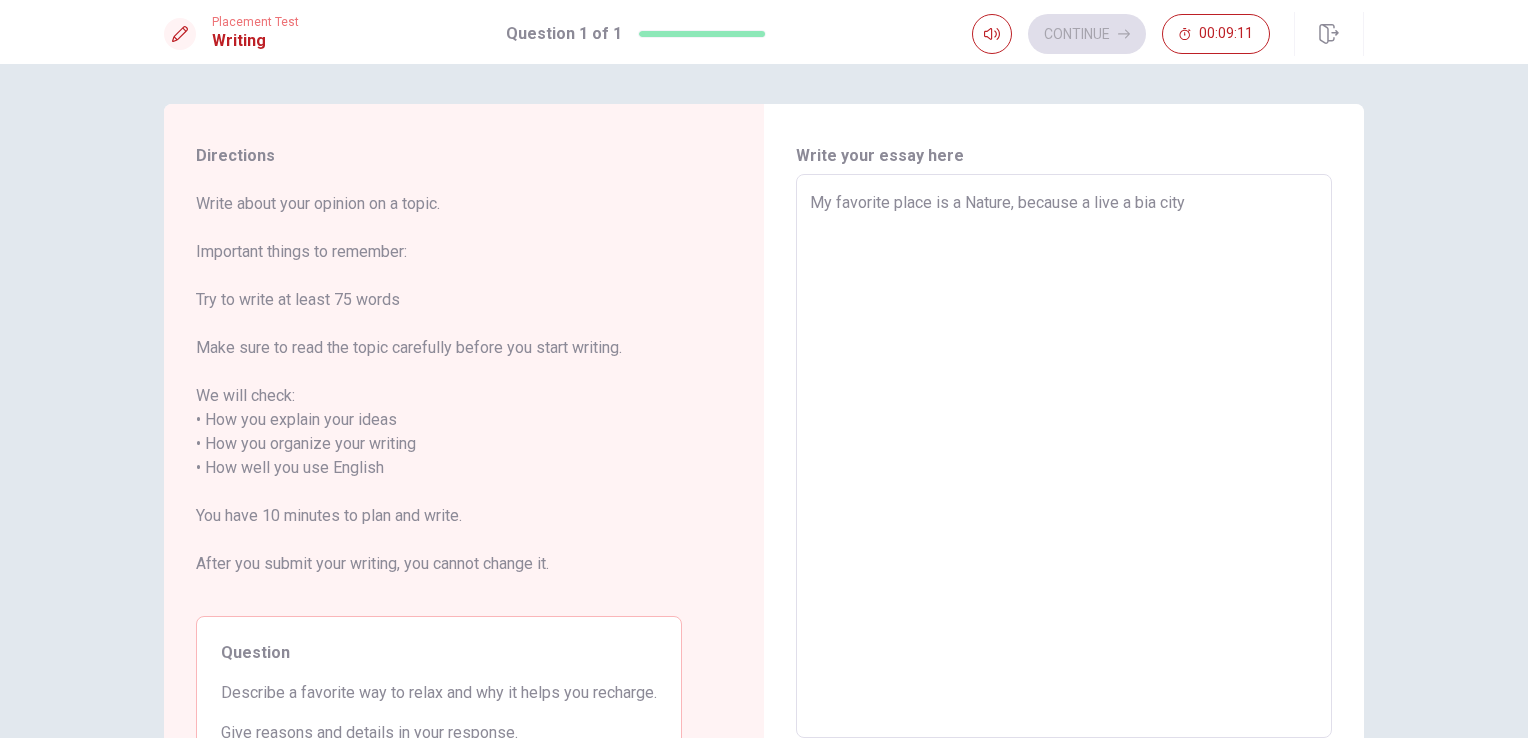 type on "x" 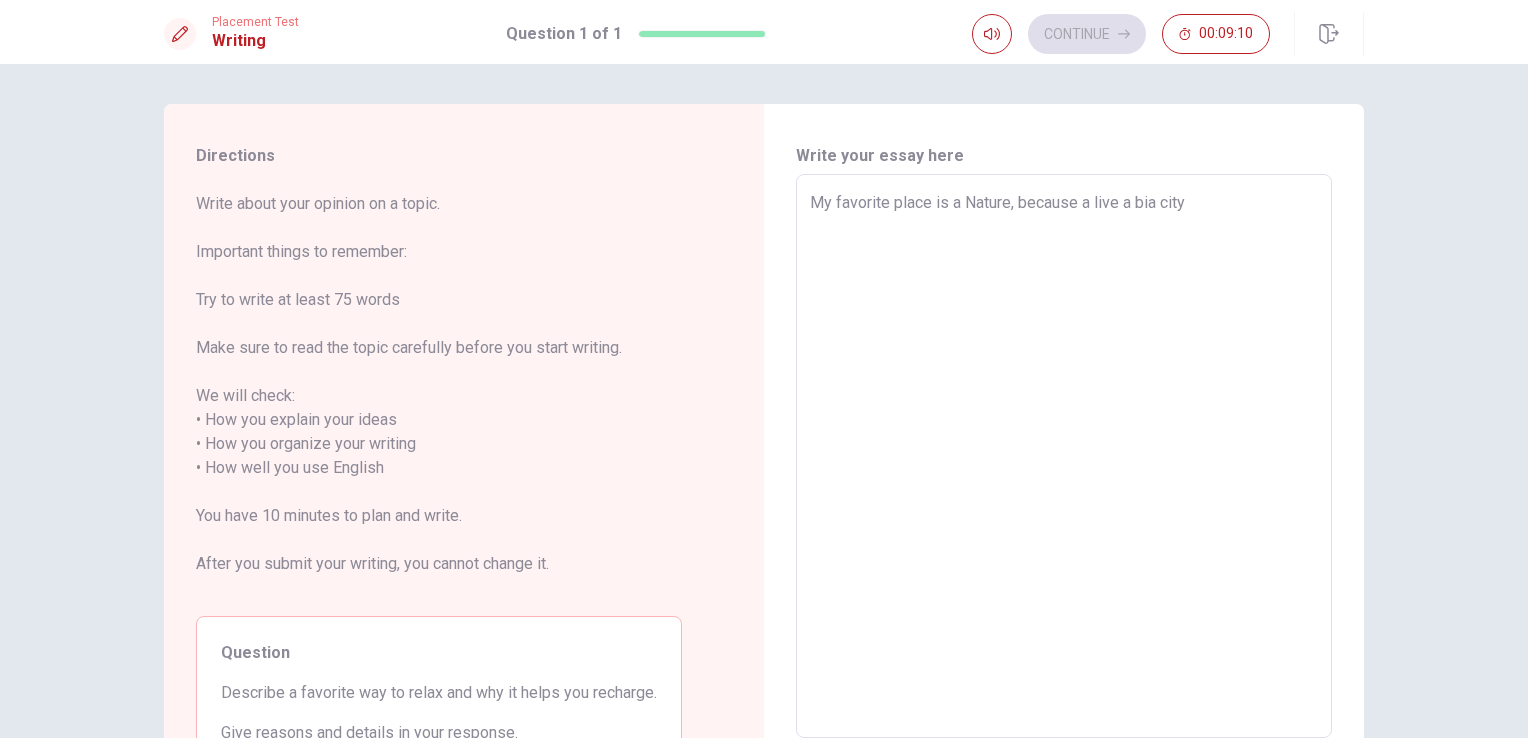 type on "My favorite place is a Nature, because a live a bia city." 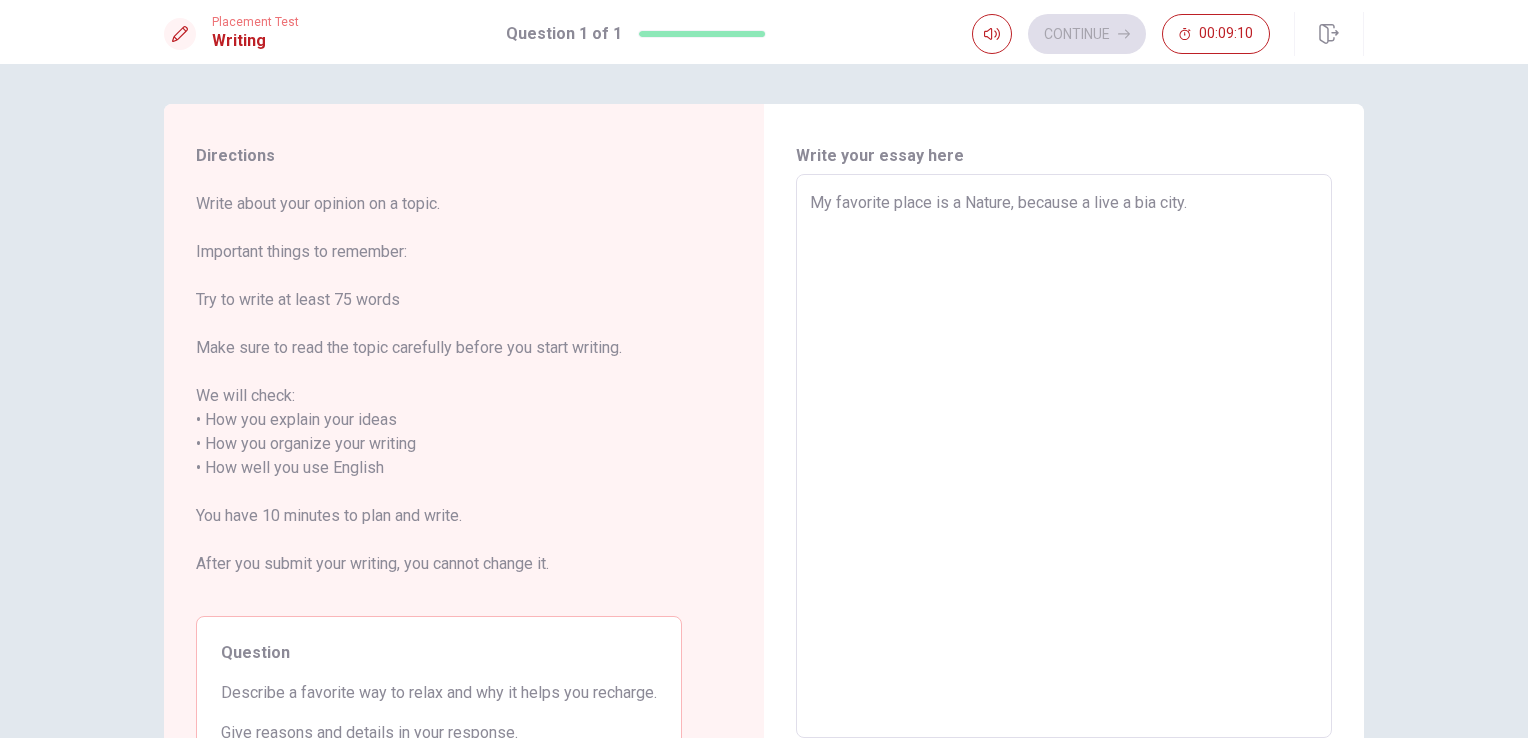 type on "x" 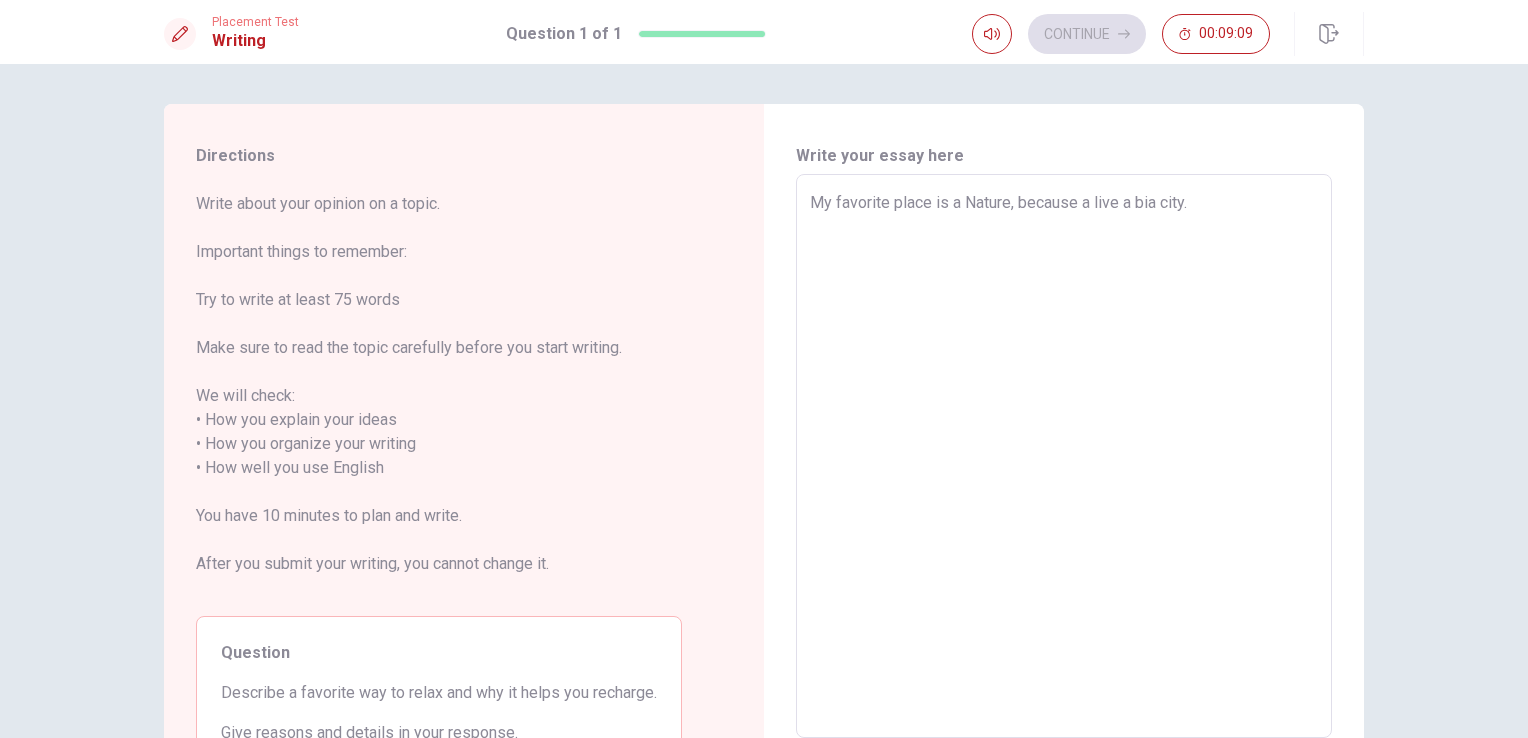 type on "My favorite place is a Nature, because a live a bia city. I" 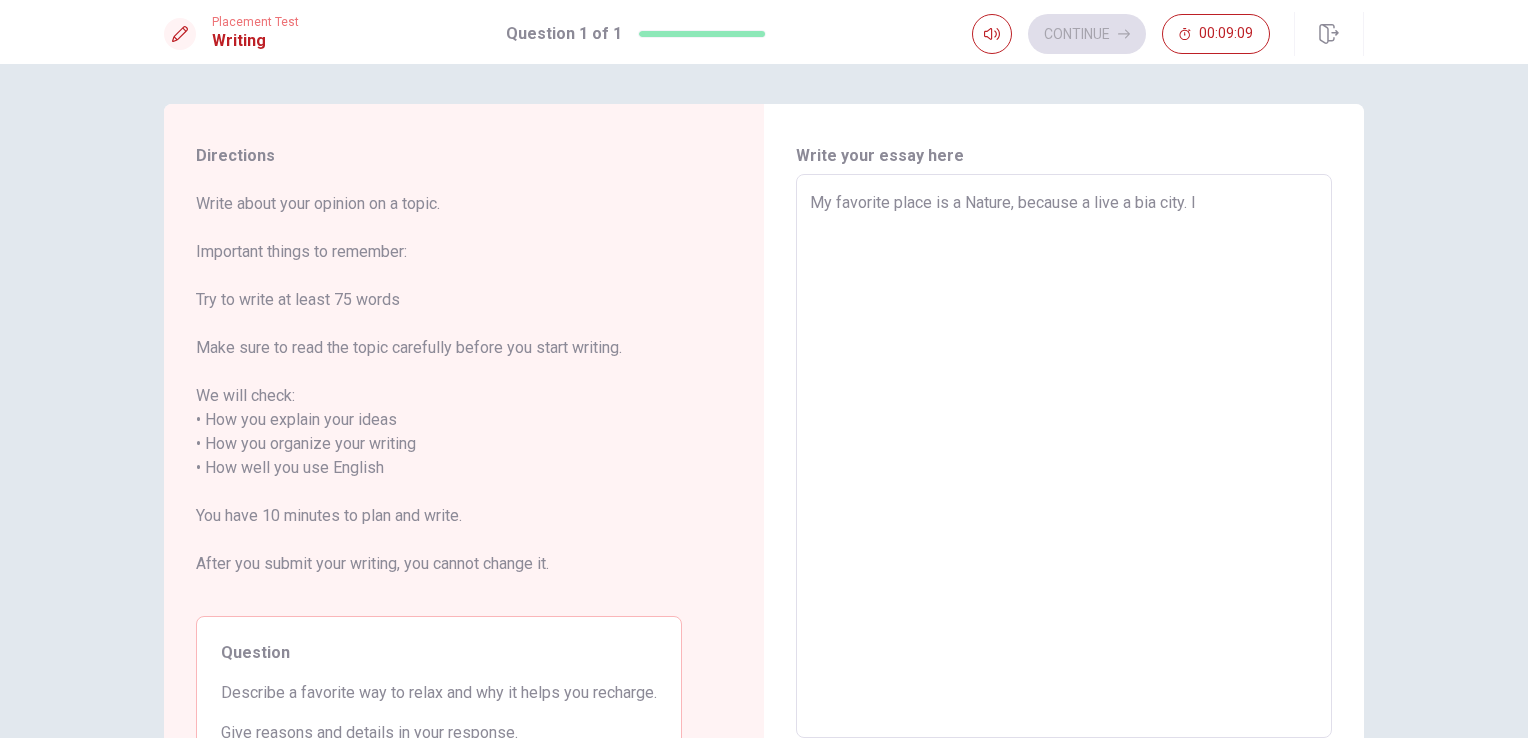 type on "x" 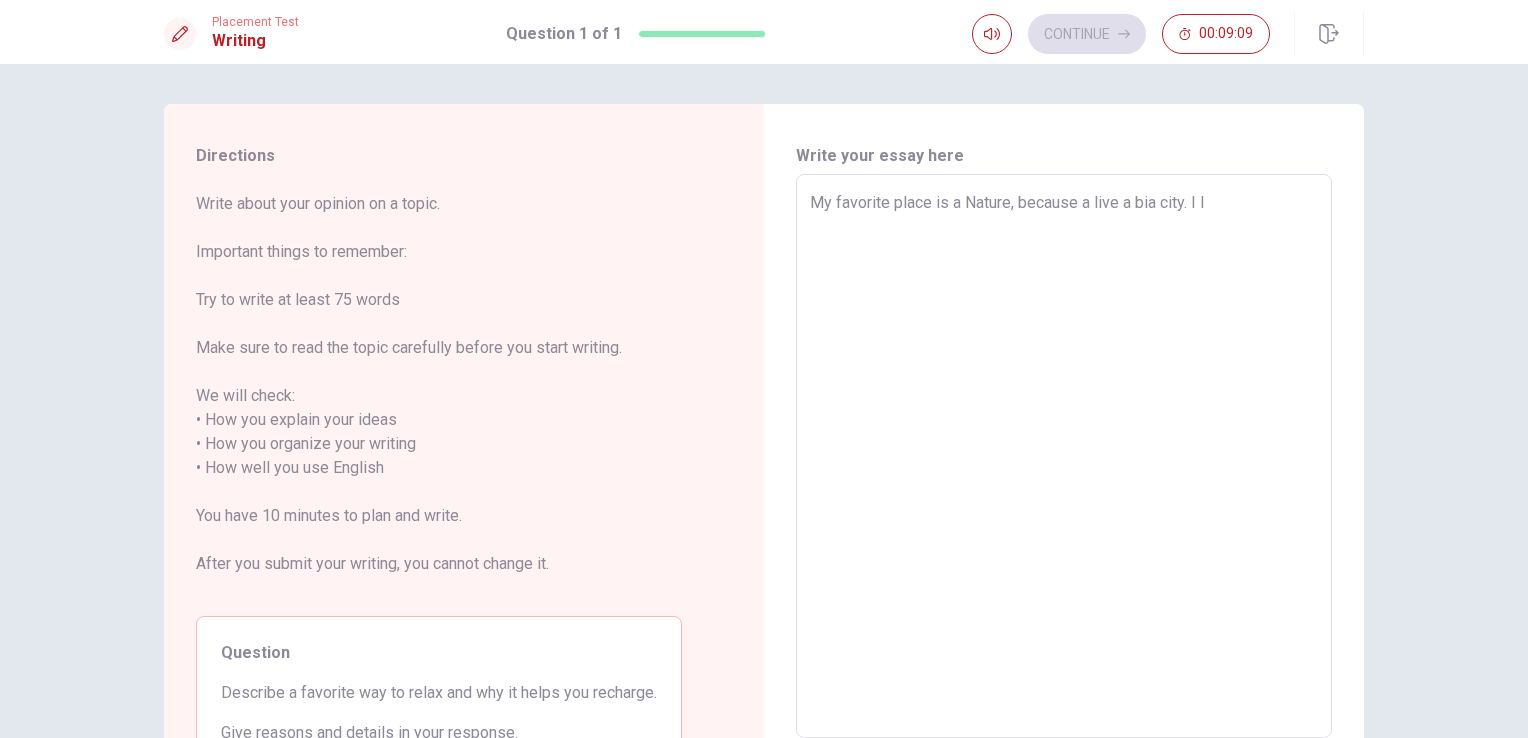 type on "x" 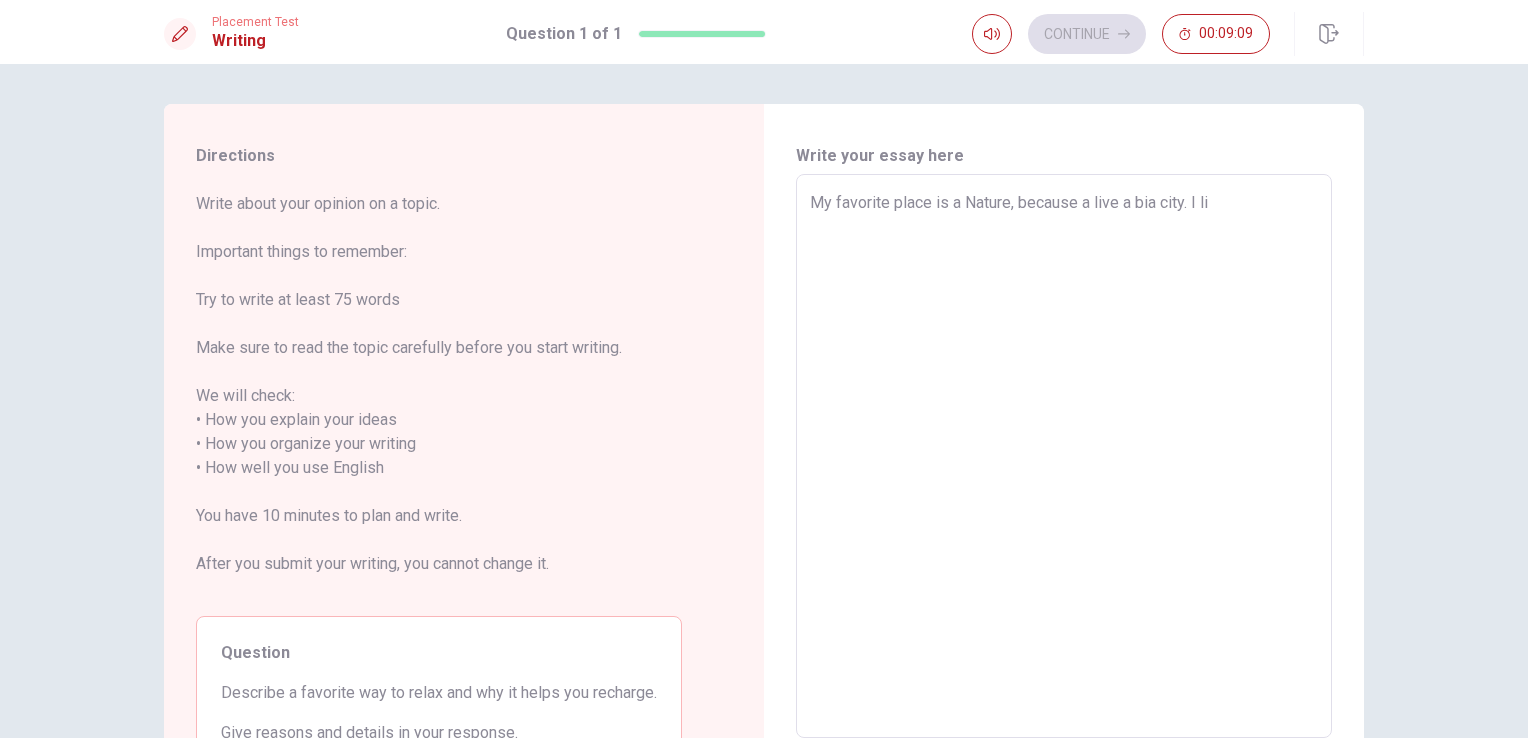 type on "My favorite place is a Nature, because a live a bia city. I lik" 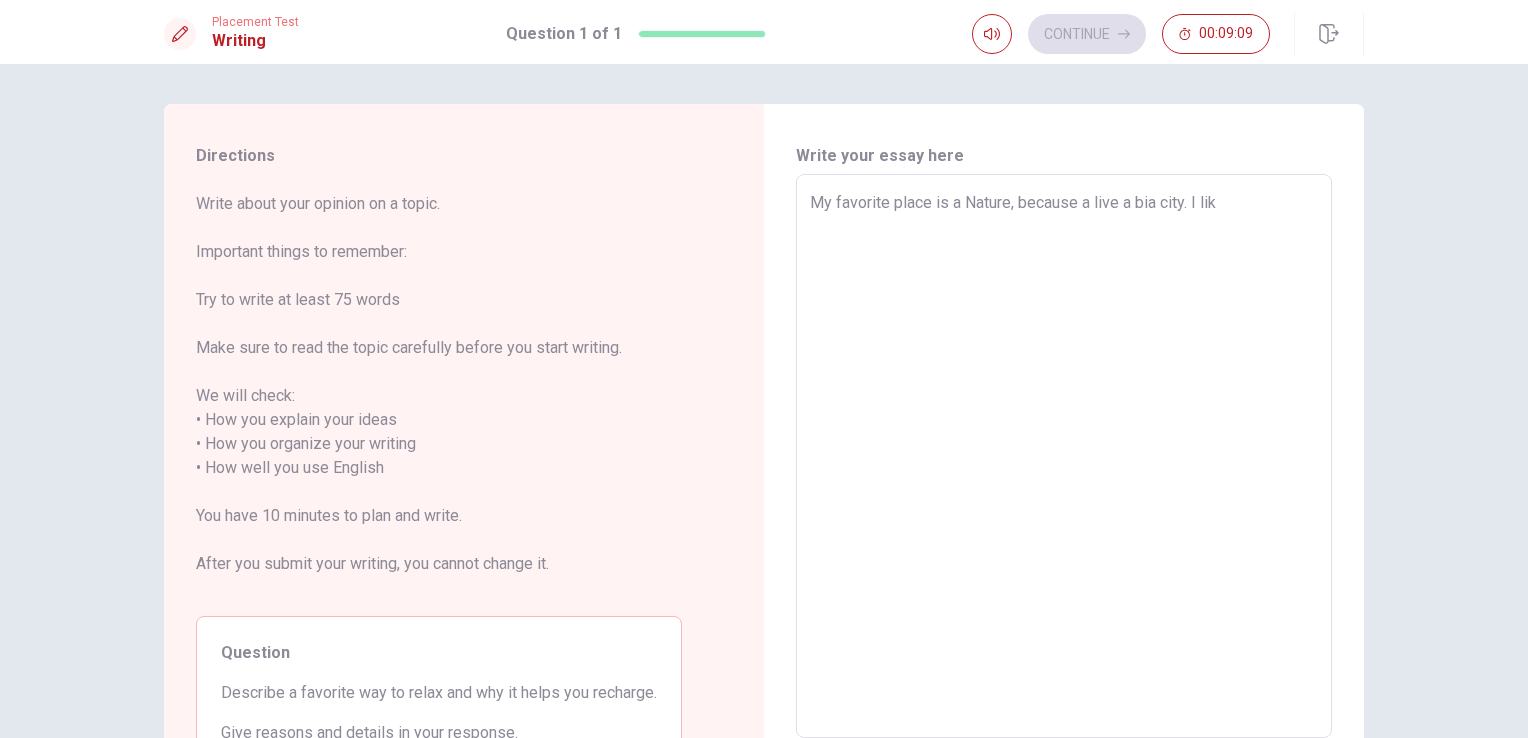 type on "x" 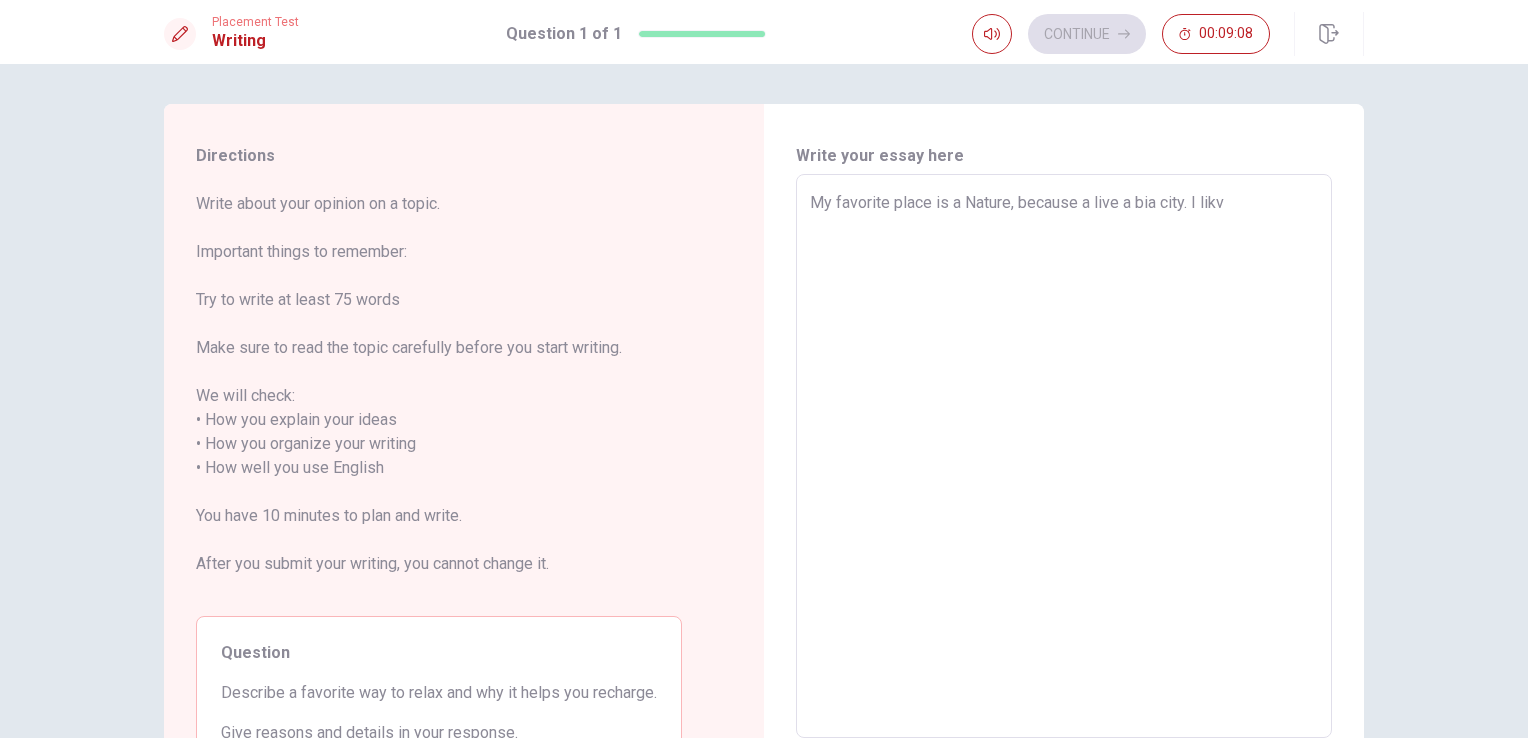 type on "x" 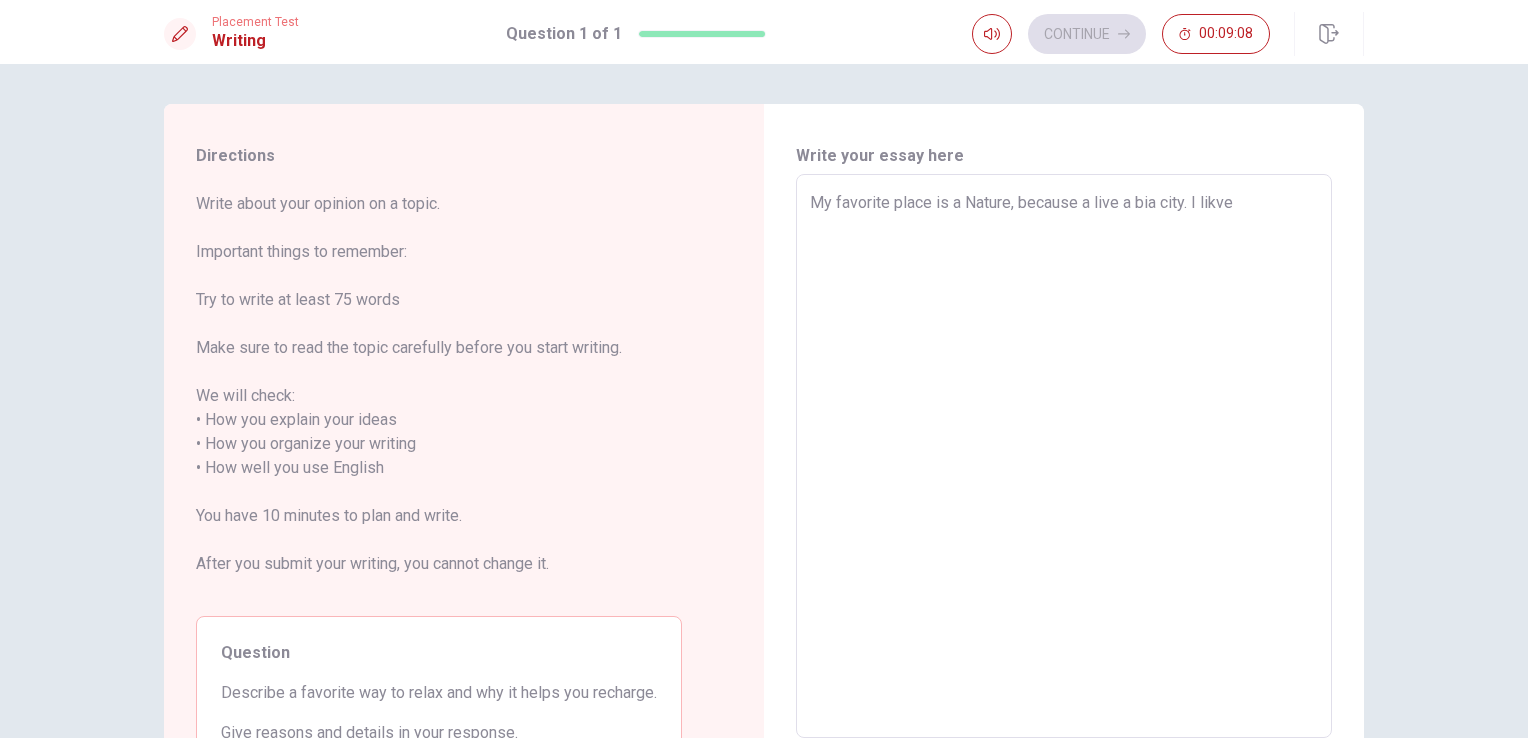 type on "x" 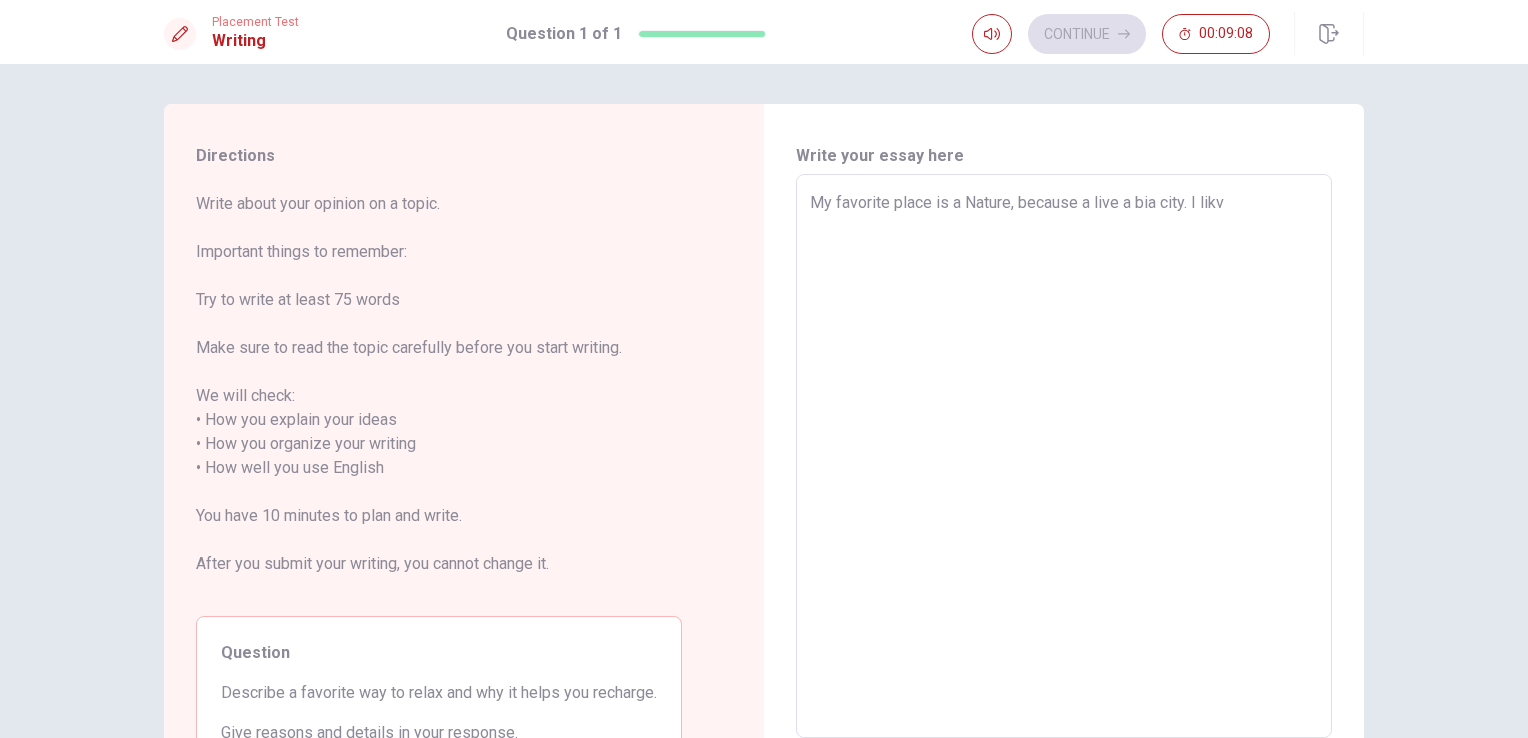 type on "x" 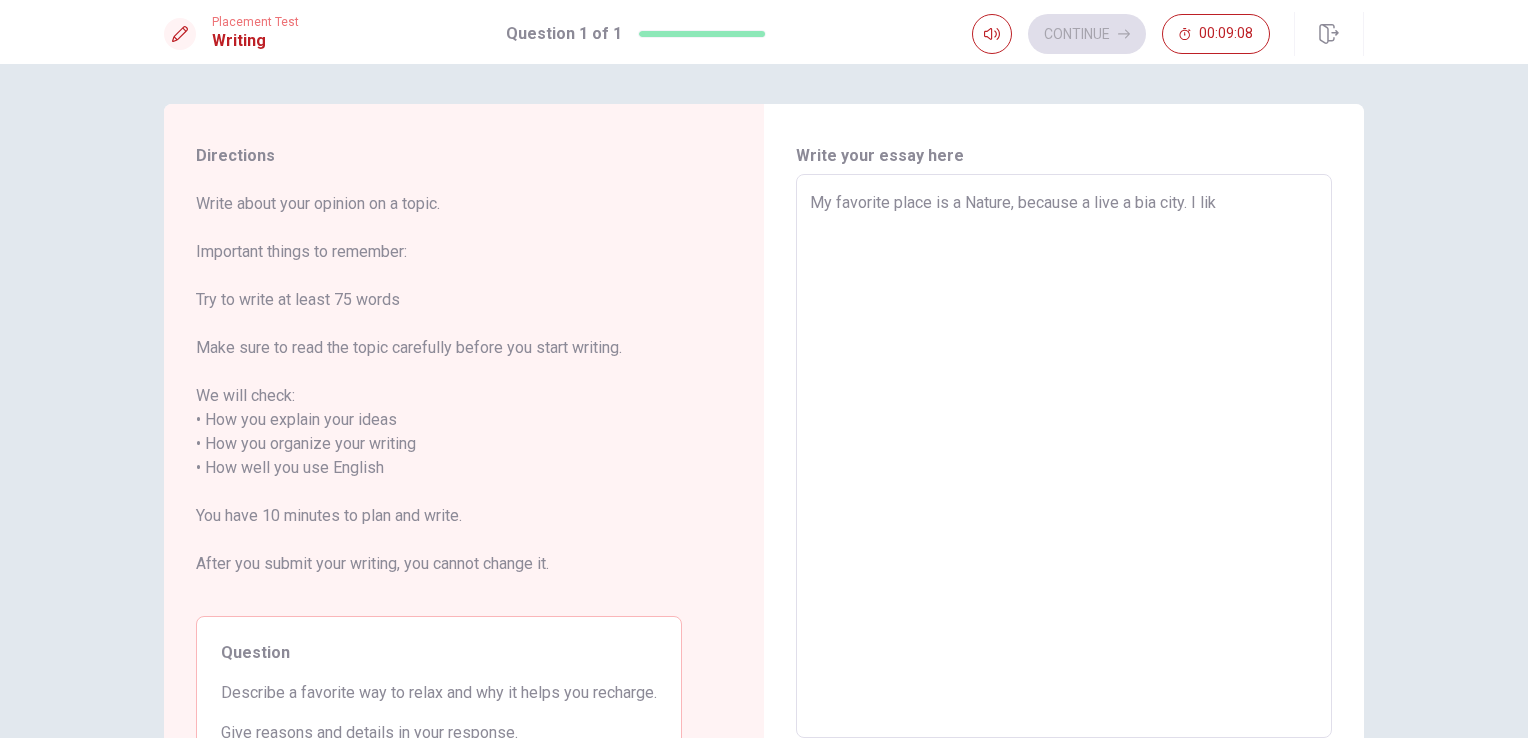 type on "My favorite place is a Nature, because a live a bia city. I li" 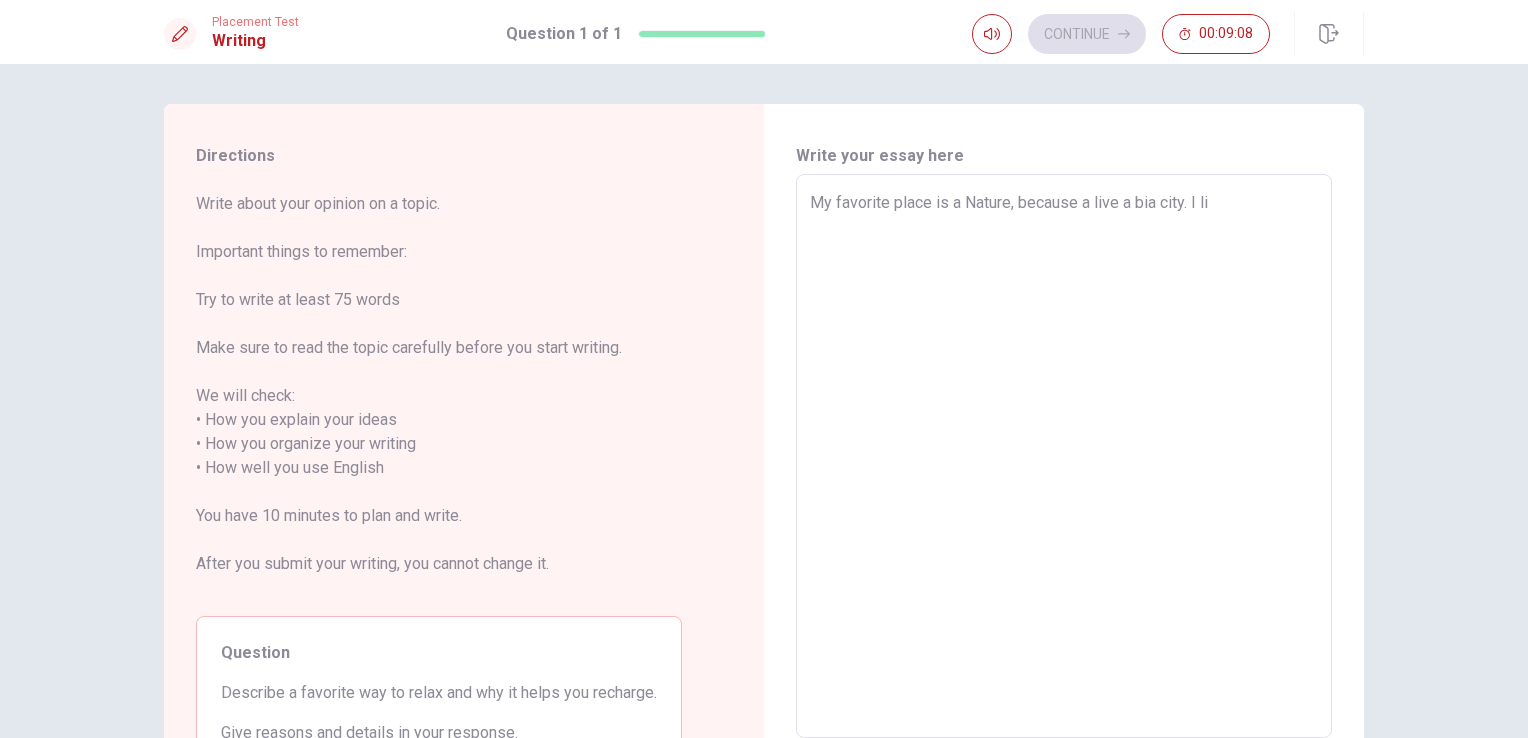 type on "x" 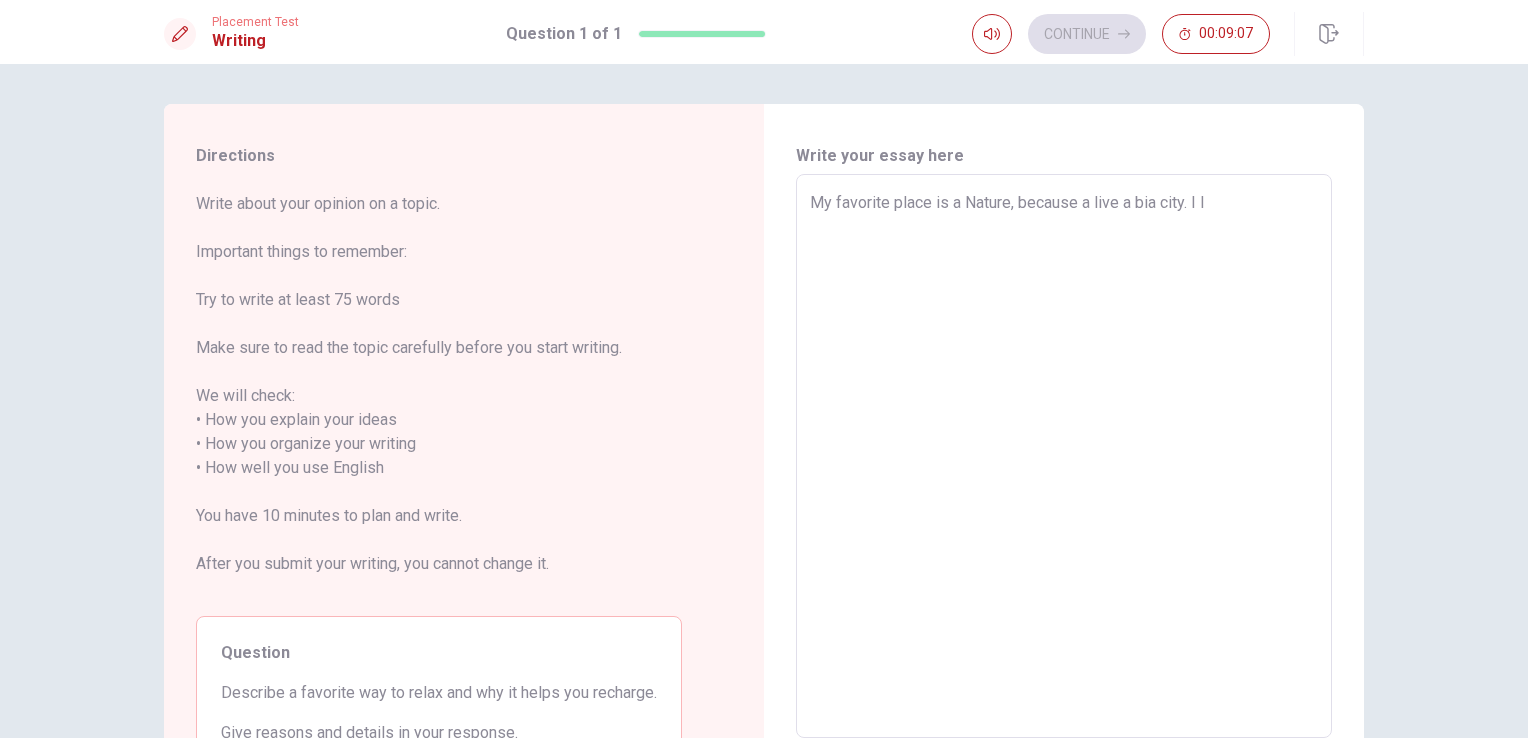 type on "x" 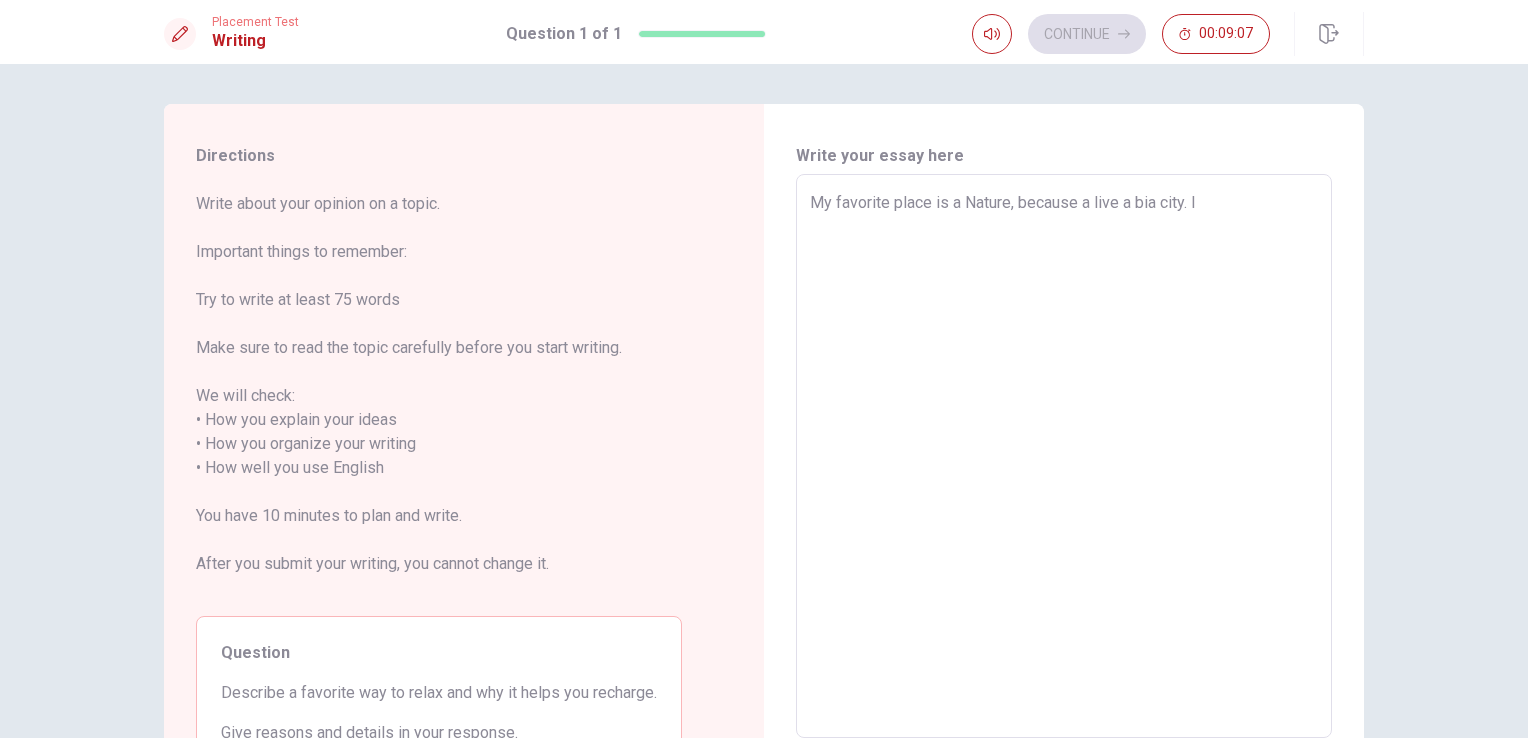 type on "x" 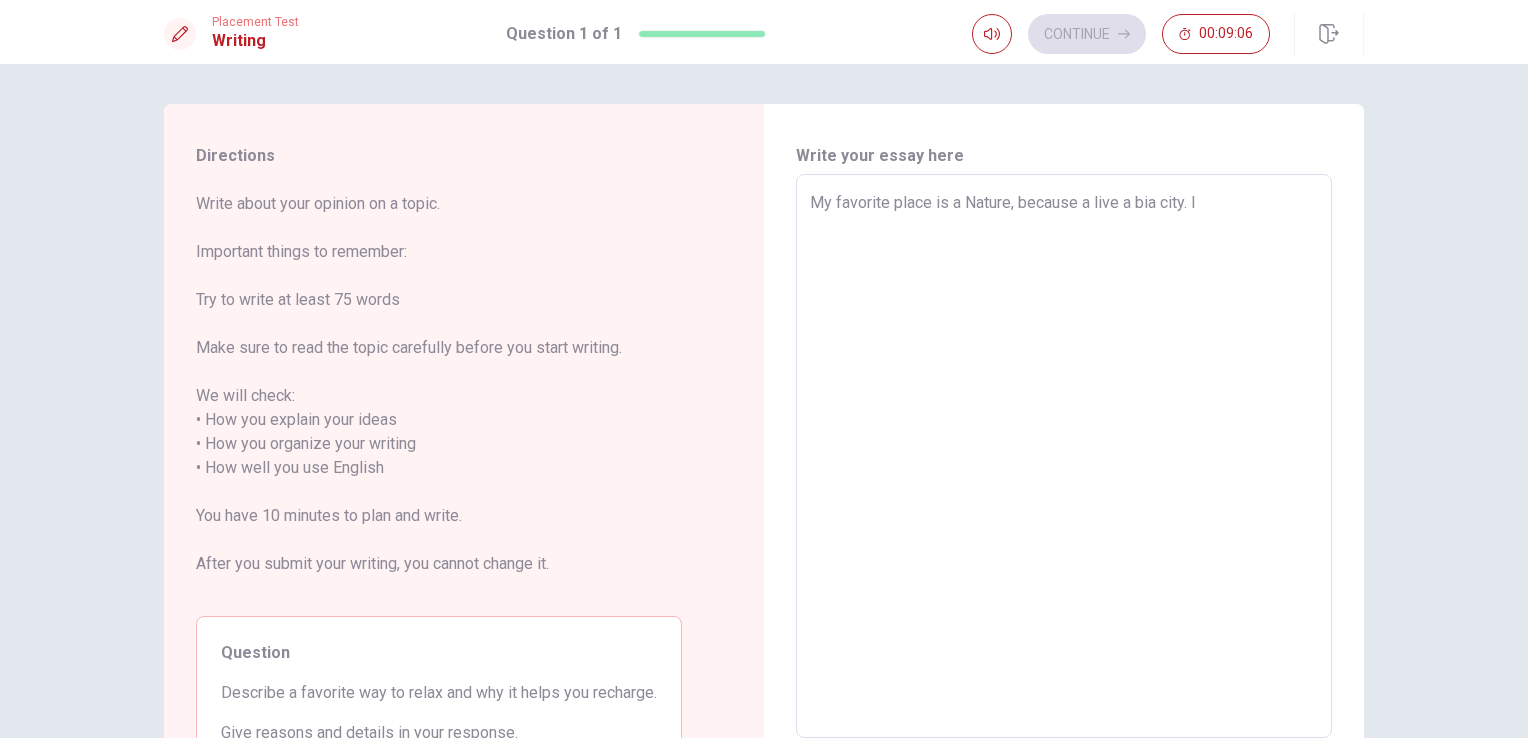type on "My favorite place is a Nature, because a live a bia city. I f" 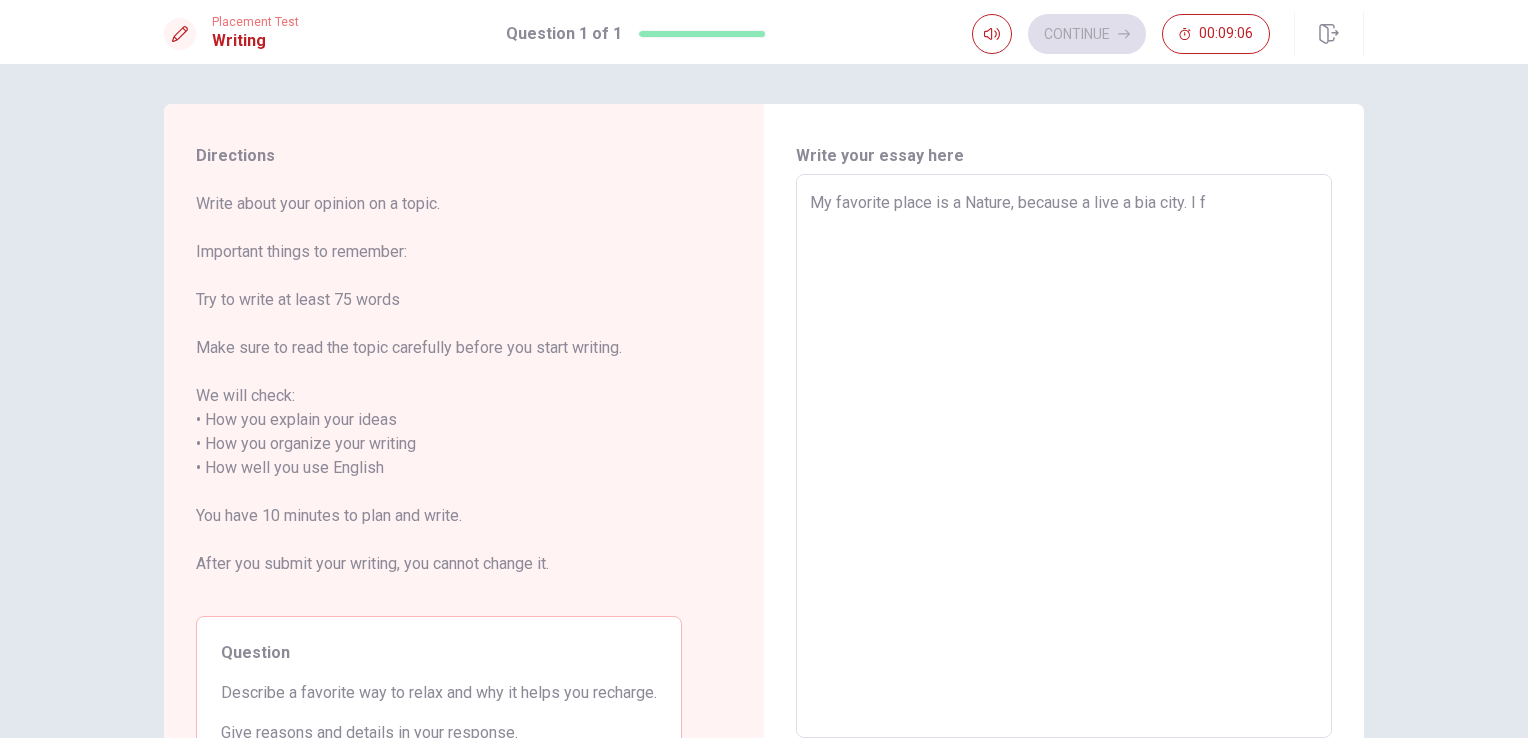 type on "x" 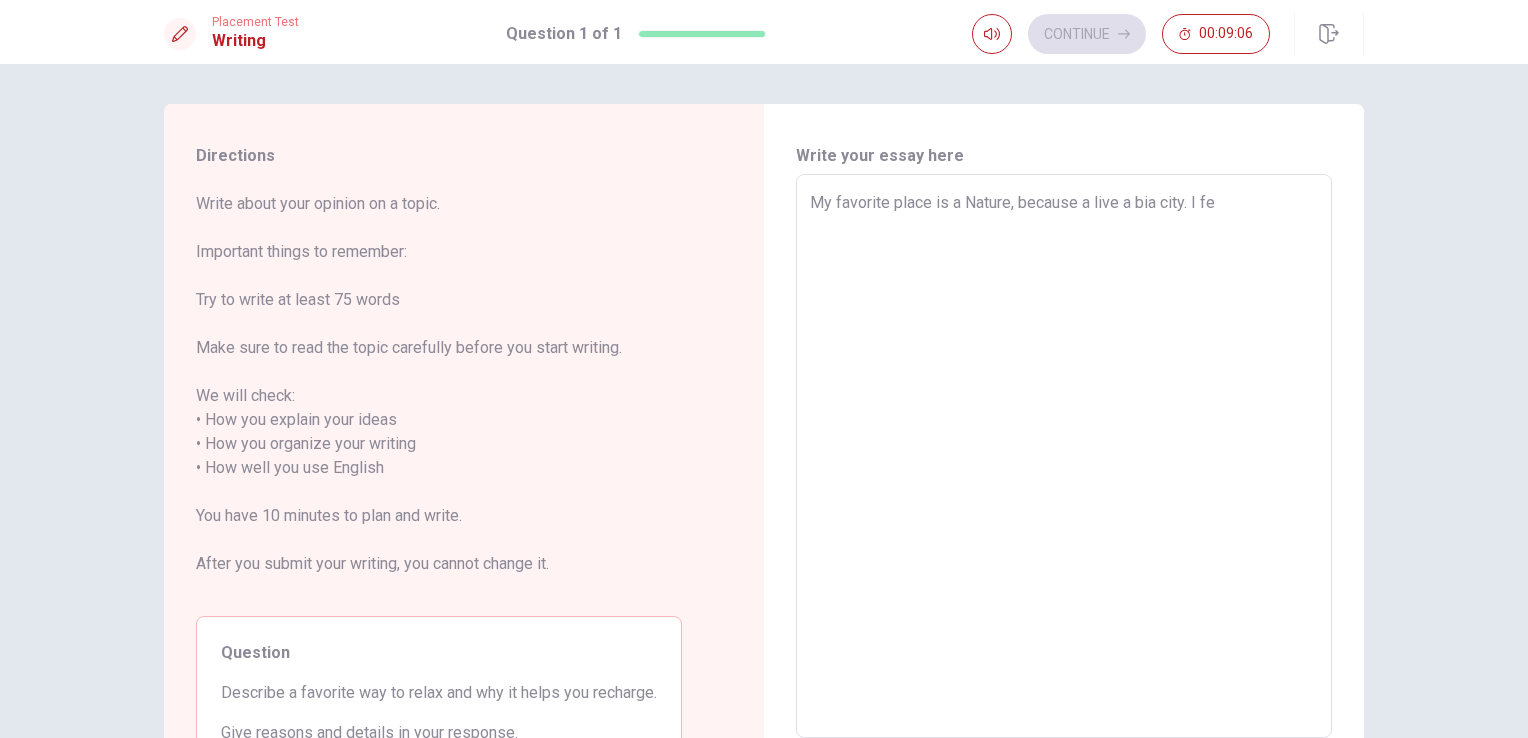 type on "x" 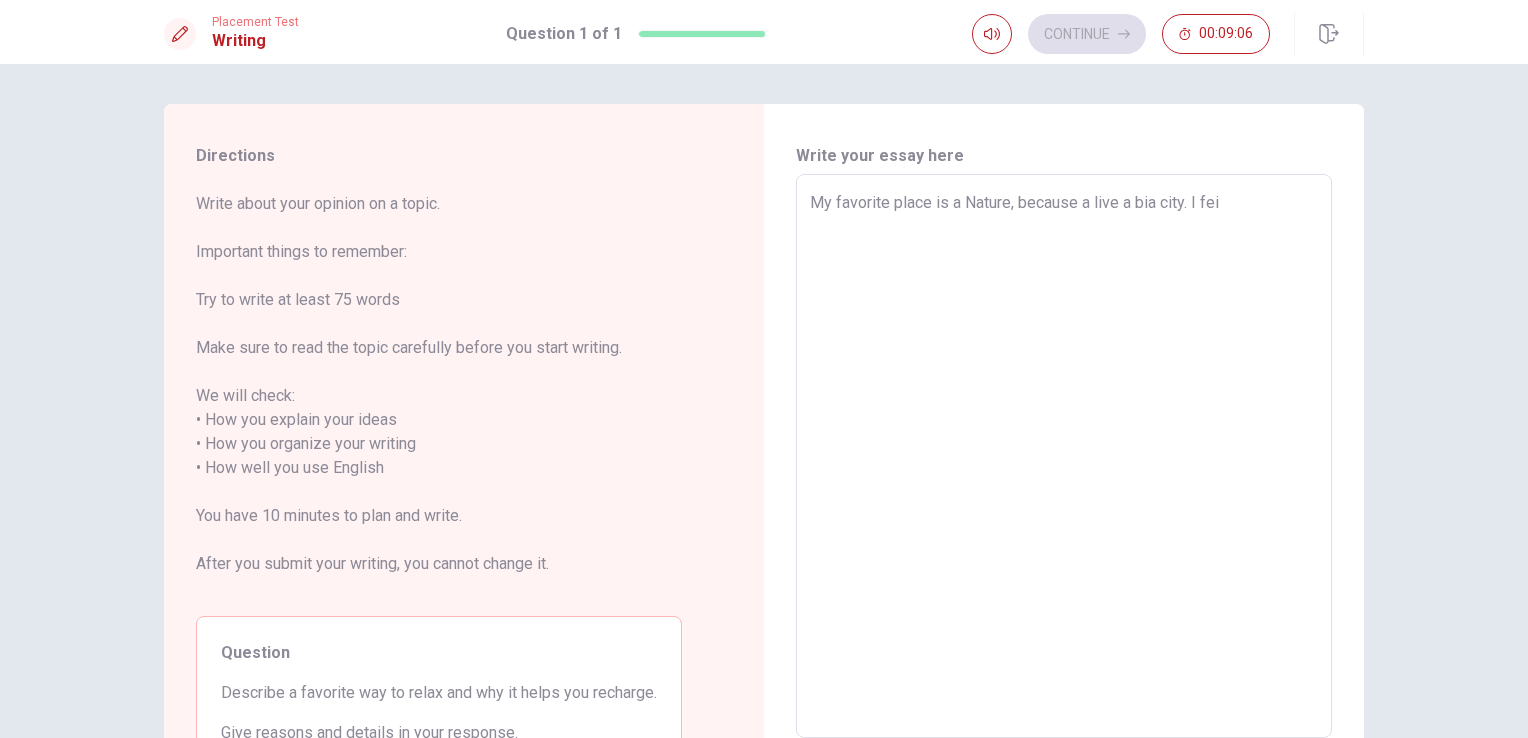 type on "x" 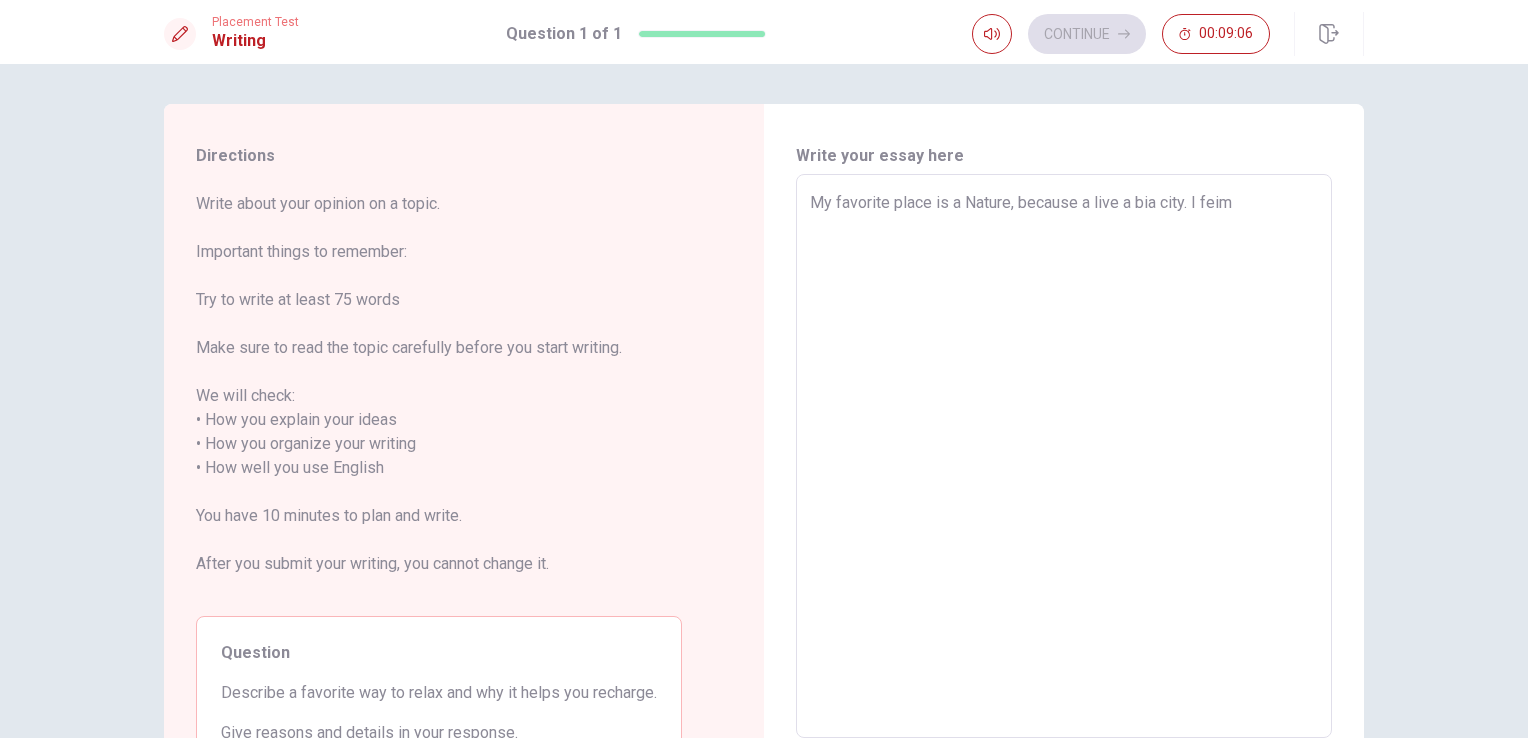 type on "x" 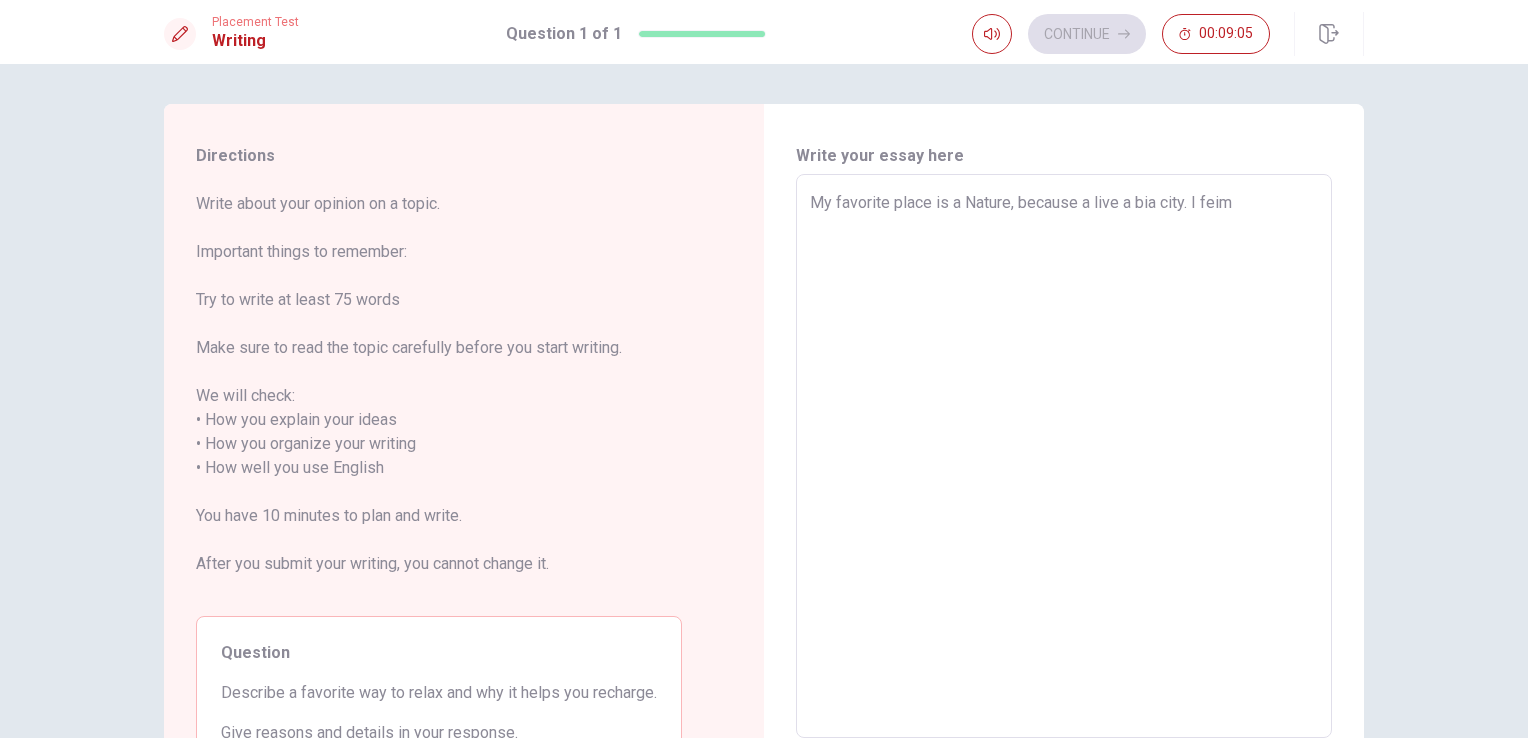 type on "My favorite place is a Nature, because a live a bia city. I fei" 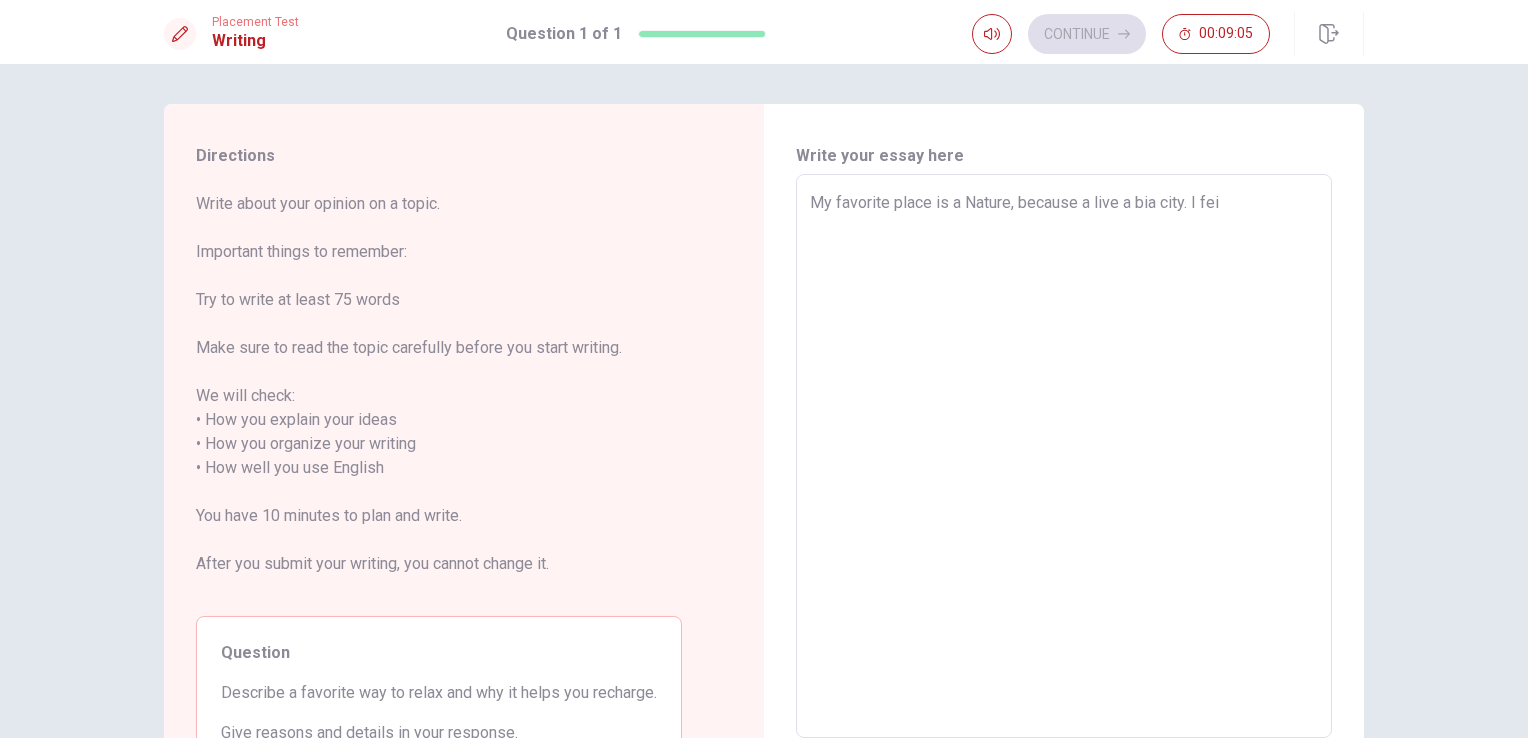 type on "x" 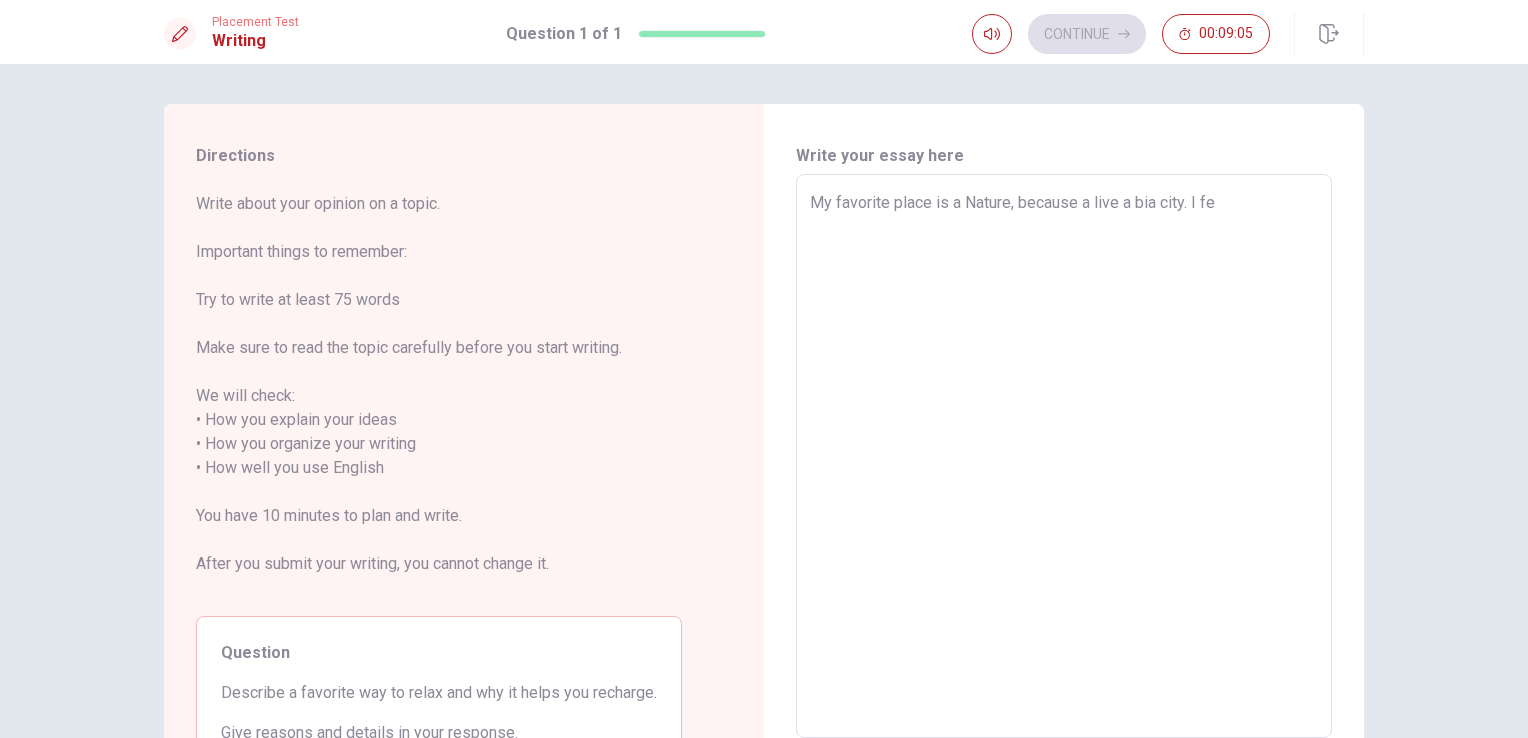 type on "My favorite place is a Nature, because a live a bia city. I f" 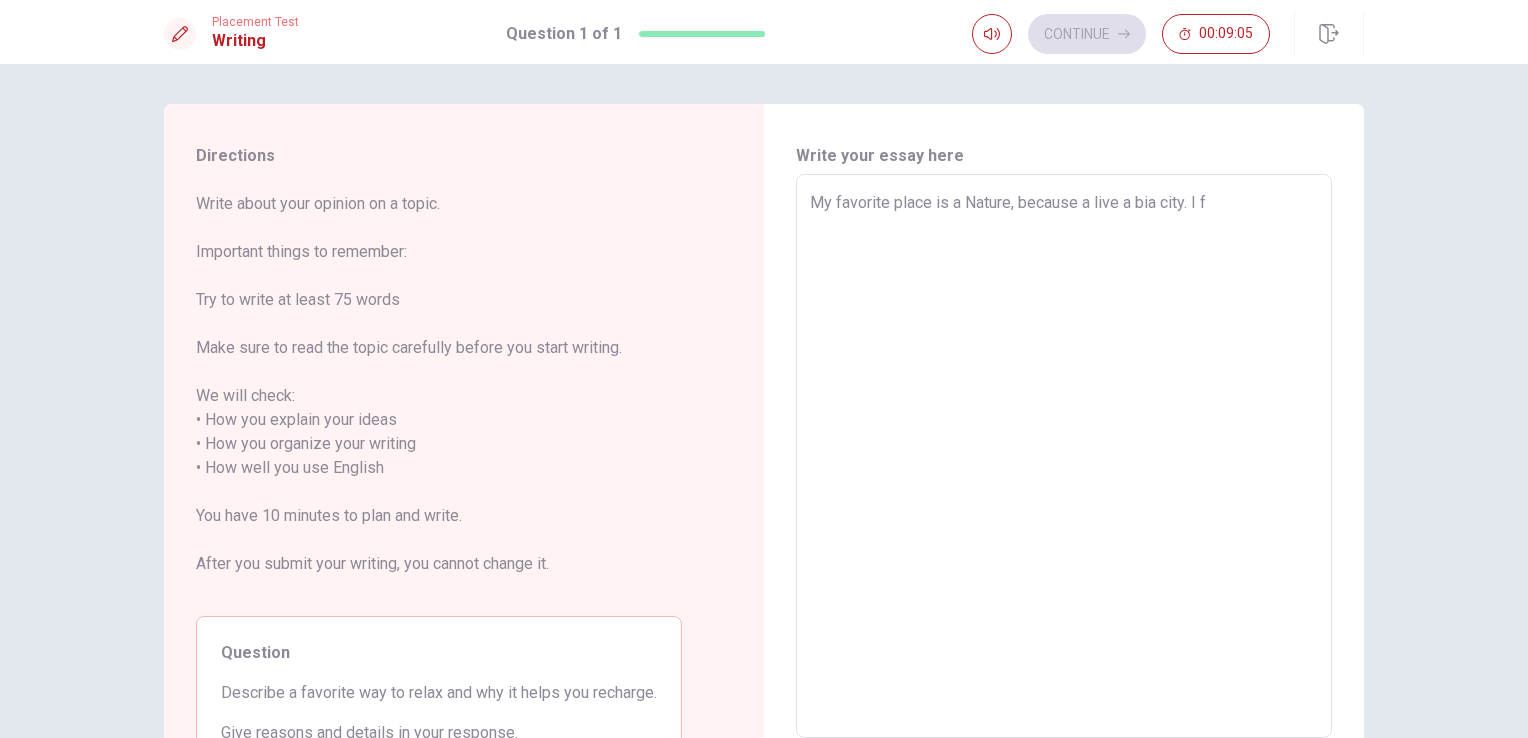 type on "x" 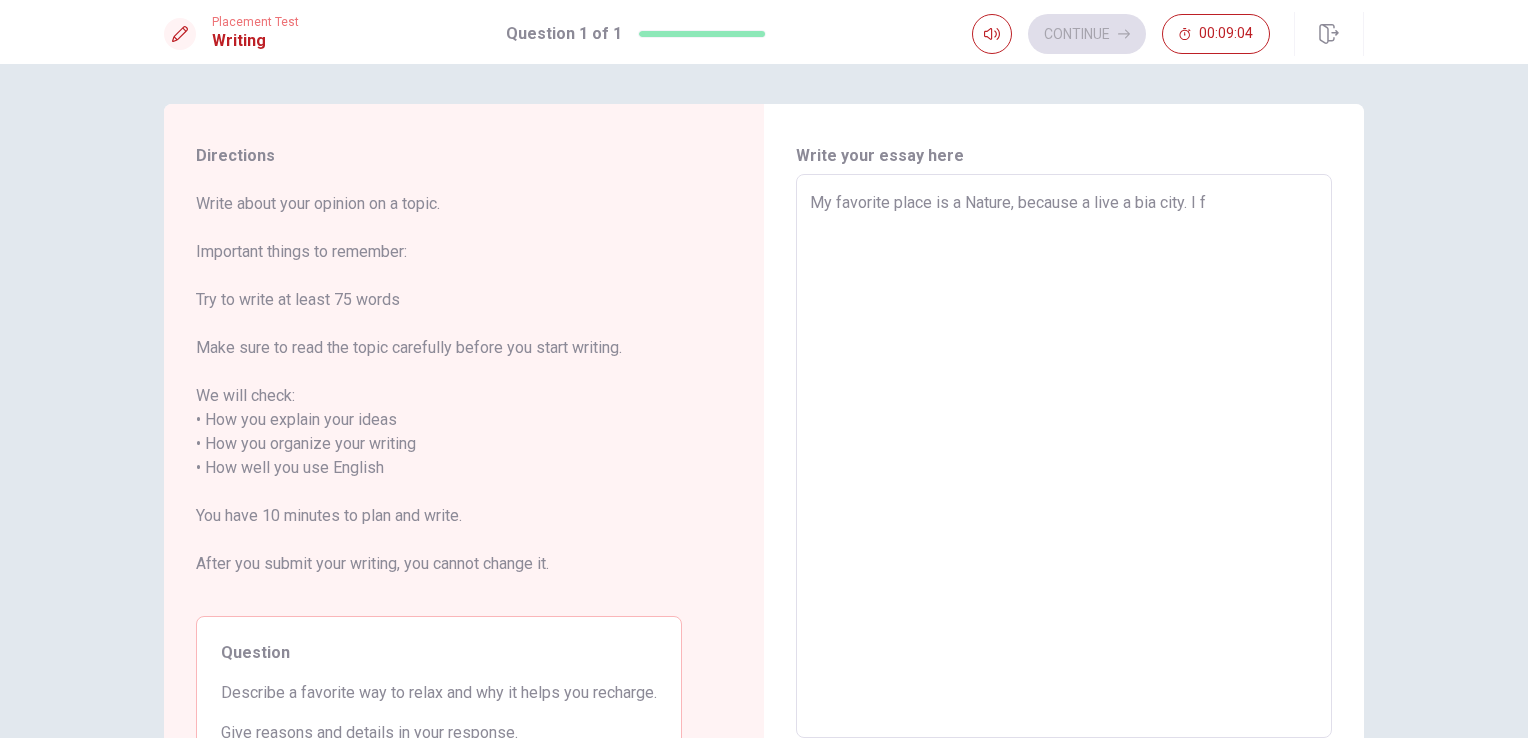 type on "My favorite place is a Nature, because a live a bia city. I fr" 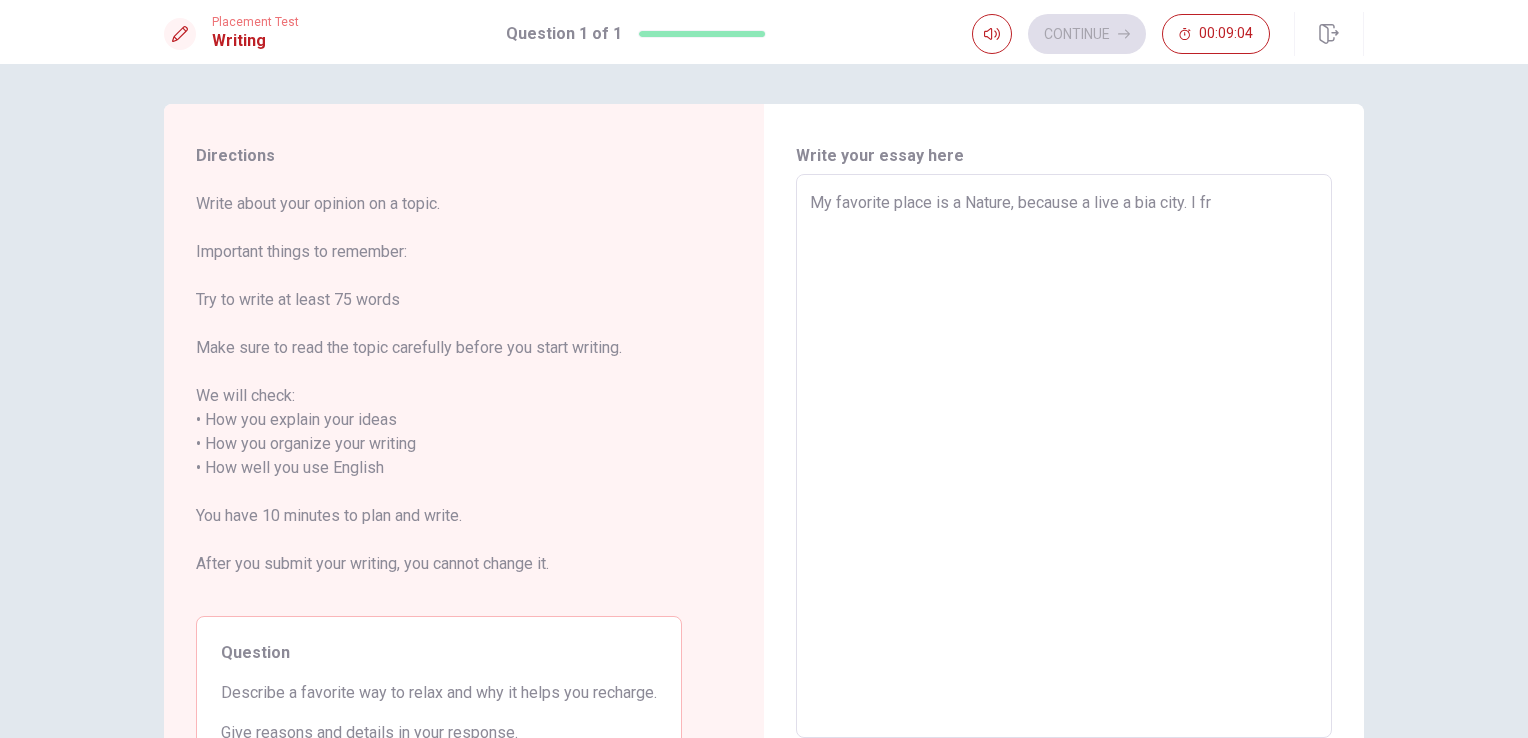 type on "x" 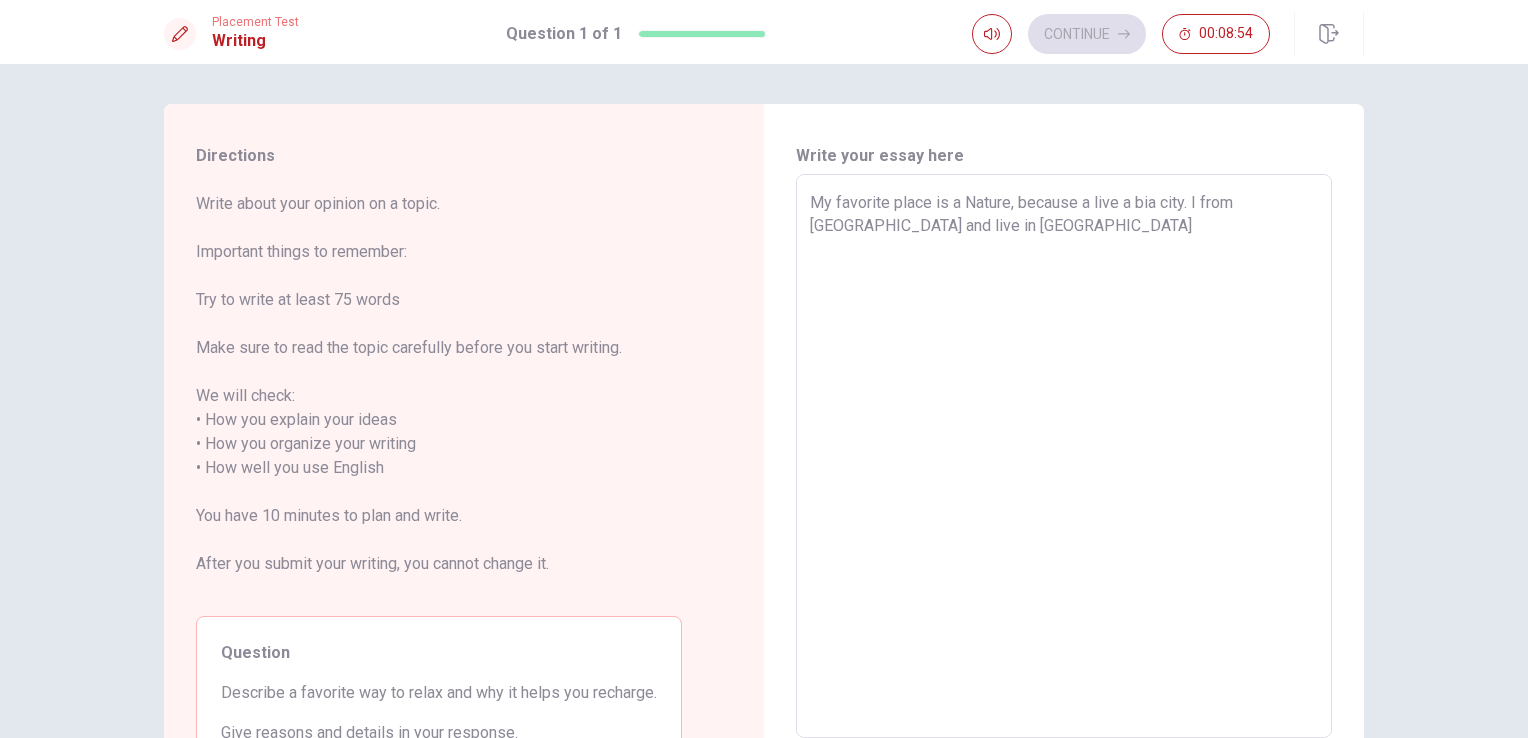 click on "My favorite place is a Nature, because a live a bia city. I from [GEOGRAPHIC_DATA] and live in [GEOGRAPHIC_DATA]" at bounding box center [1064, 456] 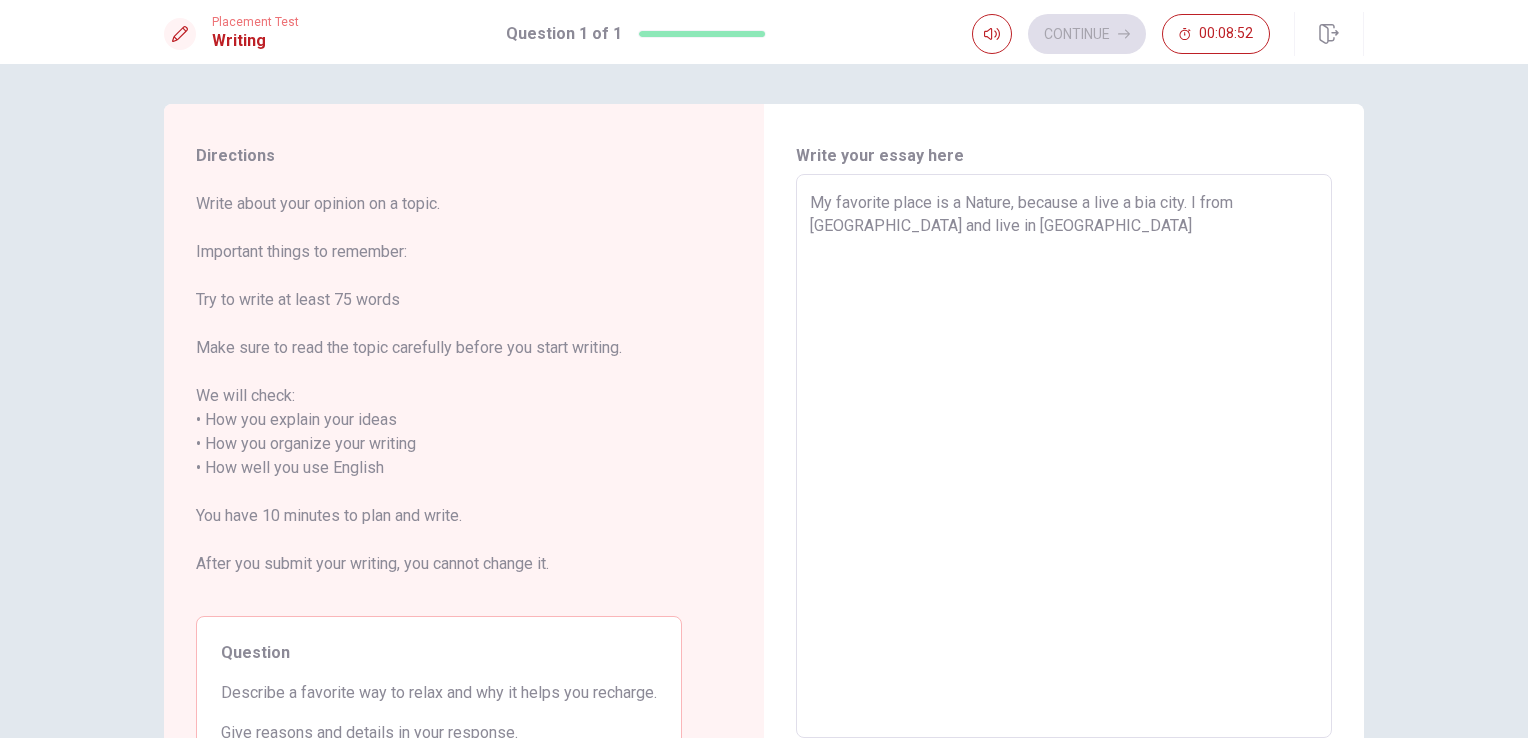 click on "My favorite place is a Nature, because a live a bia city. I from [GEOGRAPHIC_DATA] and live in [GEOGRAPHIC_DATA]" at bounding box center (1064, 456) 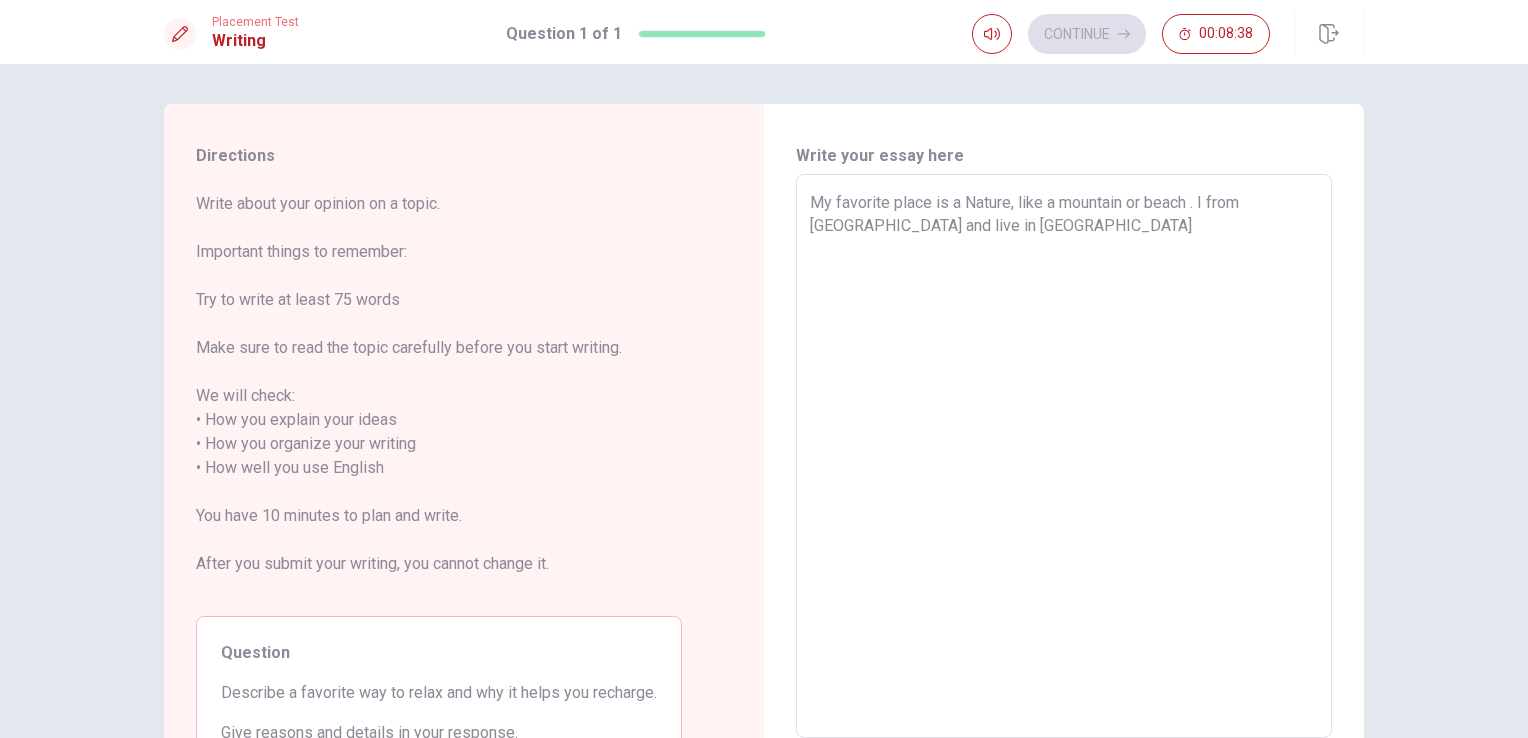 click on "My favorite place is a Nature, like a mountain or beach . I from [GEOGRAPHIC_DATA] and live in [GEOGRAPHIC_DATA]" at bounding box center [1064, 456] 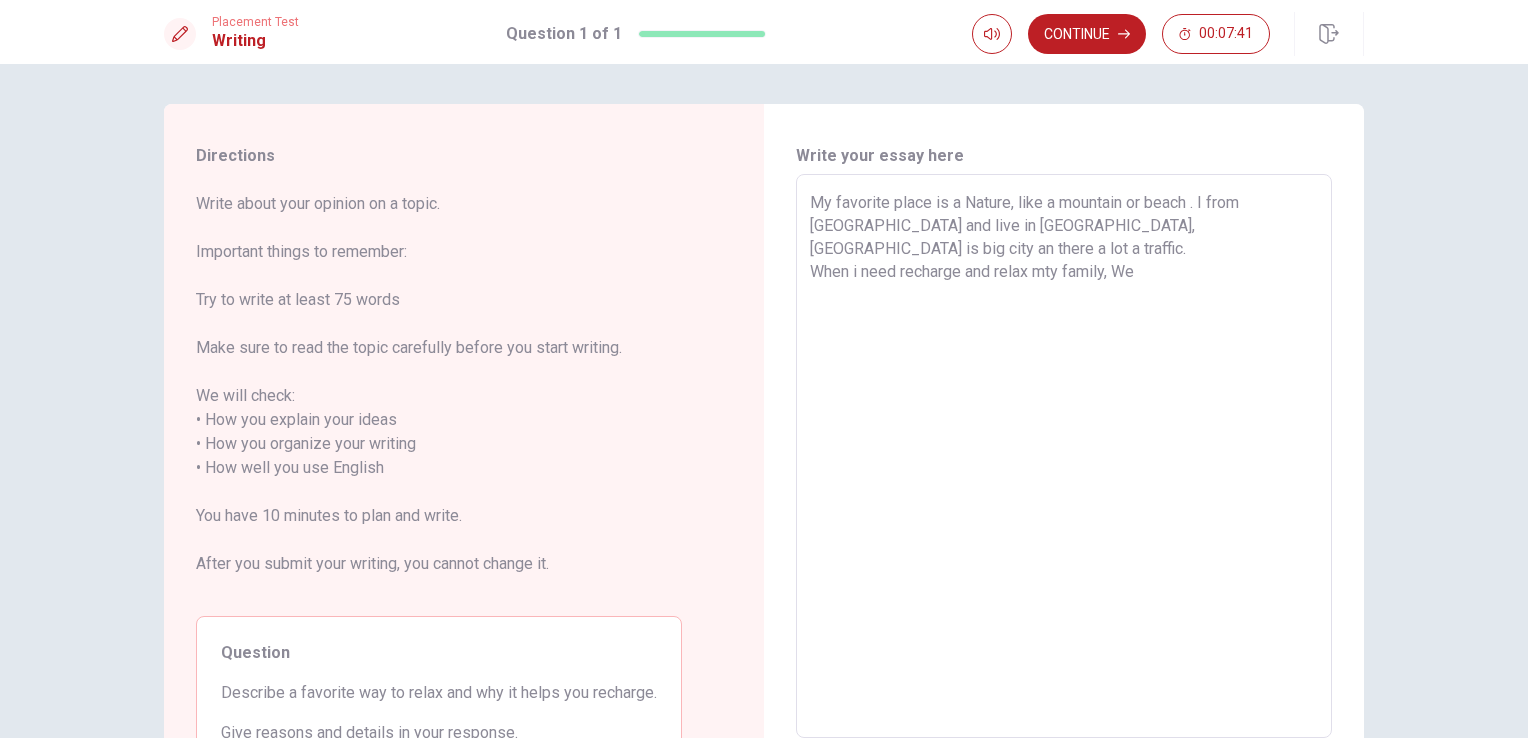 click on "My favorite place is a Nature, like a mountain or beach . I from [GEOGRAPHIC_DATA] and live in [GEOGRAPHIC_DATA], [GEOGRAPHIC_DATA] is big city an there a lot a traffic.
When i need recharge and relax mty family, We" at bounding box center (1064, 456) 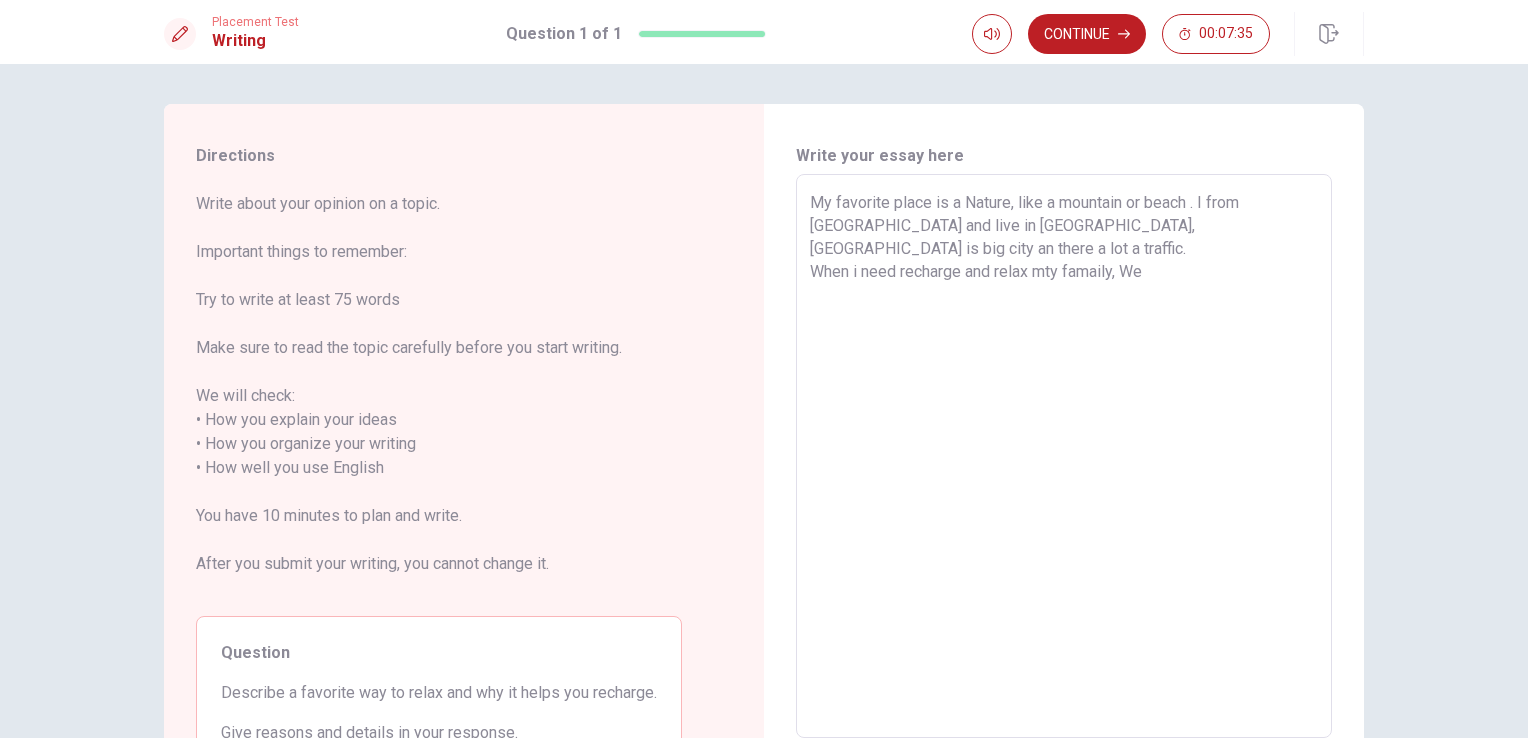 click on "My favorite place is a Nature, like a mountain or beach . I from [GEOGRAPHIC_DATA] and live in [GEOGRAPHIC_DATA], [GEOGRAPHIC_DATA] is big city an there a lot a traffic.
When i need recharge and relax mty famaily, We" at bounding box center [1064, 456] 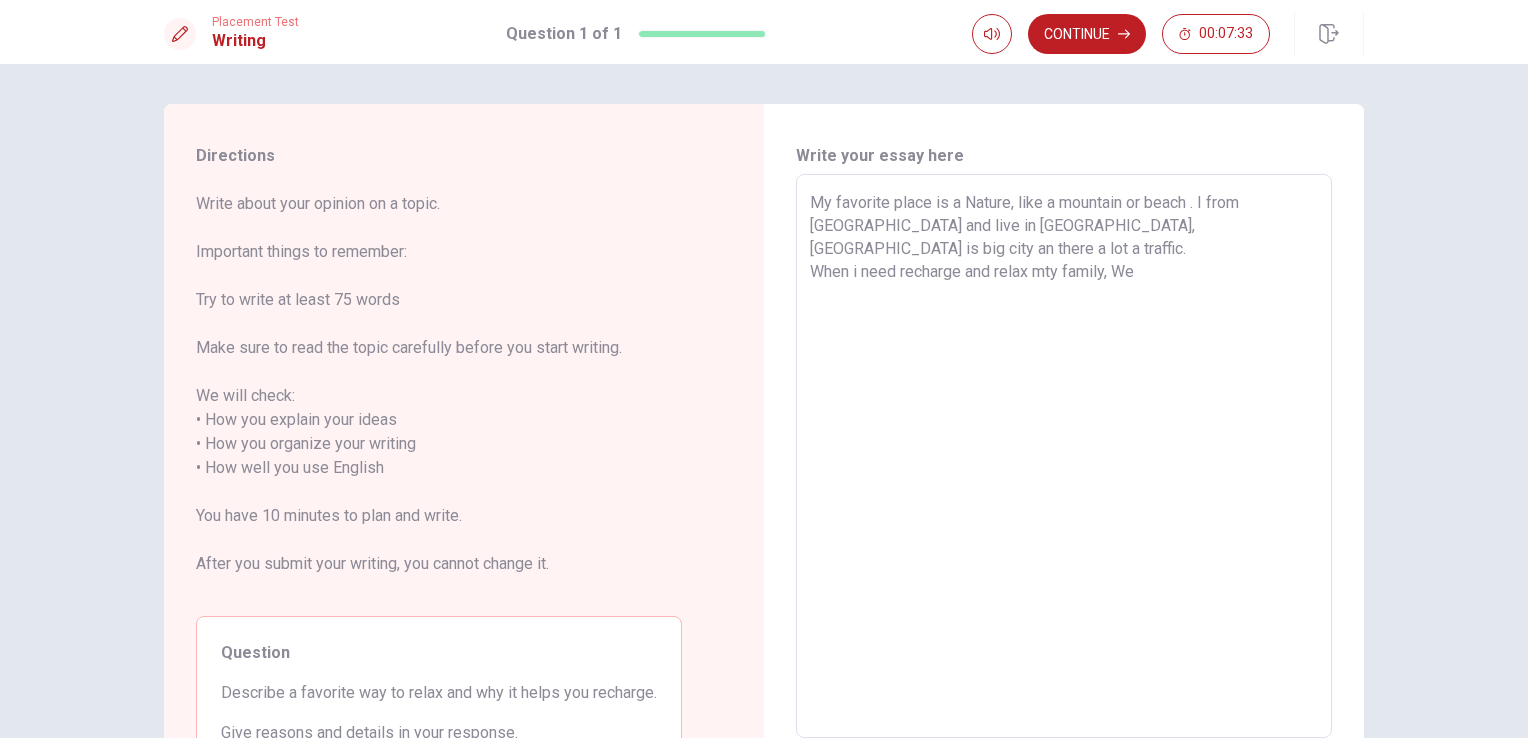 click on "My favorite place is a Nature, like a mountain or beach . I from [GEOGRAPHIC_DATA] and live in [GEOGRAPHIC_DATA], [GEOGRAPHIC_DATA] is big city an there a lot a traffic.
When i need recharge and relax mty family, We" at bounding box center [1064, 456] 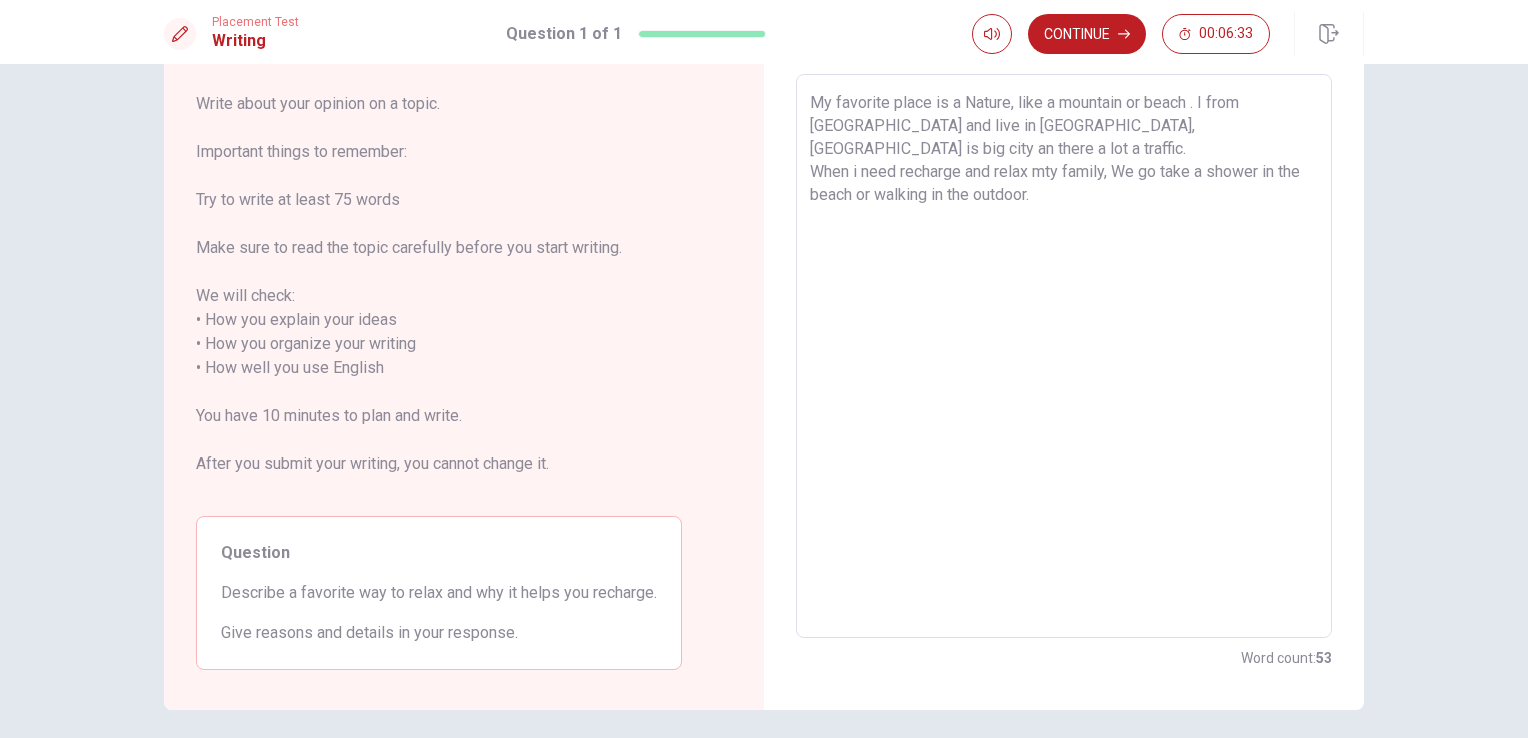 scroll, scrollTop: 0, scrollLeft: 0, axis: both 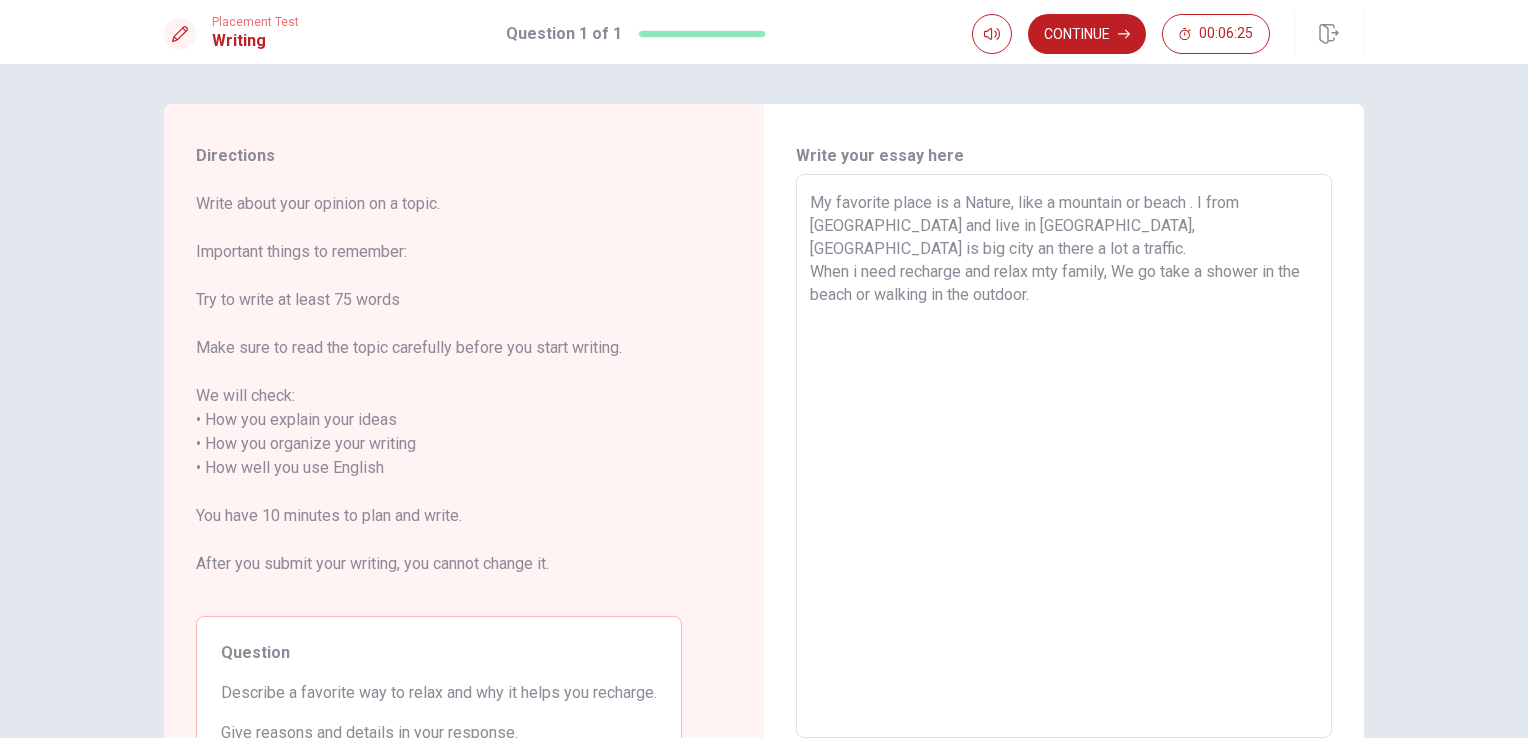 click on "My favorite place is a Nature, like a mountain or beach . I from [GEOGRAPHIC_DATA] and live in [GEOGRAPHIC_DATA], [GEOGRAPHIC_DATA] is big city an there a lot a traffic.
When i need recharge and relax mty family, We go take a shower in the beach or walking in the outdoor." at bounding box center (1064, 456) 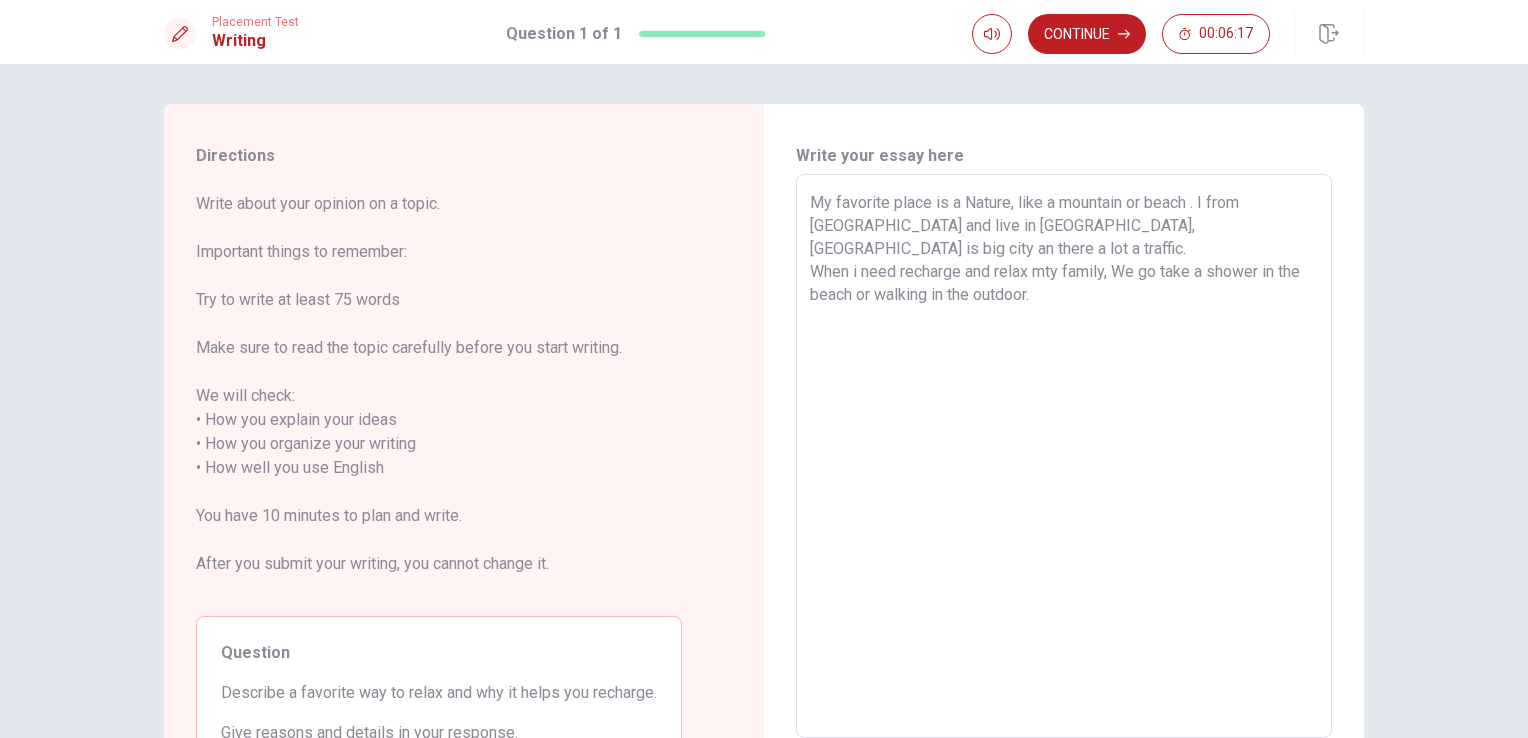 click on "My favorite place is a Nature, like a mountain or beach . I from [GEOGRAPHIC_DATA] and live in [GEOGRAPHIC_DATA], [GEOGRAPHIC_DATA] is big city an there a lot a traffic.
When i need recharge and relax mty family, We go take a shower in the beach or walking in the outdoor." at bounding box center [1064, 456] 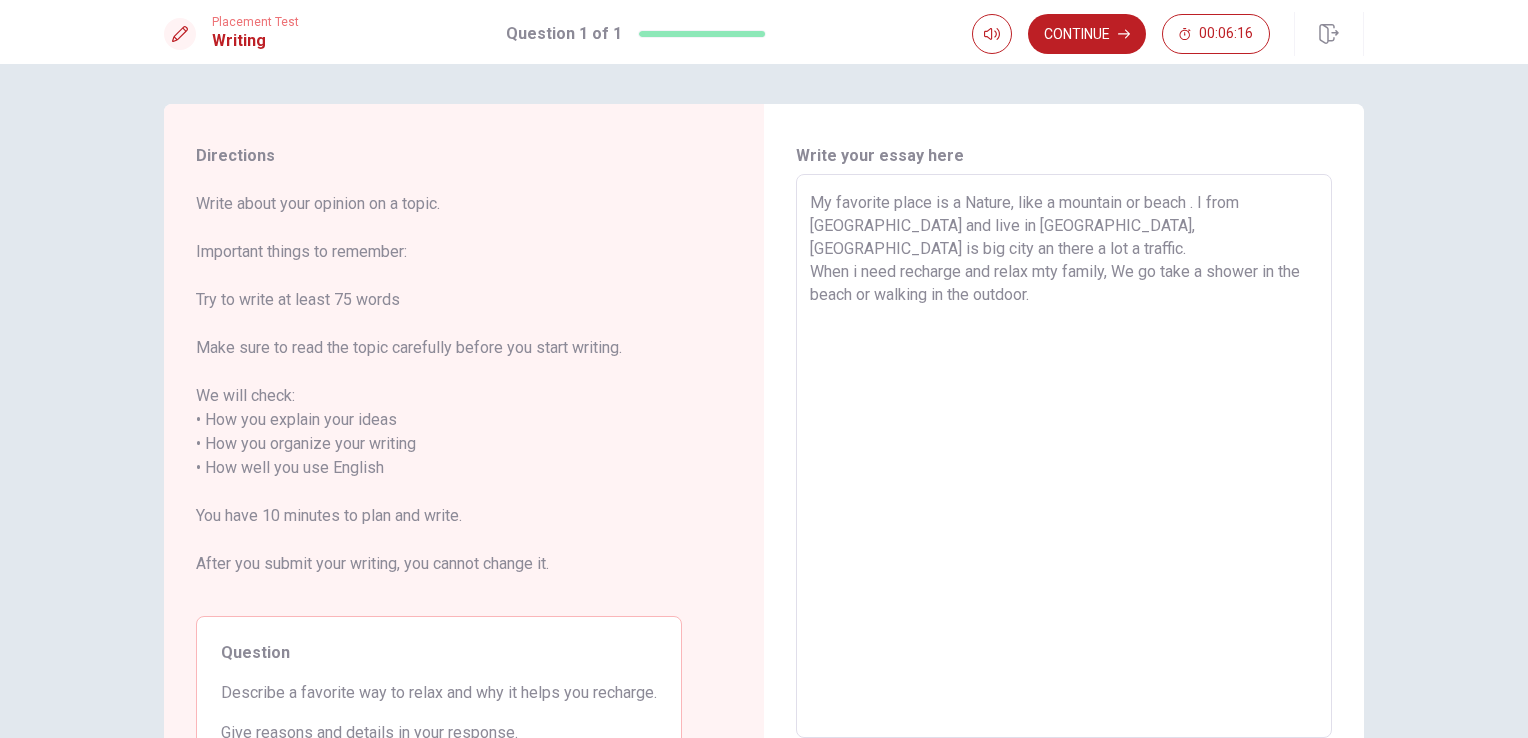 click on "My favorite place is a Nature, like a mountain or beach . I from [GEOGRAPHIC_DATA] and live in [GEOGRAPHIC_DATA], [GEOGRAPHIC_DATA] is big city an there a lot a traffic.
When i need recharge and relax mty family, We go take a shower in the beach or walking in the outdoor." at bounding box center [1064, 456] 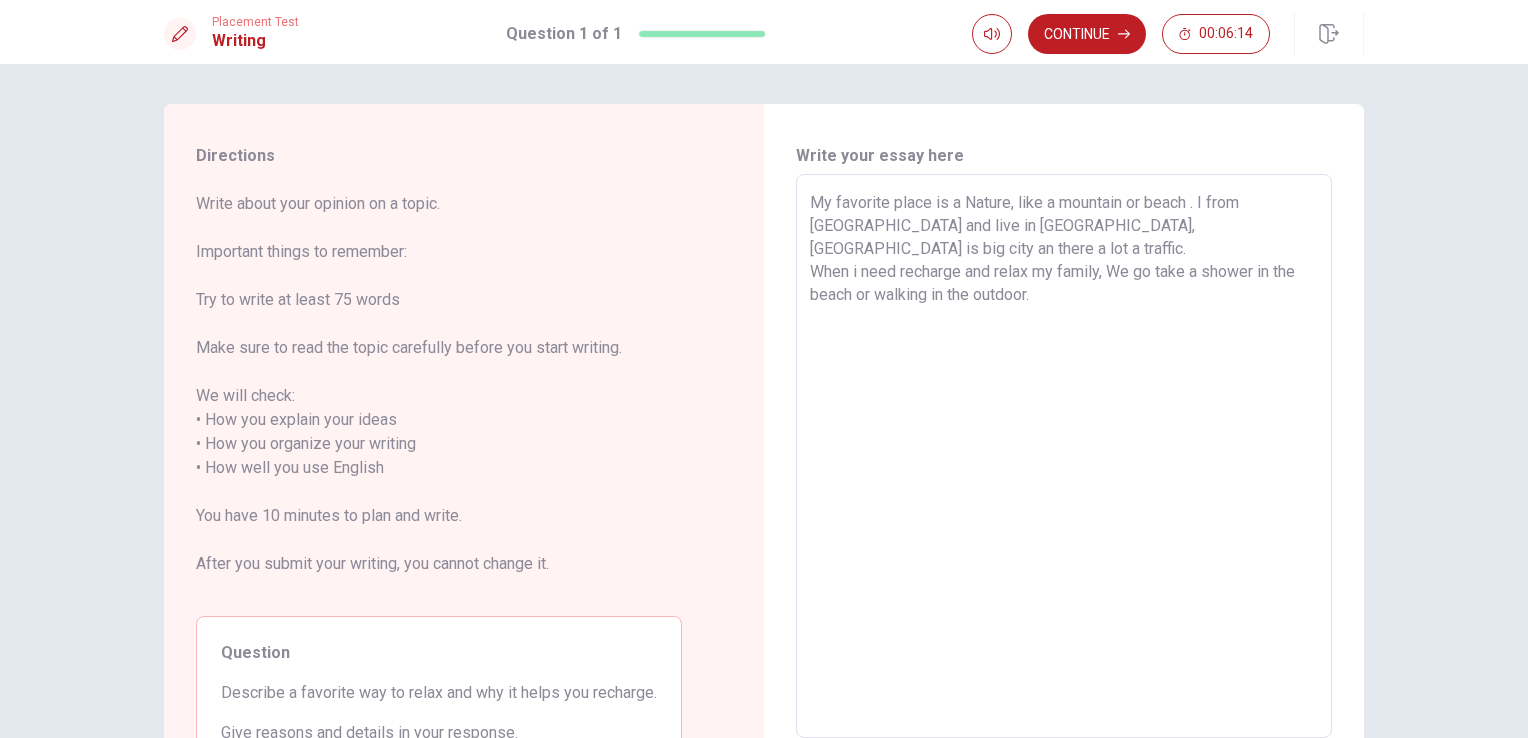 click on "My favorite place is a Nature, like a mountain or beach . I from [GEOGRAPHIC_DATA] and live in [GEOGRAPHIC_DATA], [GEOGRAPHIC_DATA] is big city an there a lot a traffic.
When i need recharge and relax my family, We go take a shower in the beach or walking in the outdoor." at bounding box center (1064, 456) 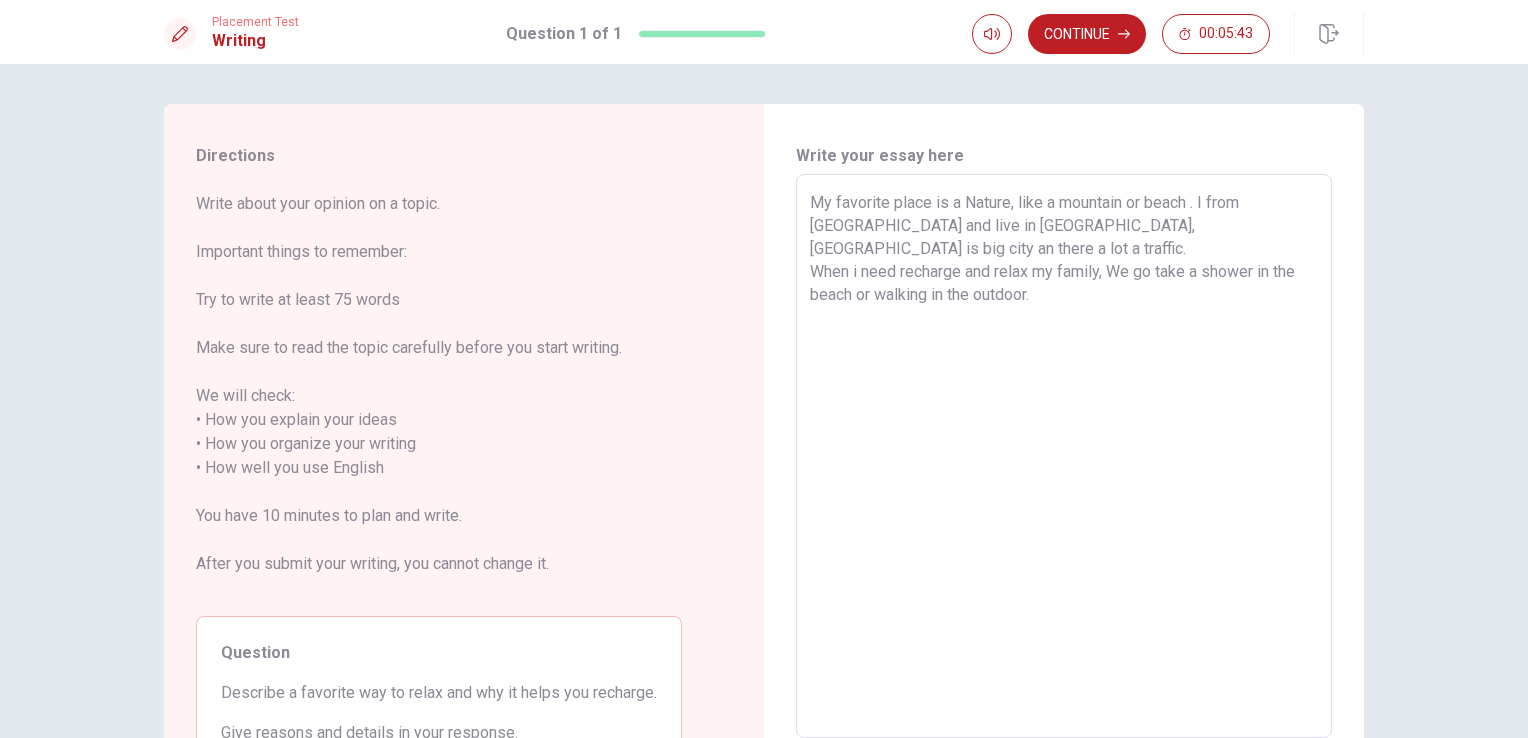 click on "My favorite place is a Nature, like a mountain or beach . I from [GEOGRAPHIC_DATA] and live in [GEOGRAPHIC_DATA], [GEOGRAPHIC_DATA] is big city an there a lot a traffic.
When i need recharge and relax my family, We go take a shower in the beach or walking in the outdoor." at bounding box center (1064, 456) 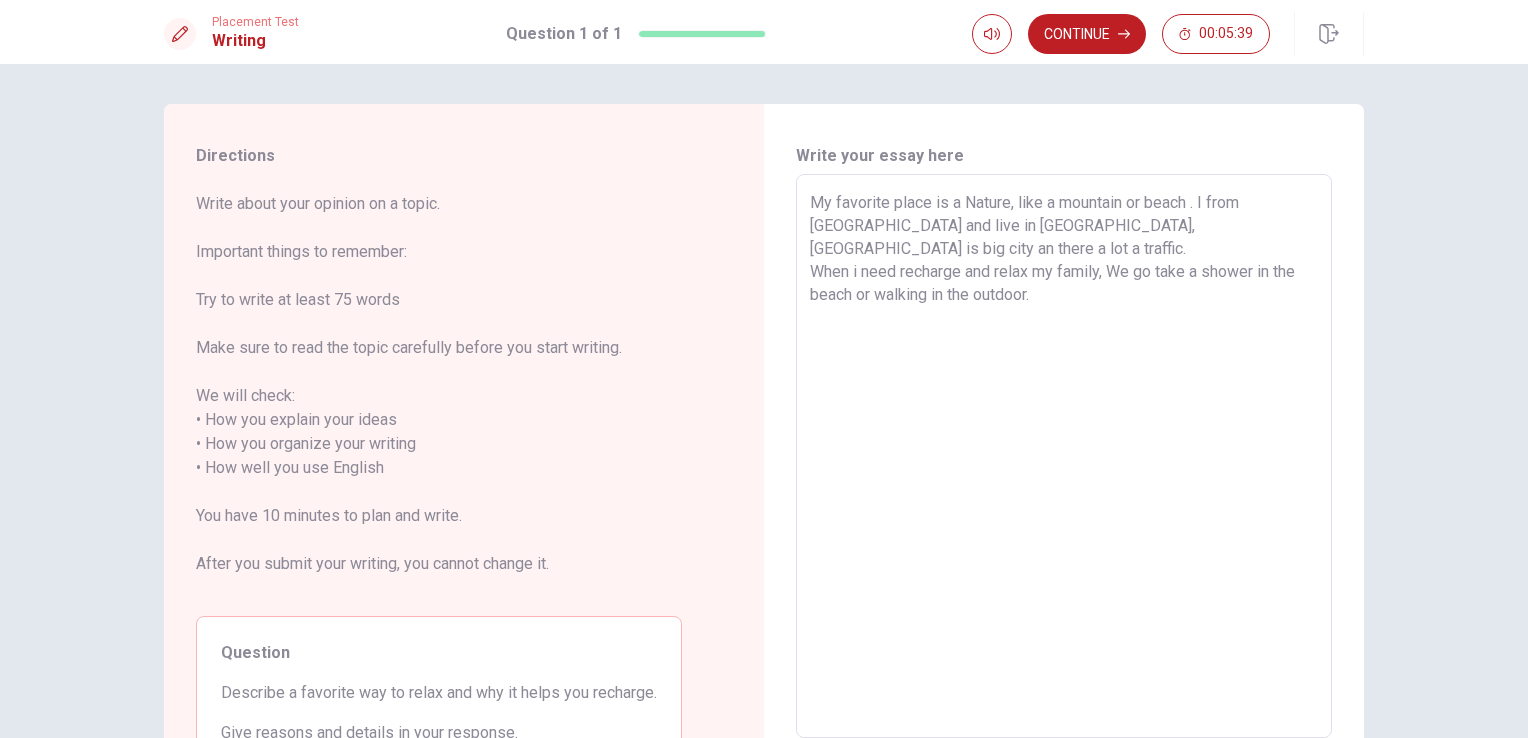 click on "My favorite place is a Nature, like a mountain or beach . I from [GEOGRAPHIC_DATA] and live in [GEOGRAPHIC_DATA], [GEOGRAPHIC_DATA] is big city an there a lot a traffic.
When i need recharge and relax my family, We go take a shower in the beach or walking in the outdoor." at bounding box center (1064, 456) 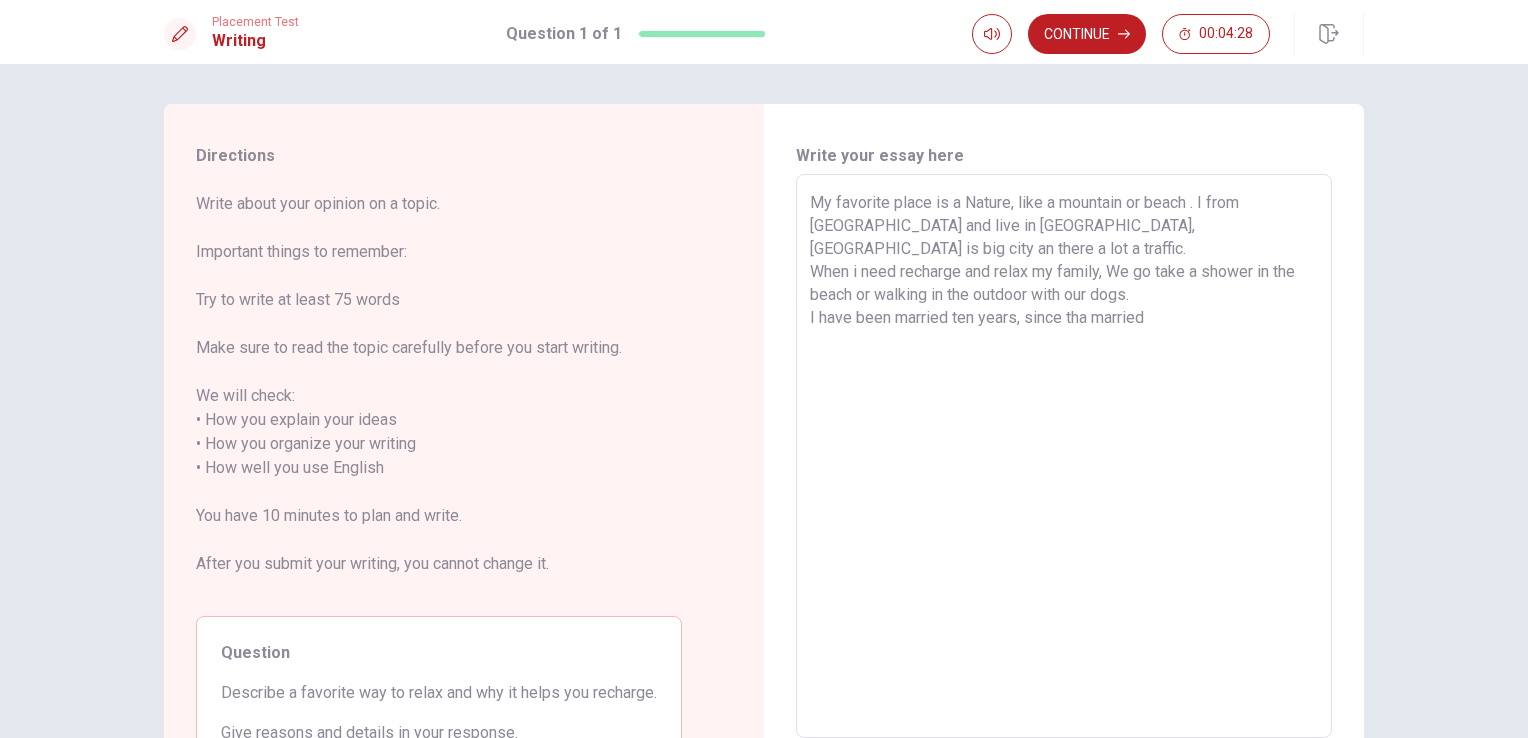 click on "My favorite place is a Nature, like a mountain or beach . I from [GEOGRAPHIC_DATA] and live in [GEOGRAPHIC_DATA], [GEOGRAPHIC_DATA] is big city an there a lot a traffic.
When i need recharge and relax my family, We go take a shower in the beach or walking in the outdoor with our dogs.
I have been married ten years, since tha married" at bounding box center [1064, 456] 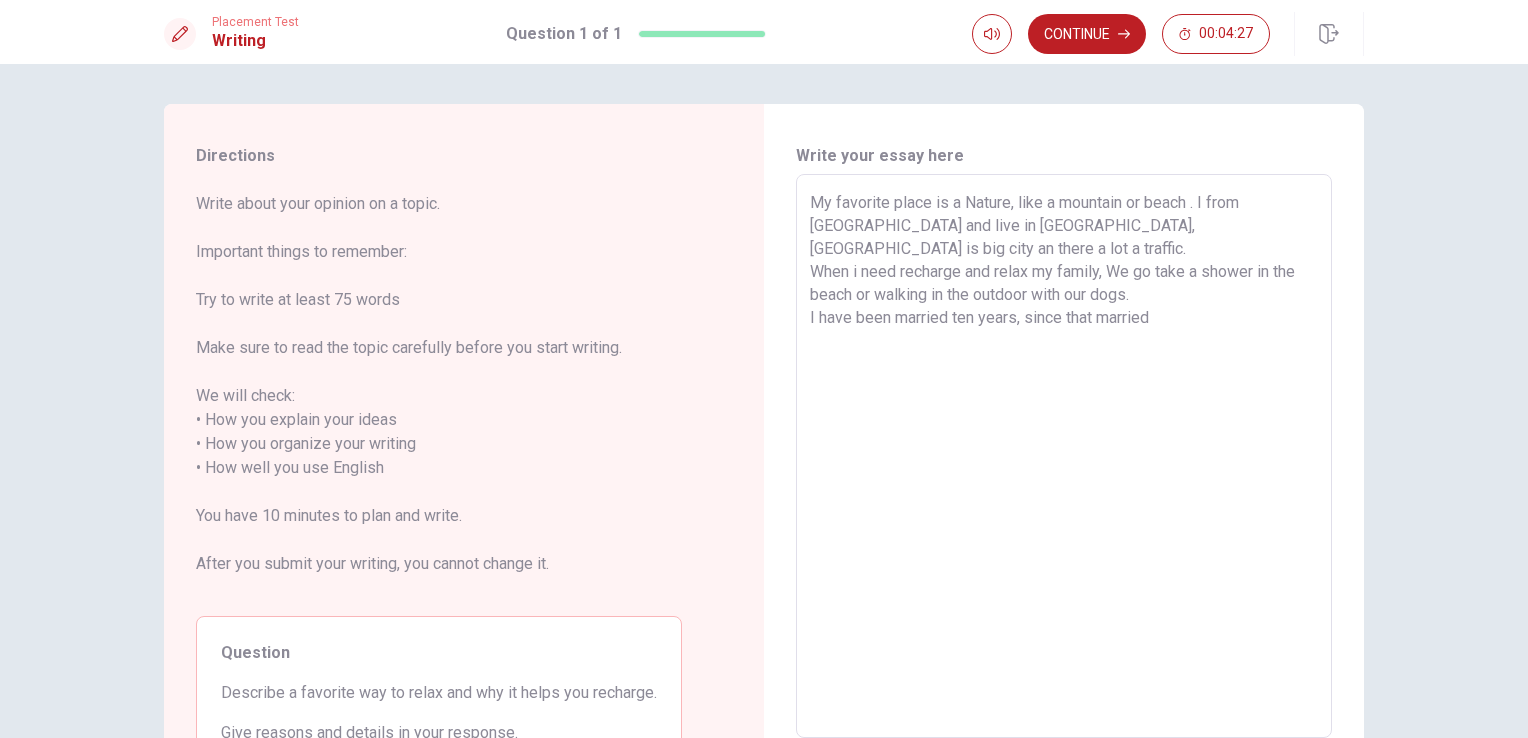 click on "My favorite place is a Nature, like a mountain or beach . I from [GEOGRAPHIC_DATA] and live in [GEOGRAPHIC_DATA], [GEOGRAPHIC_DATA] is big city an there a lot a traffic.
When i need recharge and relax my family, We go take a shower in the beach or walking in the outdoor with our dogs.
I have been married ten years, since that married" at bounding box center [1064, 456] 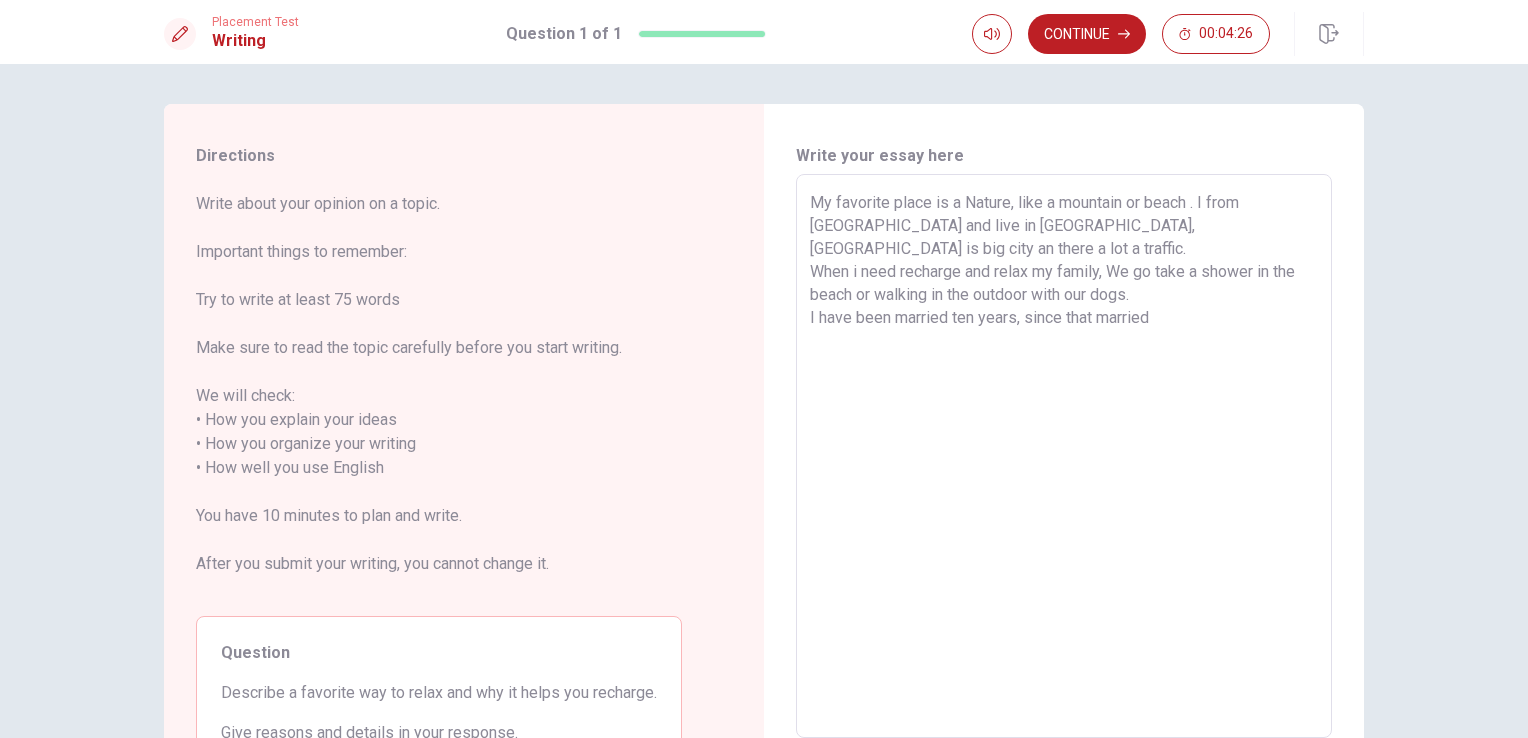 click on "My favorite place is a Nature, like a mountain or beach . I from [GEOGRAPHIC_DATA] and live in [GEOGRAPHIC_DATA], [GEOGRAPHIC_DATA] is big city an there a lot a traffic.
When i need recharge and relax my family, We go take a shower in the beach or walking in the outdoor with our dogs.
I have been married ten years, since that married" at bounding box center (1064, 456) 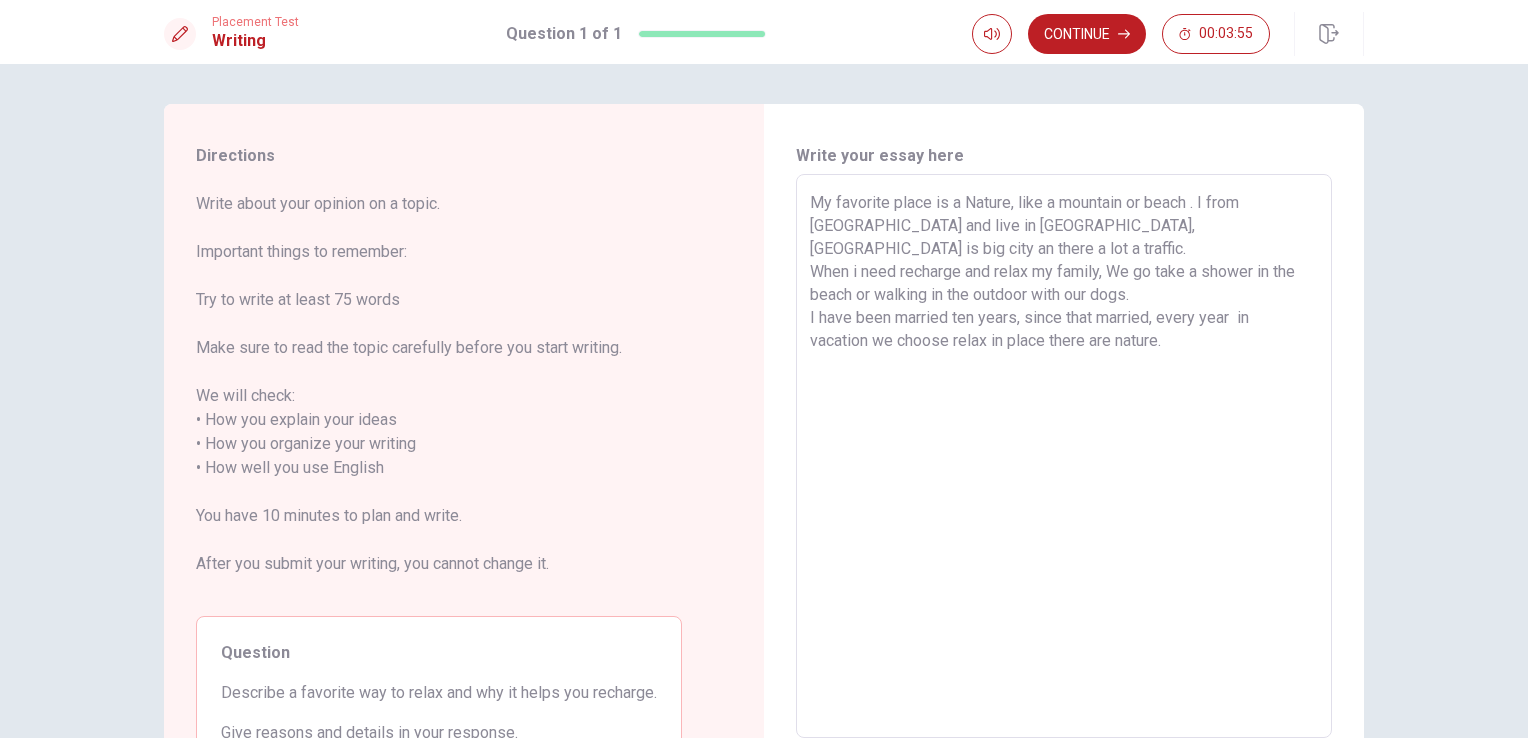 drag, startPoint x: 807, startPoint y: 287, endPoint x: 1109, endPoint y: 316, distance: 303.3892 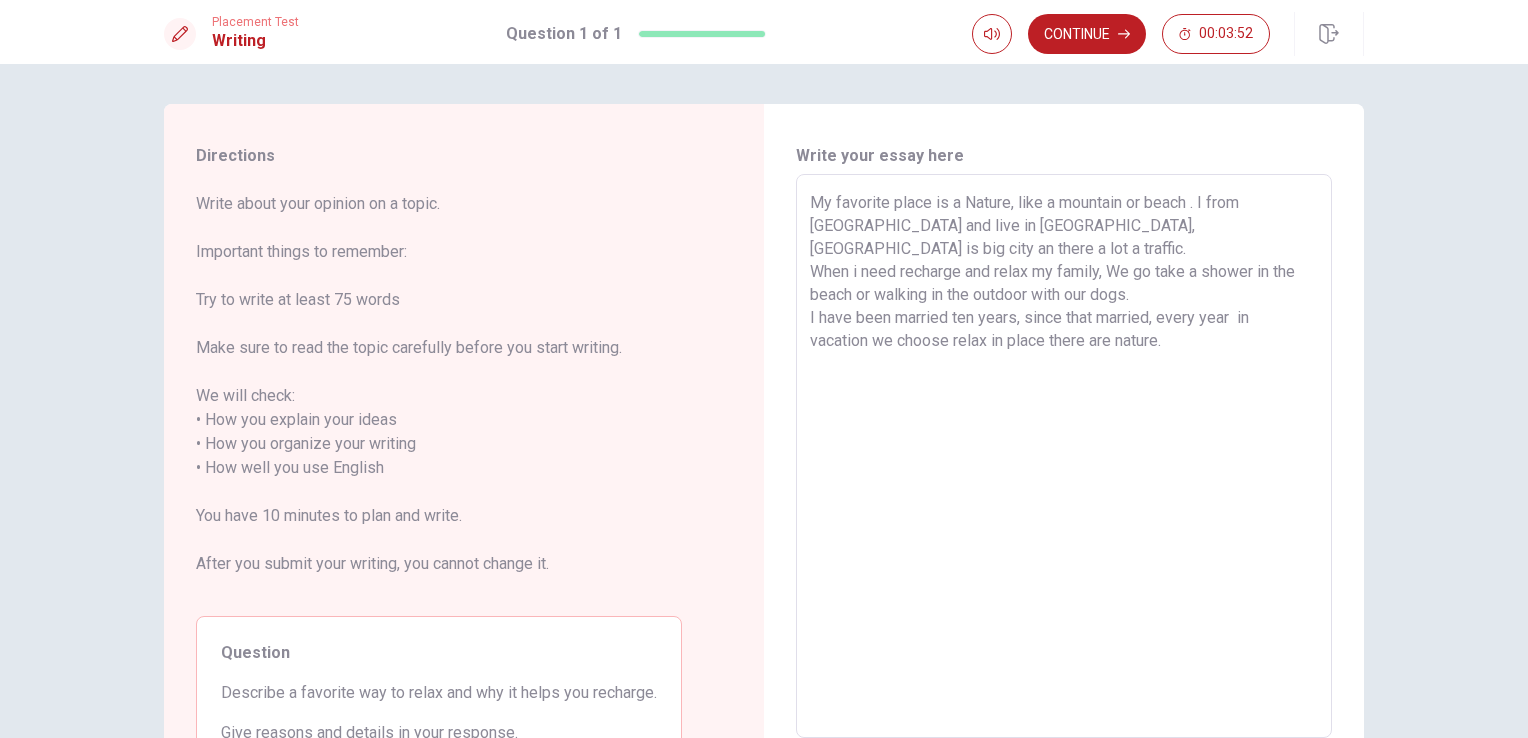 drag, startPoint x: 1197, startPoint y: 319, endPoint x: 798, endPoint y: 294, distance: 399.78244 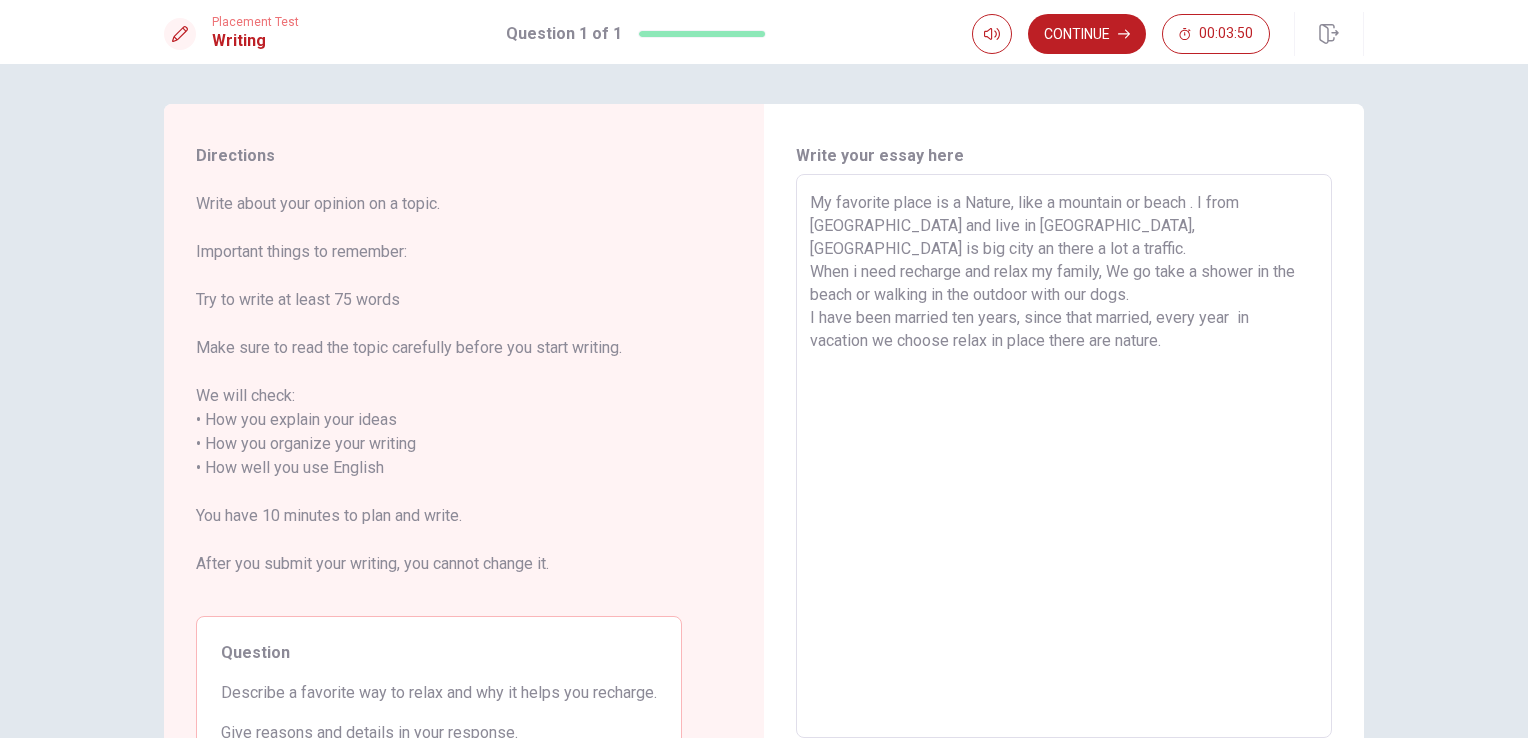 drag, startPoint x: 804, startPoint y: 294, endPoint x: 1209, endPoint y: 335, distance: 407.07 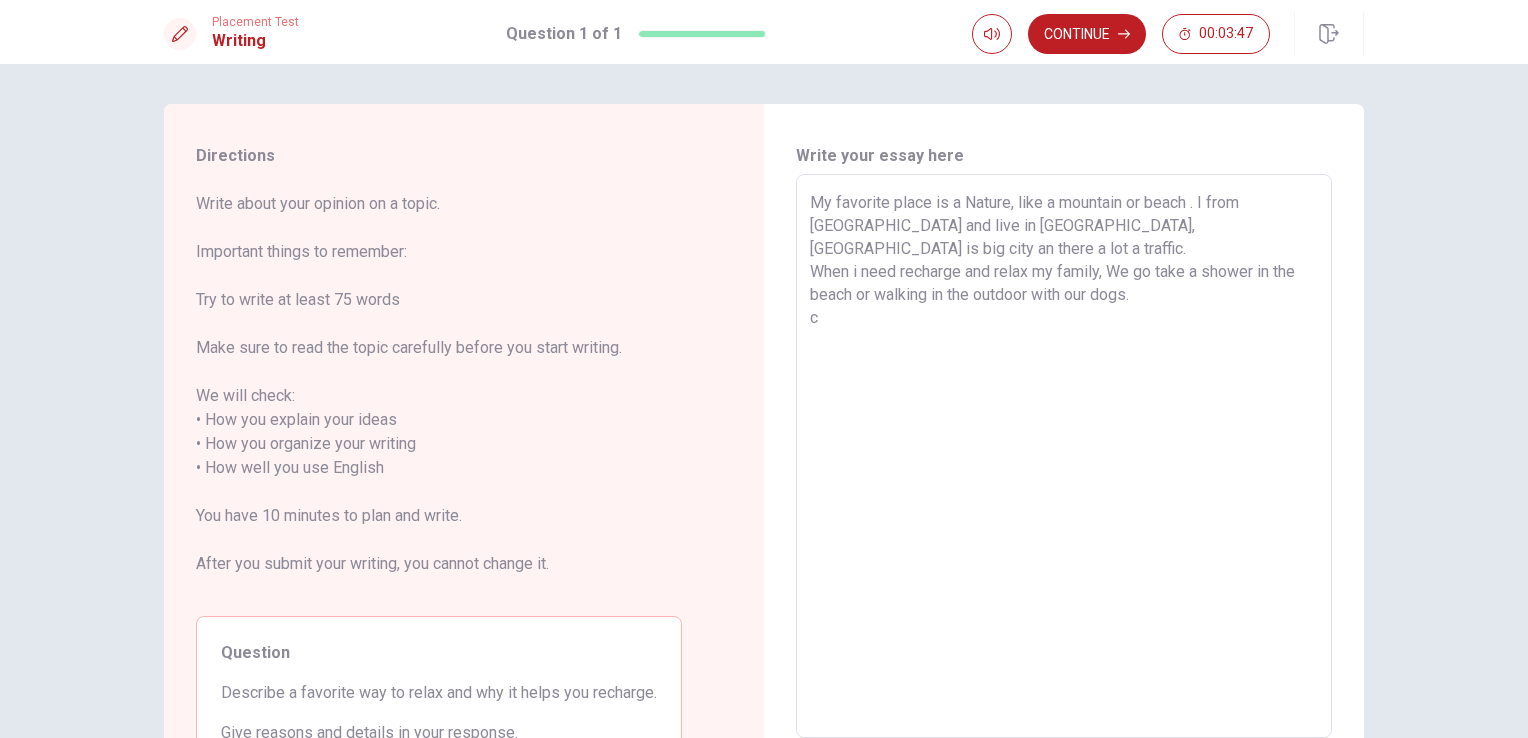 click on "My favorite place is a Nature, like a mountain or beach . I from [GEOGRAPHIC_DATA] and live in [GEOGRAPHIC_DATA], [GEOGRAPHIC_DATA] is big city an there a lot a traffic.
When i need recharge and relax my family, We go take a shower in the beach or walking in the outdoor with our dogs.
c" at bounding box center [1064, 456] 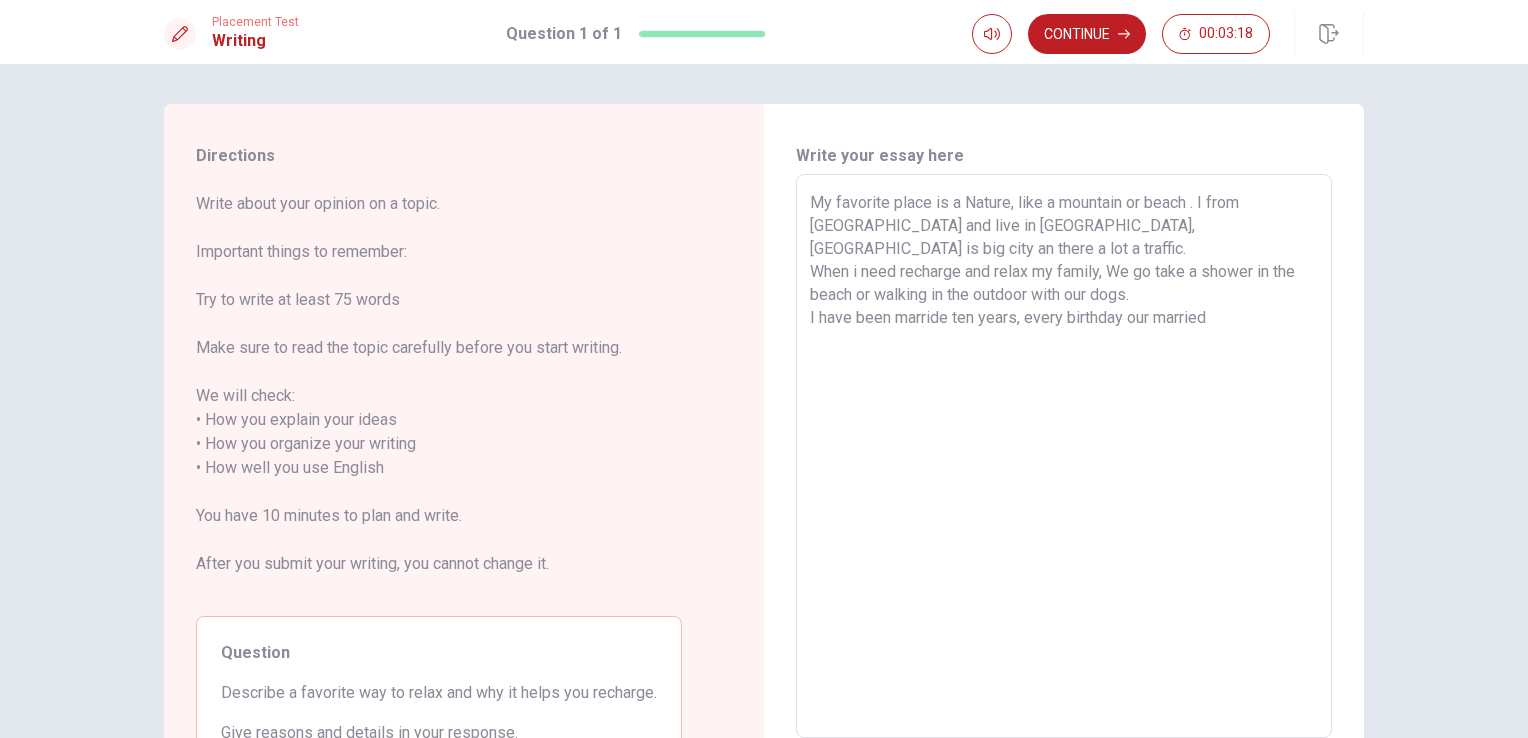 click on "My favorite place is a Nature, like a mountain or beach . I from [GEOGRAPHIC_DATA] and live in [GEOGRAPHIC_DATA], [GEOGRAPHIC_DATA] is big city an there a lot a traffic.
When i need recharge and relax my family, We go take a shower in the beach or walking in the outdoor with our dogs.
I have been marride ten years, every birthday our married" at bounding box center (1064, 456) 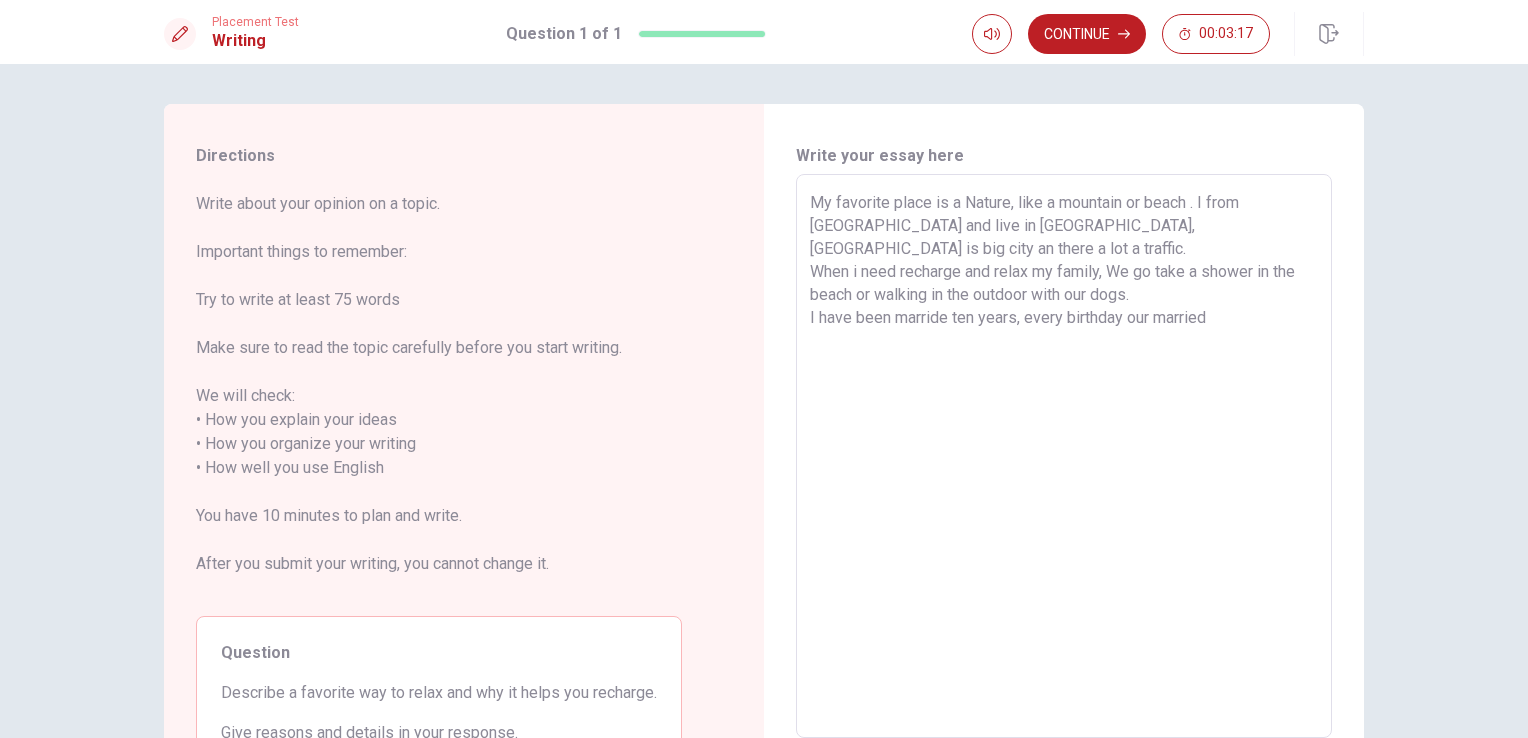 click on "My favorite place is a Nature, like a mountain or beach . I from [GEOGRAPHIC_DATA] and live in [GEOGRAPHIC_DATA], [GEOGRAPHIC_DATA] is big city an there a lot a traffic.
When i need recharge and relax my family, We go take a shower in the beach or walking in the outdoor with our dogs.
I have been marride ten years, every birthday our married" at bounding box center [1064, 456] 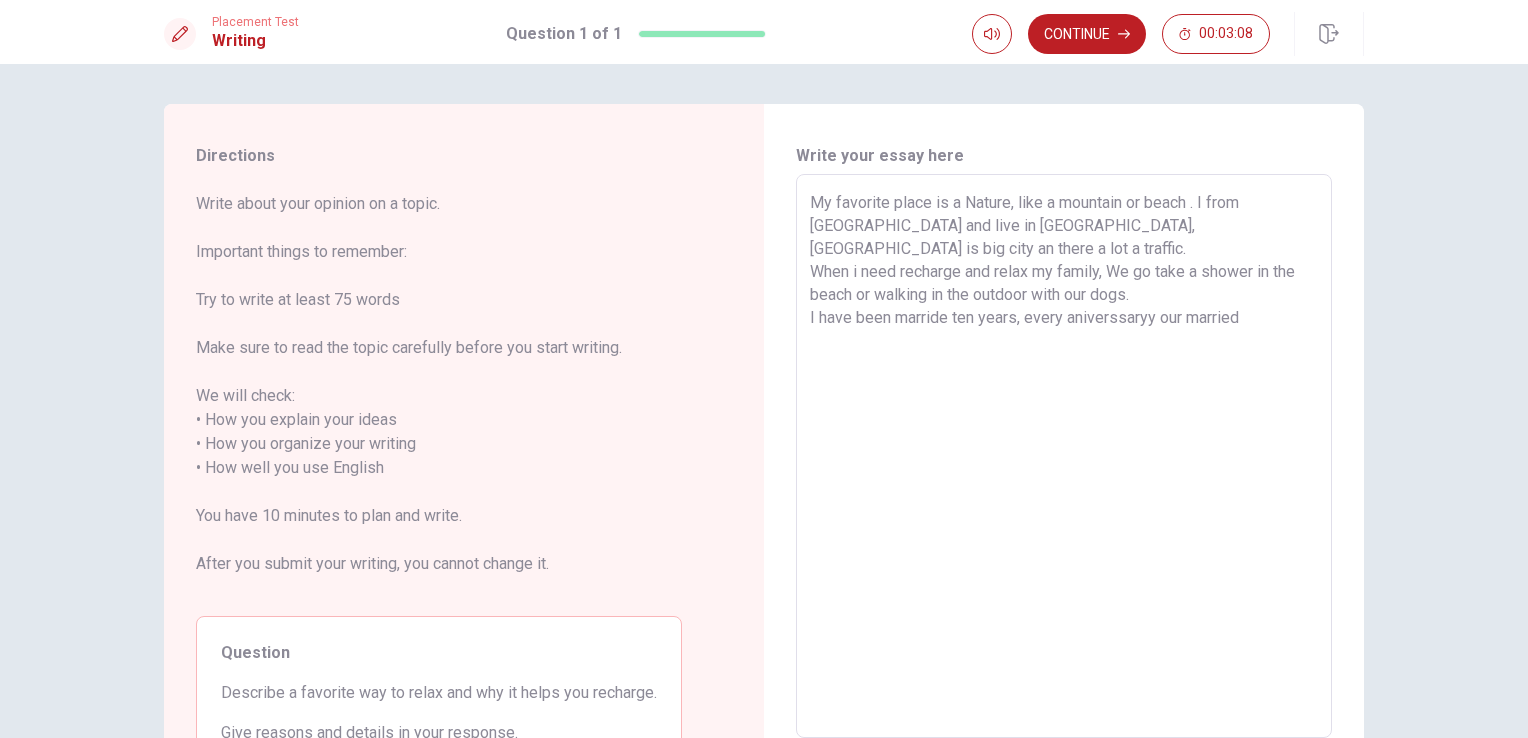 click on "My favorite place is a Nature, like a mountain or beach . I from [GEOGRAPHIC_DATA] and live in [GEOGRAPHIC_DATA], [GEOGRAPHIC_DATA] is big city an there a lot a traffic.
When i need recharge and relax my family, We go take a shower in the beach or walking in the outdoor with our dogs.
I have been marride ten years, every aniverssaryy our married" at bounding box center (1064, 456) 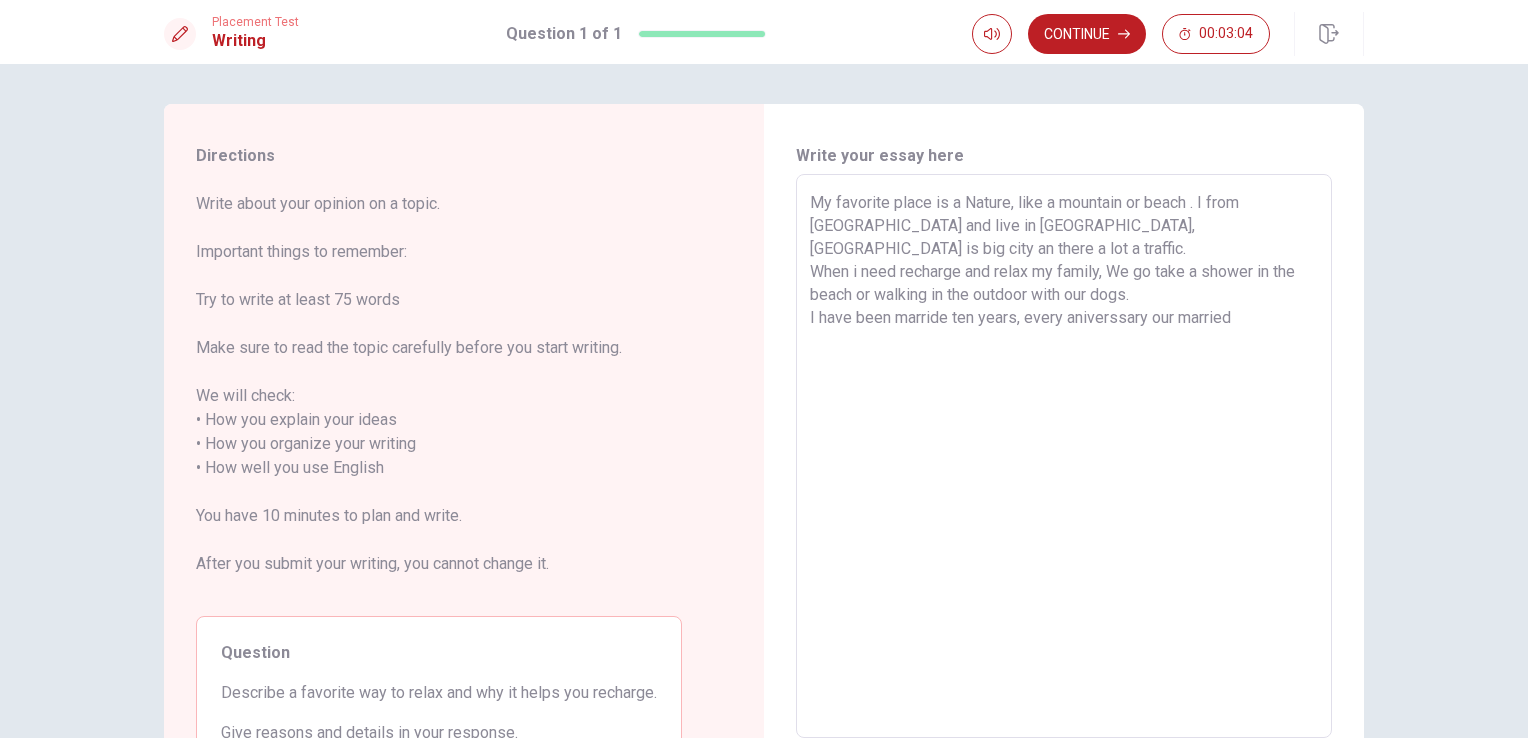 click on "My favorite place is a Nature, like a mountain or beach . I from [GEOGRAPHIC_DATA] and live in [GEOGRAPHIC_DATA], [GEOGRAPHIC_DATA] is big city an there a lot a traffic.
When i need recharge and relax my family, We go take a shower in the beach or walking in the outdoor with our dogs.
I have been marride ten years, every aniverssary our married" at bounding box center [1064, 456] 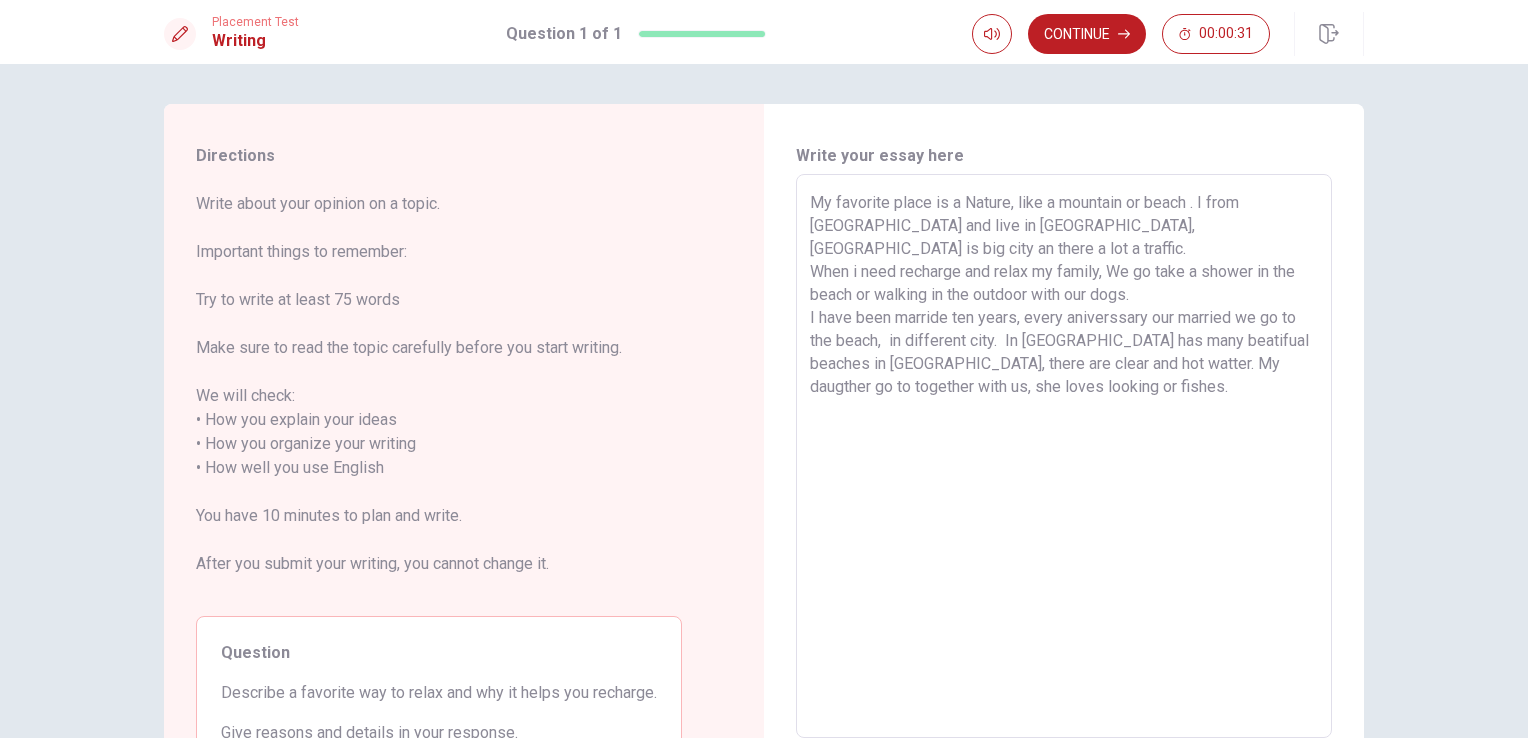 click on "My favorite place is a Nature, like a mountain or beach . I from [GEOGRAPHIC_DATA] and live in [GEOGRAPHIC_DATA], [GEOGRAPHIC_DATA] is big city an there a lot a traffic.
When i need recharge and relax my family, We go take a shower in the beach or walking in the outdoor with our dogs.
I have been marride ten years, every aniverssary our married we go to the beach,  in different city.  In [GEOGRAPHIC_DATA] has many beatifual beaches in [GEOGRAPHIC_DATA], there are clear and hot watter. My daugther go to together with us, she loves looking or fishes.  x ​" at bounding box center (1064, 456) 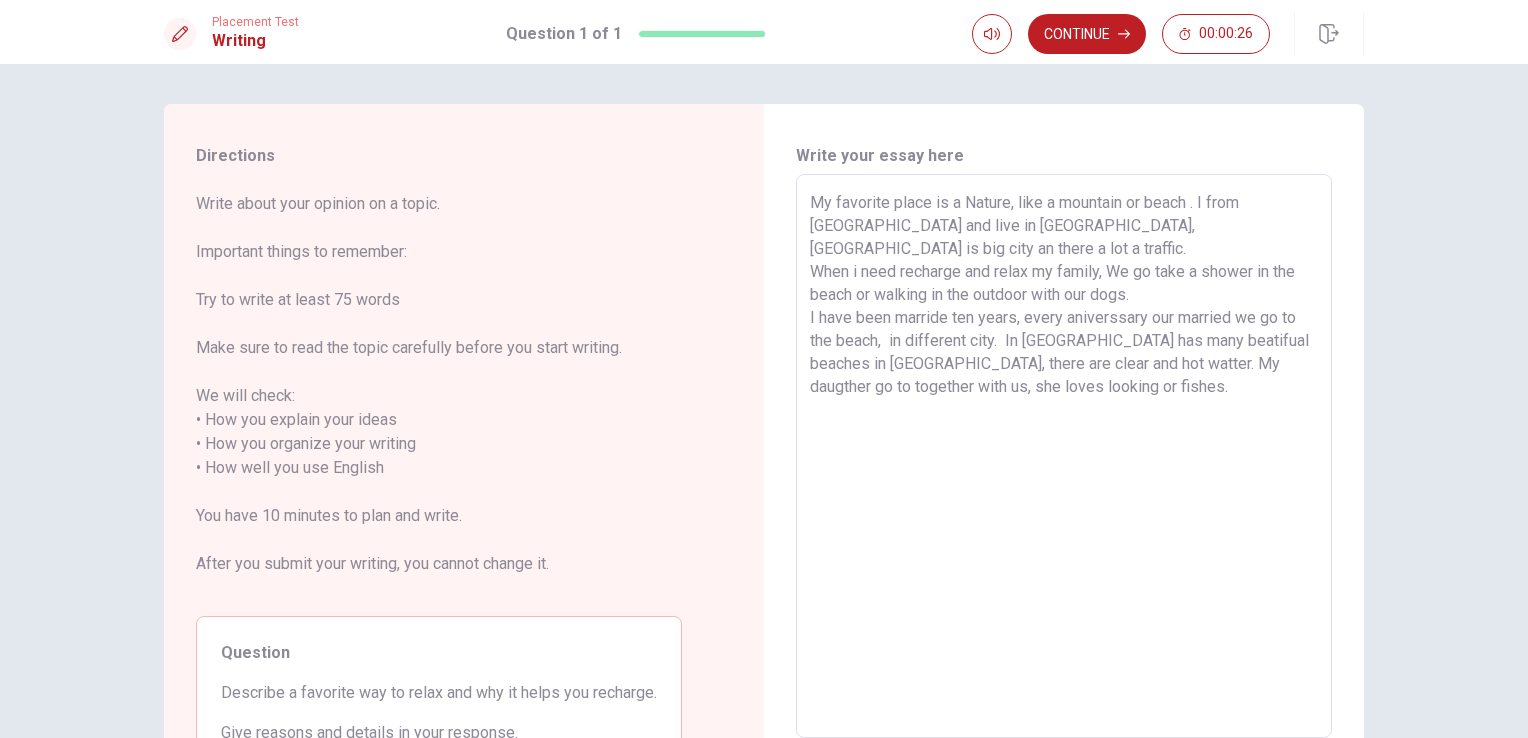 click on "My favorite place is a Nature, like a mountain or beach . I from [GEOGRAPHIC_DATA] and live in [GEOGRAPHIC_DATA], [GEOGRAPHIC_DATA] is big city an there a lot a traffic.
When i need recharge and relax my family, We go take a shower in the beach or walking in the outdoor with our dogs.
I have been marride ten years, every aniverssary our married we go to the beach,  in different city.  In [GEOGRAPHIC_DATA] has many beatifual beaches in [GEOGRAPHIC_DATA], there are clear and hot watter. My daugther go to together with us, she loves looking or fishes.  x ​" at bounding box center (1064, 456) 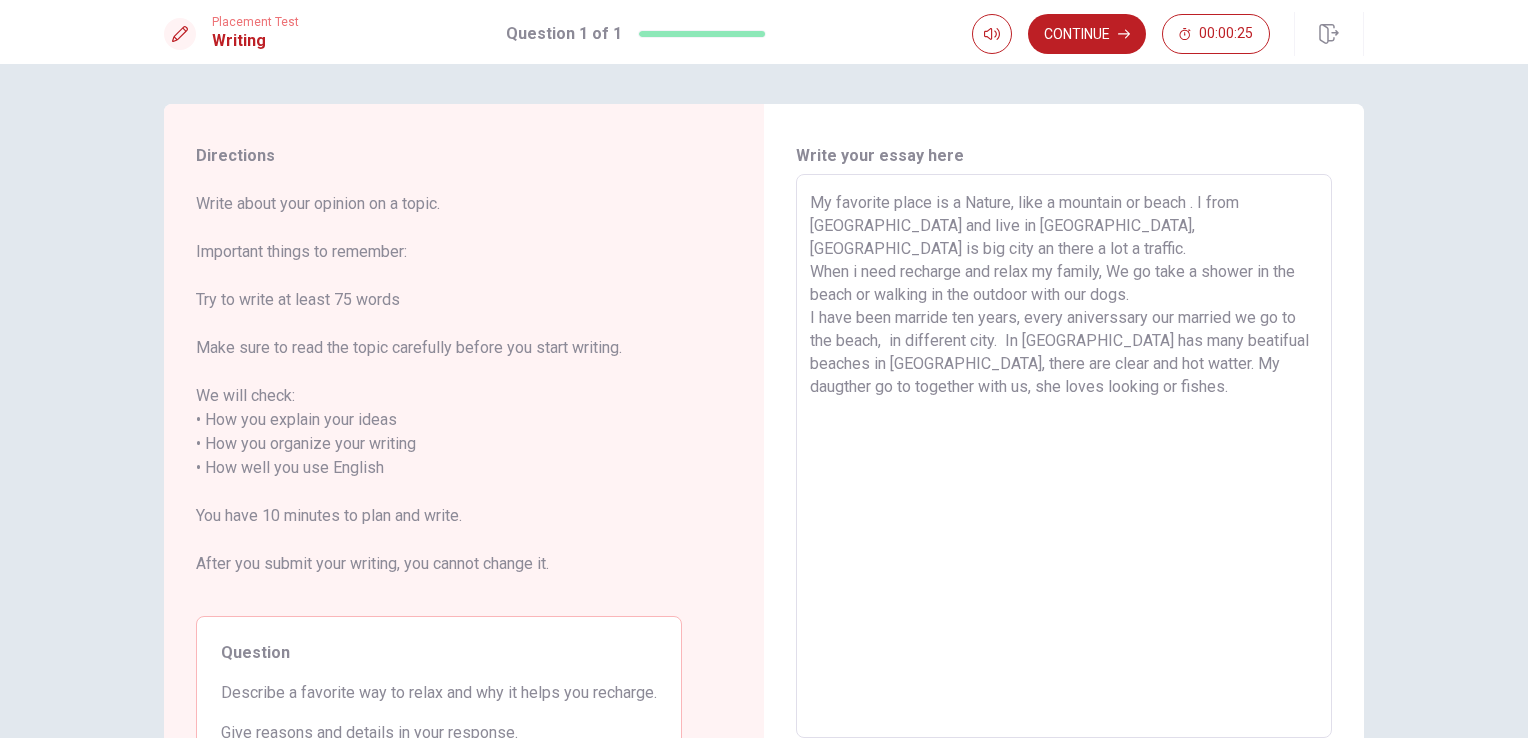 click on "My favorite place is a Nature, like a mountain or beach . I from [GEOGRAPHIC_DATA] and live in [GEOGRAPHIC_DATA], [GEOGRAPHIC_DATA] is big city an there a lot a traffic.
When i need recharge and relax my family, We go take a shower in the beach or walking in the outdoor with our dogs.
I have been marride ten years, every aniverssary our married we go to the beach,  in different city.  In [GEOGRAPHIC_DATA] has many beatifual beaches in [GEOGRAPHIC_DATA], there are clear and hot watter. My daugther go to together with us, she loves looking or fishes." at bounding box center (1064, 456) 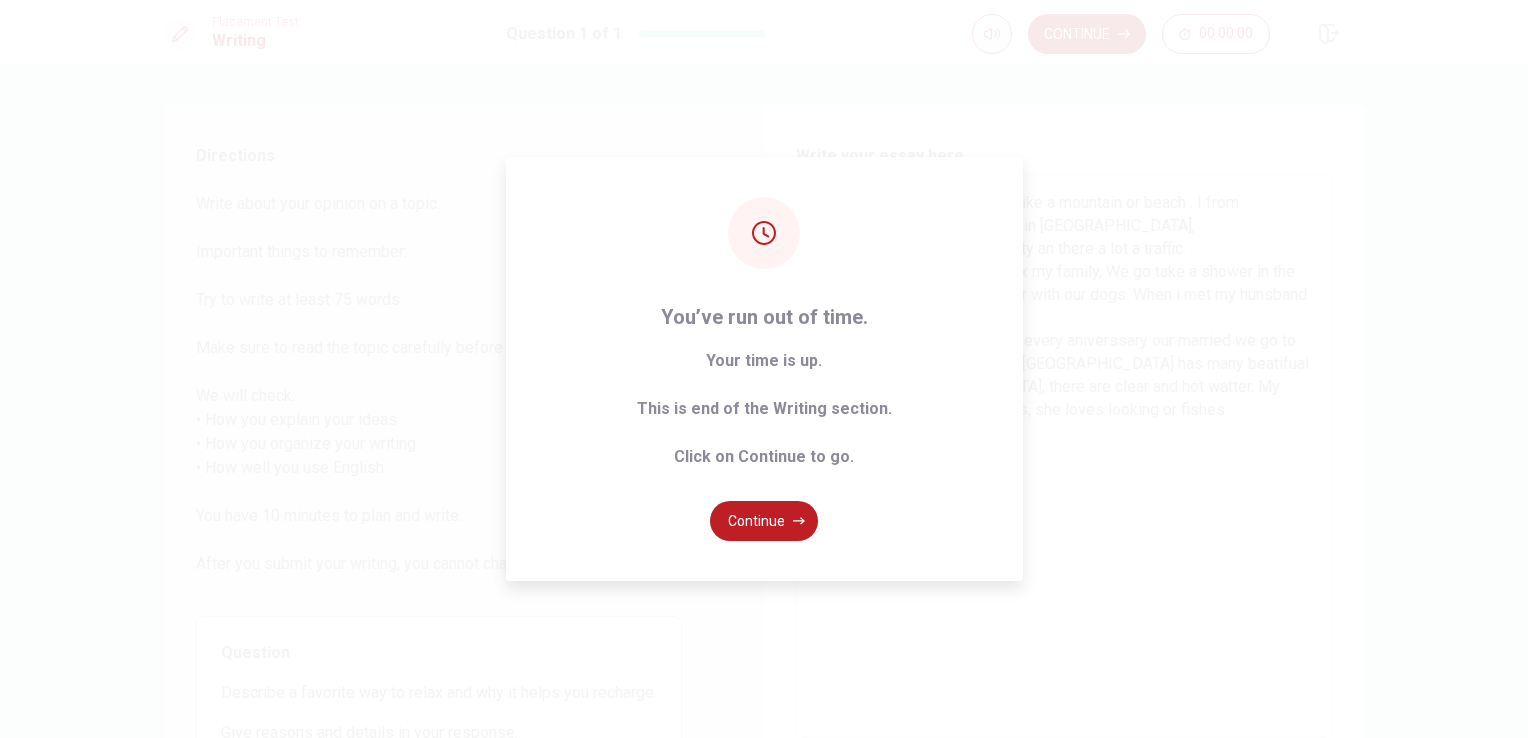 click on "Continue" at bounding box center [764, 521] 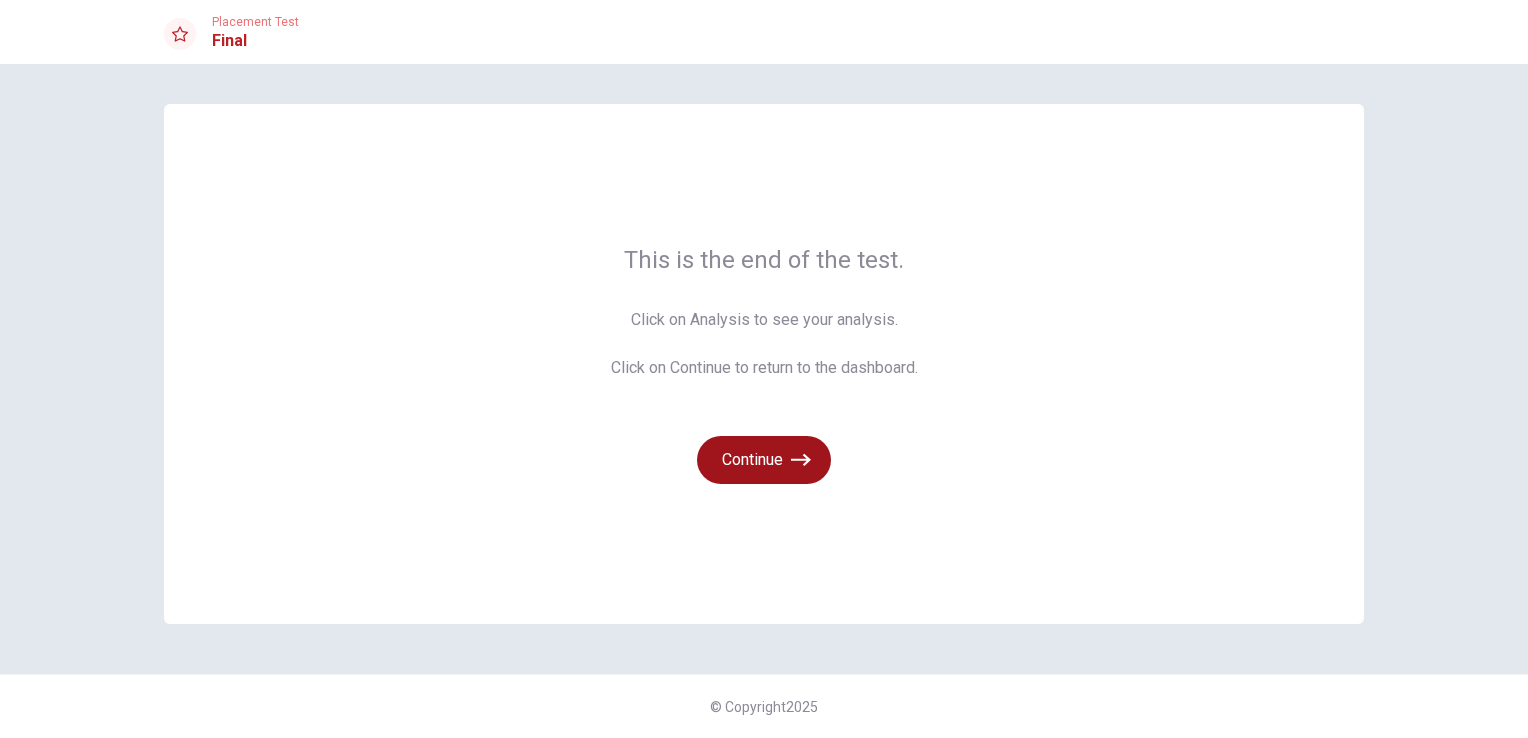 click on "Continue" at bounding box center (764, 460) 